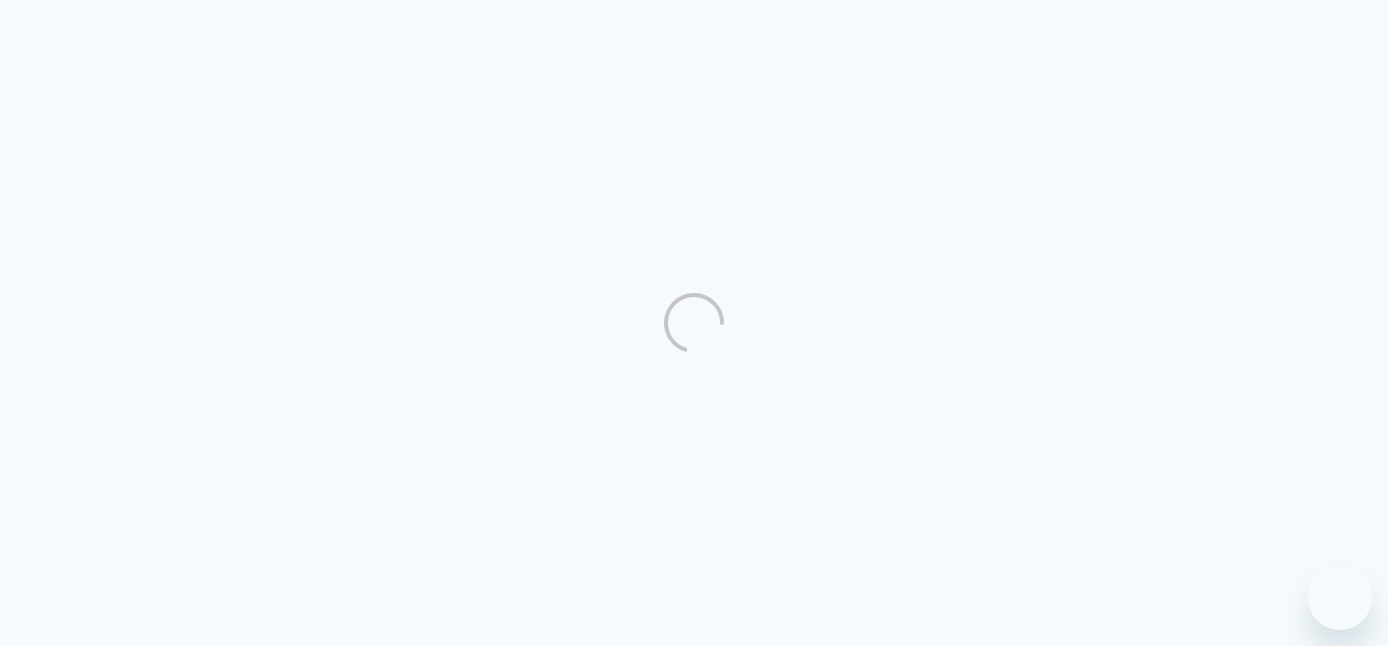 scroll, scrollTop: 0, scrollLeft: 0, axis: both 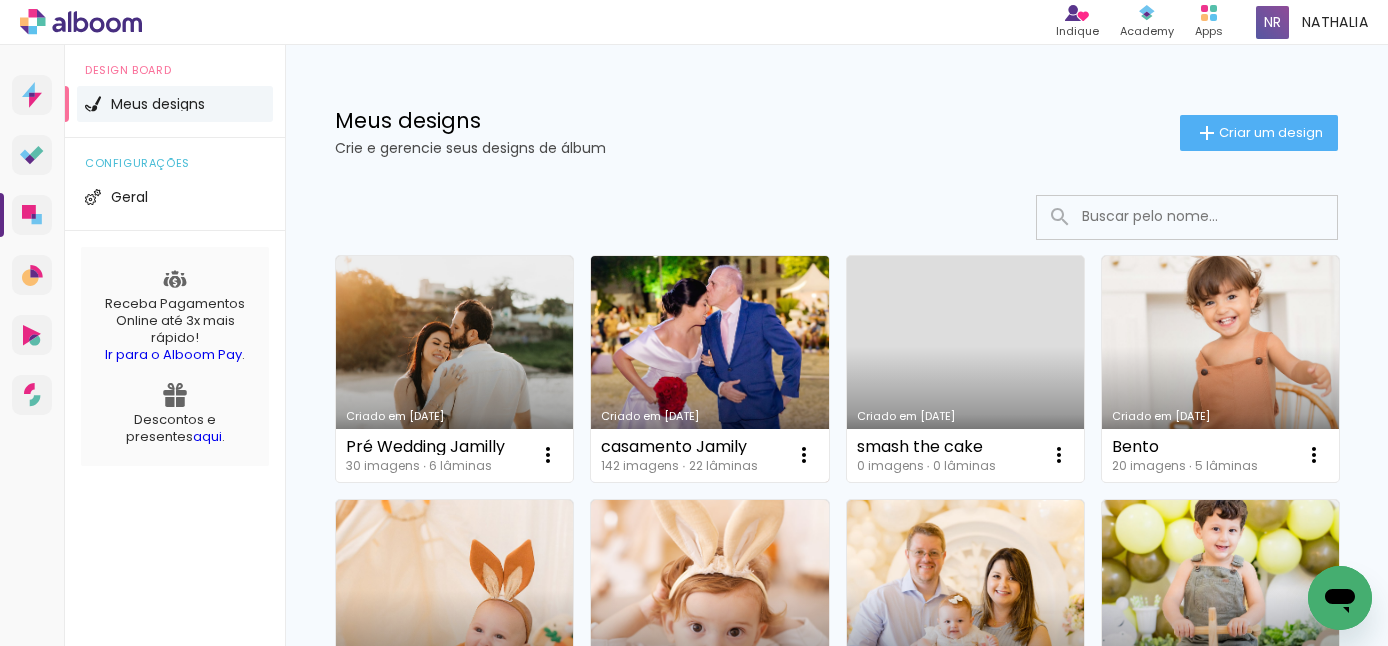 click on "Criado em [DATE]" at bounding box center (709, 369) 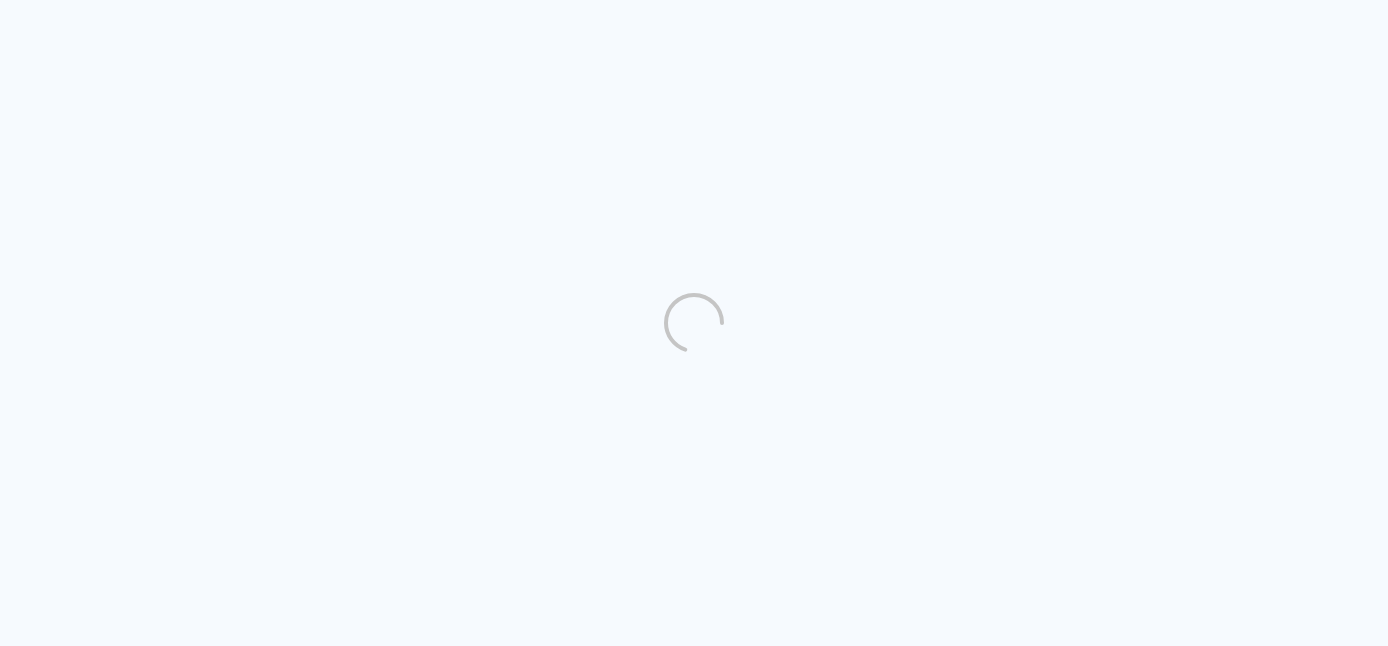 scroll, scrollTop: 0, scrollLeft: 0, axis: both 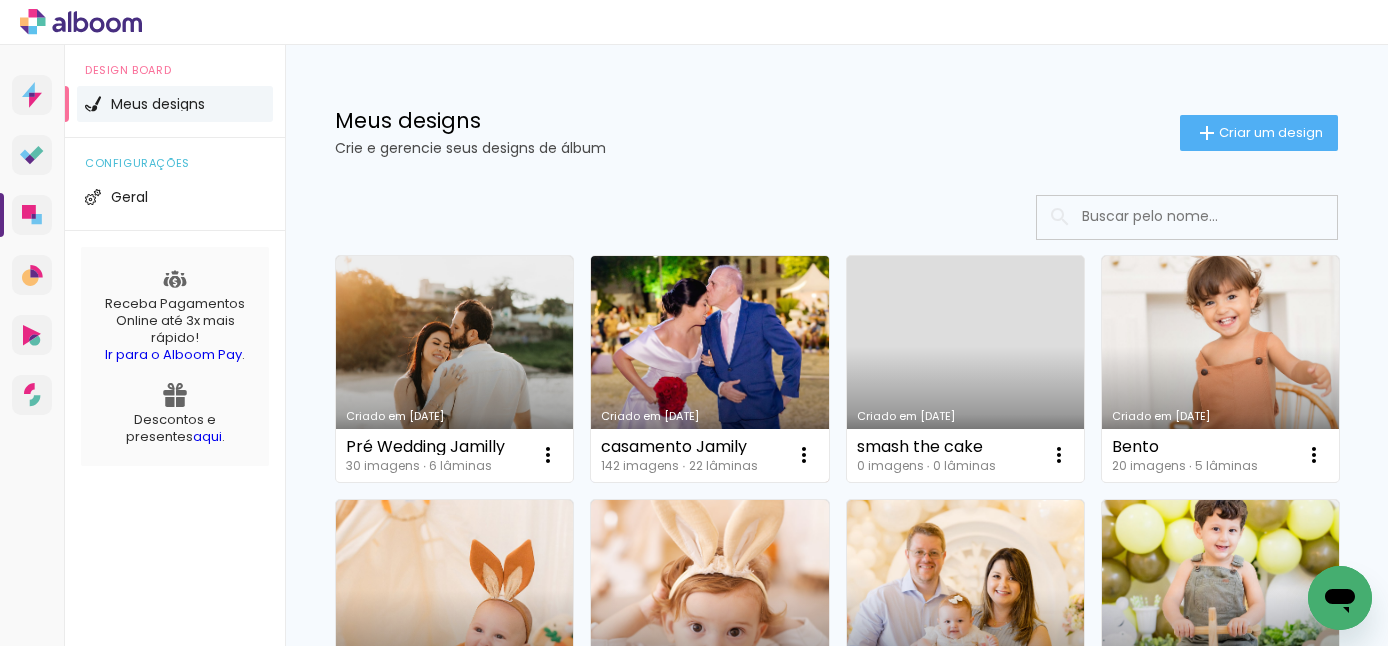 click on "Criado em [DATE]" at bounding box center [709, 369] 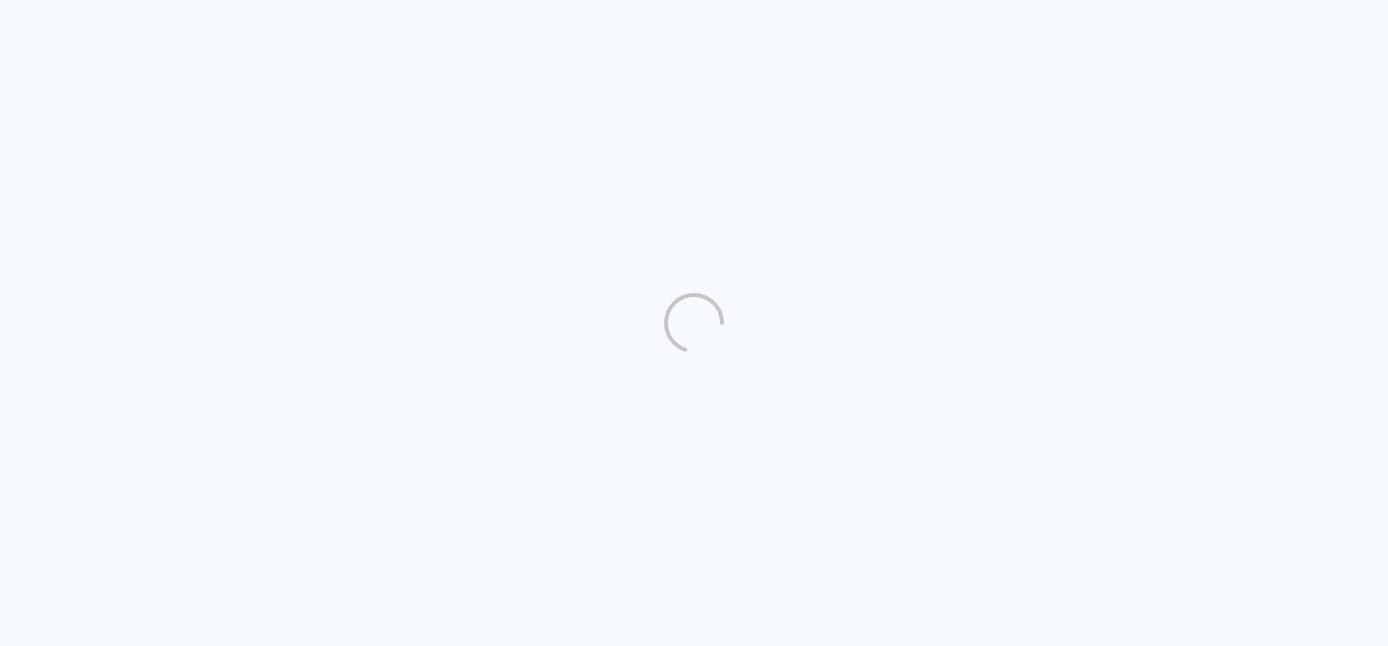 scroll, scrollTop: 0, scrollLeft: 0, axis: both 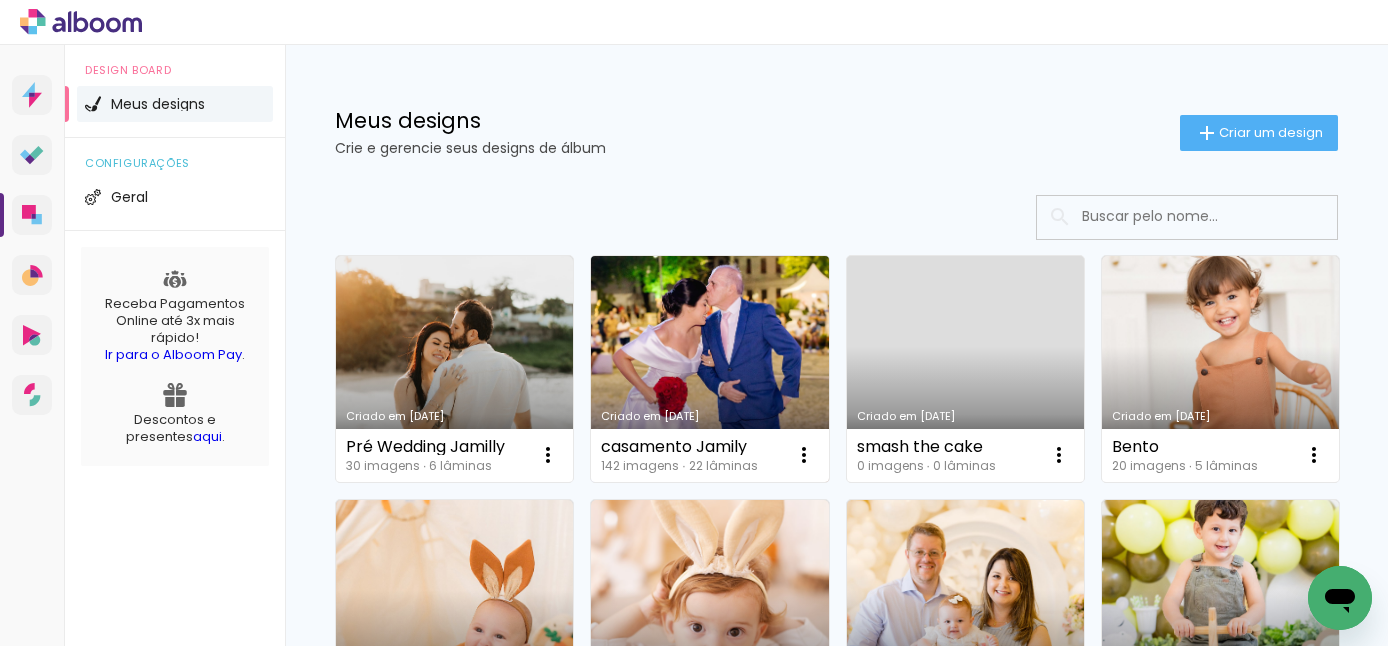click on "Criado em [DATE]" at bounding box center [709, 369] 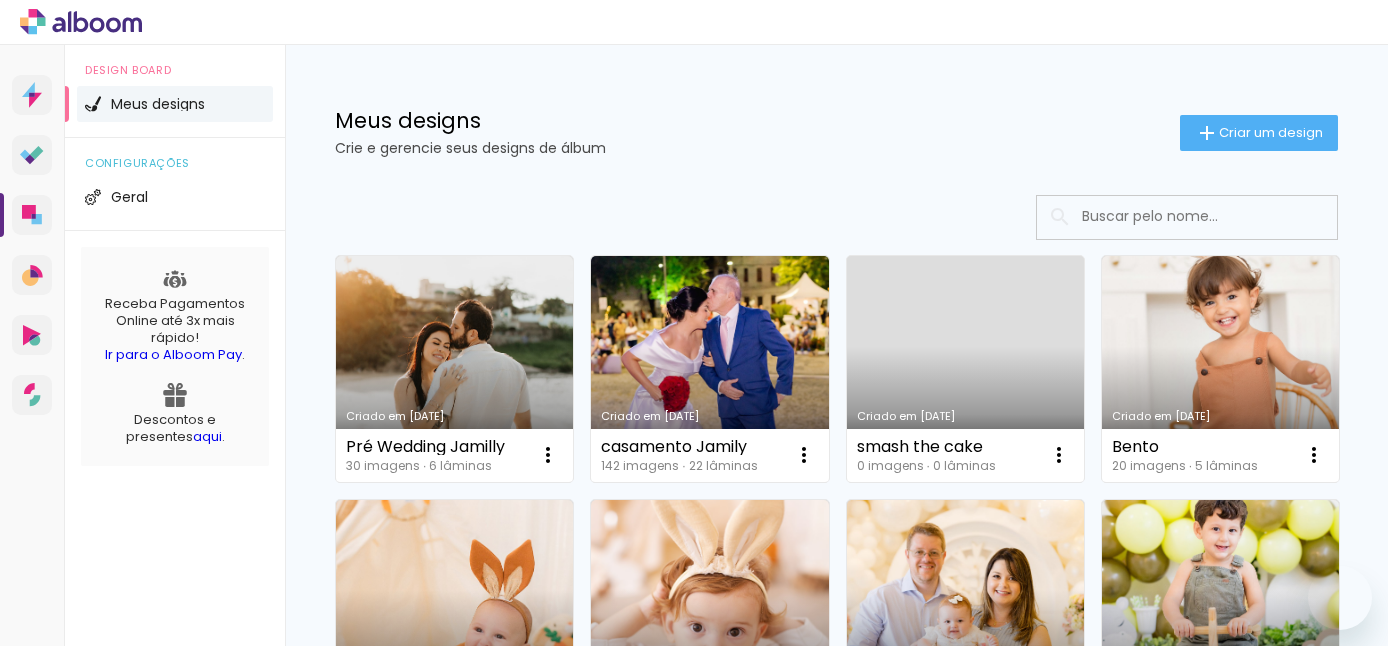 scroll, scrollTop: 0, scrollLeft: 0, axis: both 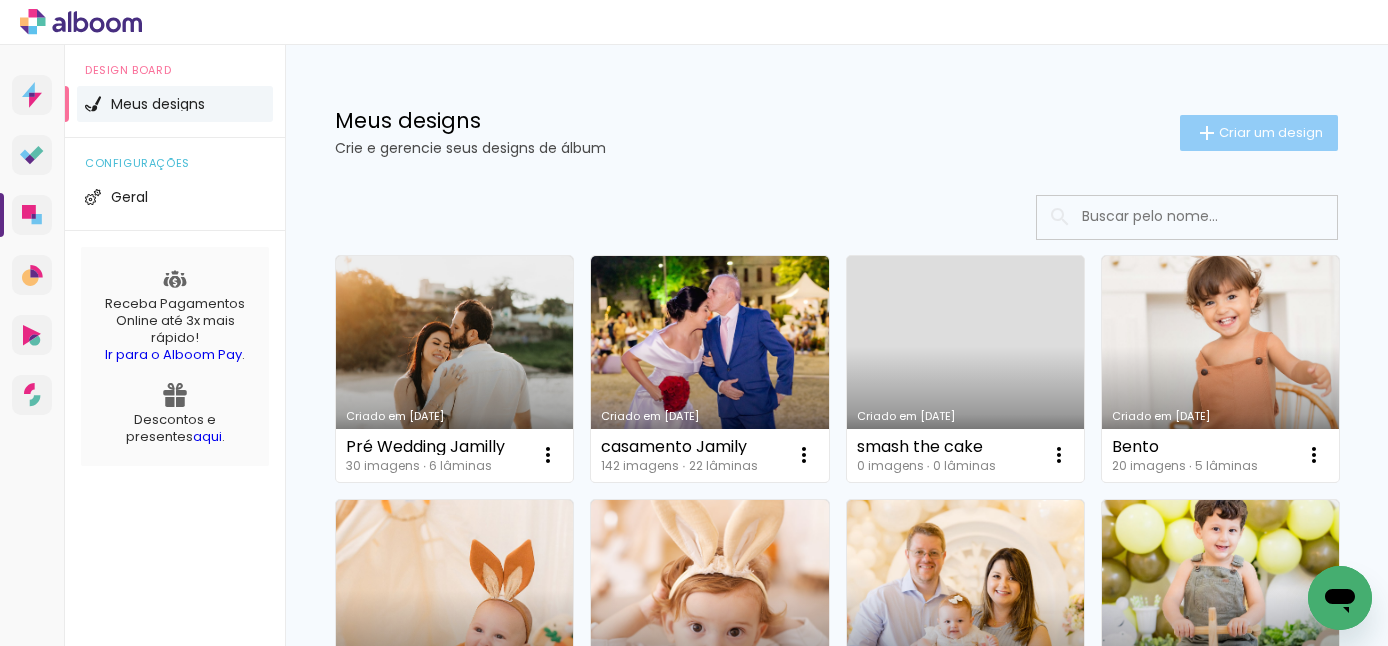 click on "Criar um design" 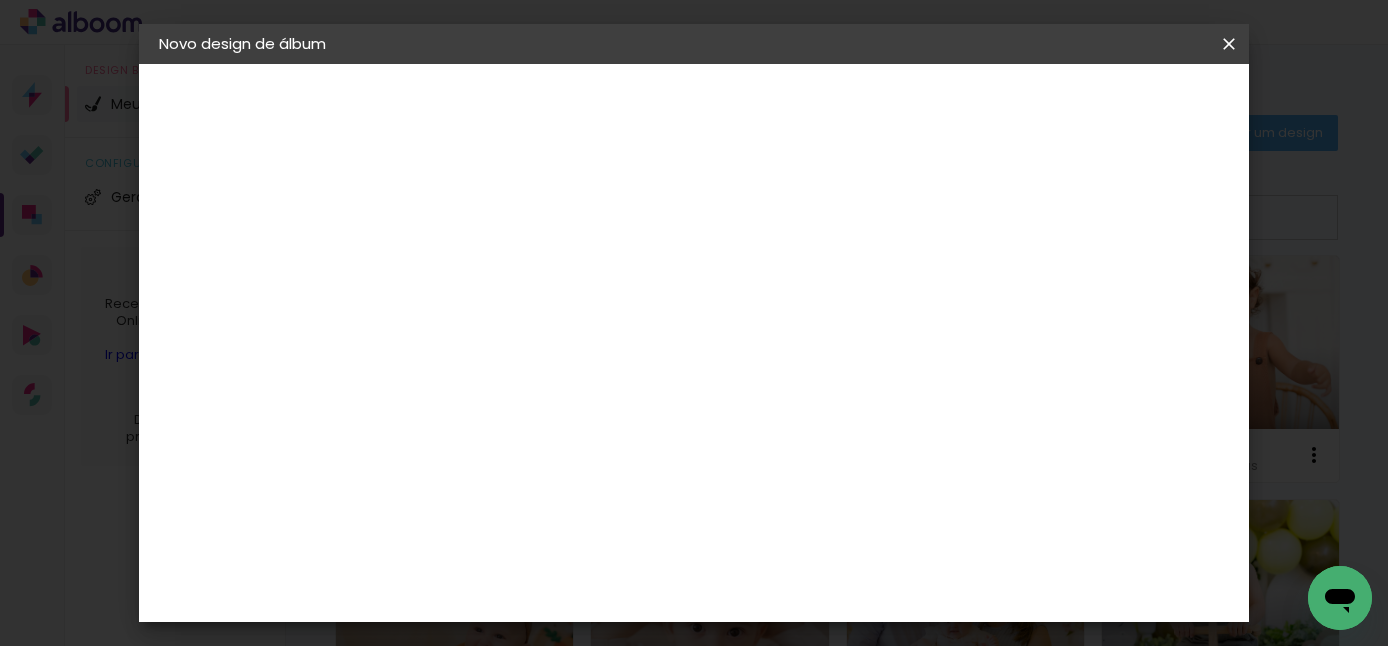 click at bounding box center [486, 268] 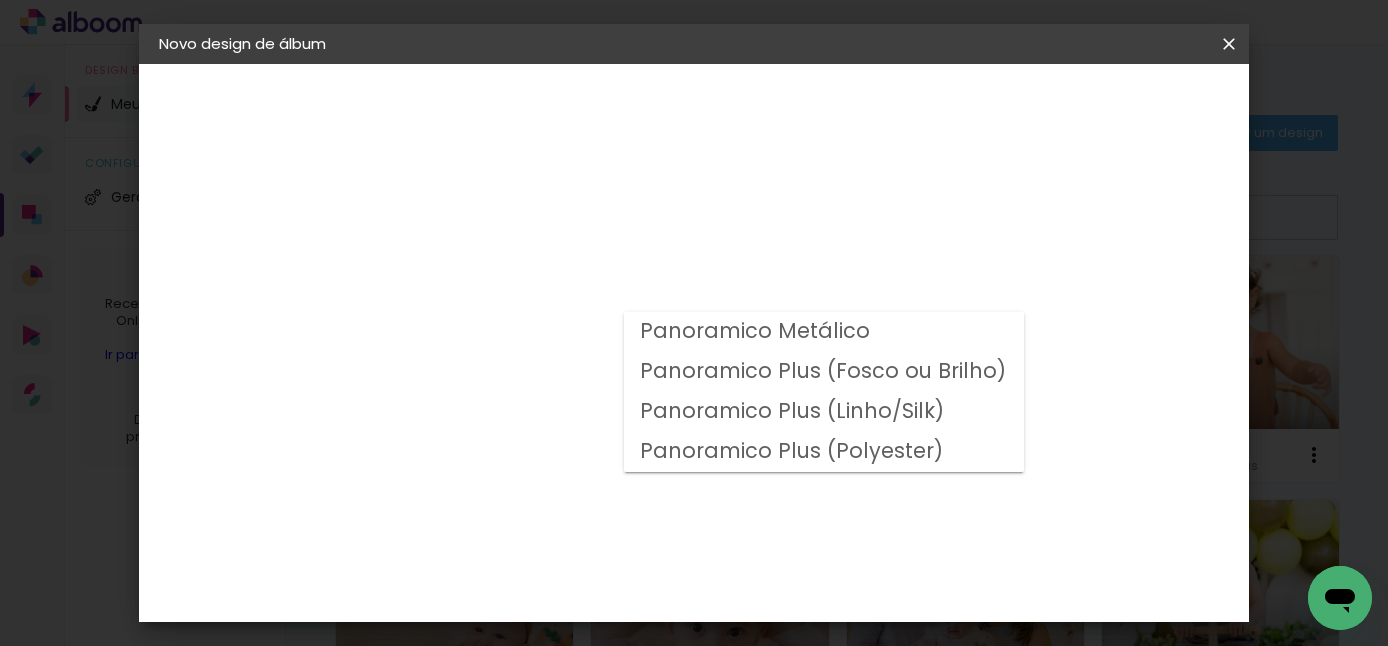 click on "Panoramico Plus (Linho/Silk)" at bounding box center [0, 0] 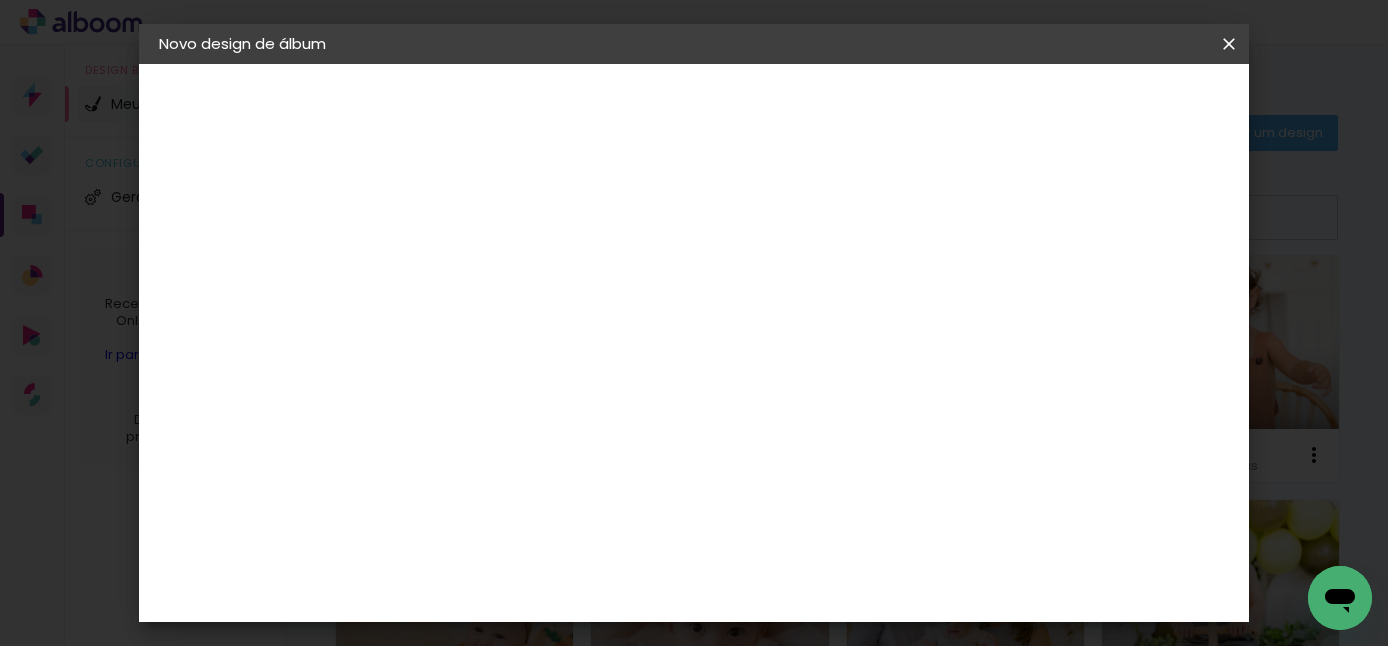 scroll, scrollTop: 579, scrollLeft: 0, axis: vertical 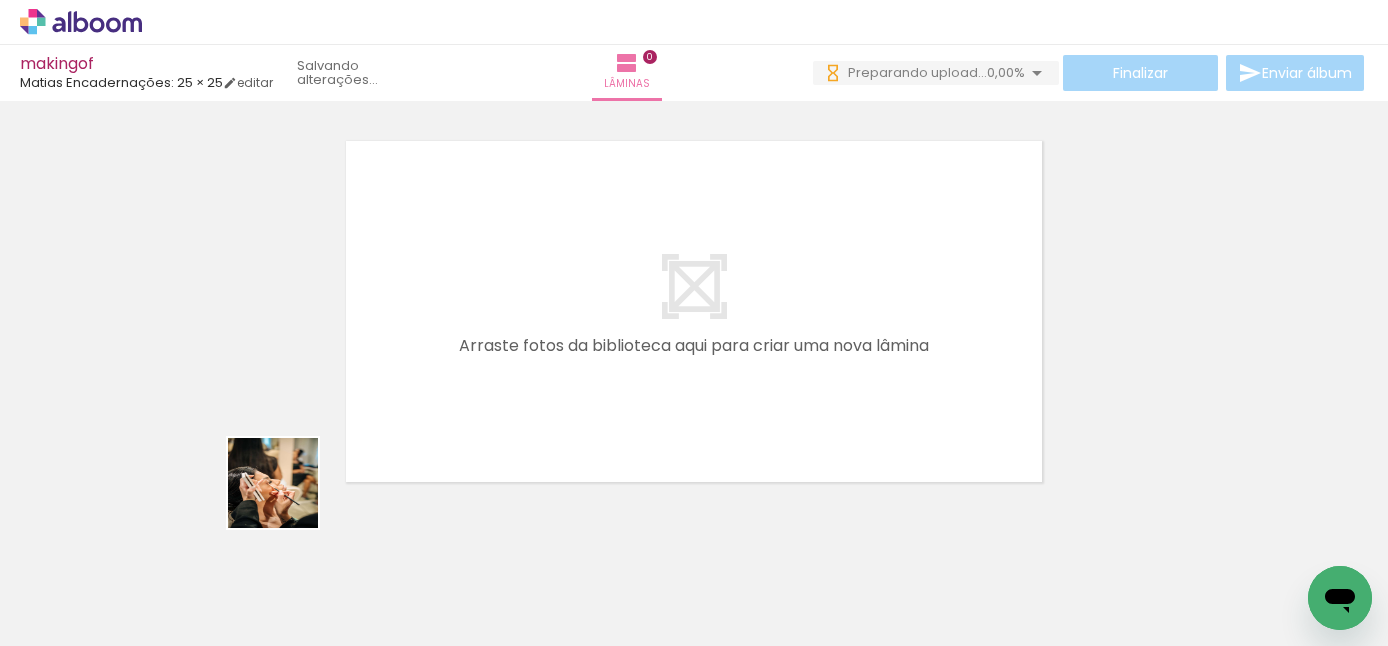 drag, startPoint x: 186, startPoint y: 580, endPoint x: 466, endPoint y: 387, distance: 340.07205 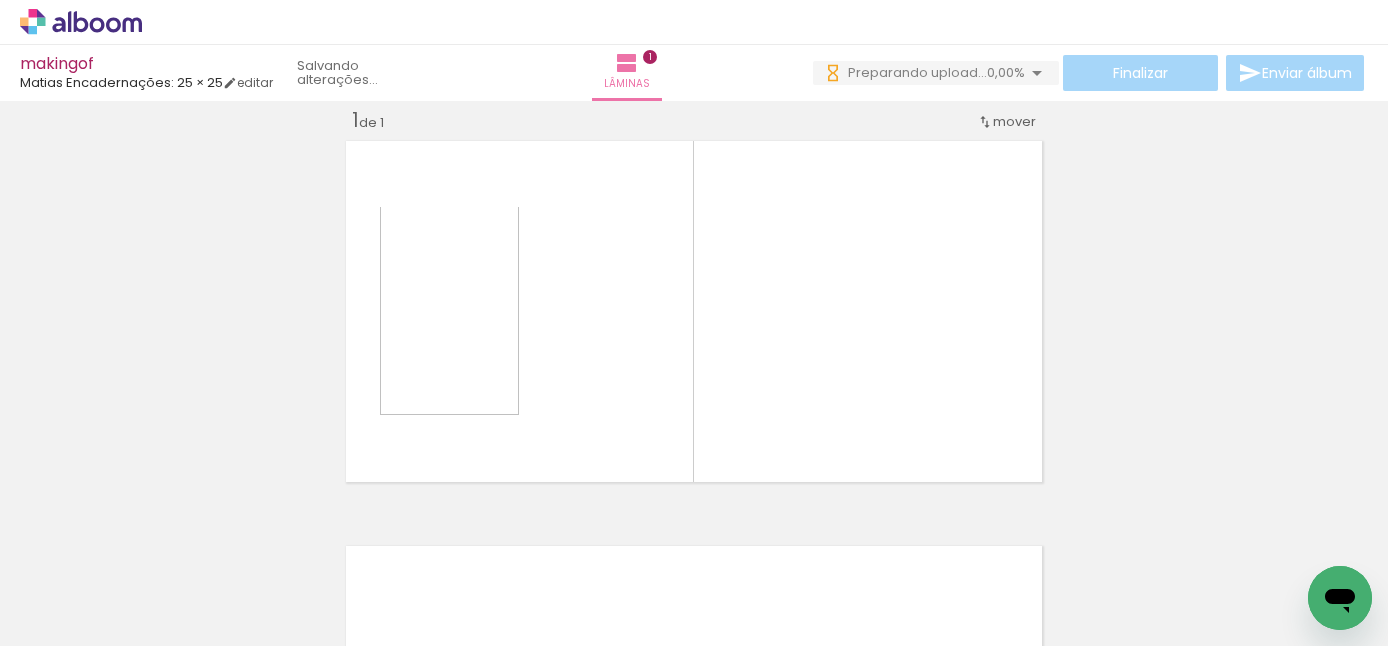 scroll, scrollTop: 25, scrollLeft: 0, axis: vertical 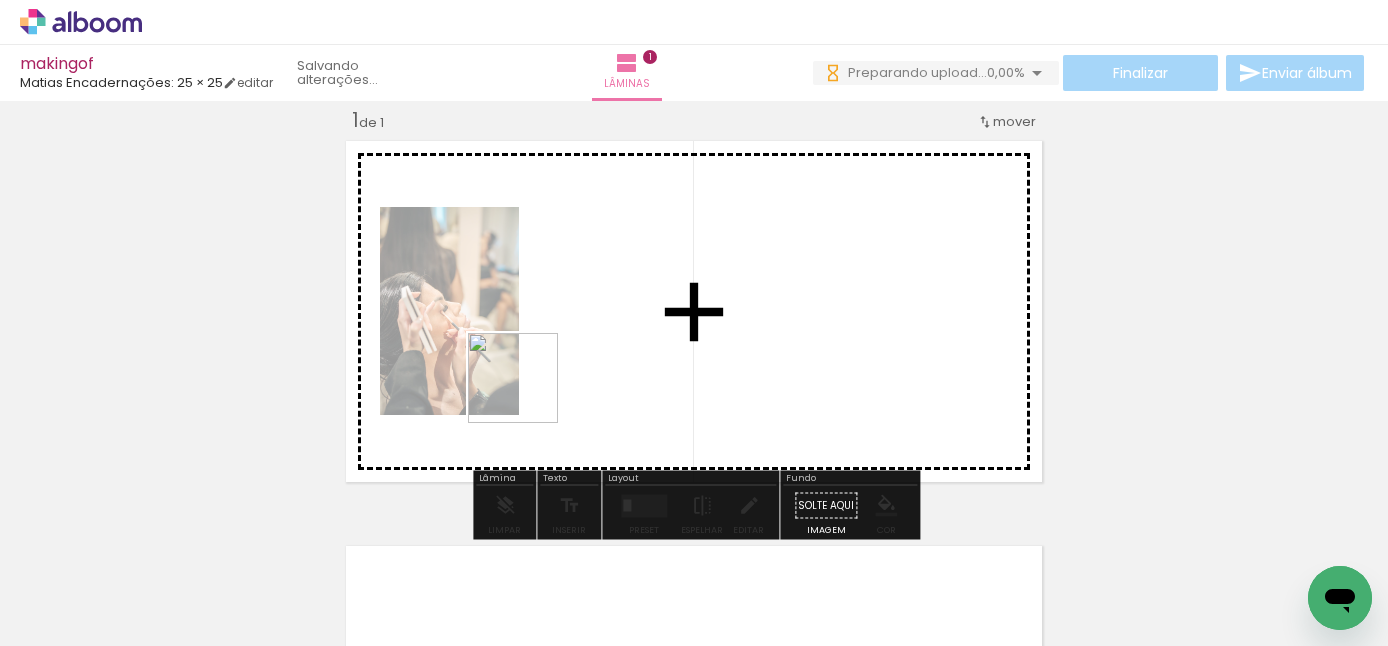 click at bounding box center (694, 323) 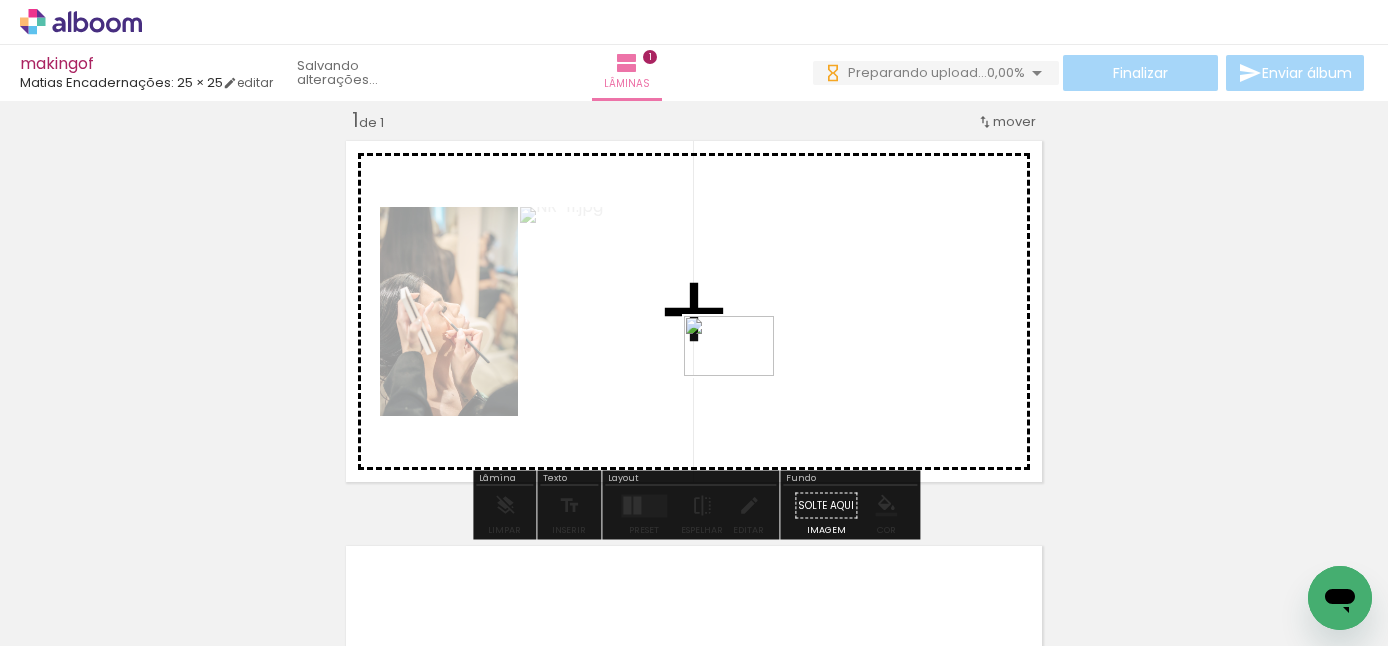 drag, startPoint x: 449, startPoint y: 566, endPoint x: 769, endPoint y: 363, distance: 378.9578 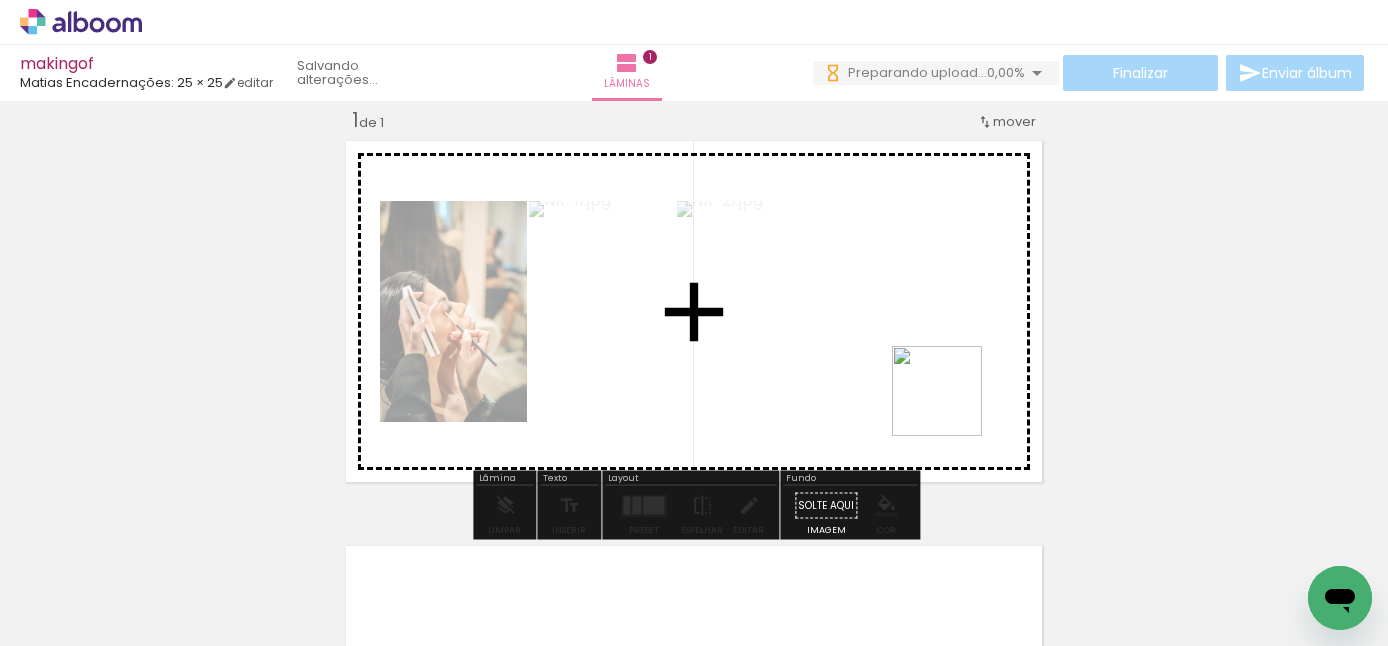 click at bounding box center [694, 323] 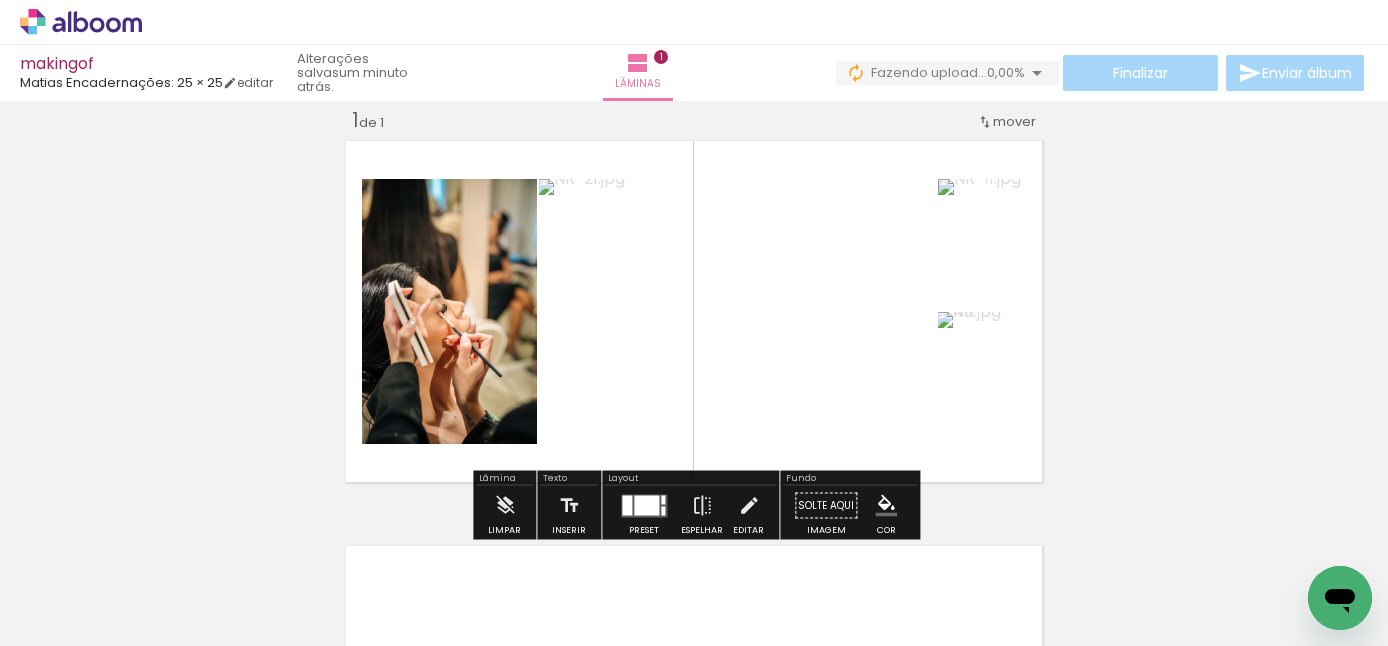scroll, scrollTop: 0, scrollLeft: 213, axis: horizontal 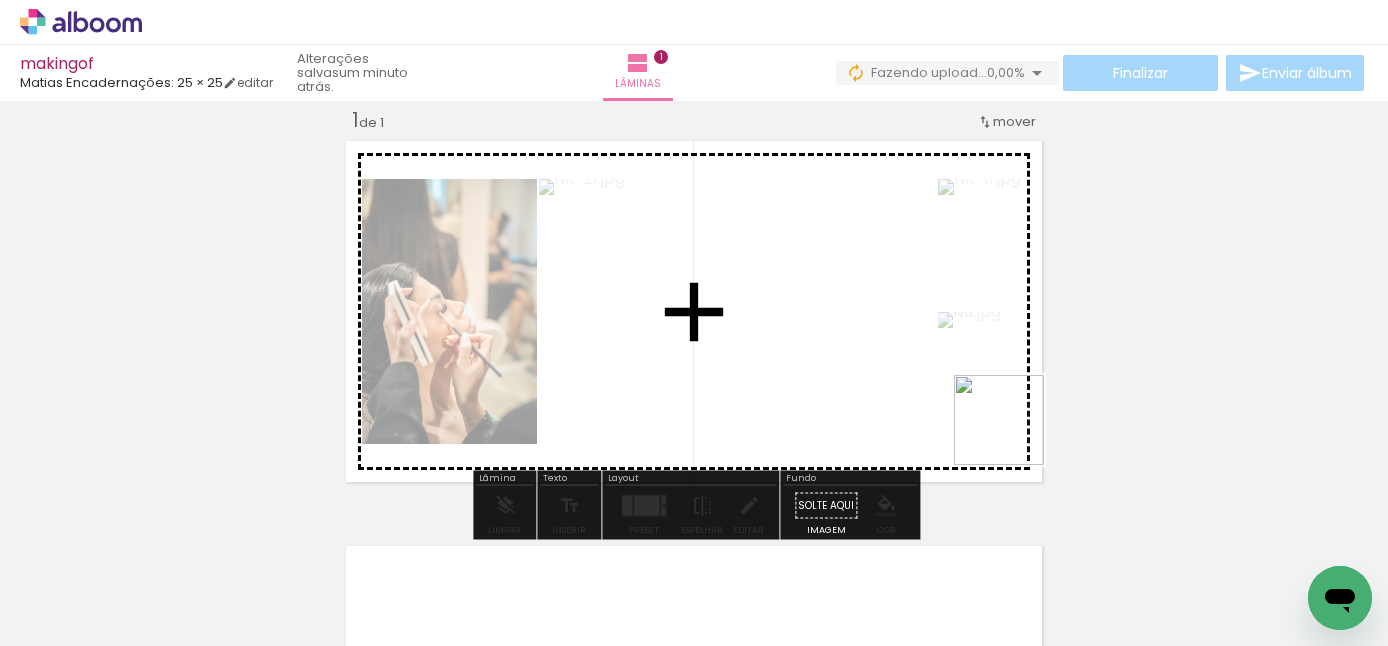 drag, startPoint x: 1101, startPoint y: 603, endPoint x: 1009, endPoint y: 393, distance: 229.2684 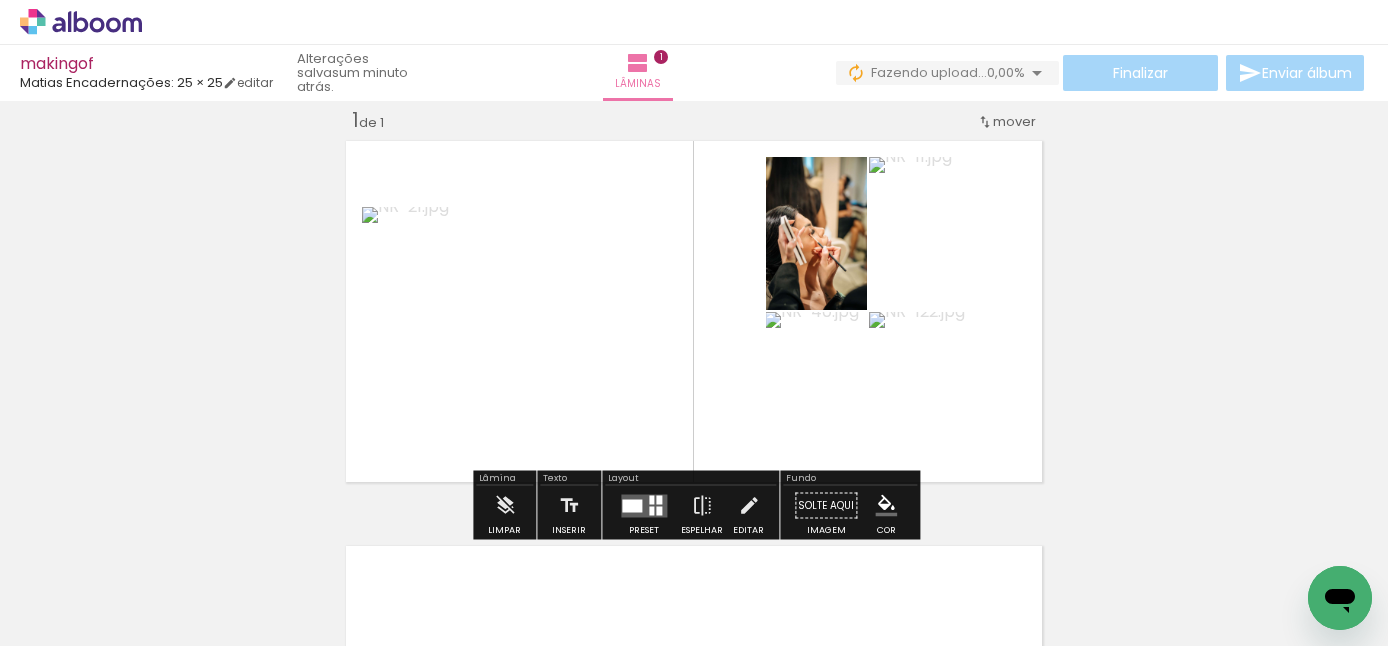 click on "Preset Espelhar Editar" at bounding box center [690, 511] 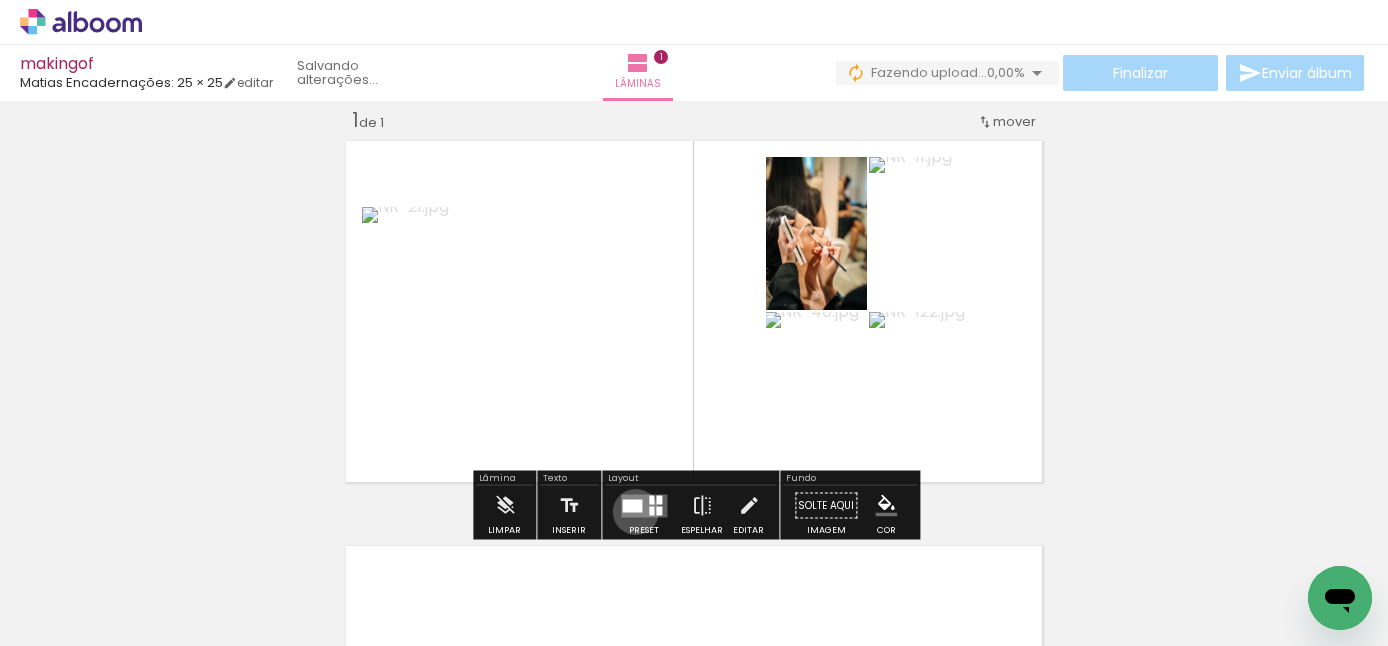 click at bounding box center [632, 505] 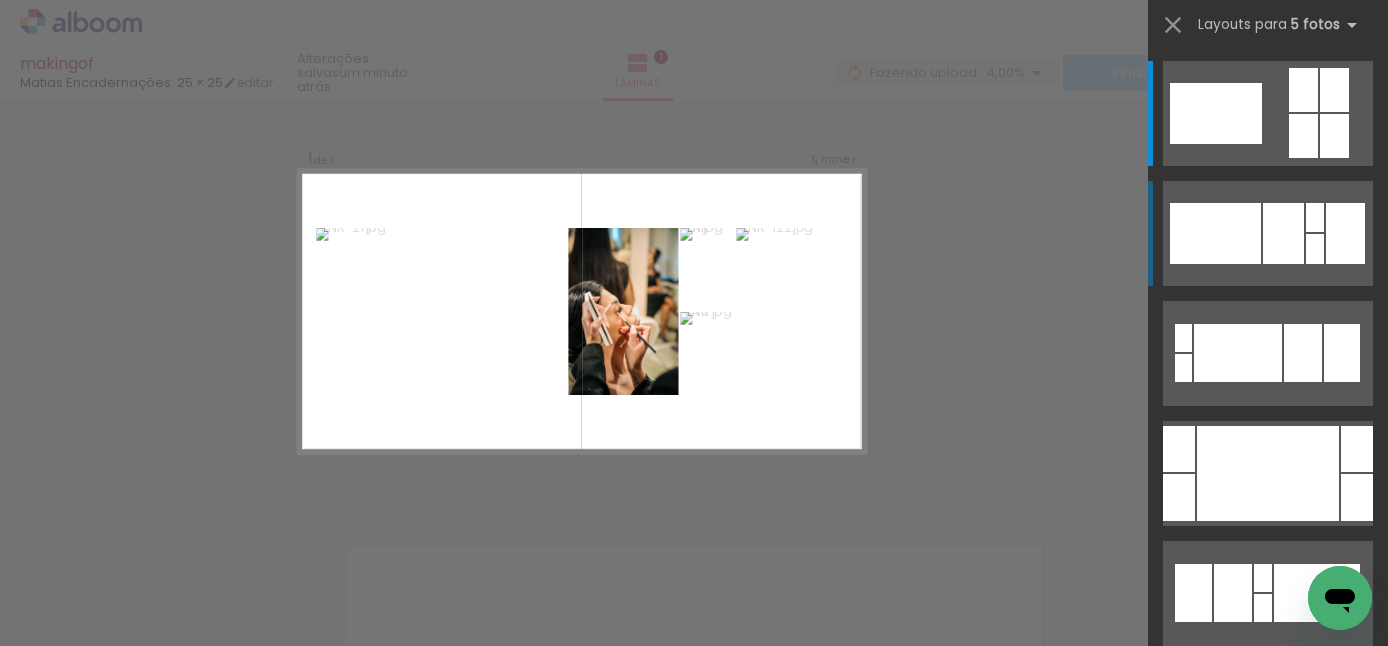 click at bounding box center [1283, 233] 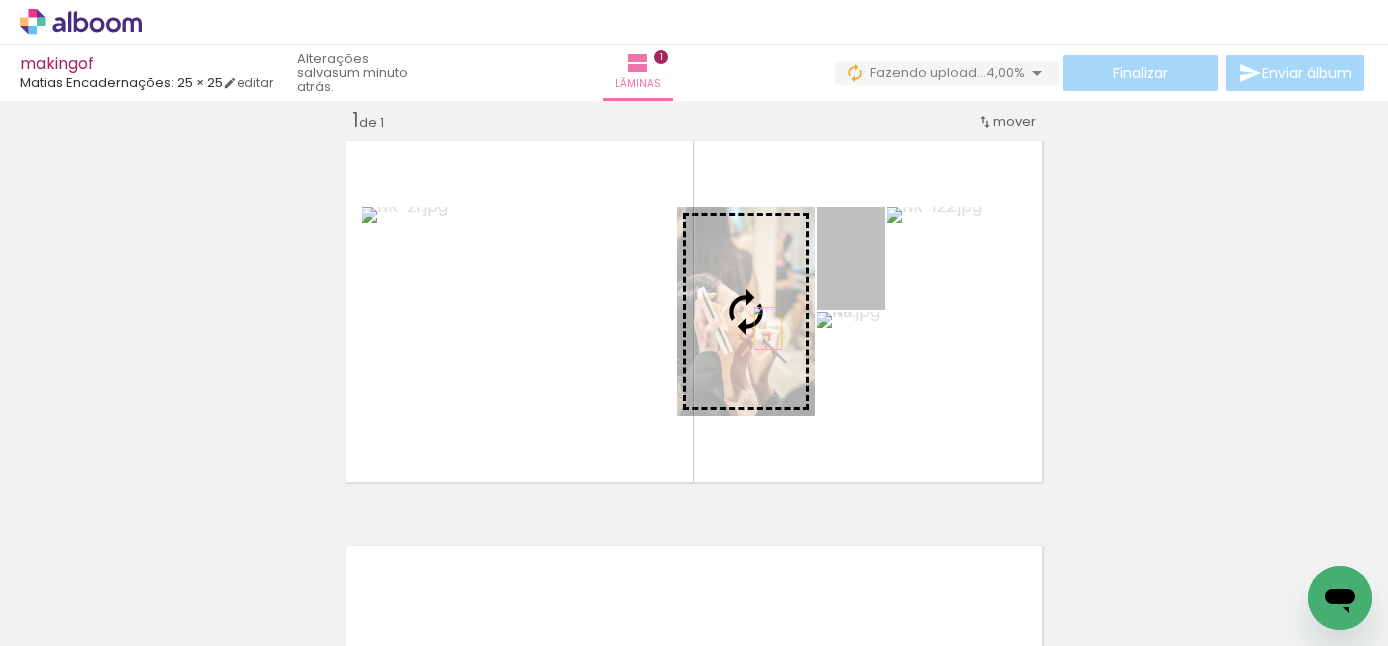drag, startPoint x: 871, startPoint y: 273, endPoint x: 753, endPoint y: 337, distance: 134.23859 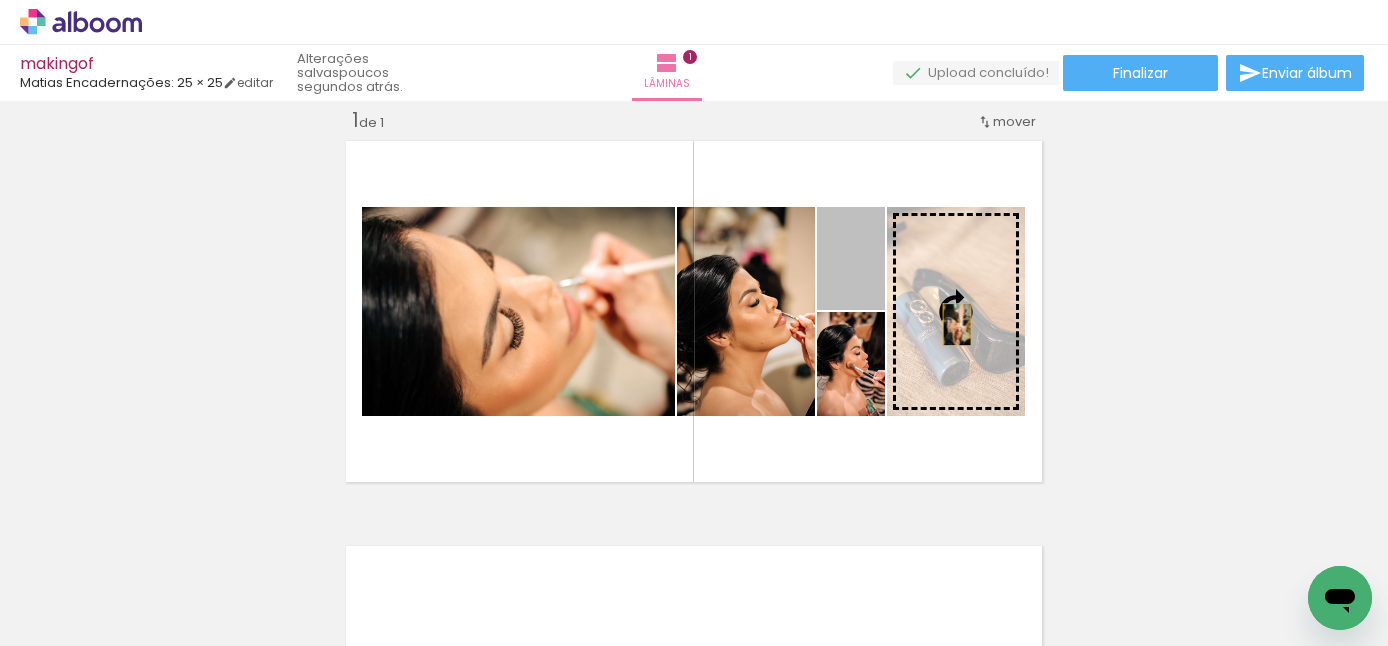 drag, startPoint x: 866, startPoint y: 290, endPoint x: 959, endPoint y: 324, distance: 99.0202 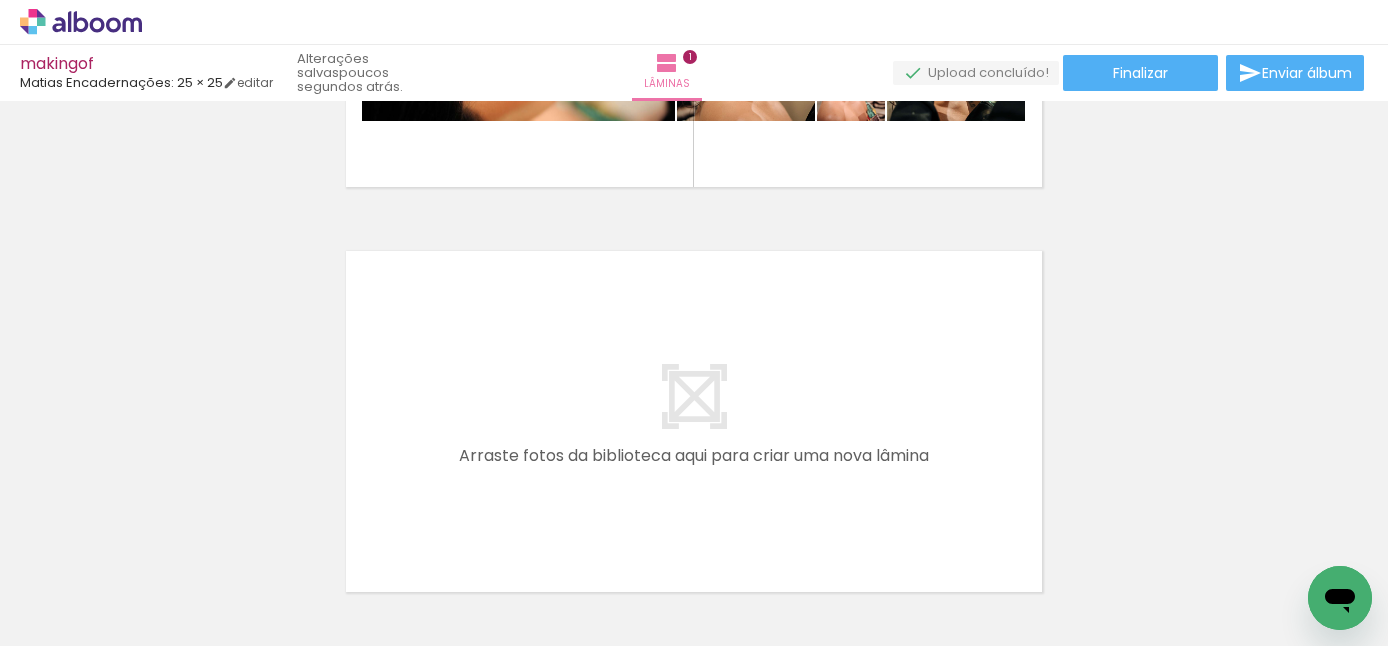 scroll, scrollTop: 344, scrollLeft: 0, axis: vertical 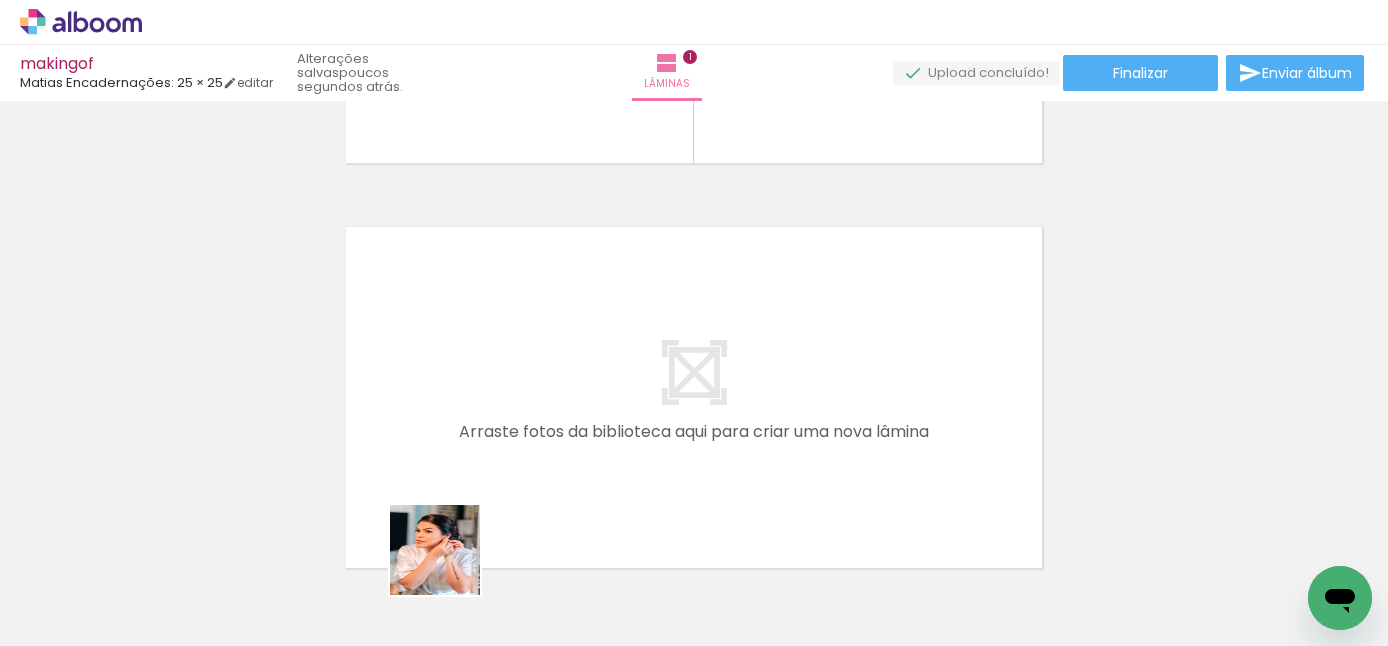 drag, startPoint x: 450, startPoint y: 610, endPoint x: 449, endPoint y: 430, distance: 180.00278 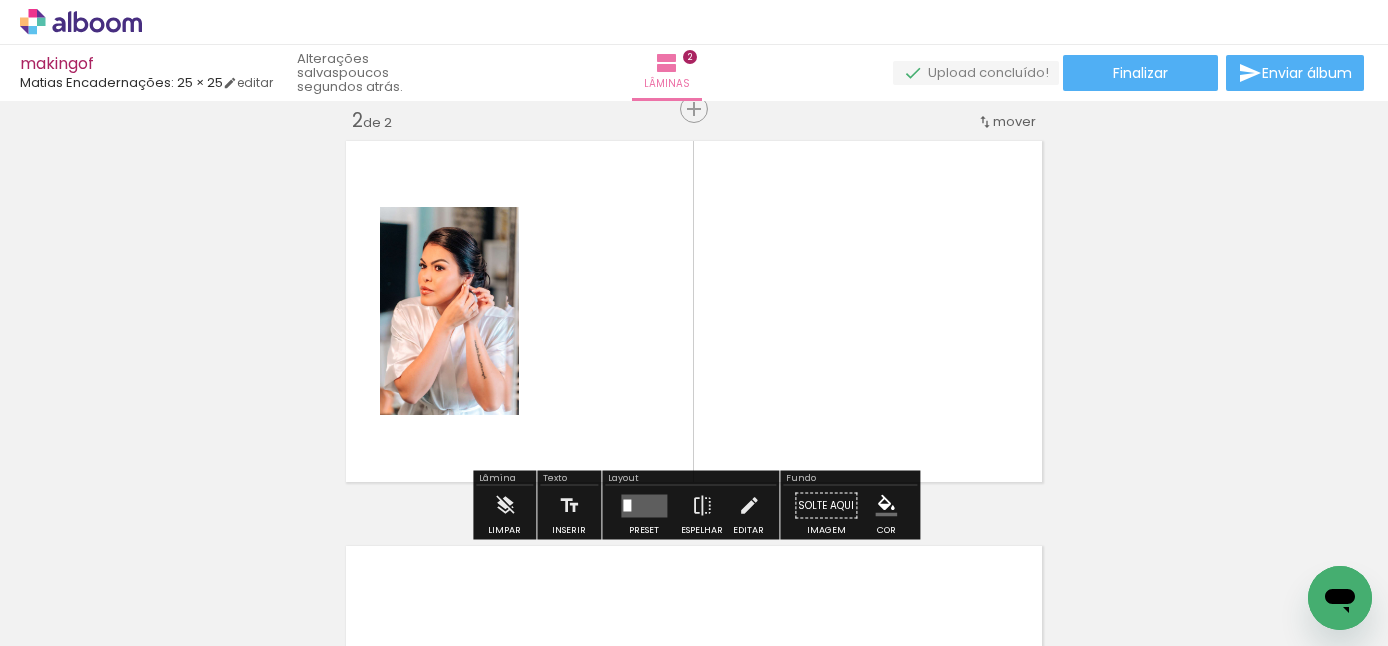 scroll, scrollTop: 430, scrollLeft: 0, axis: vertical 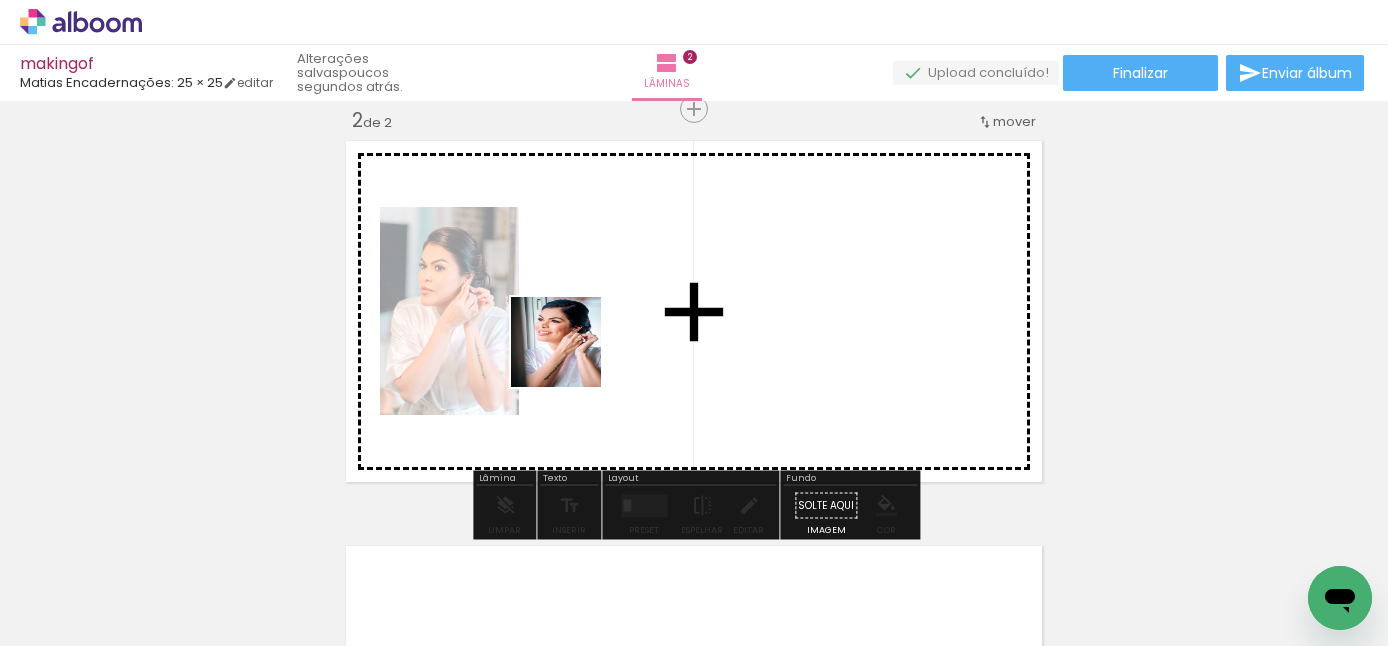 drag, startPoint x: 566, startPoint y: 543, endPoint x: 570, endPoint y: 353, distance: 190.0421 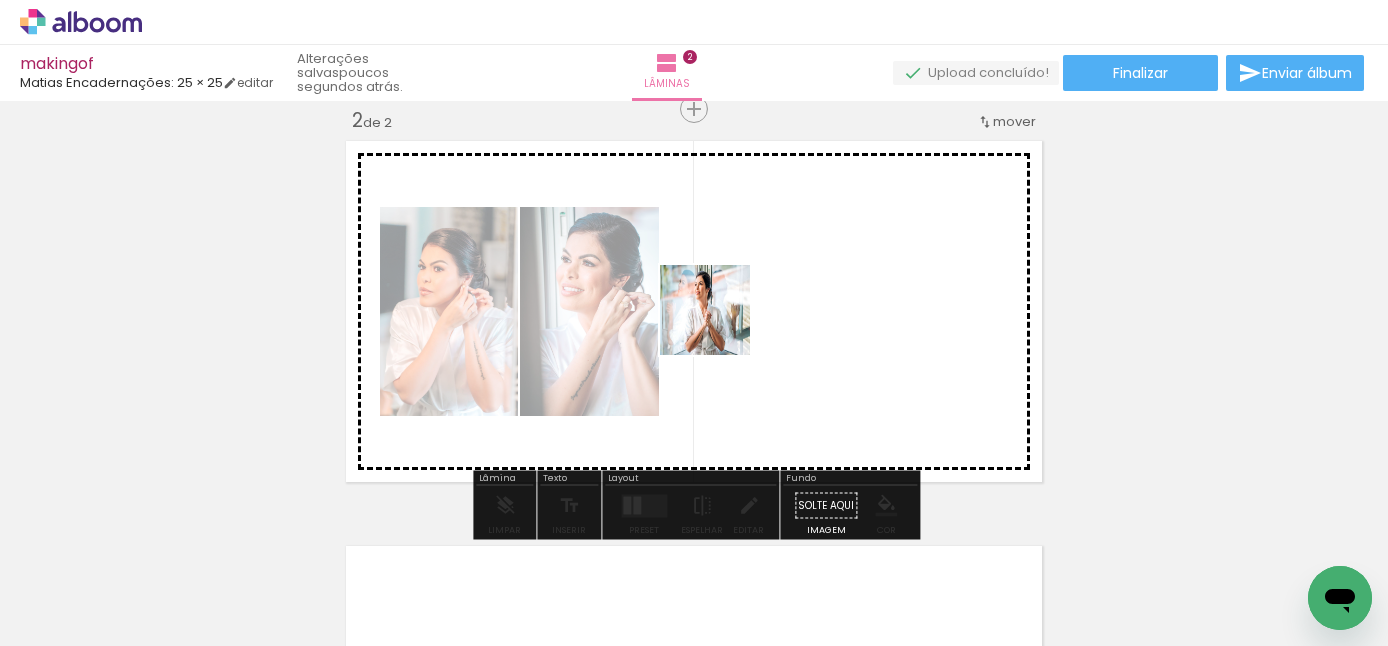drag, startPoint x: 693, startPoint y: 561, endPoint x: 720, endPoint y: 325, distance: 237.53947 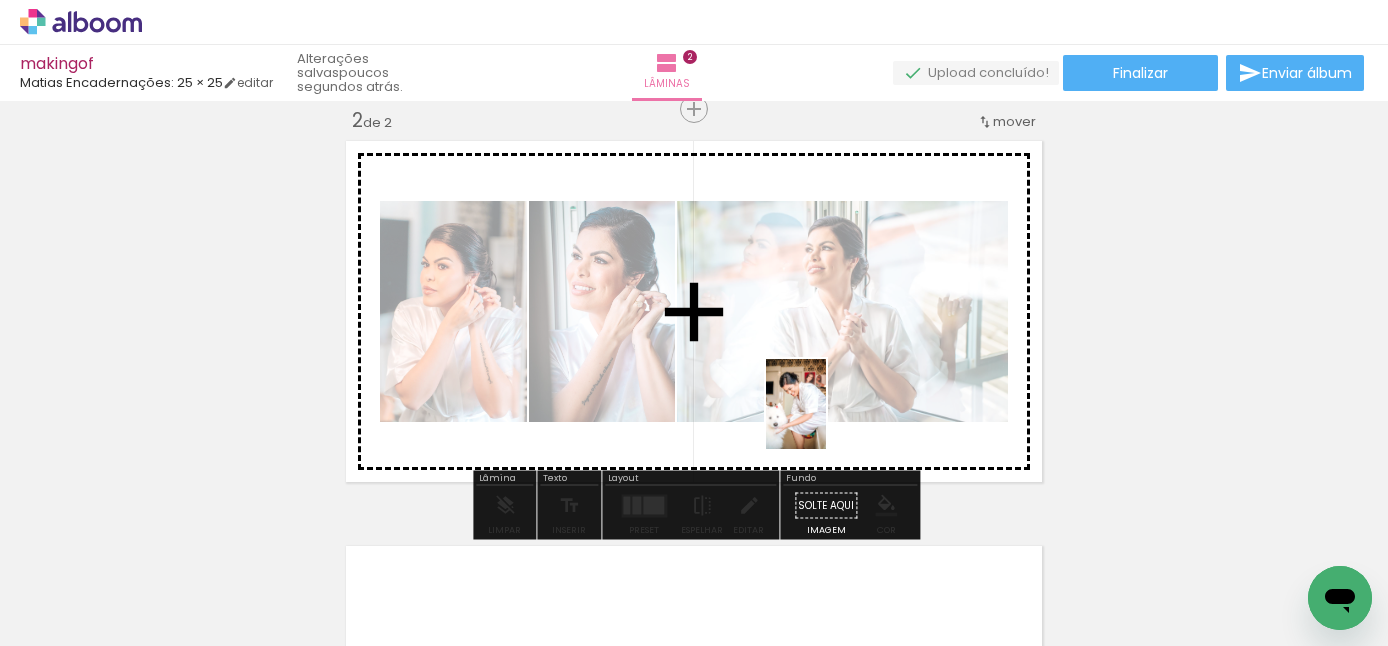drag, startPoint x: 788, startPoint y: 585, endPoint x: 826, endPoint y: 419, distance: 170.29387 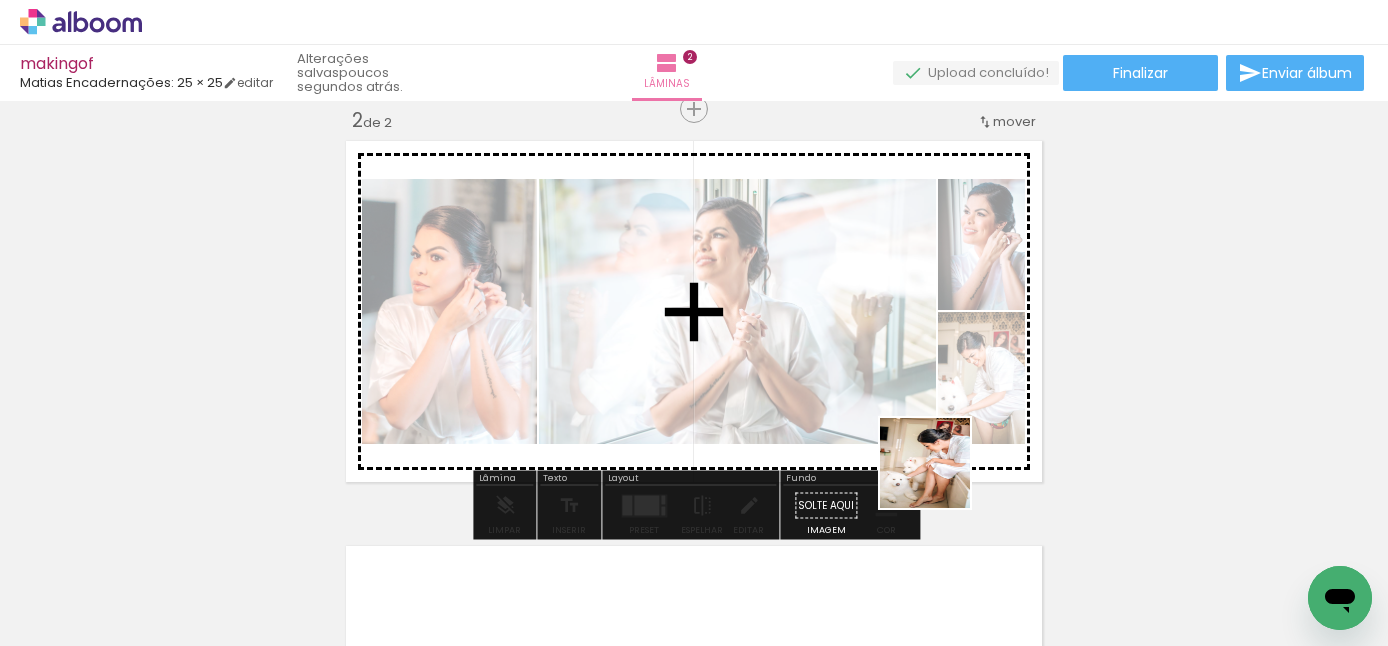 click at bounding box center [694, 323] 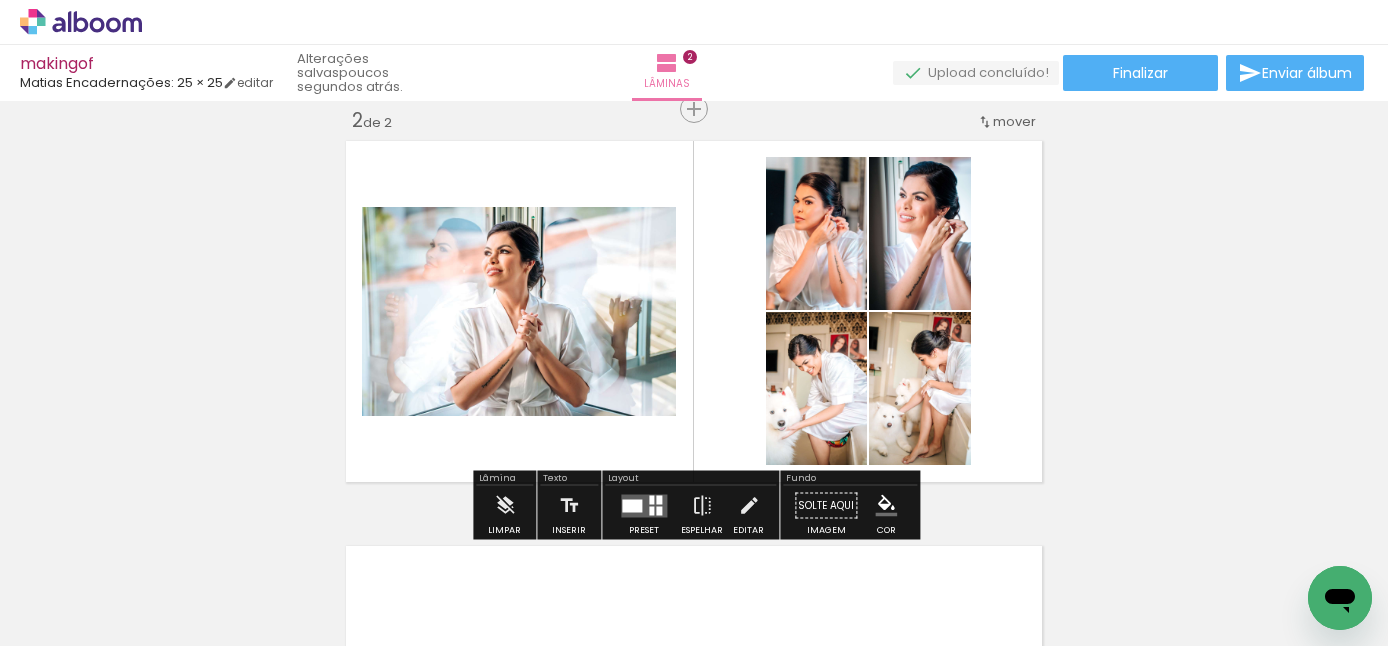 scroll, scrollTop: 0, scrollLeft: 577, axis: horizontal 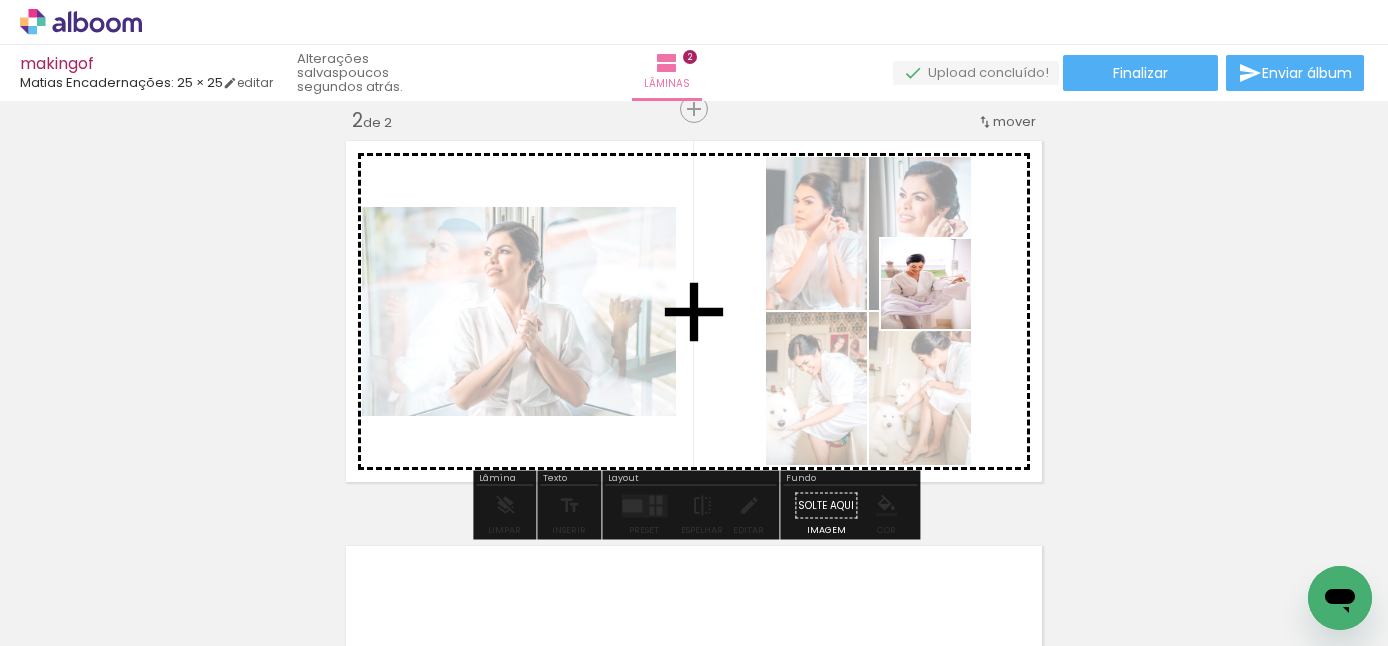 drag, startPoint x: 877, startPoint y: 594, endPoint x: 941, endPoint y: 300, distance: 300.88535 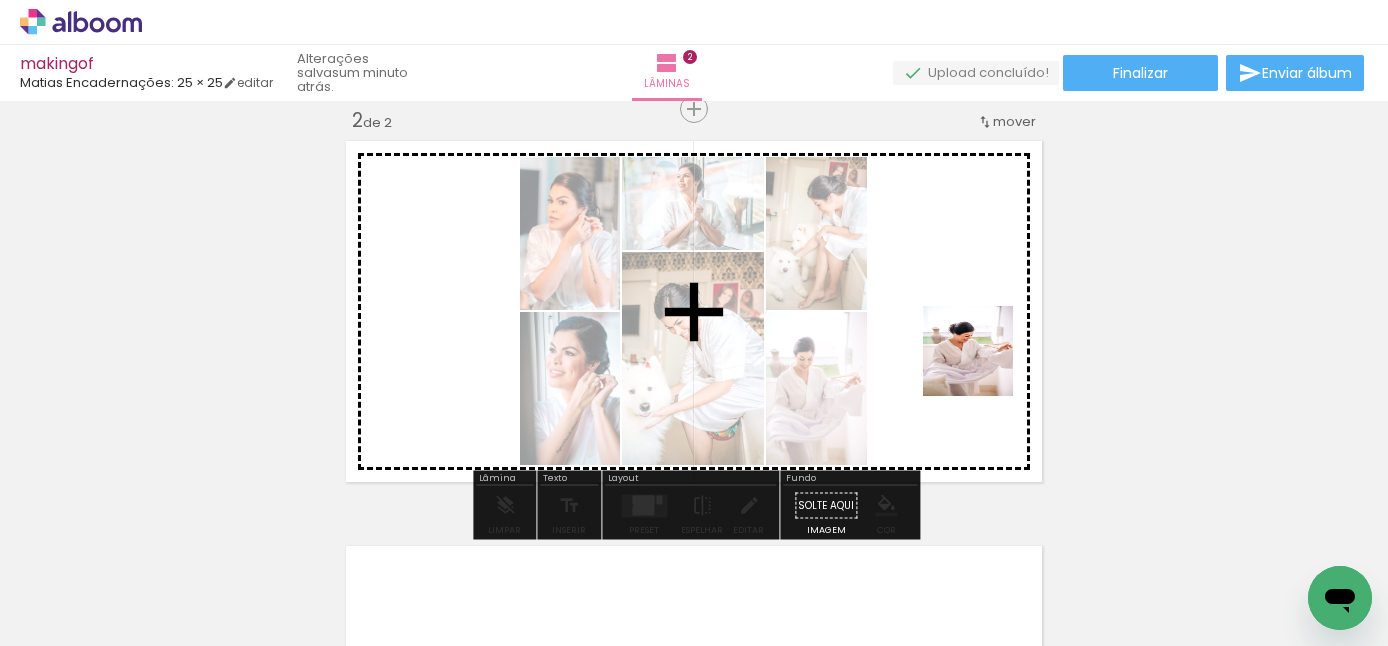 drag, startPoint x: 987, startPoint y: 577, endPoint x: 983, endPoint y: 353, distance: 224.0357 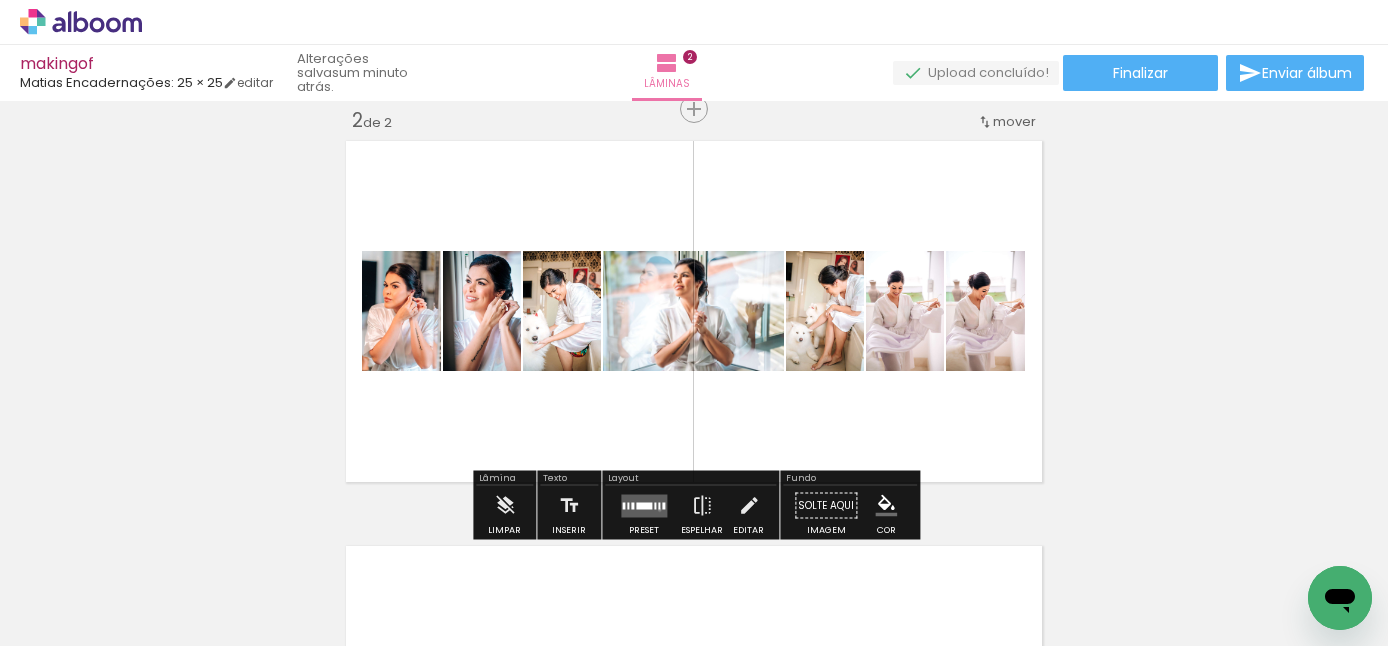 click at bounding box center (644, 505) 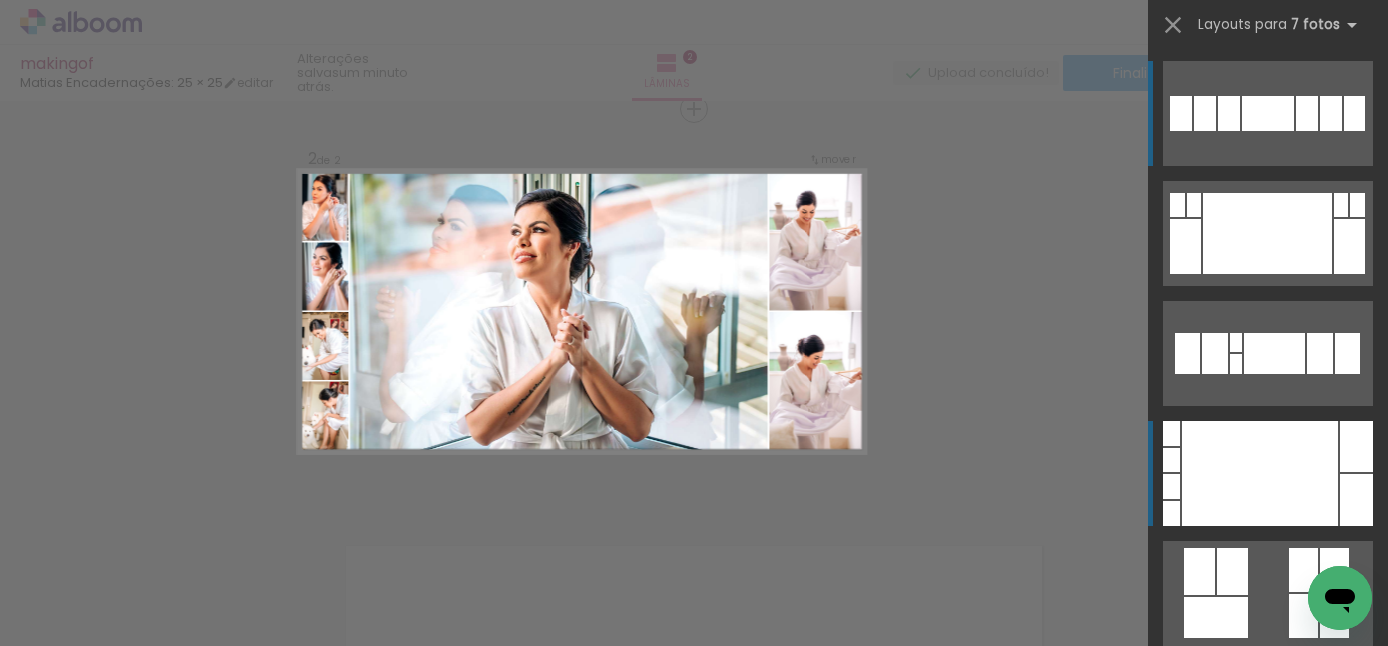 click at bounding box center [1260, 473] 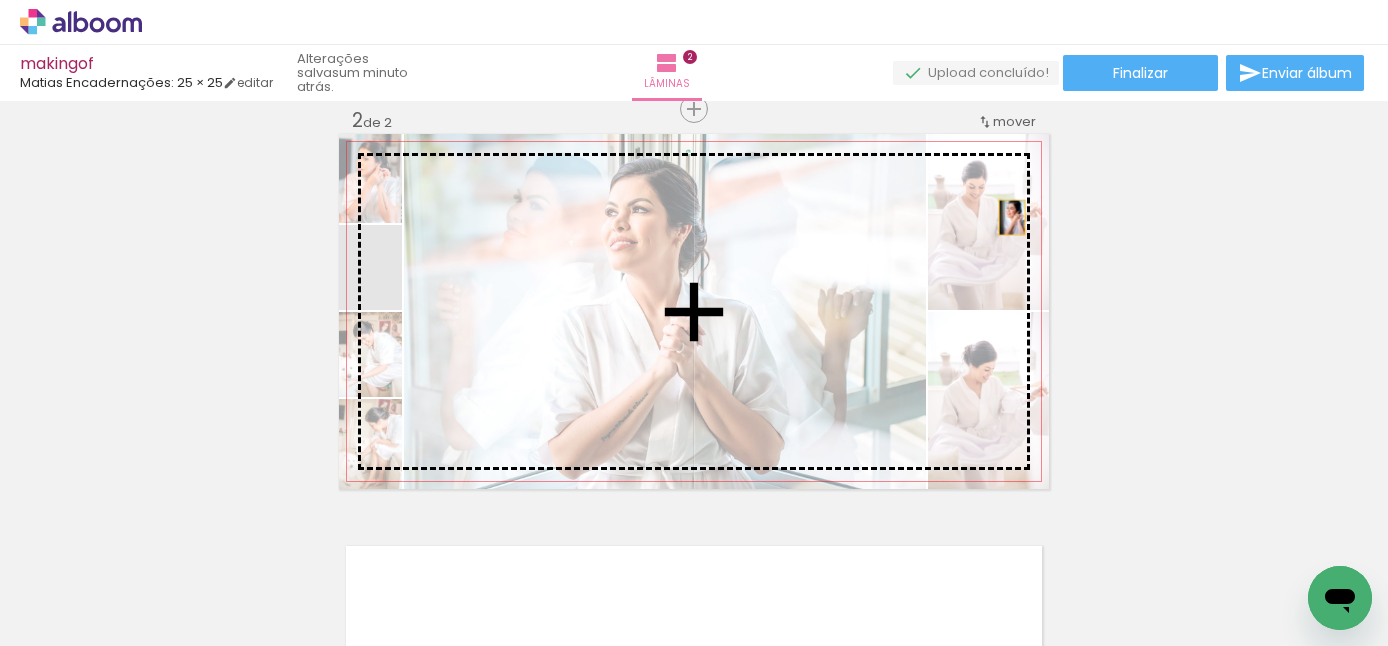 drag, startPoint x: 390, startPoint y: 276, endPoint x: 1011, endPoint y: 217, distance: 623.79645 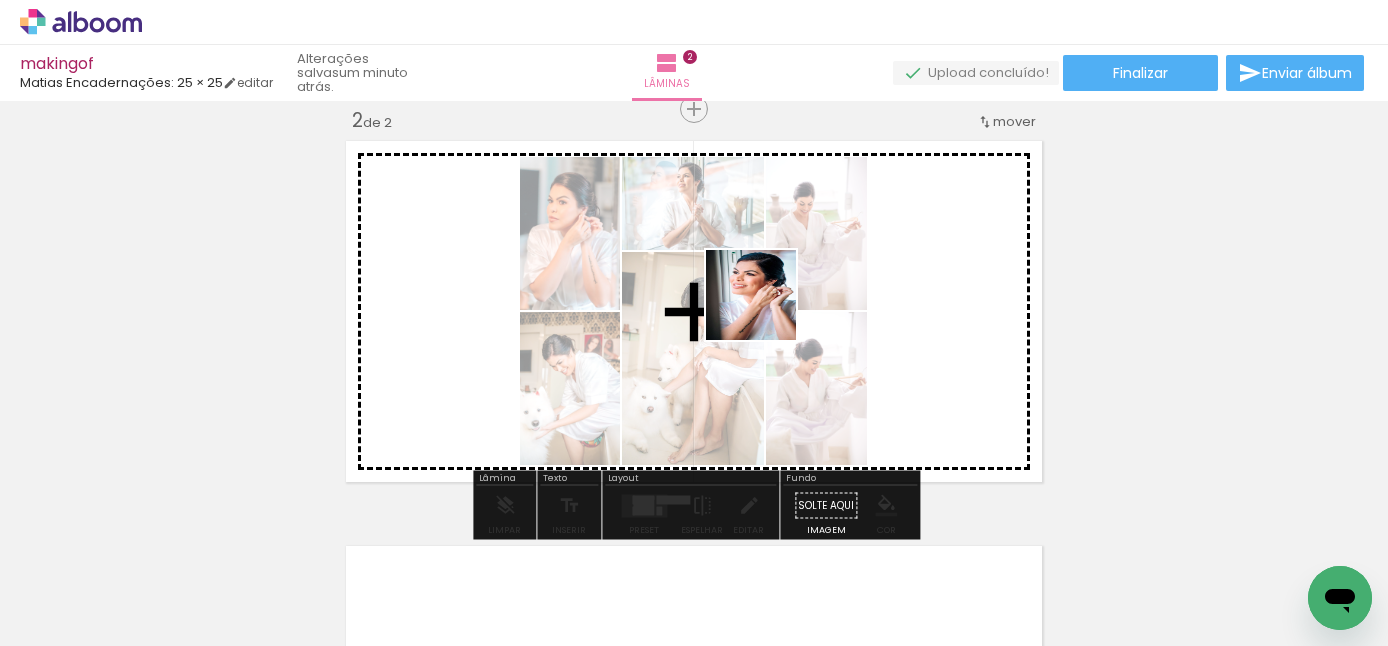 drag, startPoint x: 211, startPoint y: 596, endPoint x: 779, endPoint y: 307, distance: 637.29504 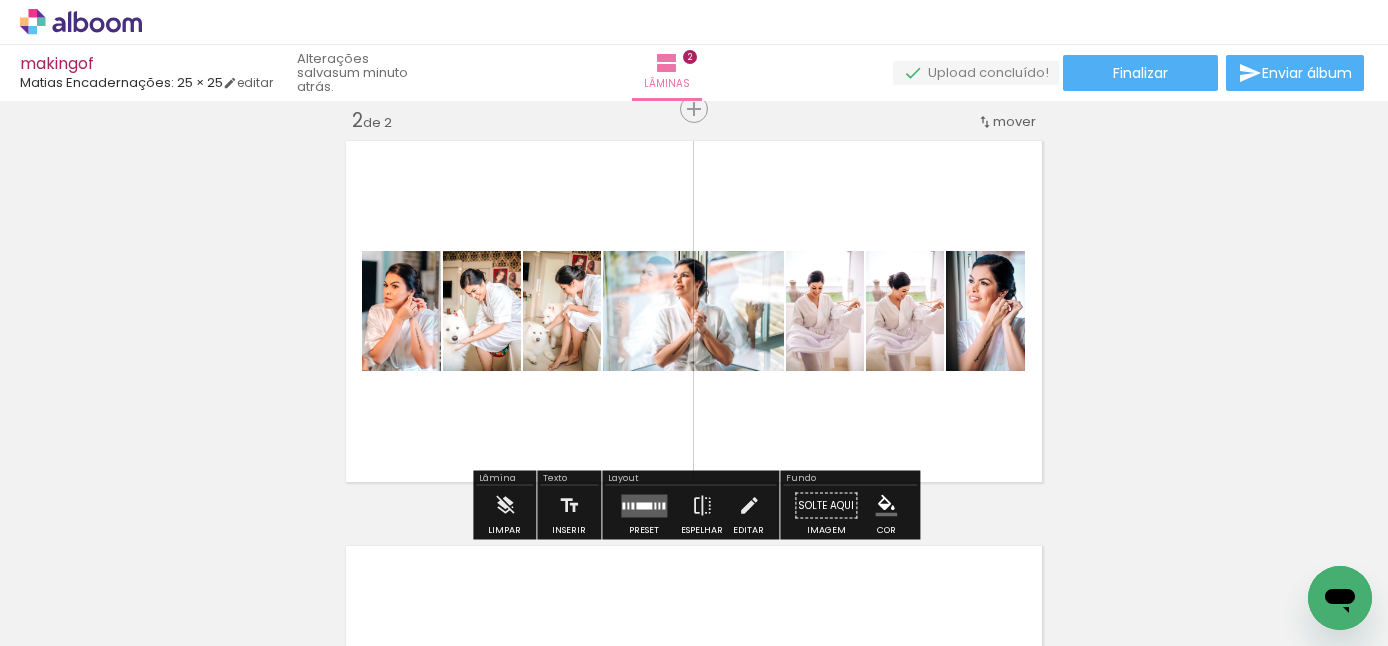 click at bounding box center (644, 505) 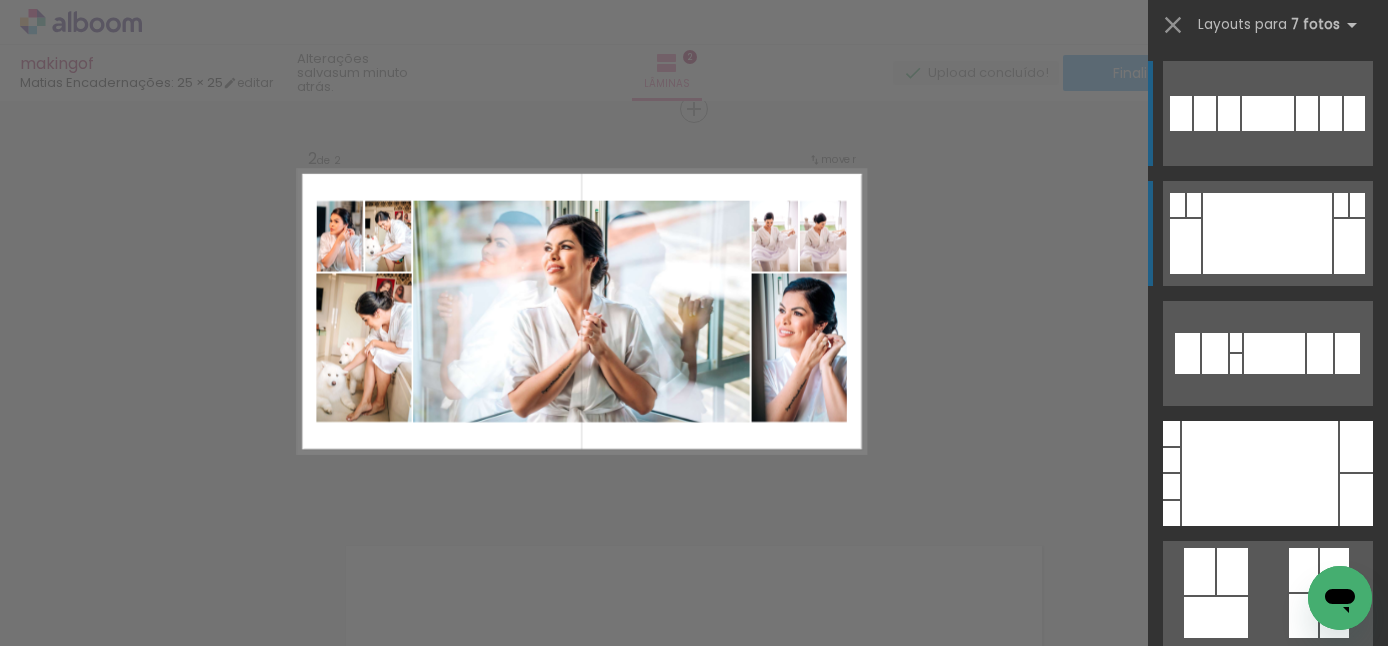 click at bounding box center (1268, 113) 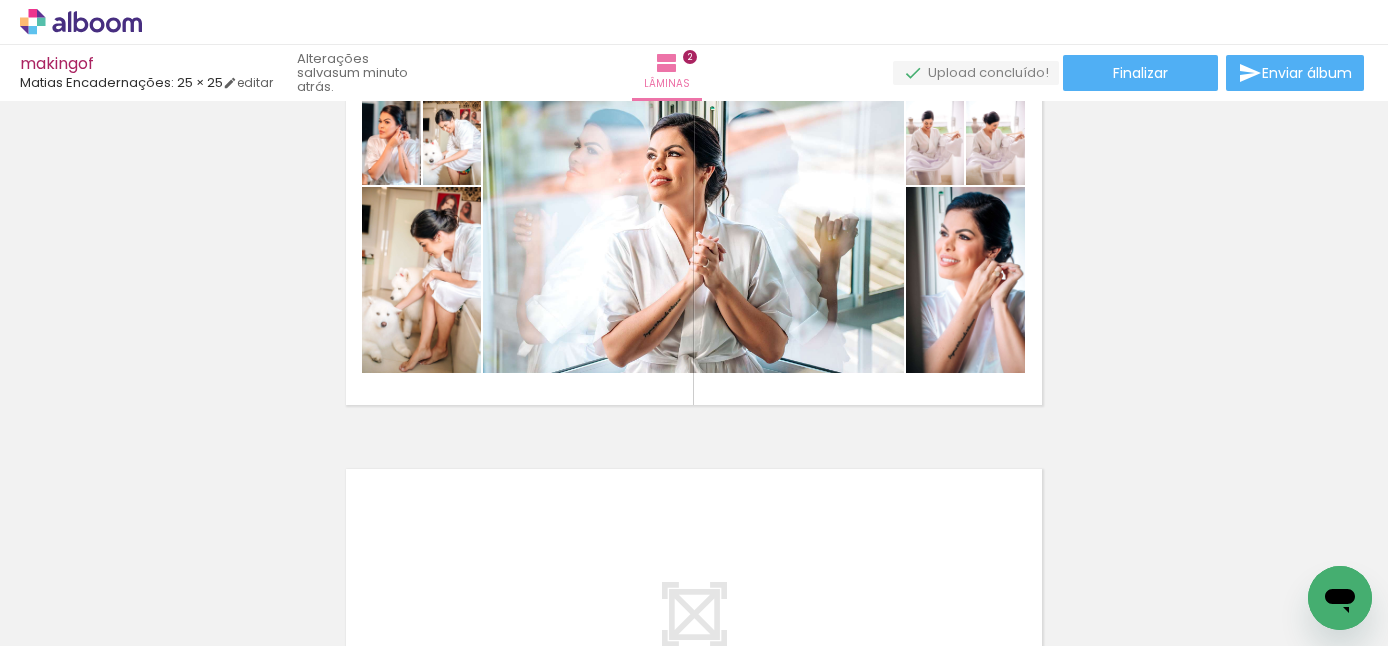scroll, scrollTop: 520, scrollLeft: 0, axis: vertical 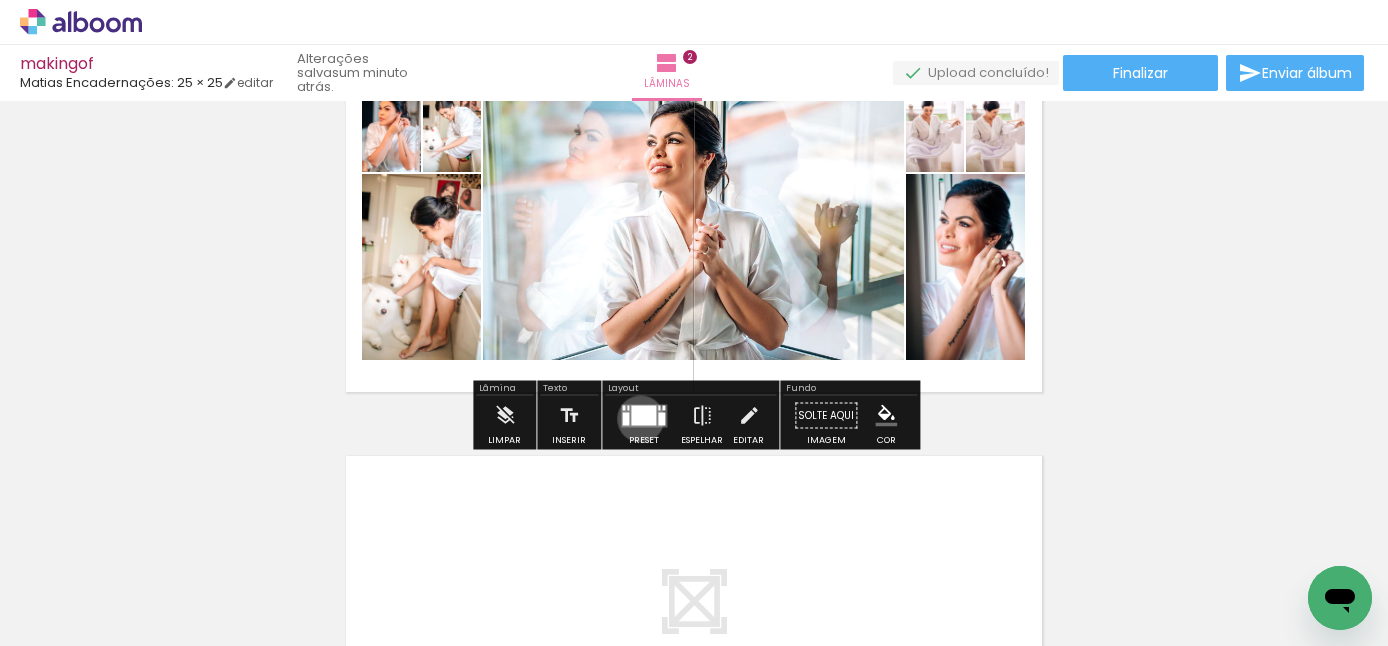 click at bounding box center (643, 415) 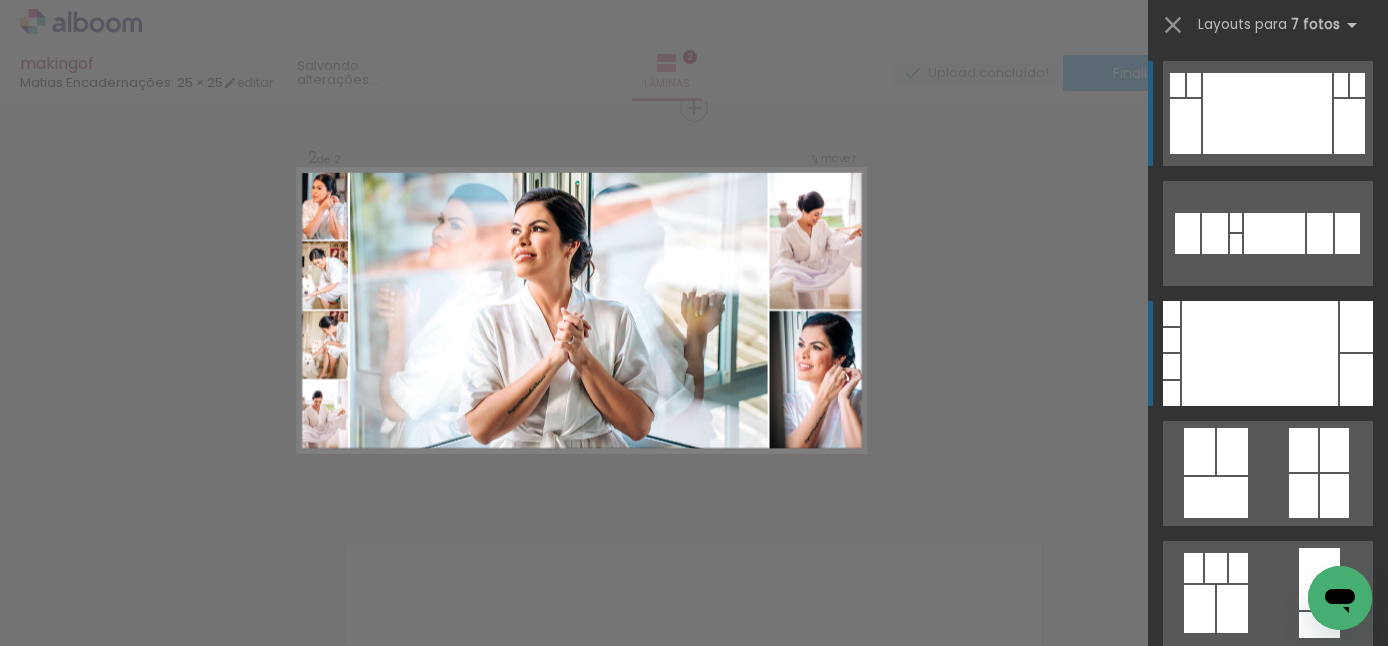 scroll, scrollTop: 430, scrollLeft: 0, axis: vertical 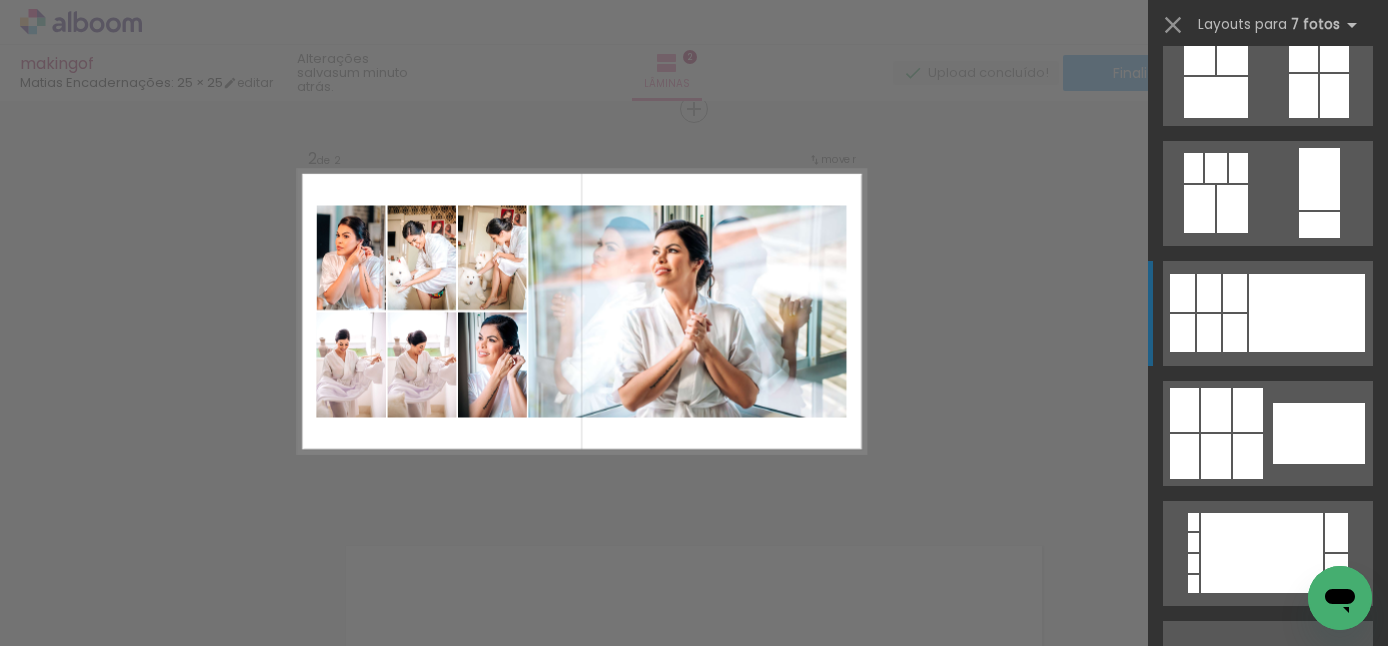 click at bounding box center (1268, -407) 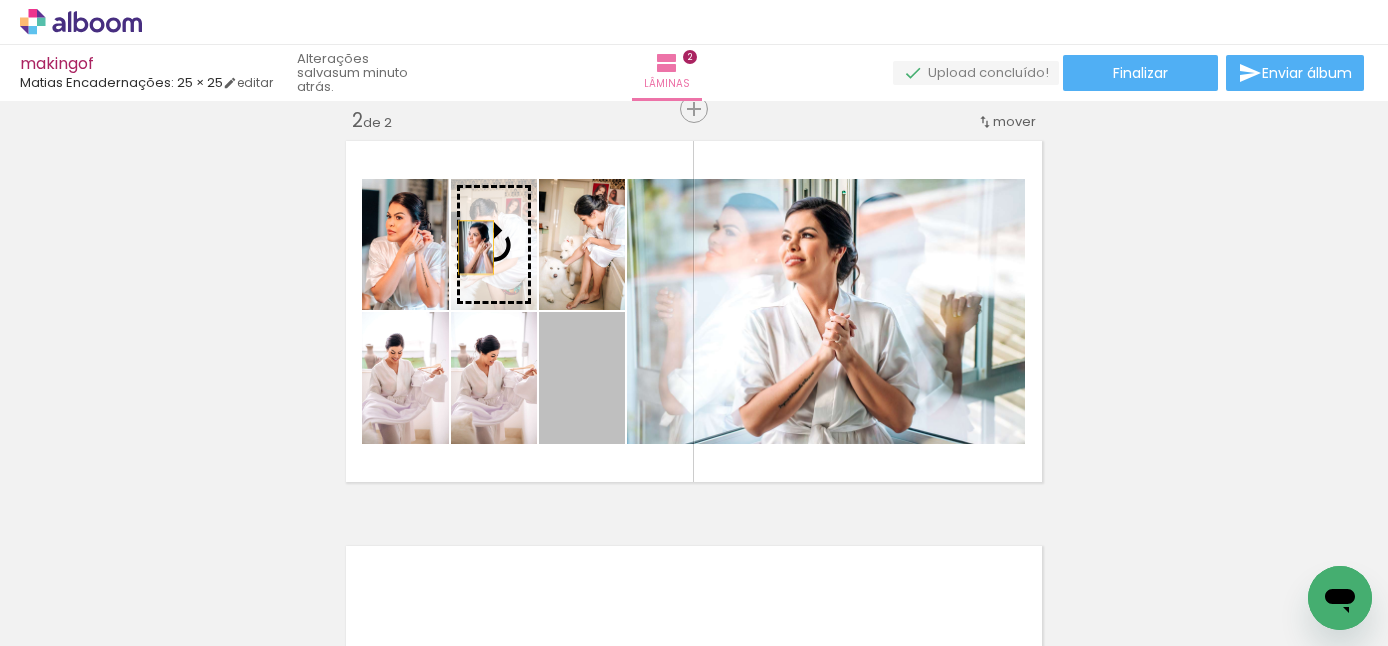 drag, startPoint x: 571, startPoint y: 416, endPoint x: 475, endPoint y: 244, distance: 196.97716 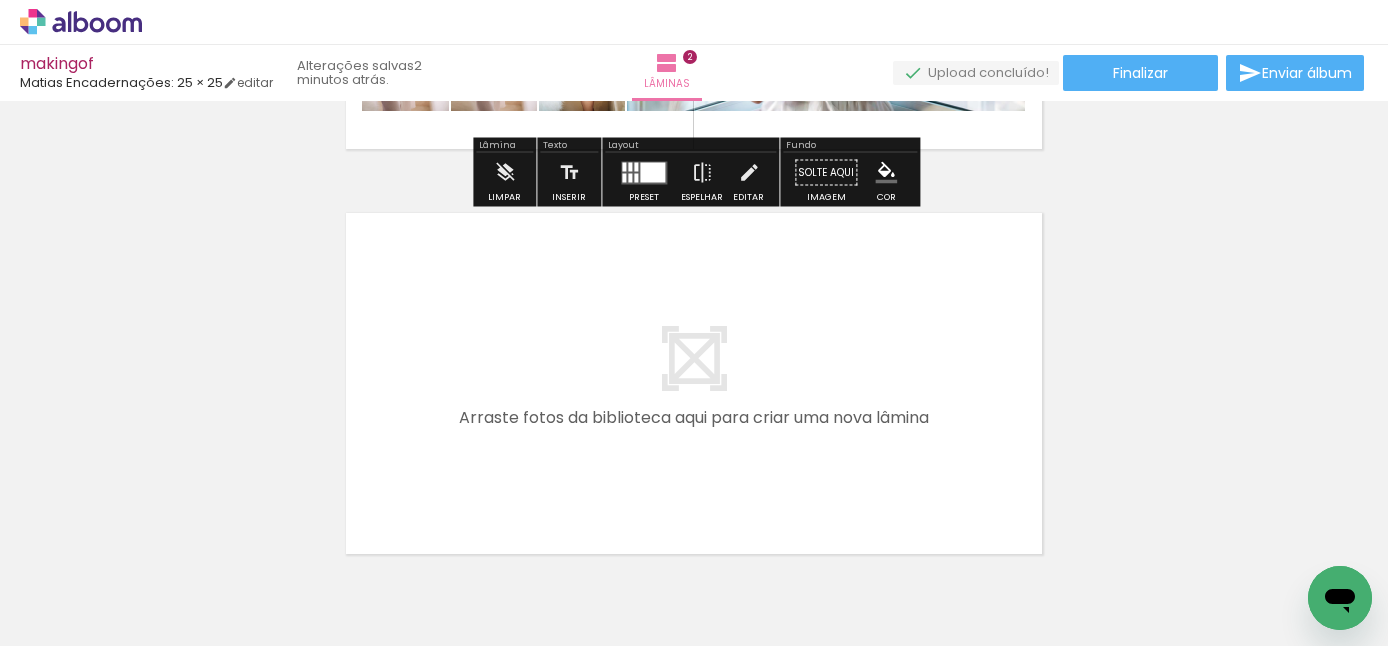 scroll, scrollTop: 780, scrollLeft: 0, axis: vertical 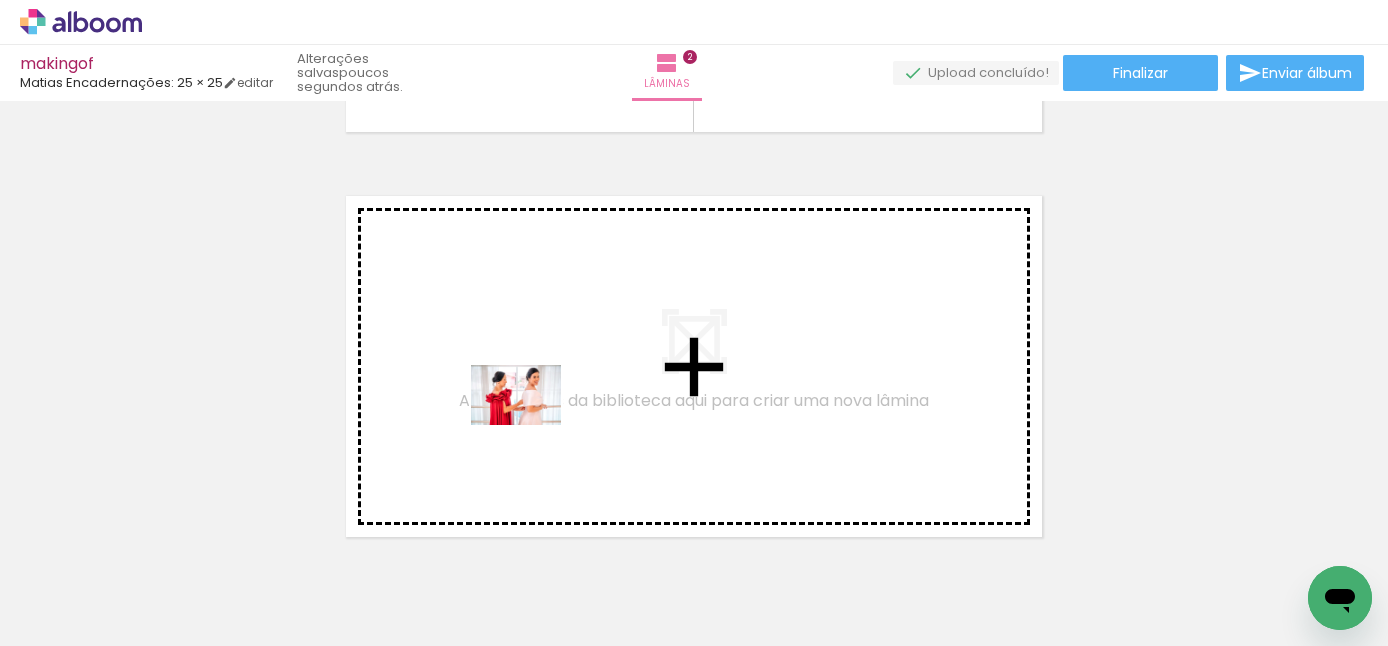 drag, startPoint x: 521, startPoint y: 600, endPoint x: 531, endPoint y: 425, distance: 175.28548 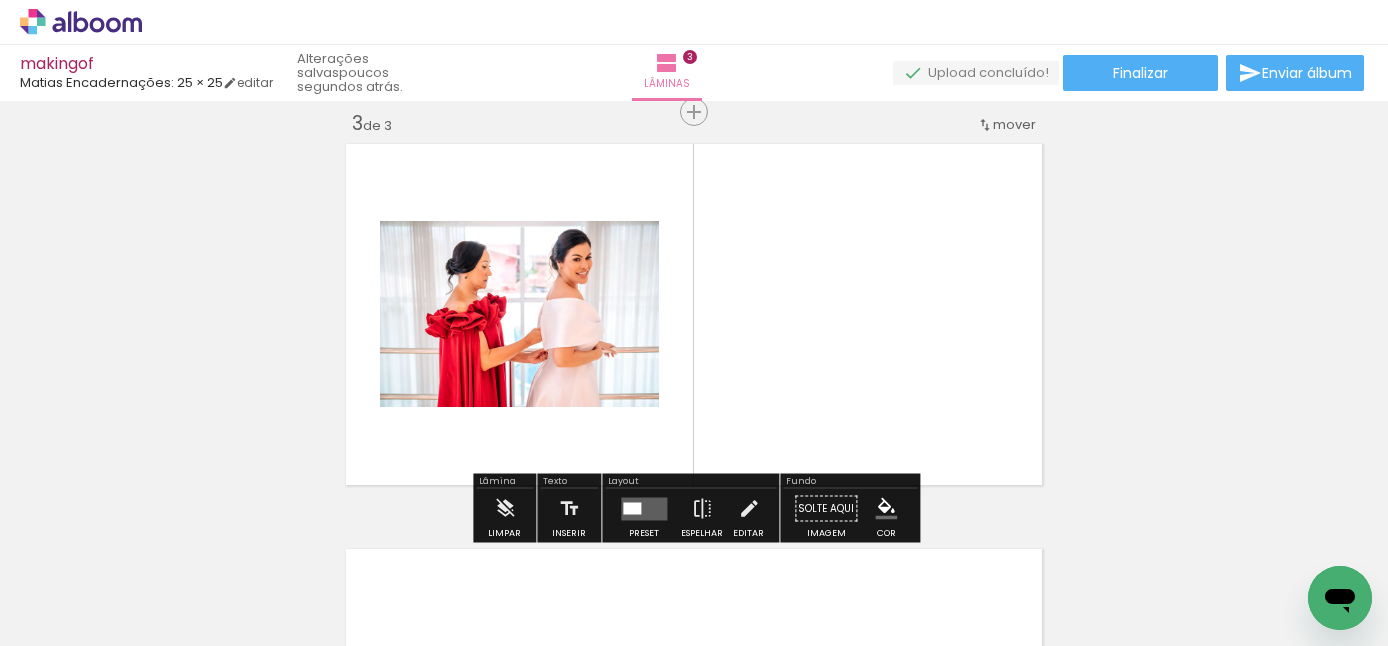scroll, scrollTop: 835, scrollLeft: 0, axis: vertical 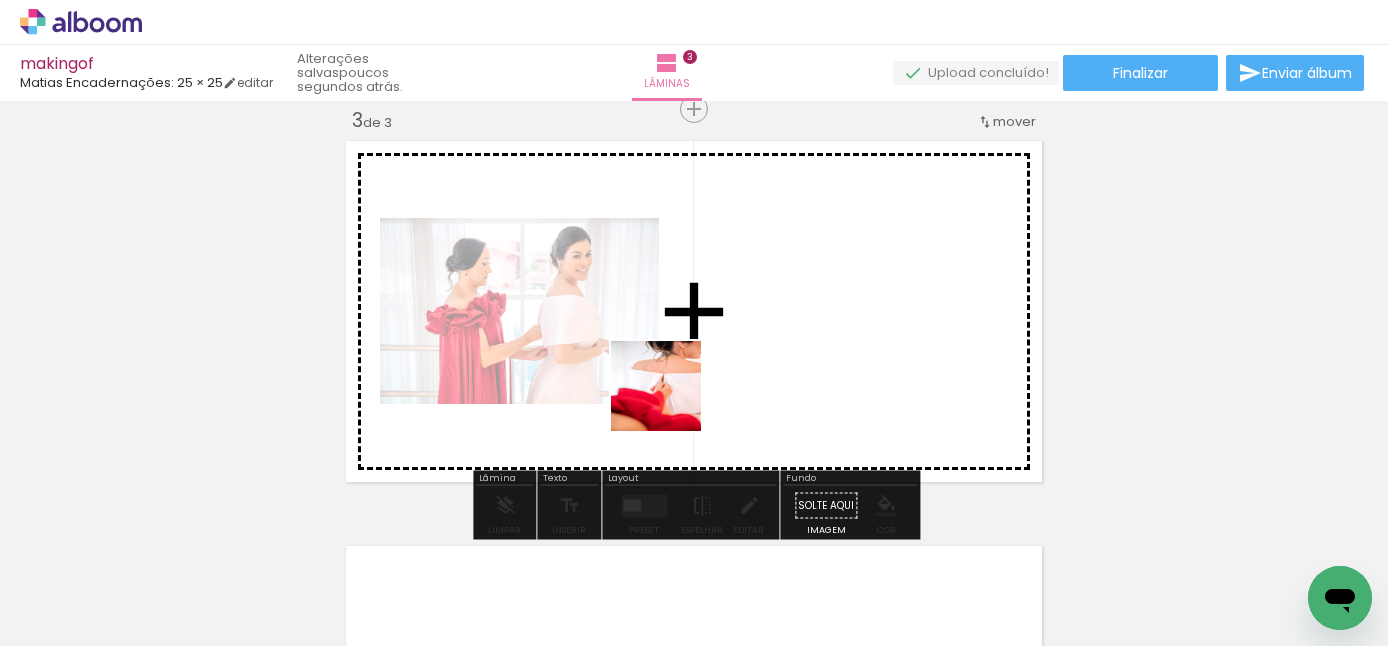drag, startPoint x: 667, startPoint y: 561, endPoint x: 710, endPoint y: 279, distance: 285.25952 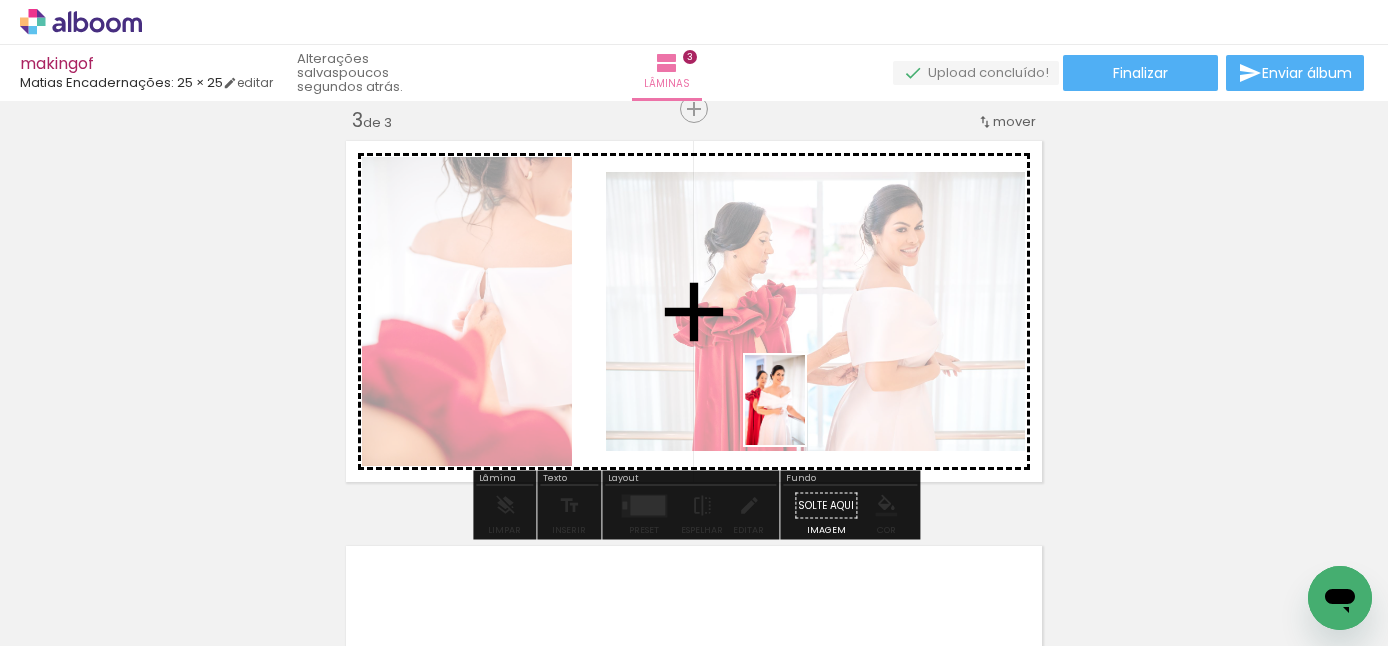 drag, startPoint x: 767, startPoint y: 597, endPoint x: 805, endPoint y: 416, distance: 184.94594 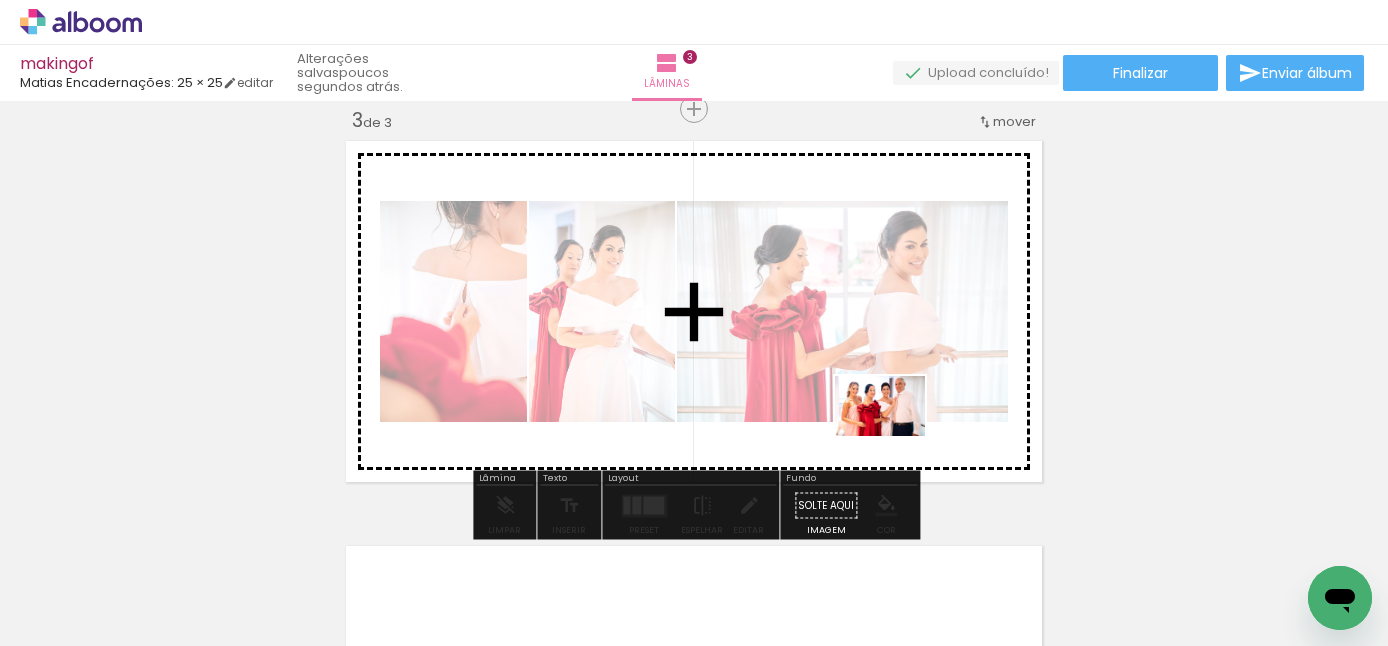 drag, startPoint x: 894, startPoint y: 577, endPoint x: 895, endPoint y: 436, distance: 141.00354 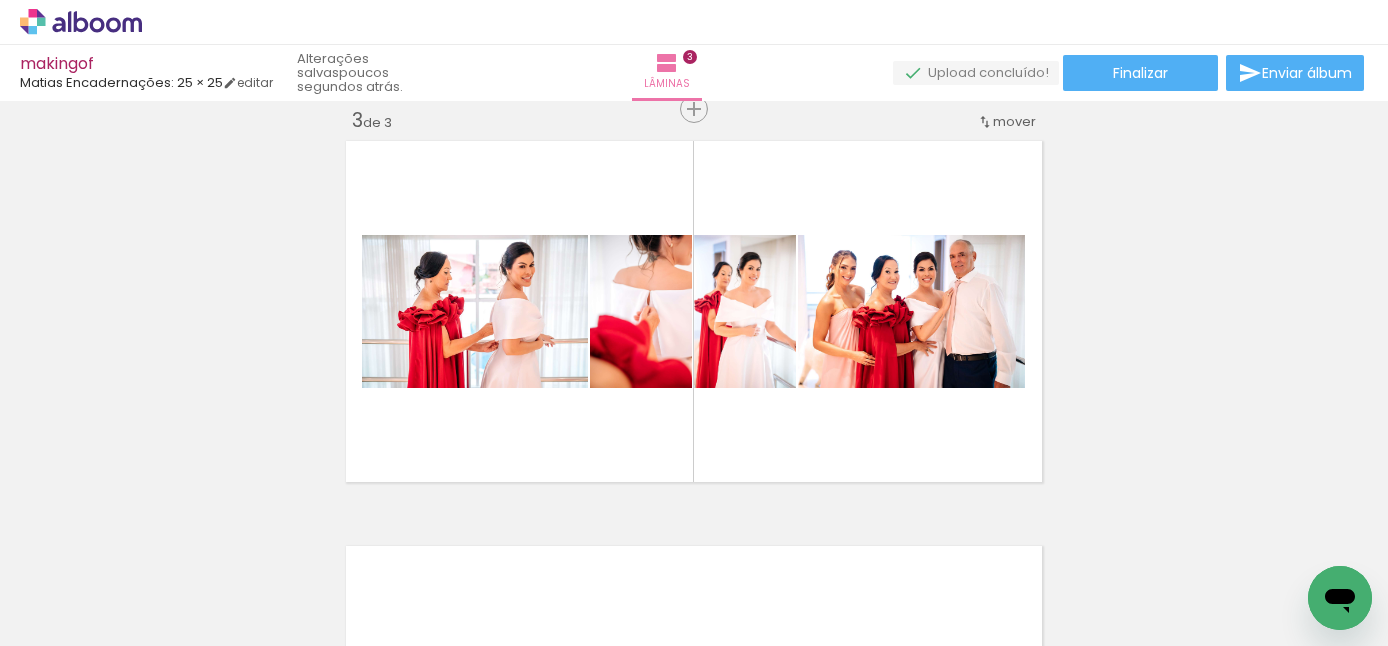 scroll, scrollTop: 0, scrollLeft: 1582, axis: horizontal 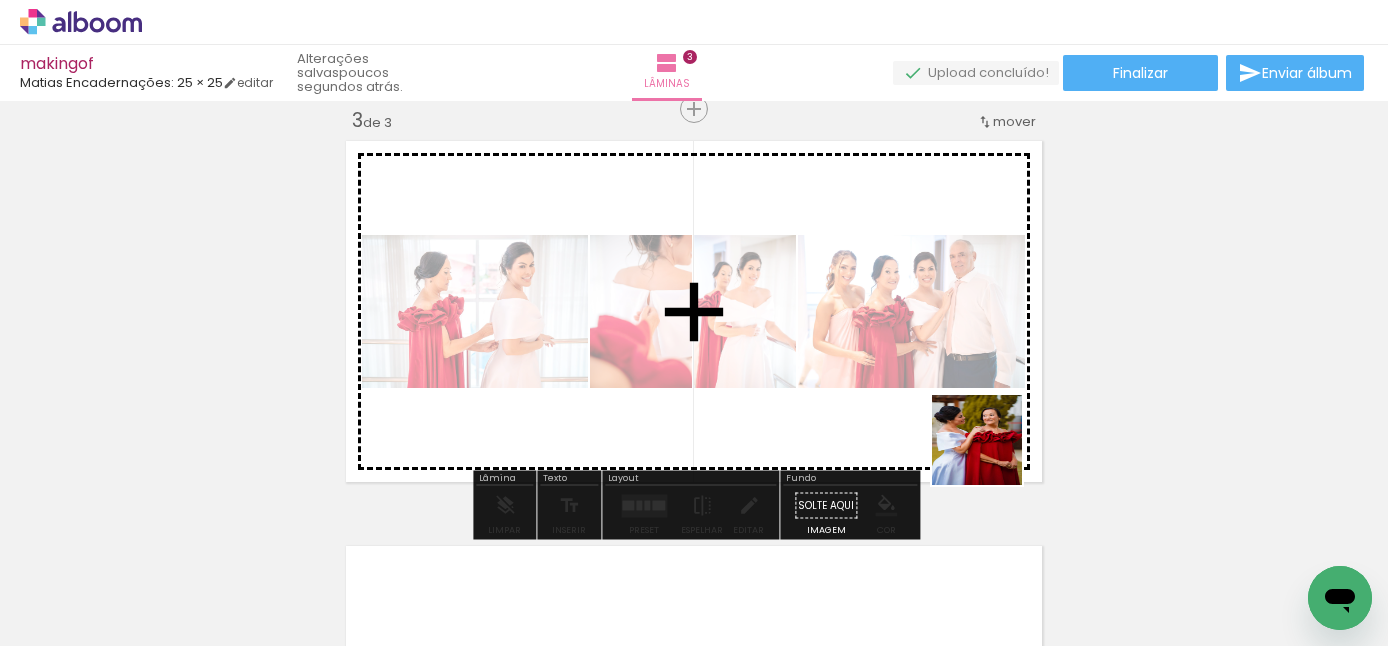 drag, startPoint x: 1214, startPoint y: 602, endPoint x: 990, endPoint y: 451, distance: 270.14255 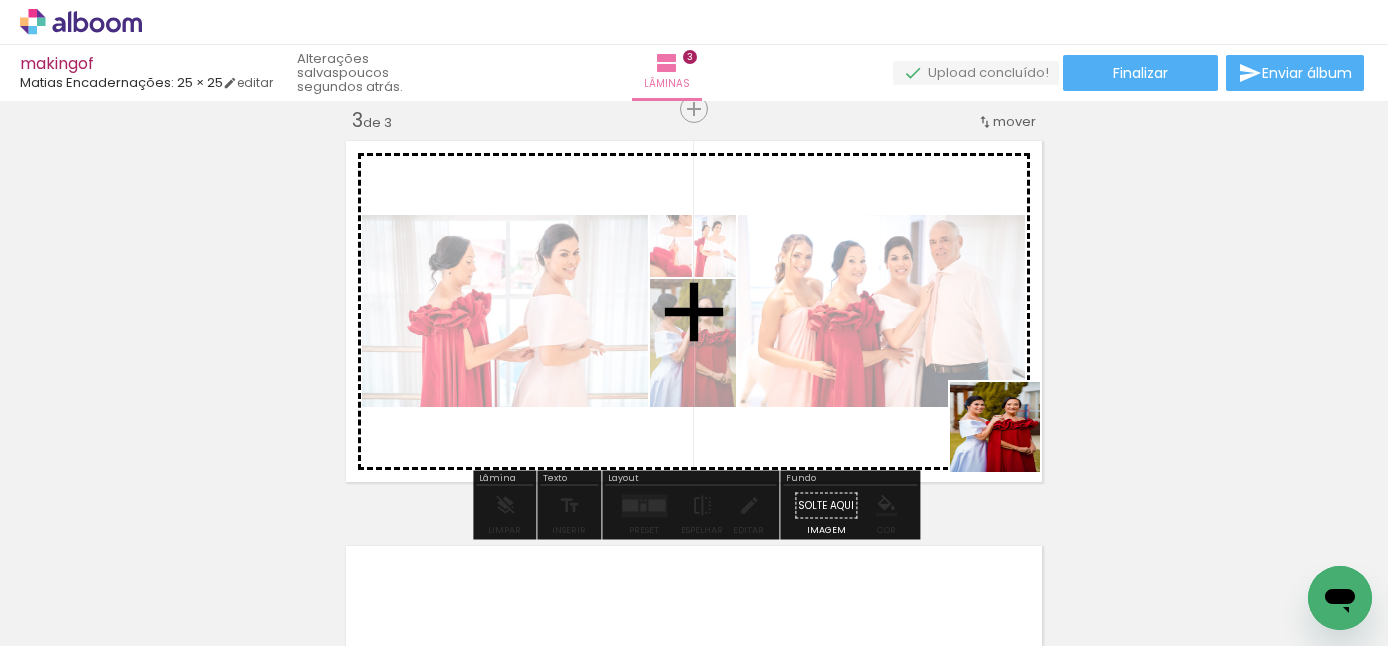drag, startPoint x: 1101, startPoint y: 597, endPoint x: 985, endPoint y: 421, distance: 210.789 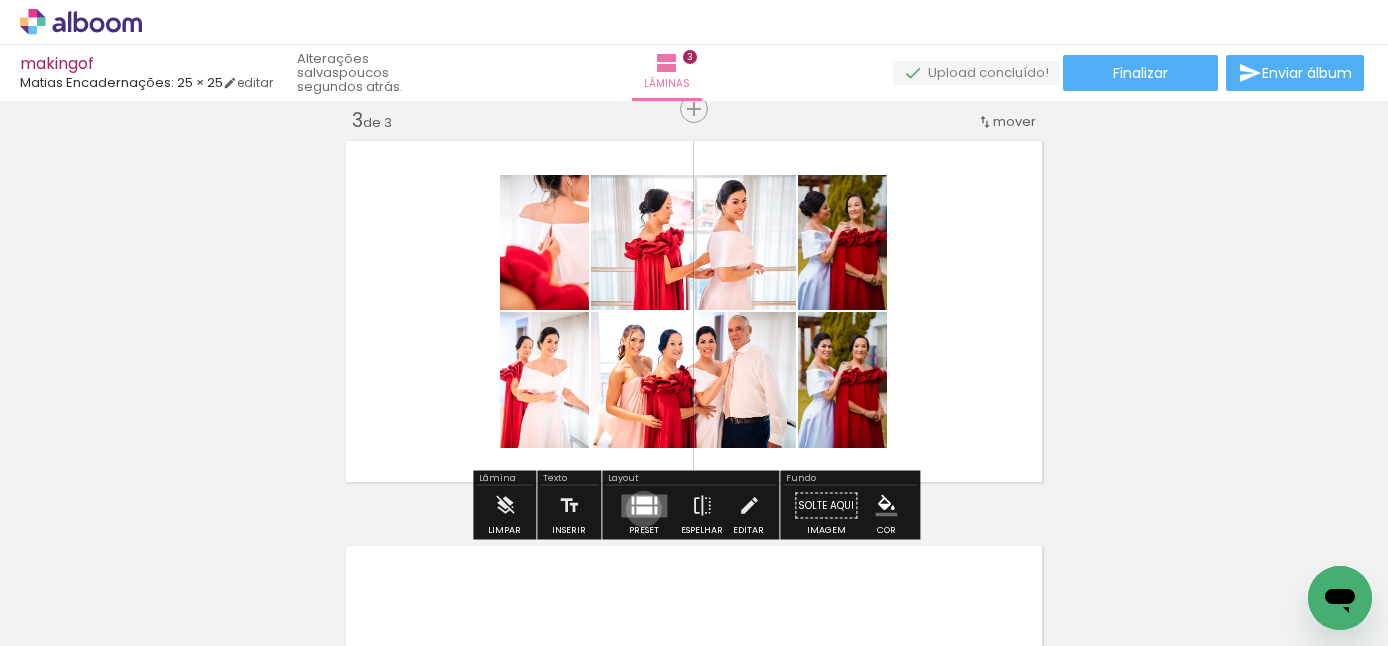 click at bounding box center [644, 510] 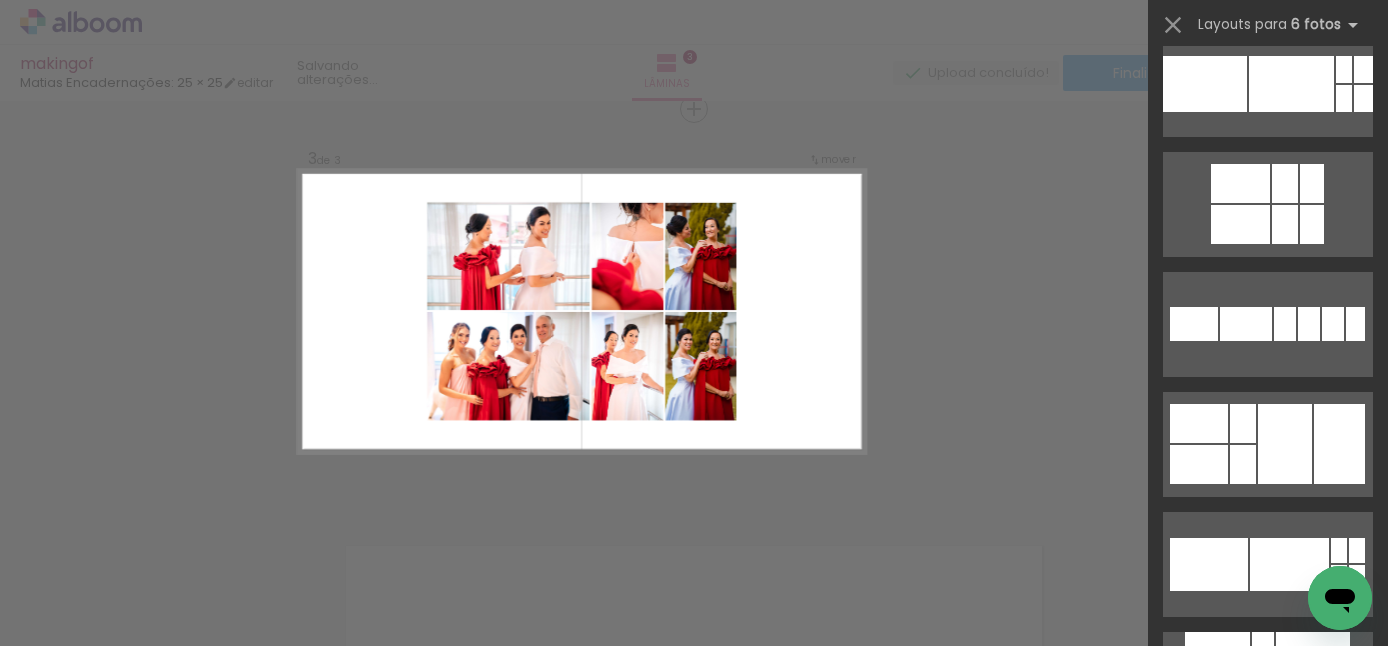 scroll, scrollTop: 425, scrollLeft: 0, axis: vertical 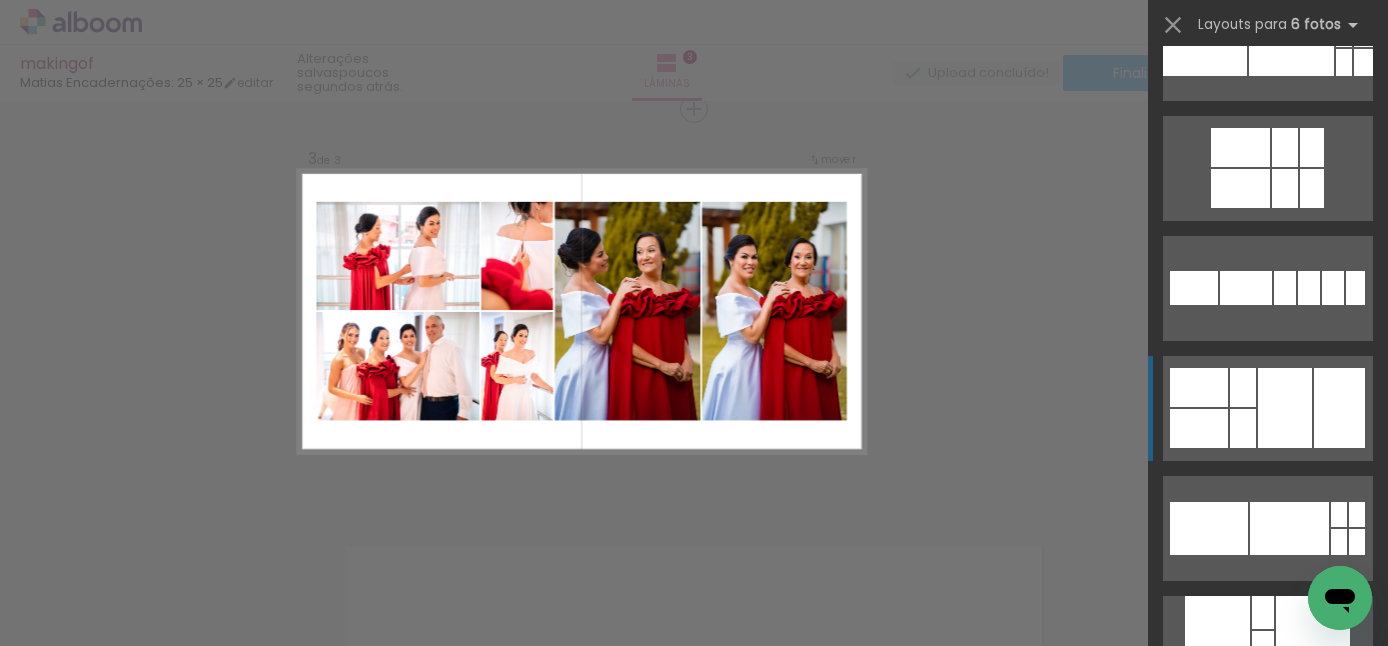 click at bounding box center (1285, -192) 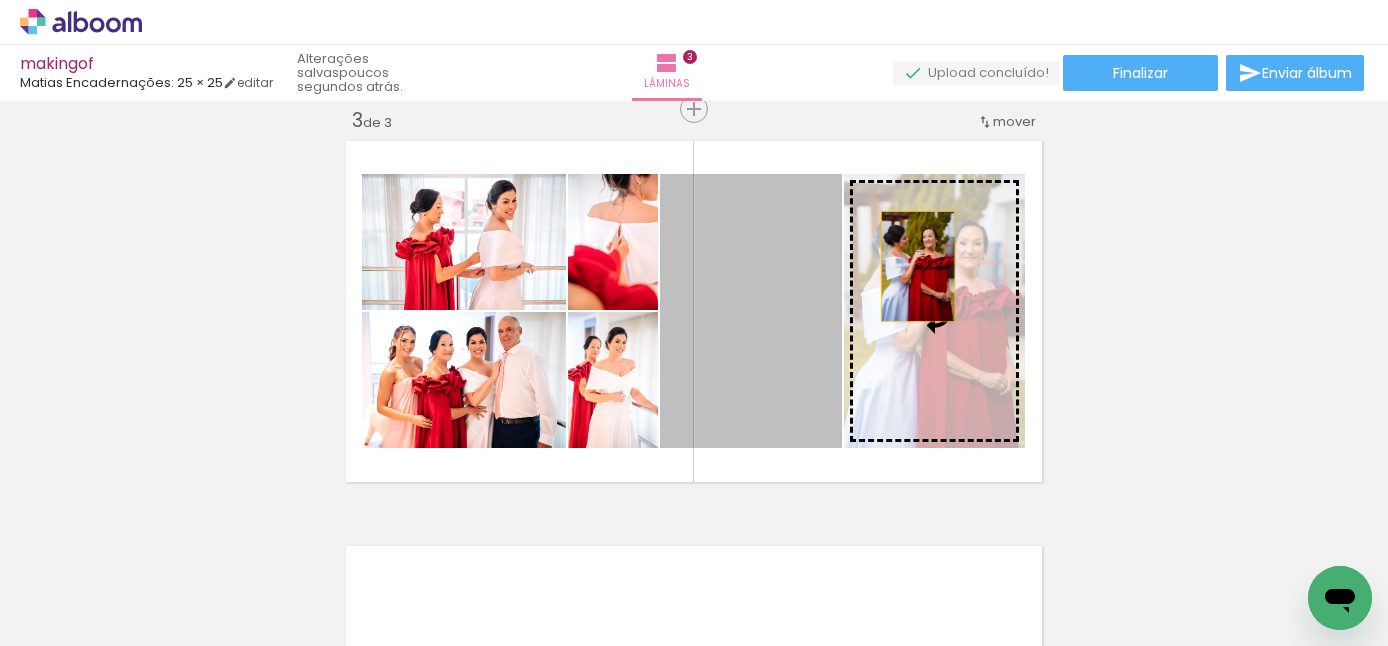 drag, startPoint x: 772, startPoint y: 266, endPoint x: 920, endPoint y: 266, distance: 148 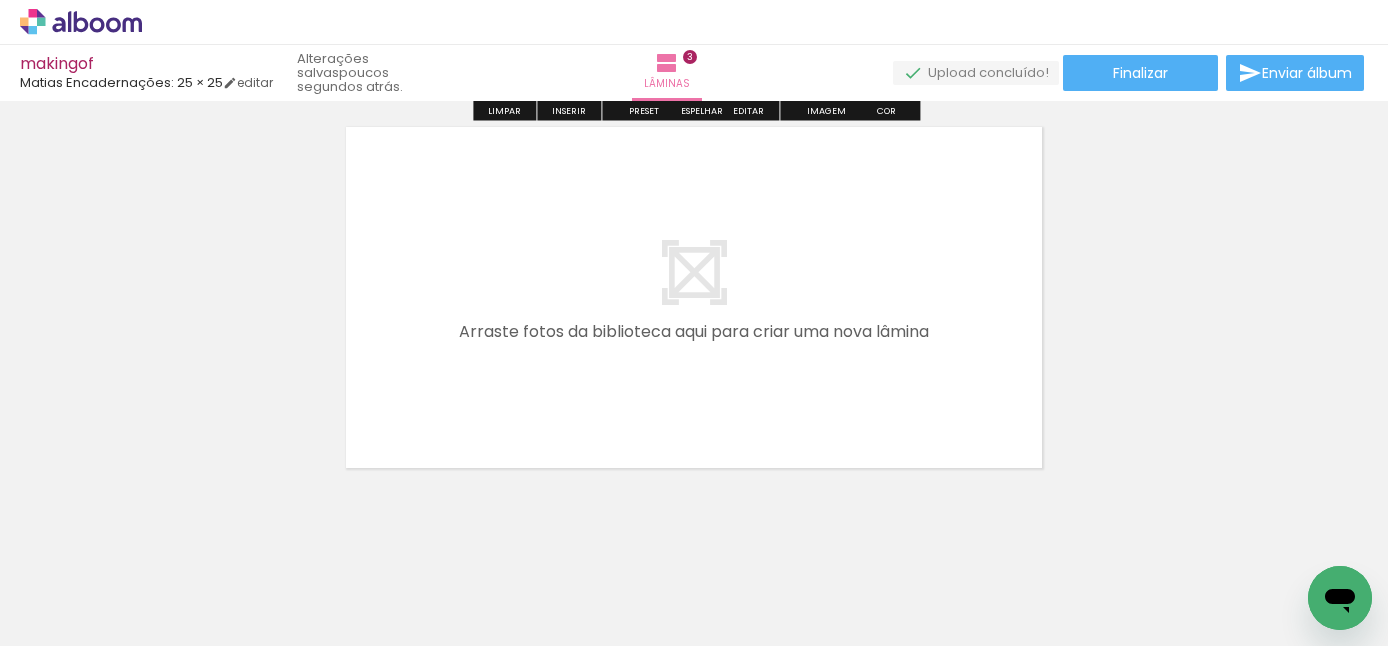 scroll, scrollTop: 1278, scrollLeft: 0, axis: vertical 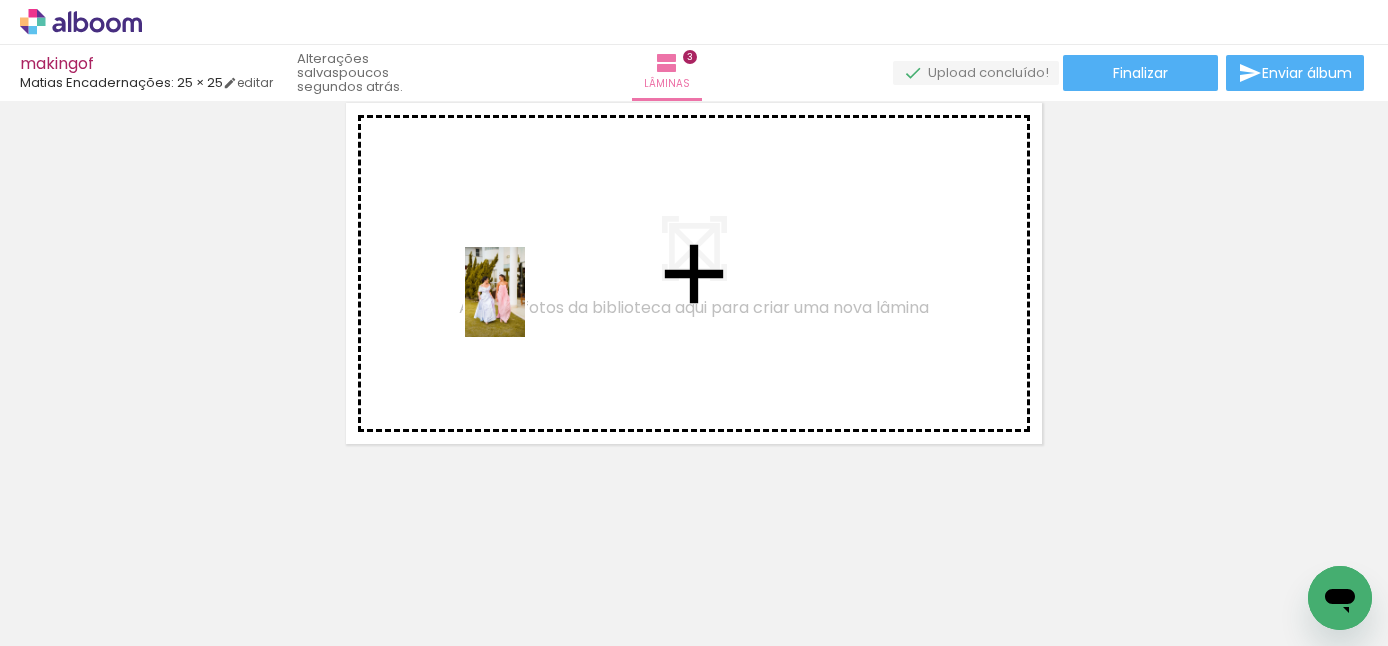 drag, startPoint x: 751, startPoint y: 604, endPoint x: 526, endPoint y: 308, distance: 371.80774 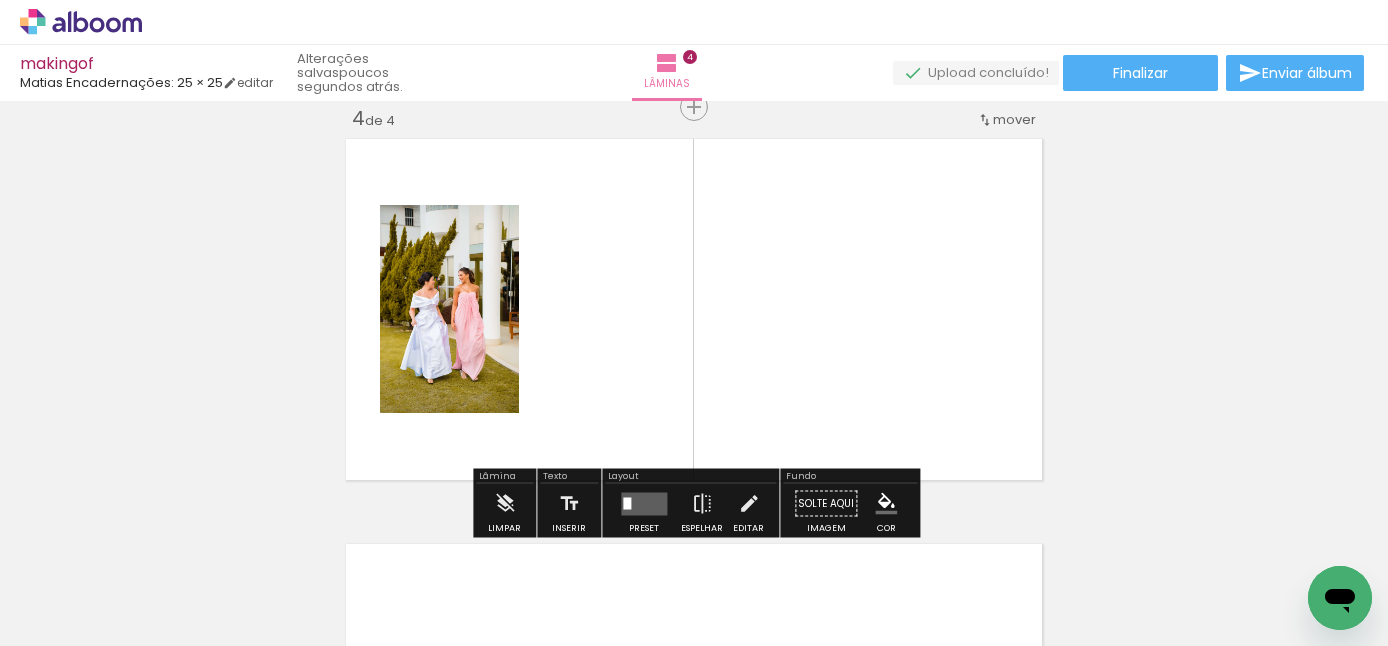 scroll, scrollTop: 1240, scrollLeft: 0, axis: vertical 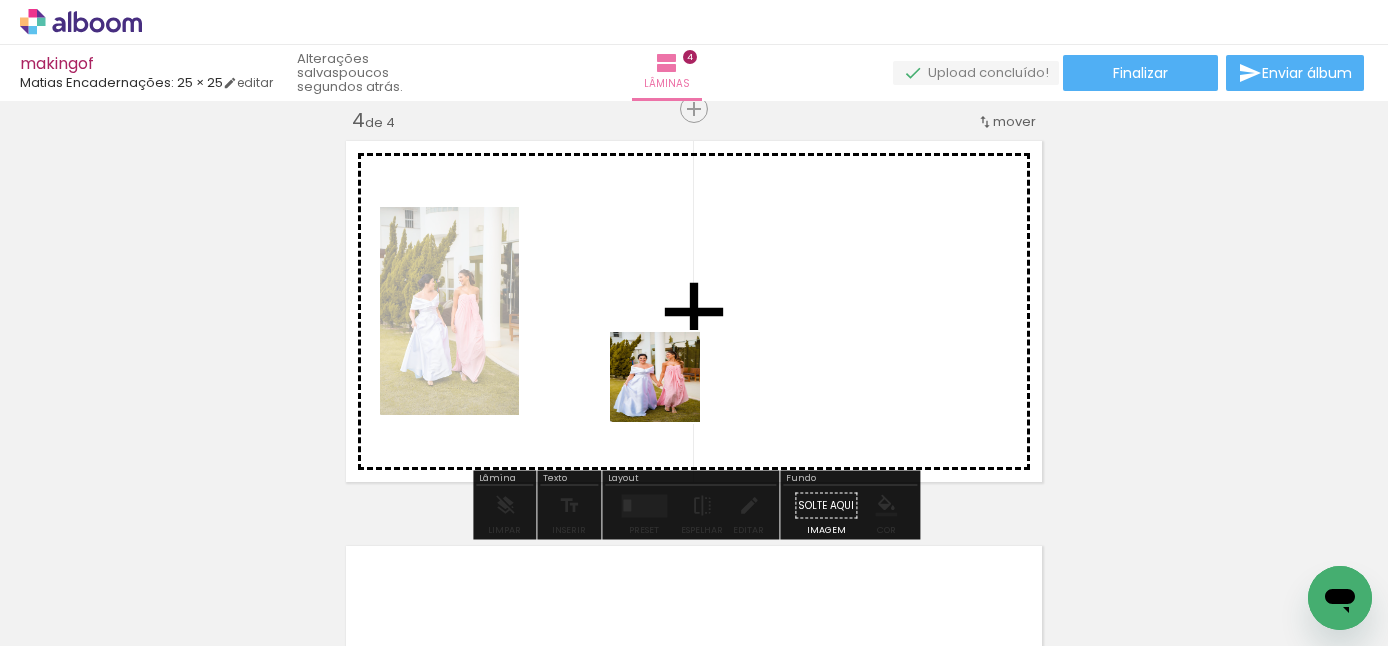 drag, startPoint x: 873, startPoint y: 588, endPoint x: 666, endPoint y: 388, distance: 287.83502 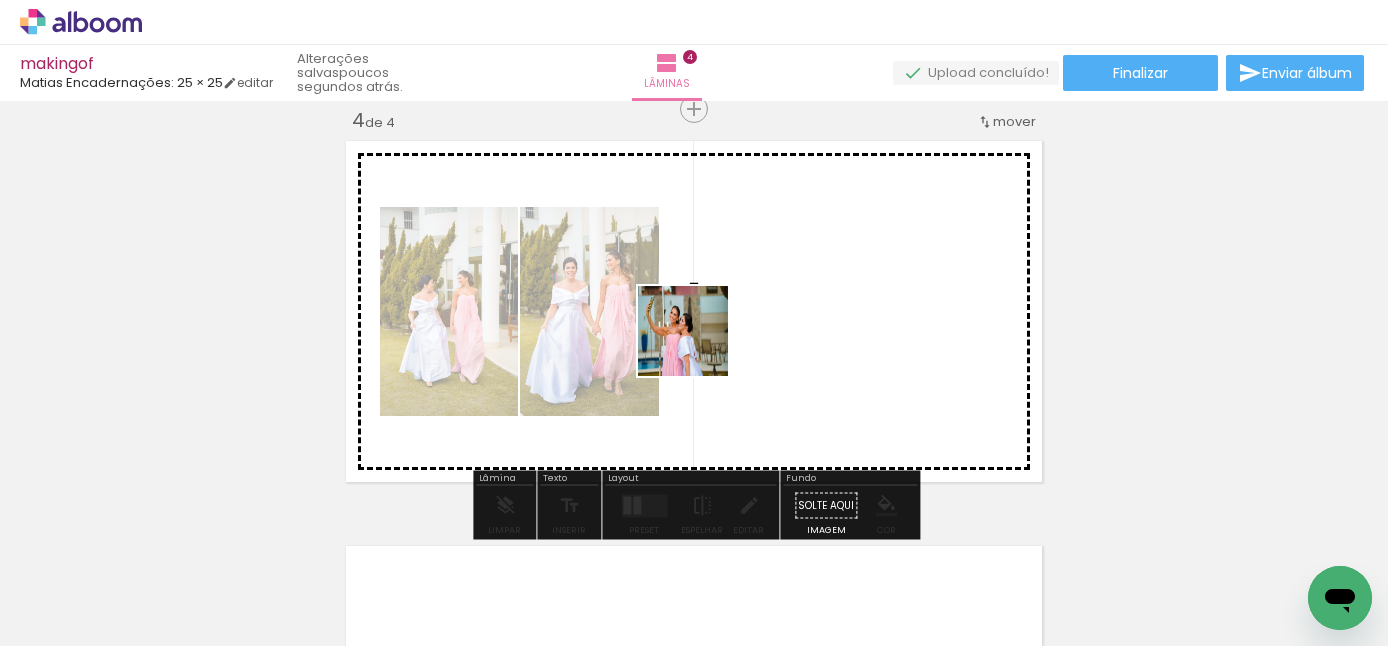 click at bounding box center [694, 323] 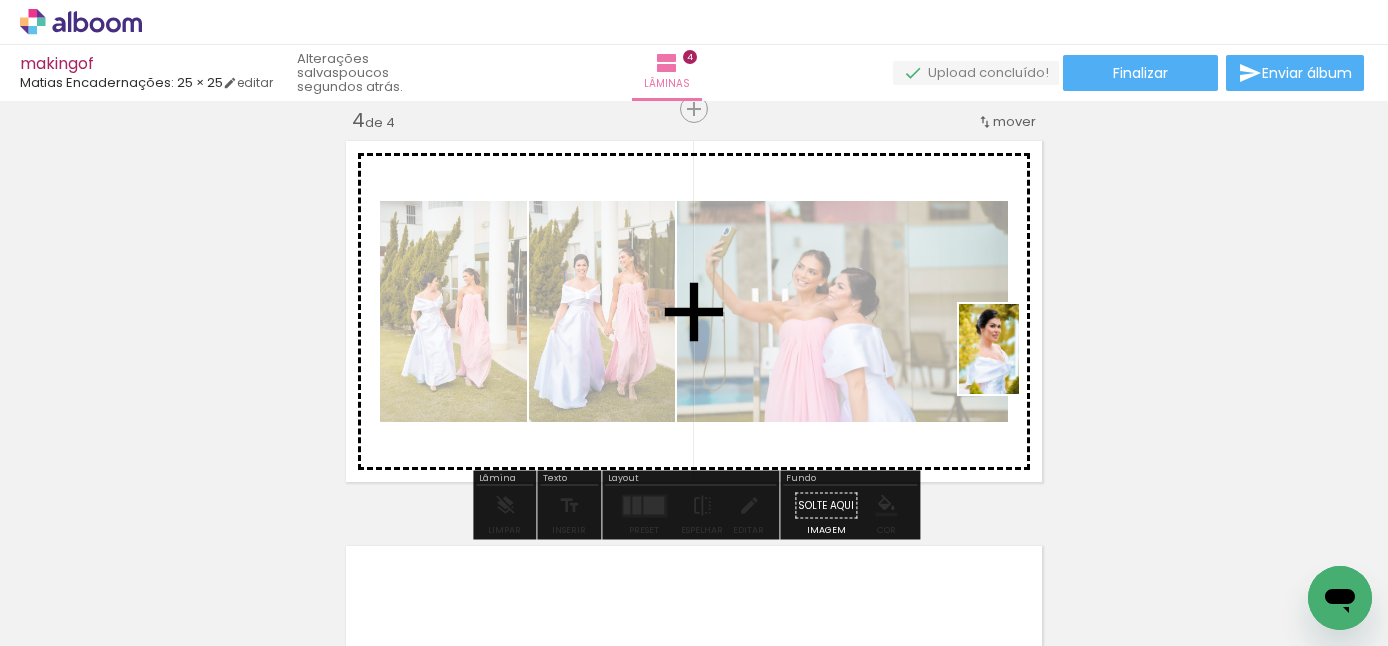 drag, startPoint x: 1301, startPoint y: 565, endPoint x: 1019, endPoint y: 364, distance: 346.30188 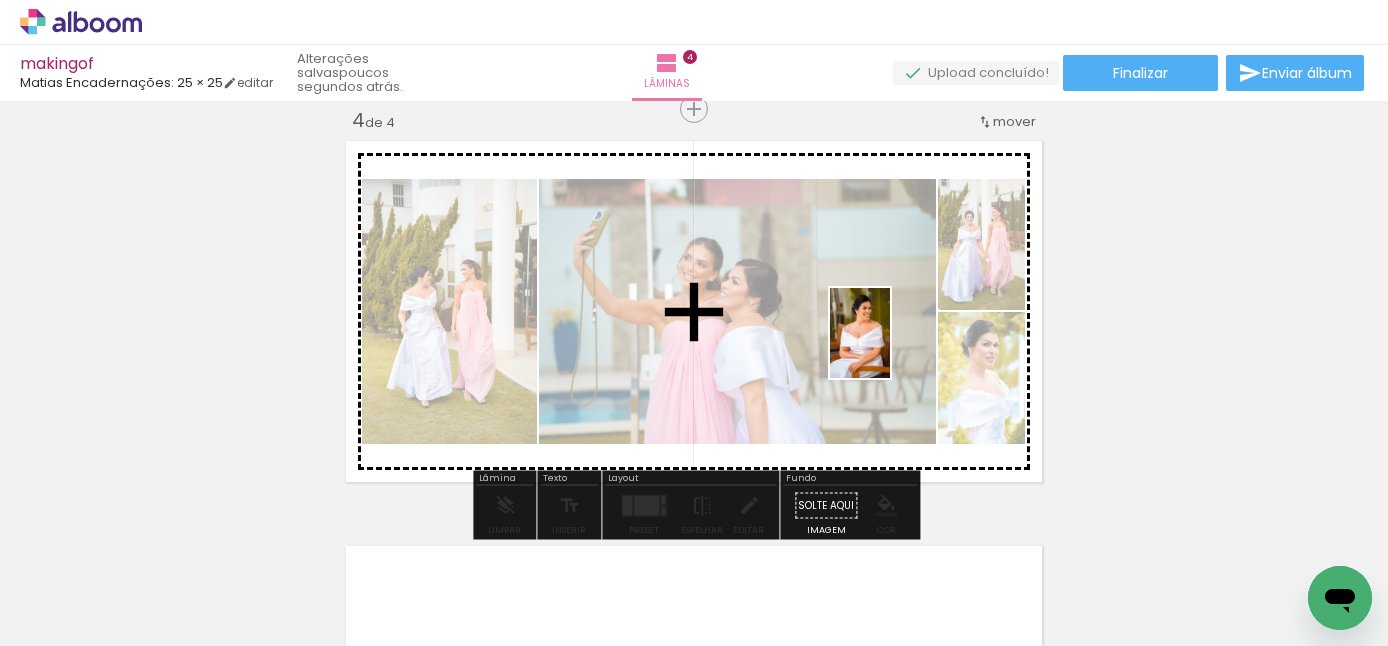 drag, startPoint x: 662, startPoint y: 591, endPoint x: 890, endPoint y: 348, distance: 333.21616 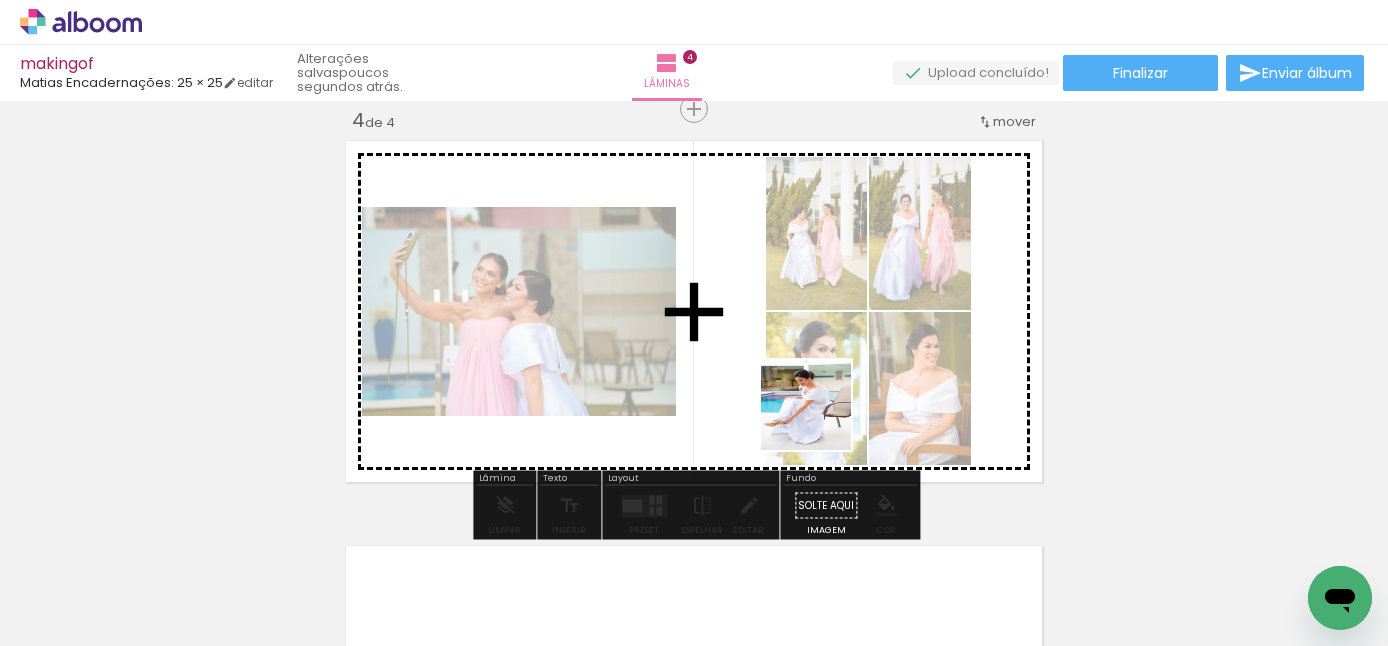 drag, startPoint x: 521, startPoint y: 597, endPoint x: 826, endPoint y: 418, distance: 353.64673 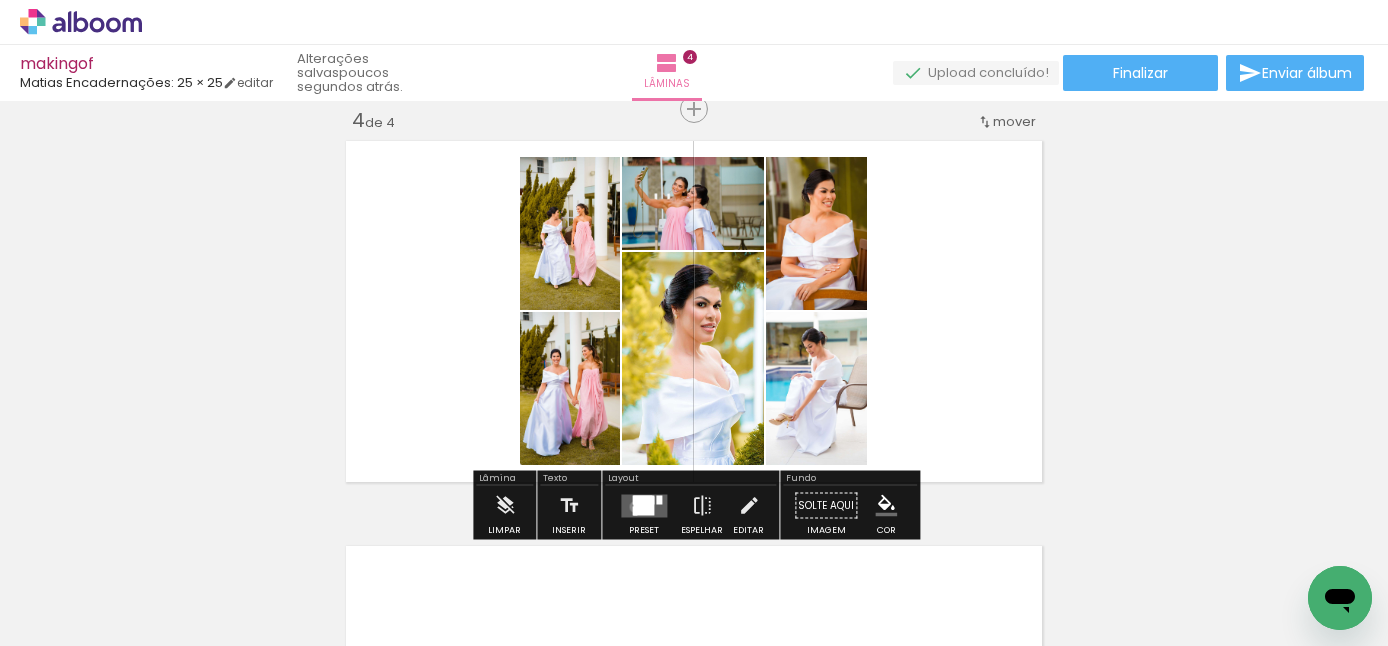 click at bounding box center [643, 505] 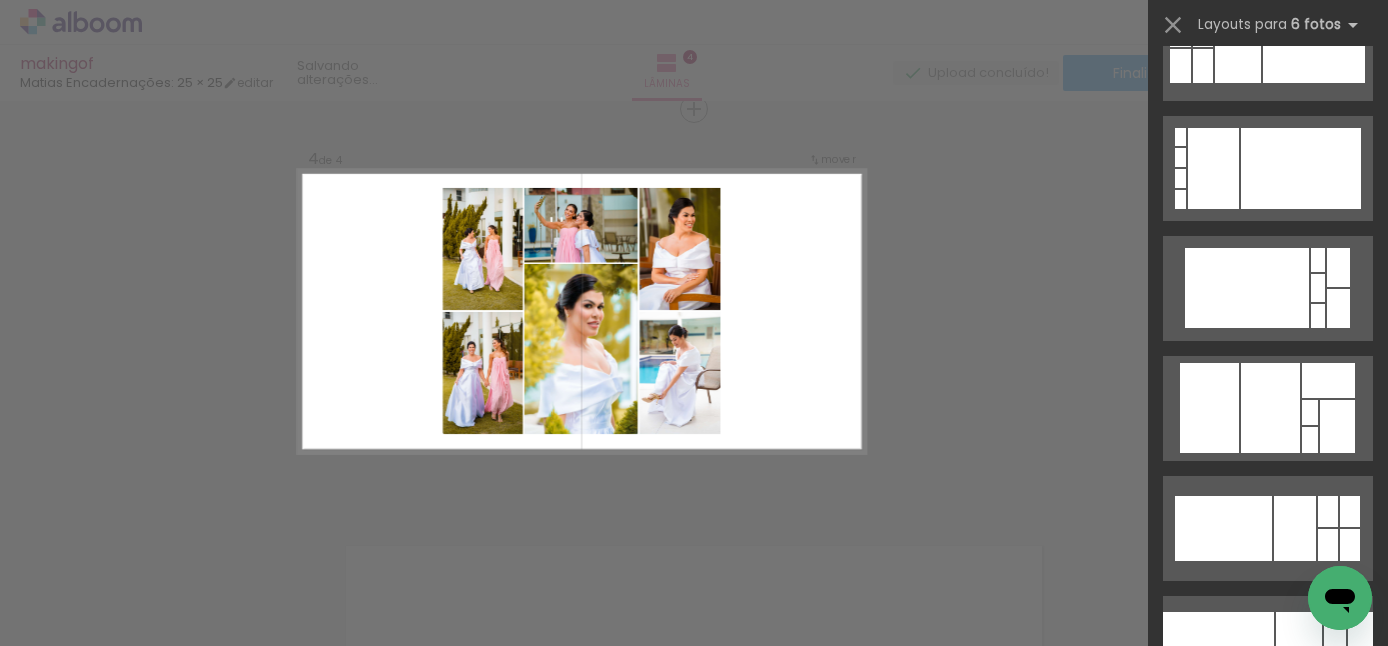 scroll, scrollTop: 0, scrollLeft: 0, axis: both 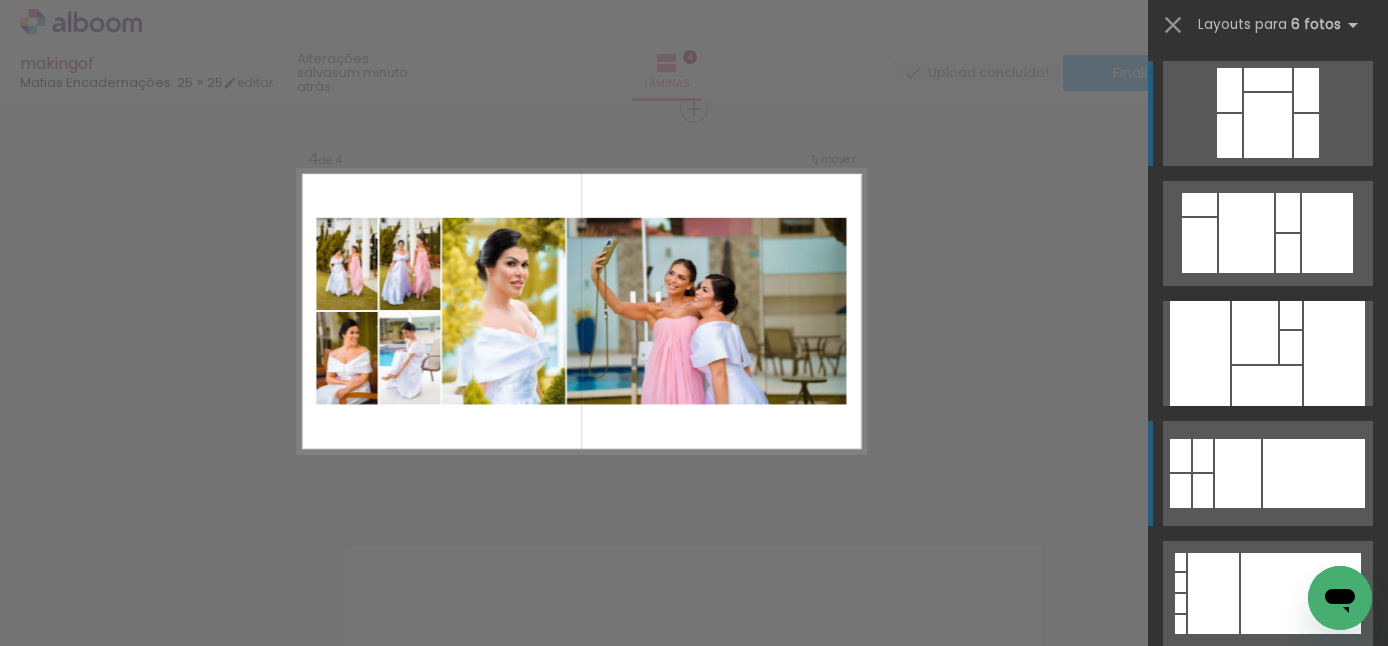 click at bounding box center (1314, 473) 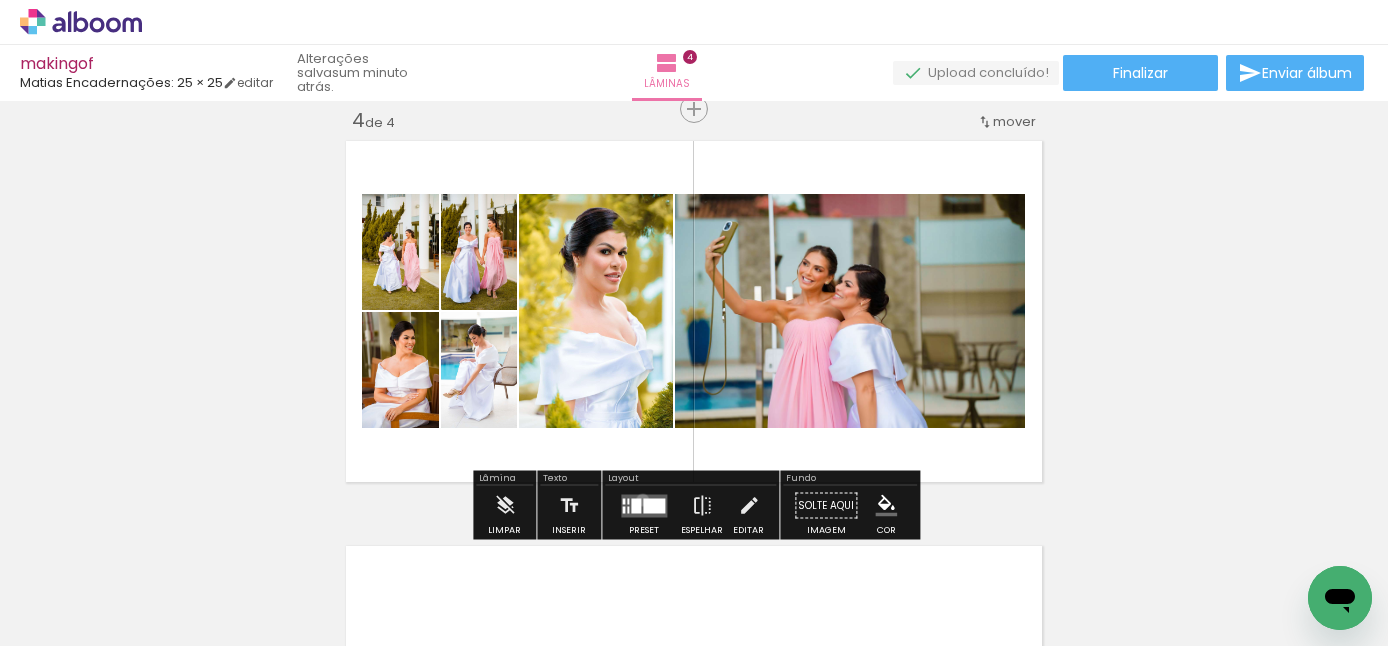 click at bounding box center [644, 505] 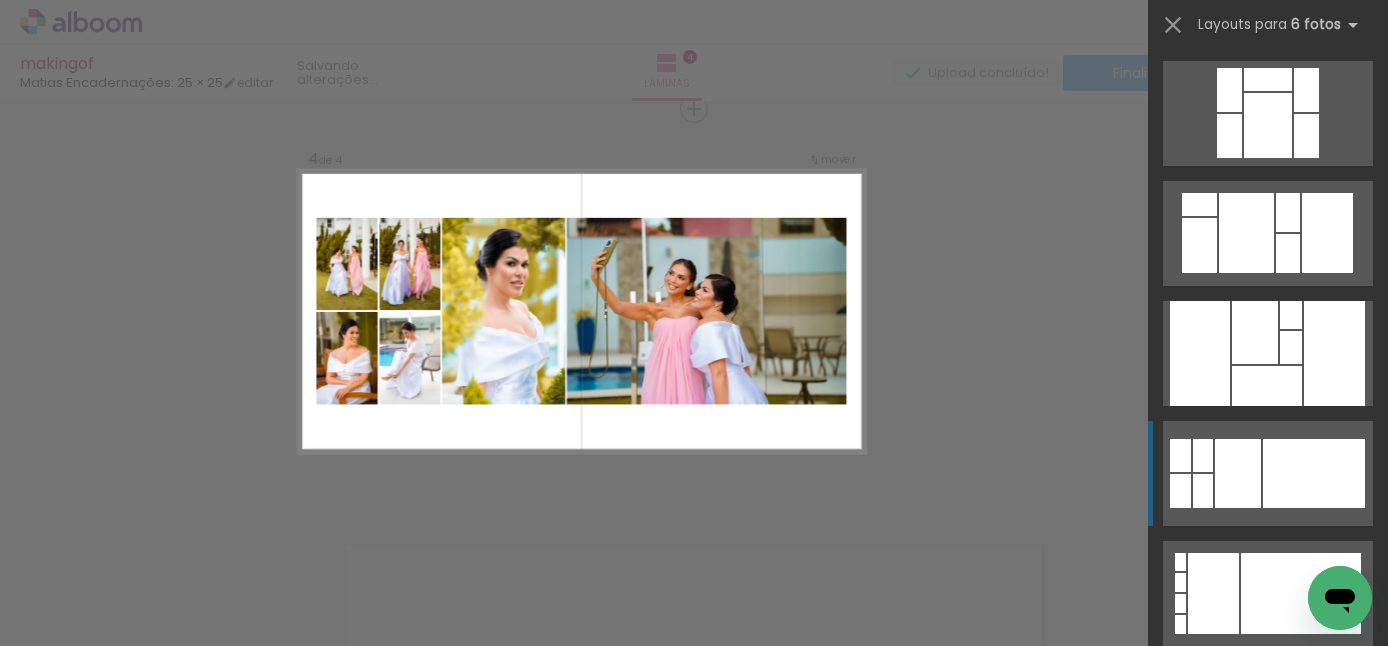 scroll, scrollTop: 360, scrollLeft: 0, axis: vertical 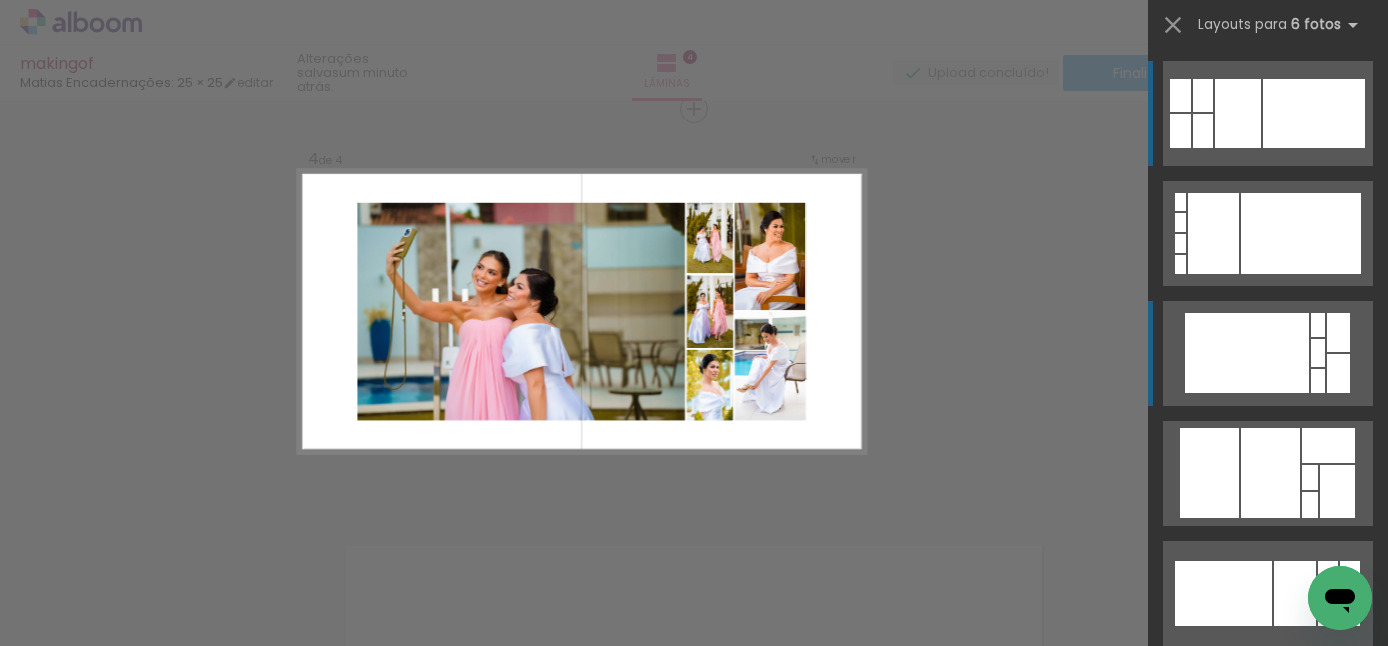click at bounding box center [1268, -281] 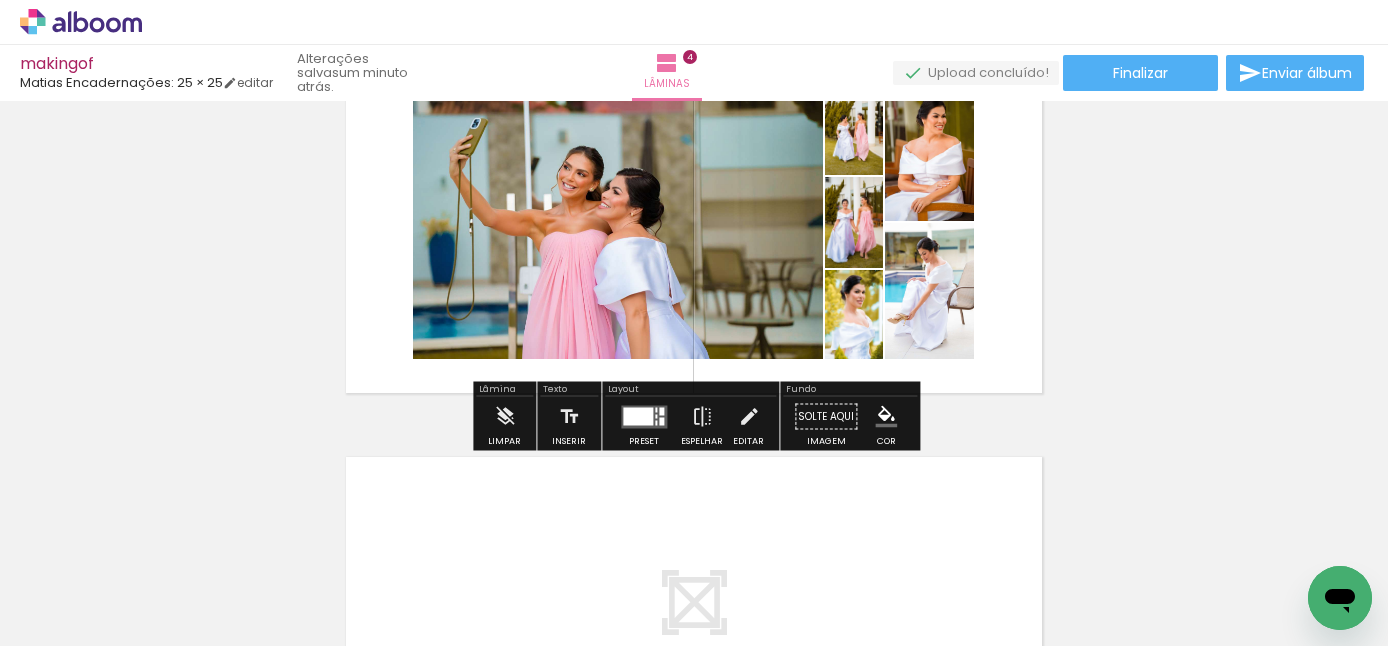 scroll, scrollTop: 1332, scrollLeft: 0, axis: vertical 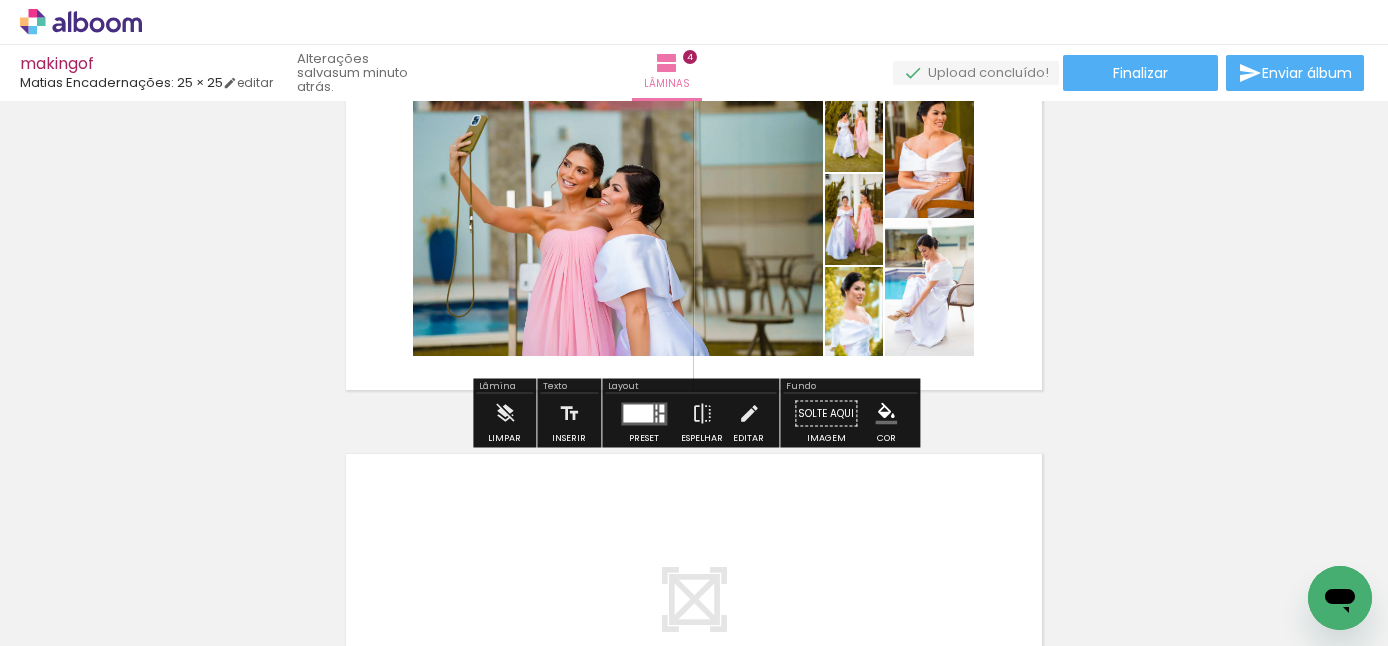 click at bounding box center [644, 413] 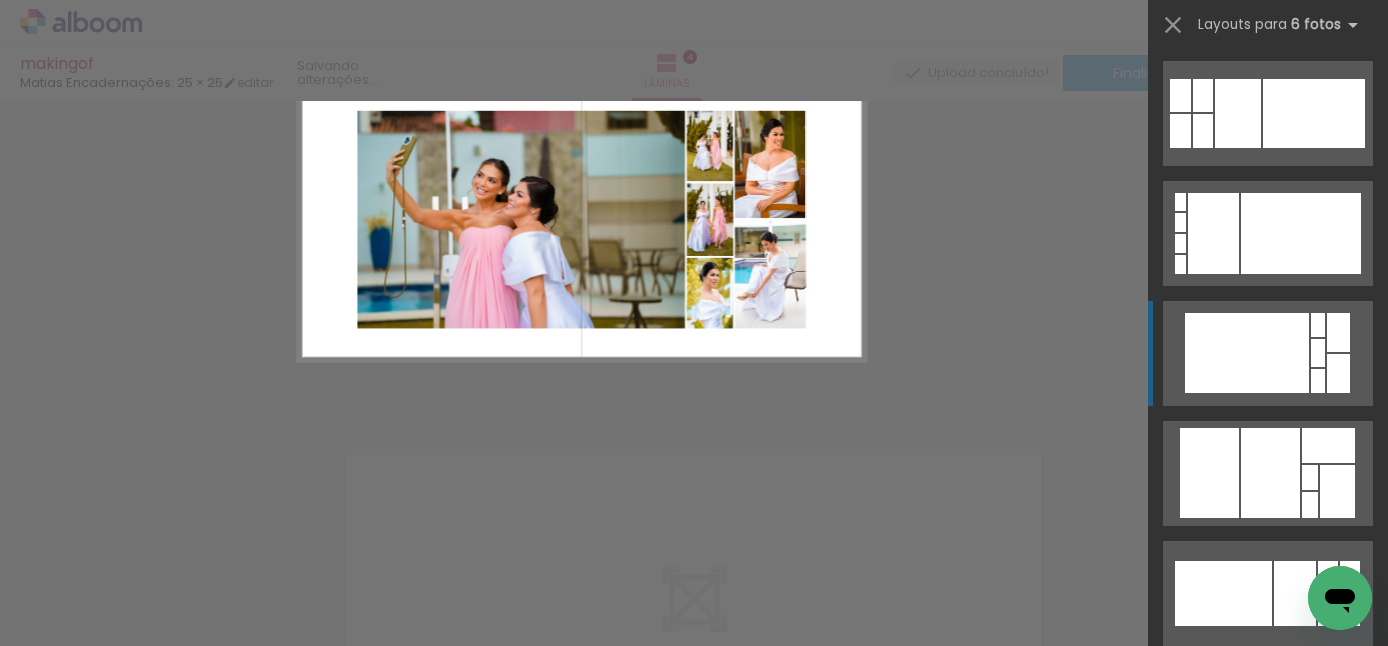 scroll, scrollTop: 600, scrollLeft: 0, axis: vertical 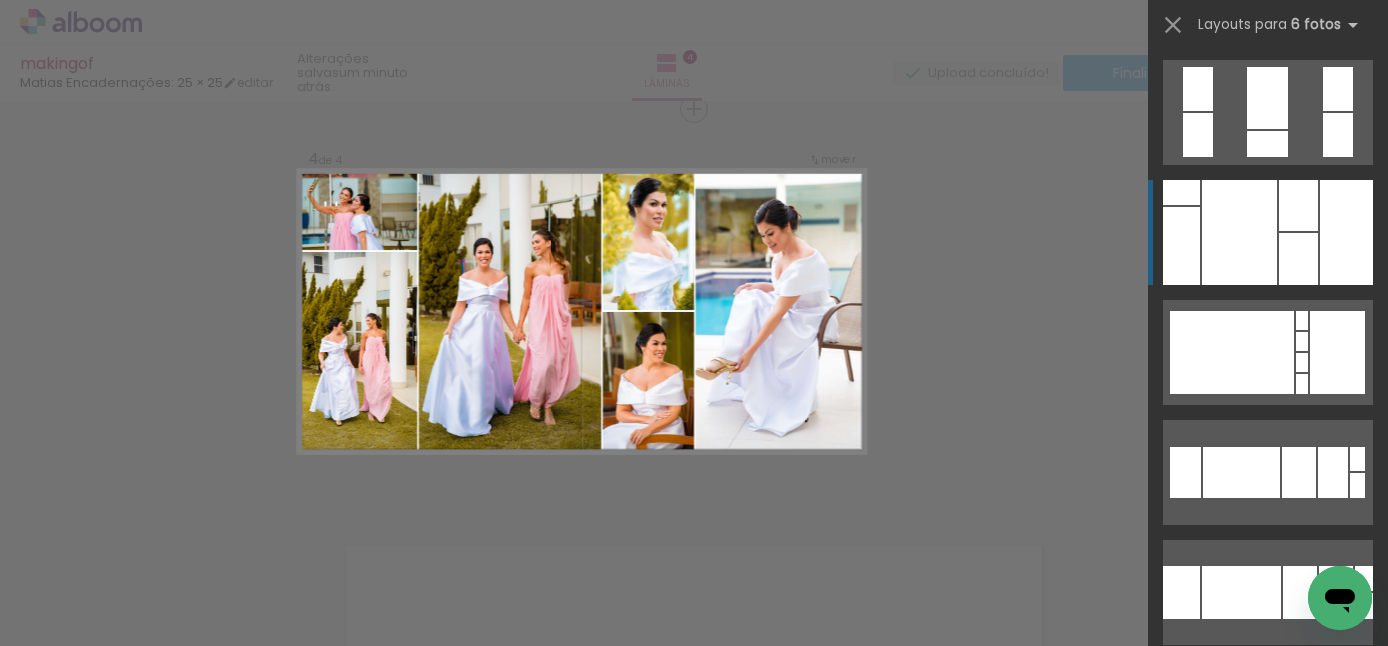 click at bounding box center [1362, 796] 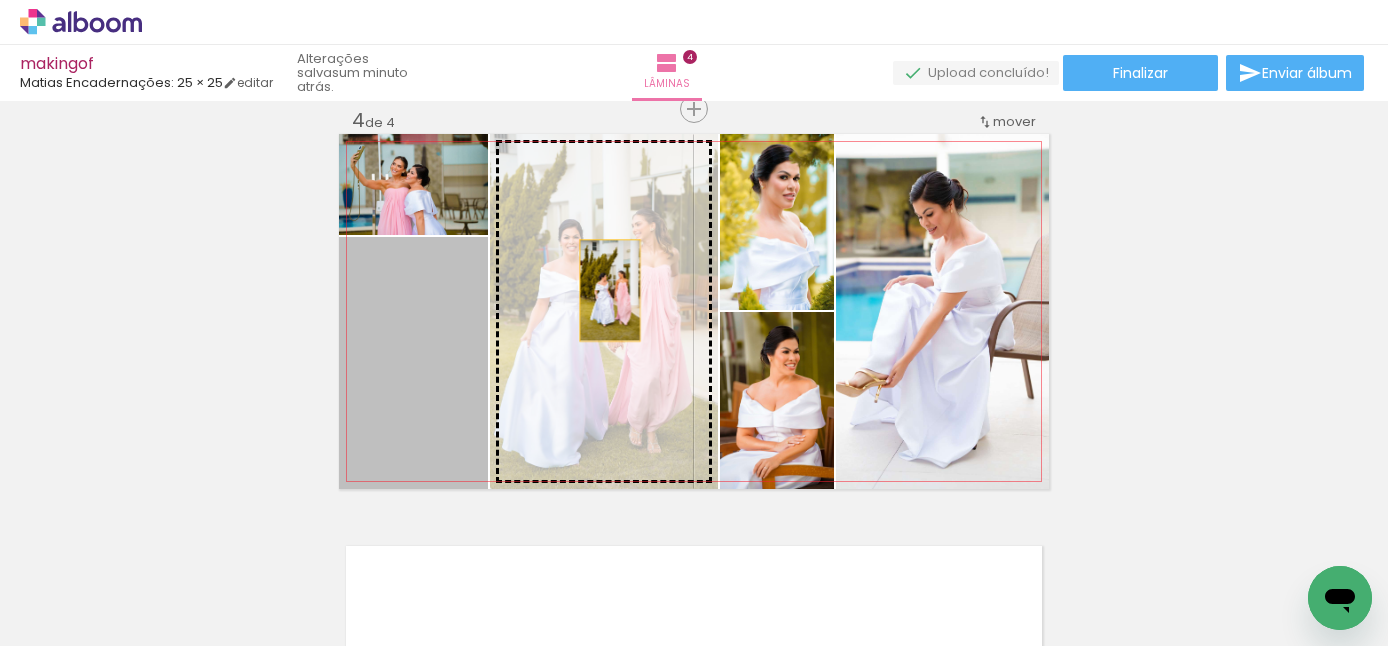 drag, startPoint x: 448, startPoint y: 359, endPoint x: 610, endPoint y: 290, distance: 176.08237 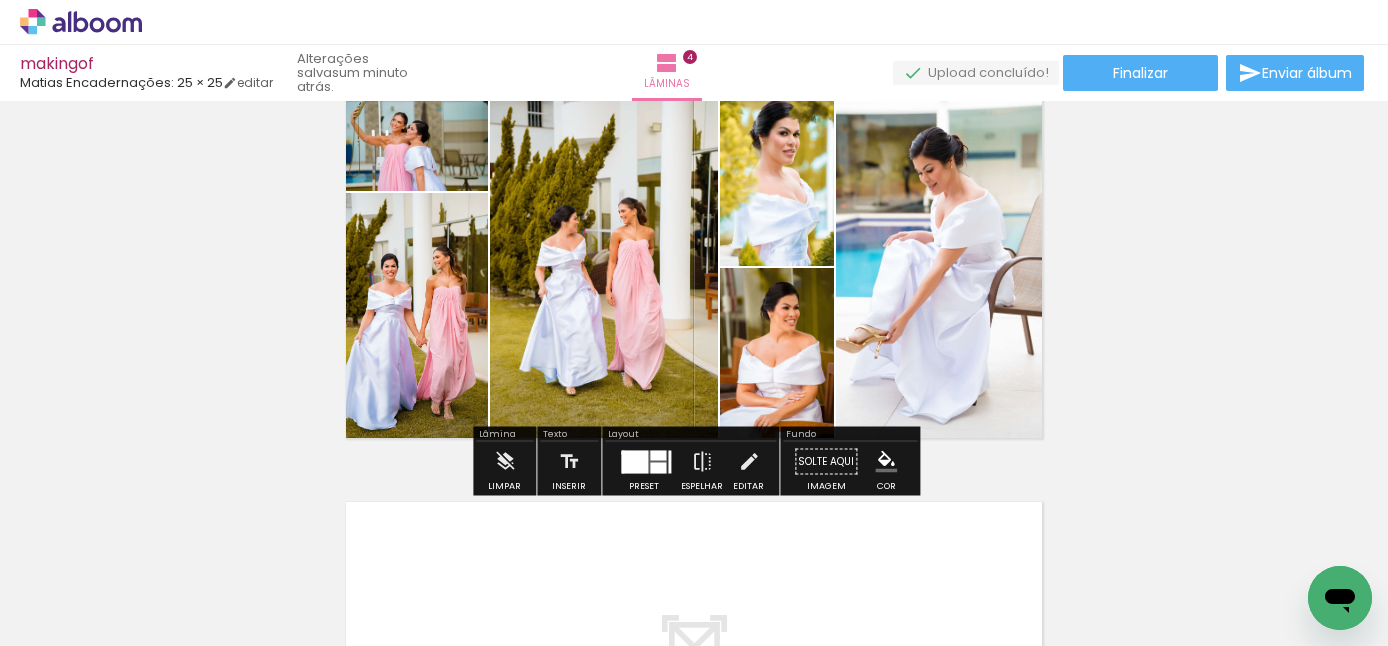 scroll, scrollTop: 1283, scrollLeft: 0, axis: vertical 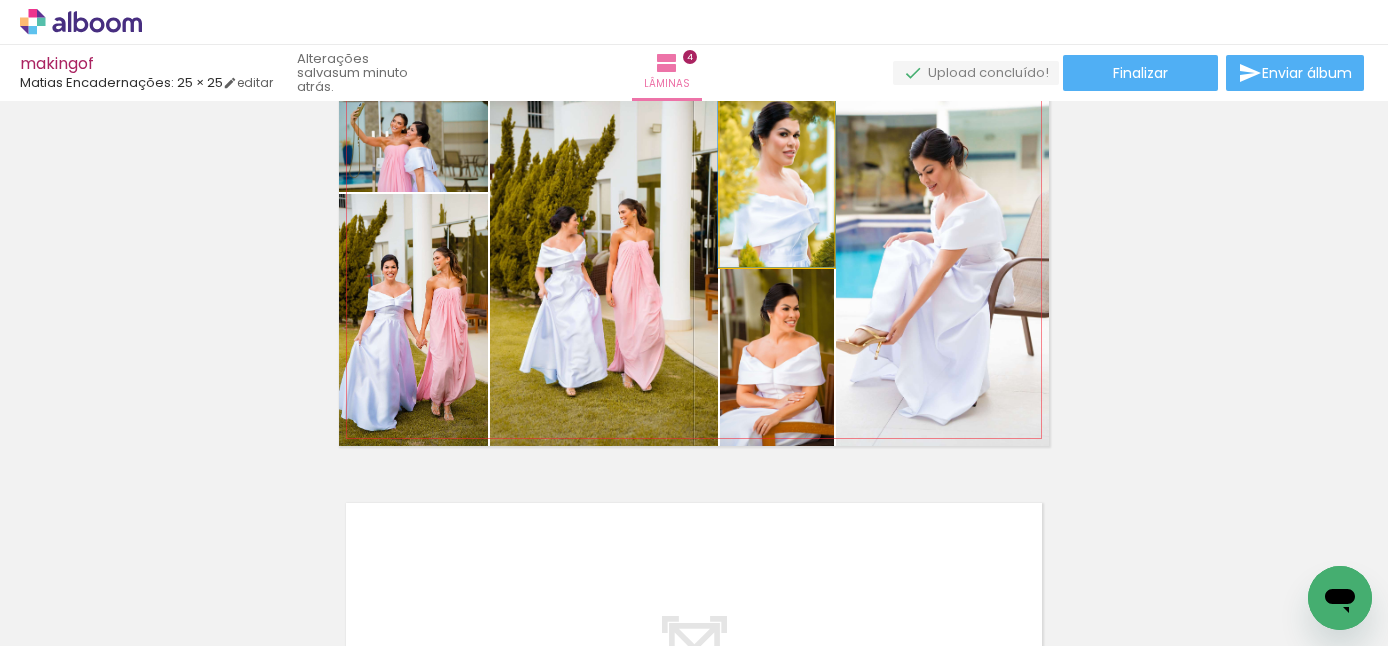 drag, startPoint x: 819, startPoint y: 235, endPoint x: 940, endPoint y: 253, distance: 122.33152 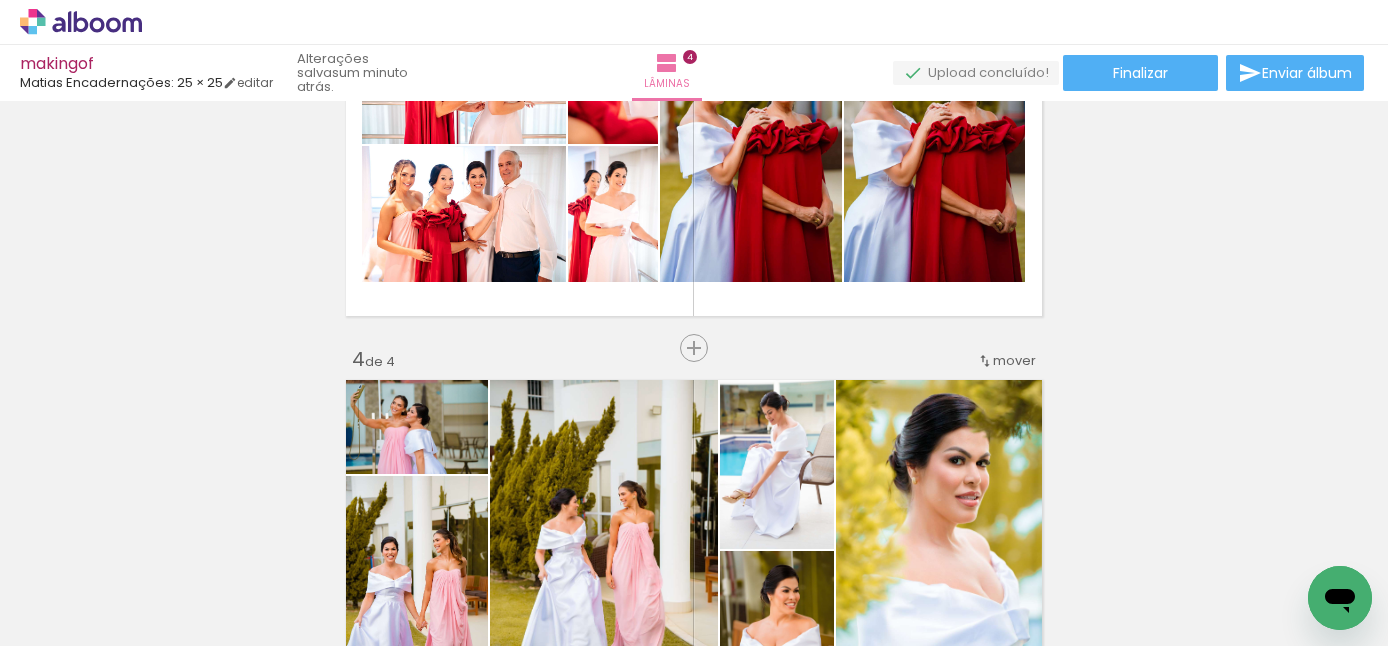 scroll, scrollTop: 1230, scrollLeft: 0, axis: vertical 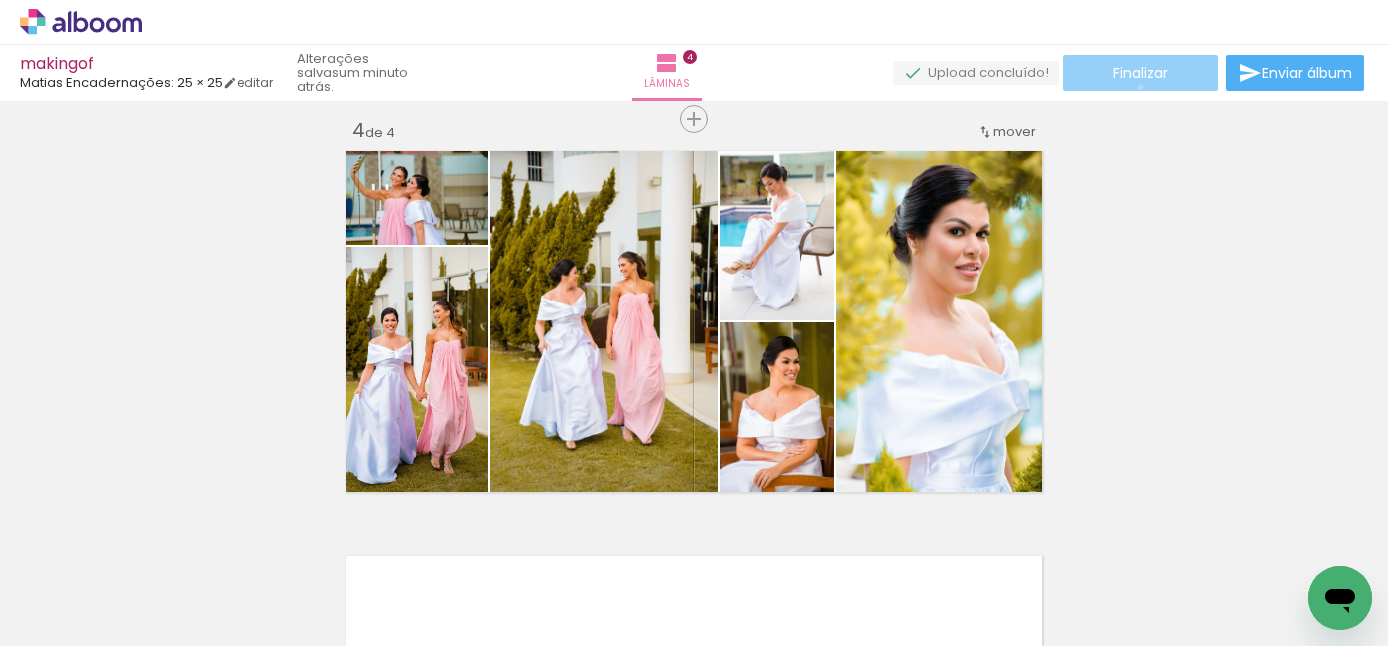 click on "Finalizar" 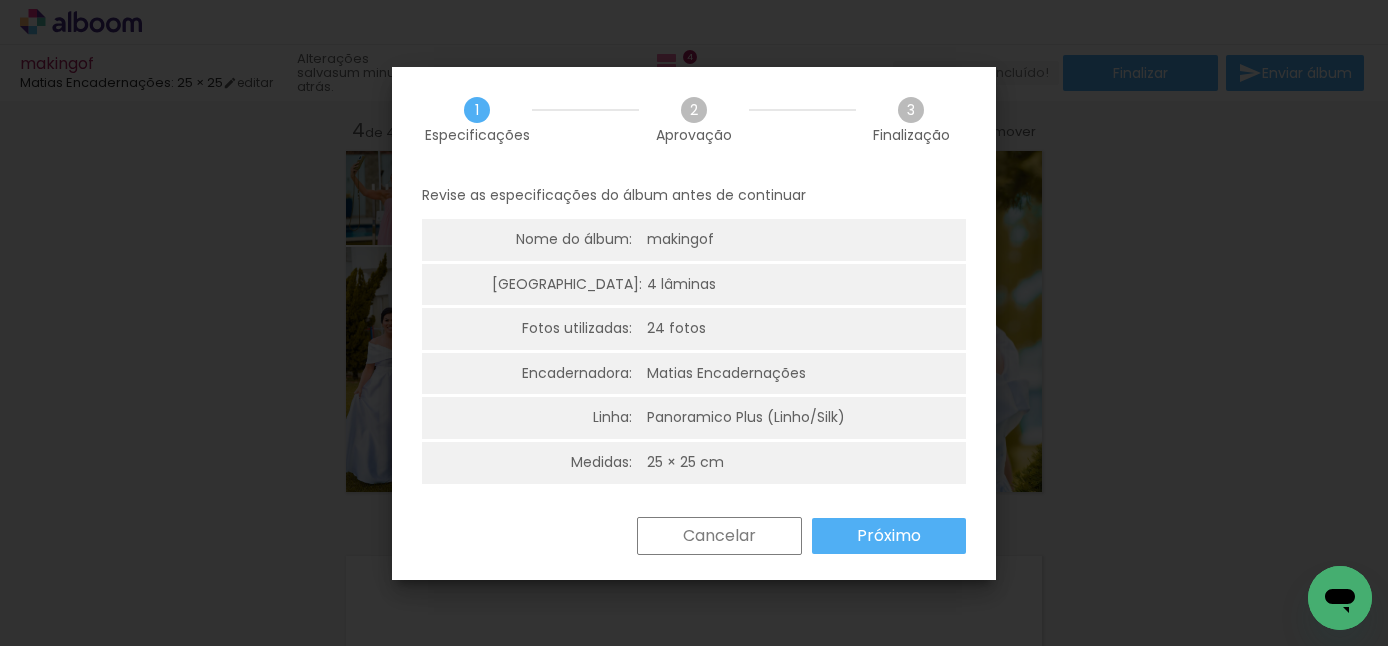 click on "Próximo" at bounding box center [0, 0] 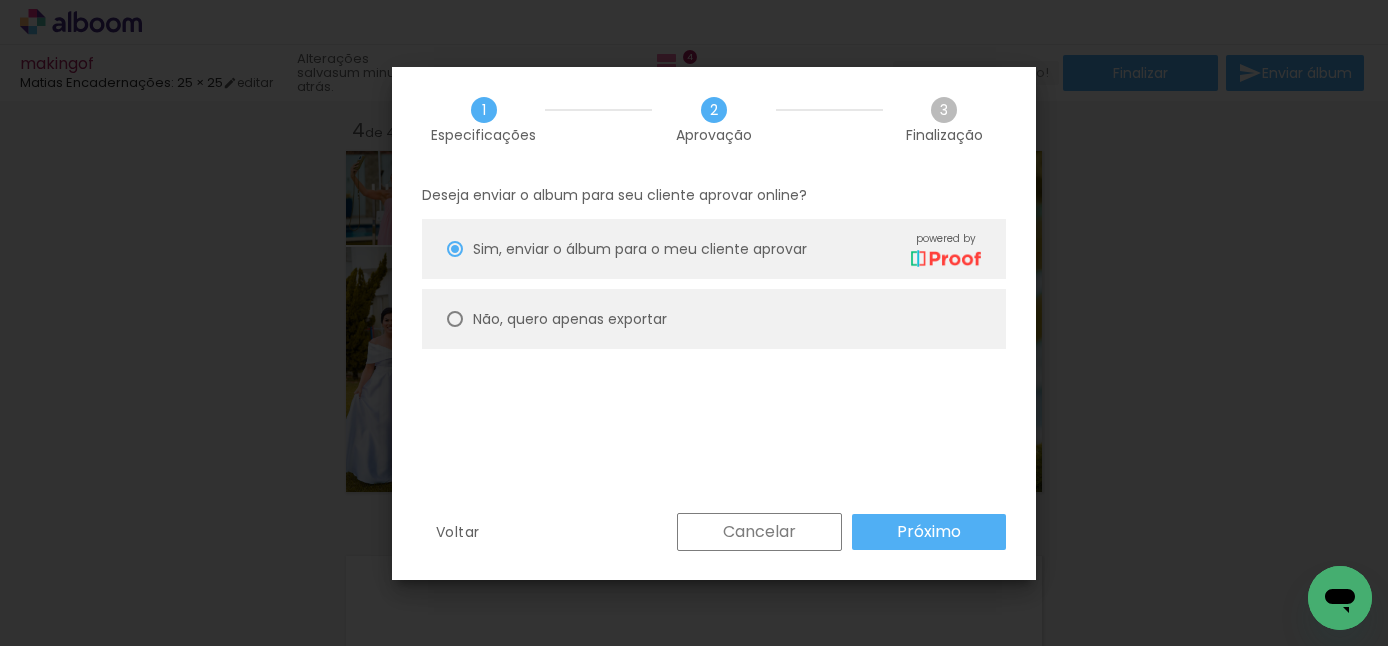 click on "Não, quero apenas exportar" at bounding box center (714, 319) 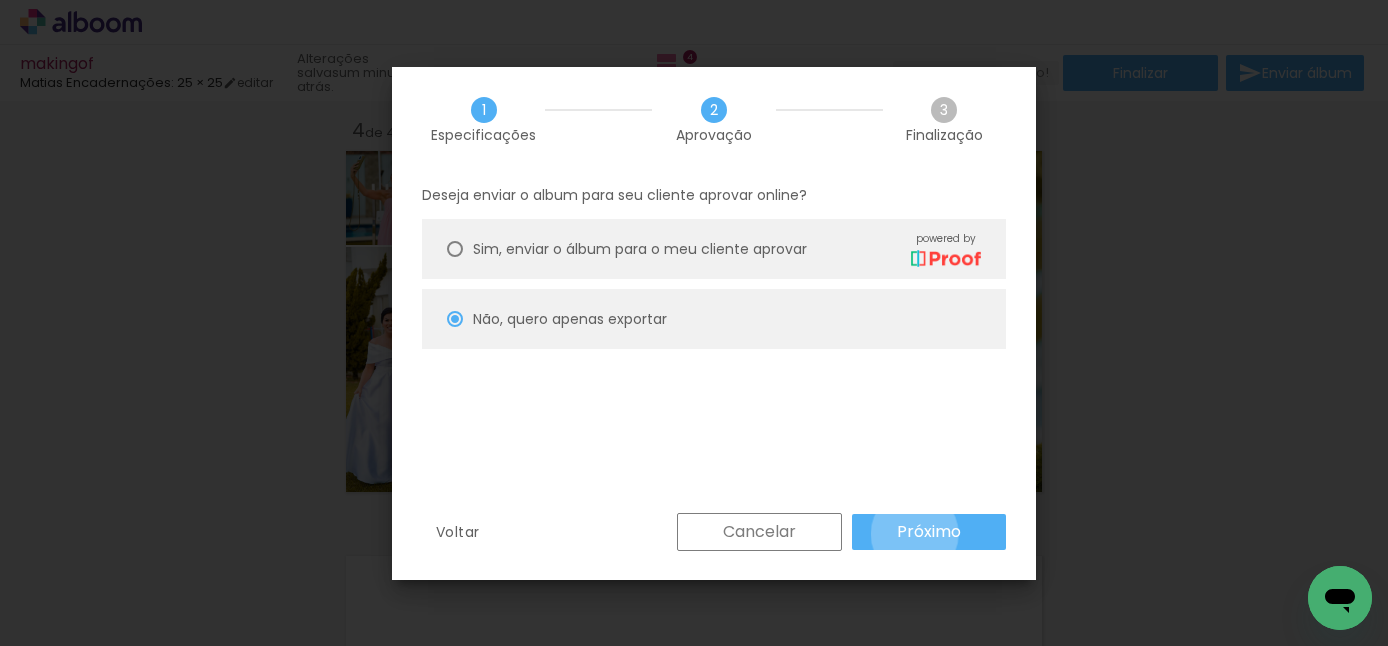 click on "Próximo" at bounding box center [0, 0] 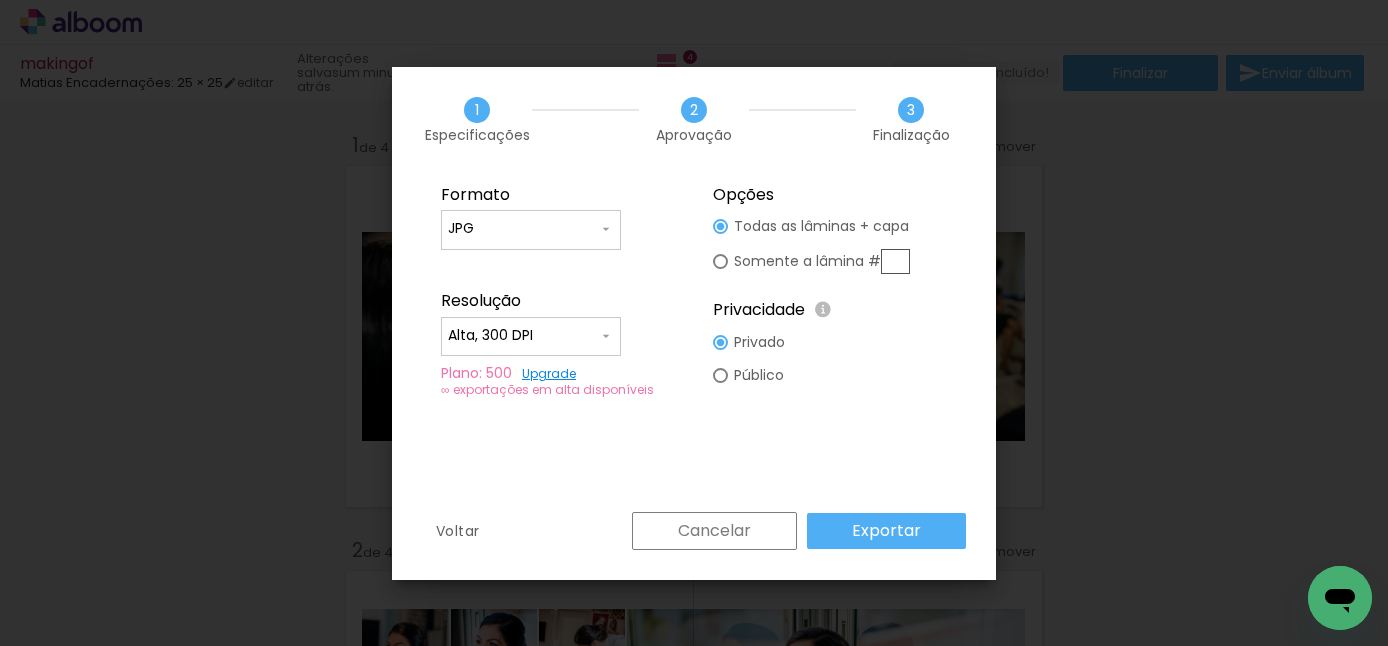scroll, scrollTop: 0, scrollLeft: 0, axis: both 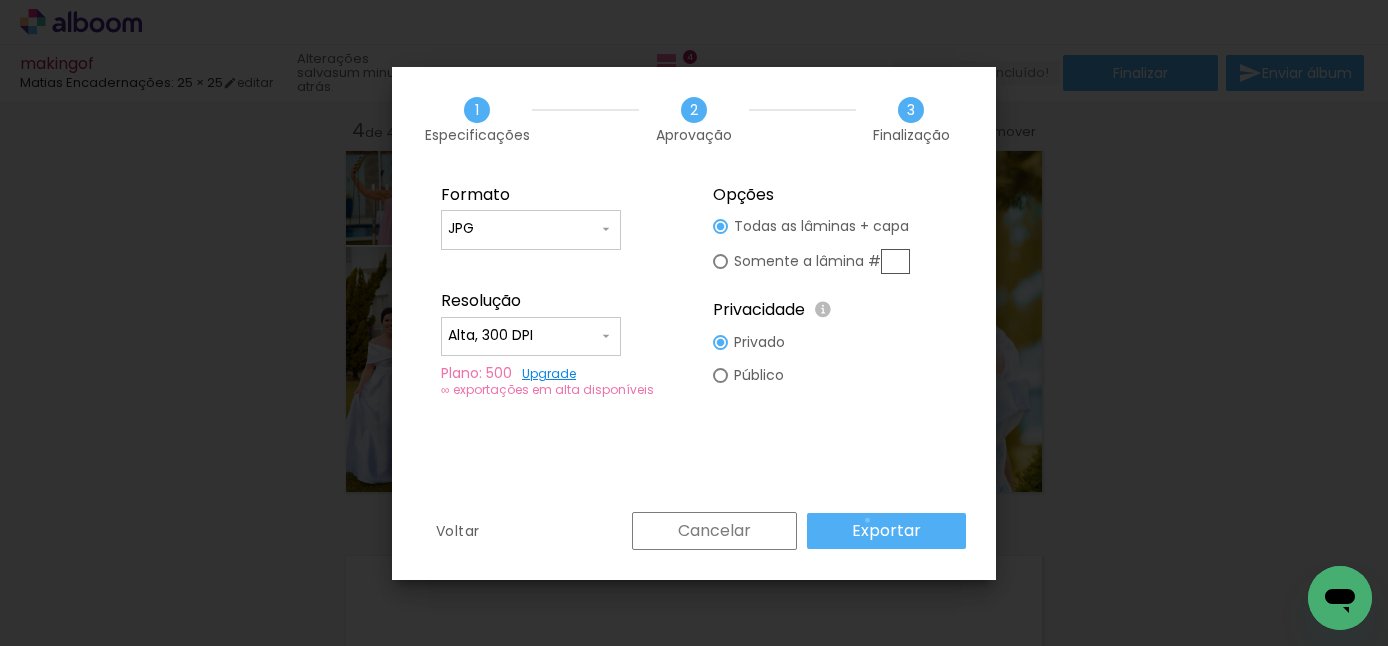 click on "Exportar" at bounding box center [0, 0] 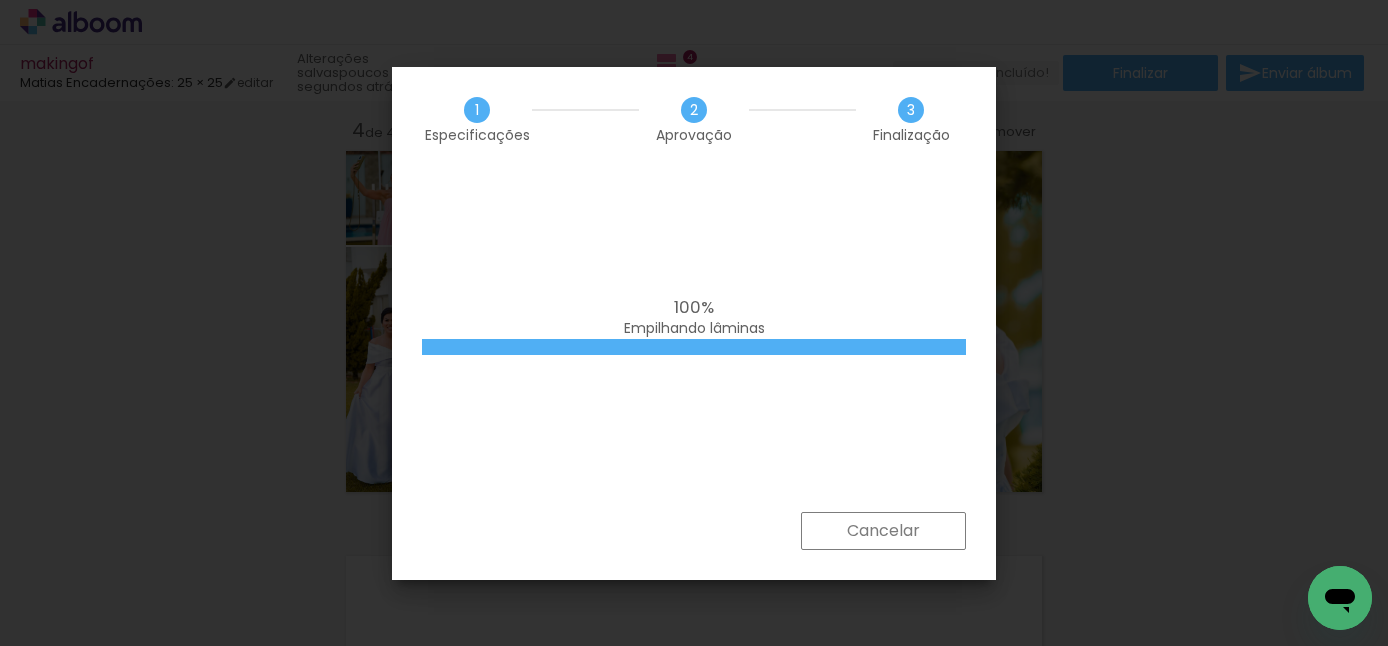 click on "100% Empilhando lâminas" at bounding box center (694, 342) 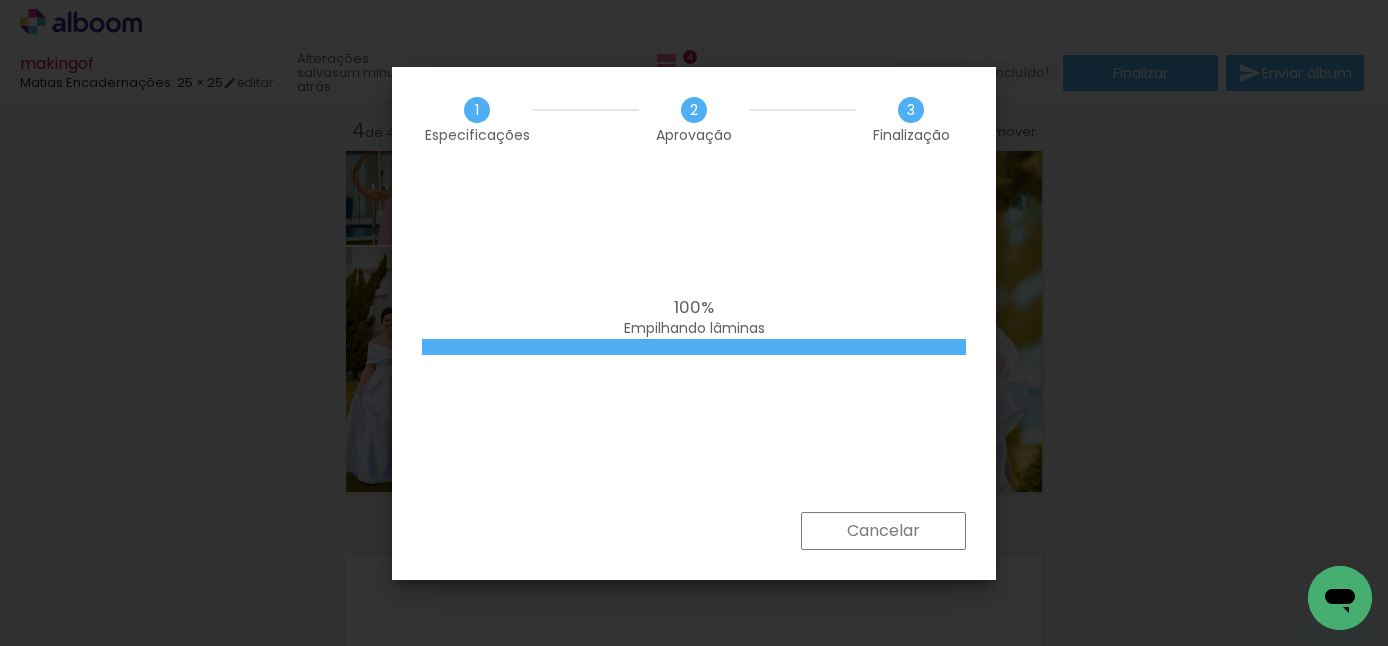 click on "100% Empilhando lâminas" at bounding box center (694, 342) 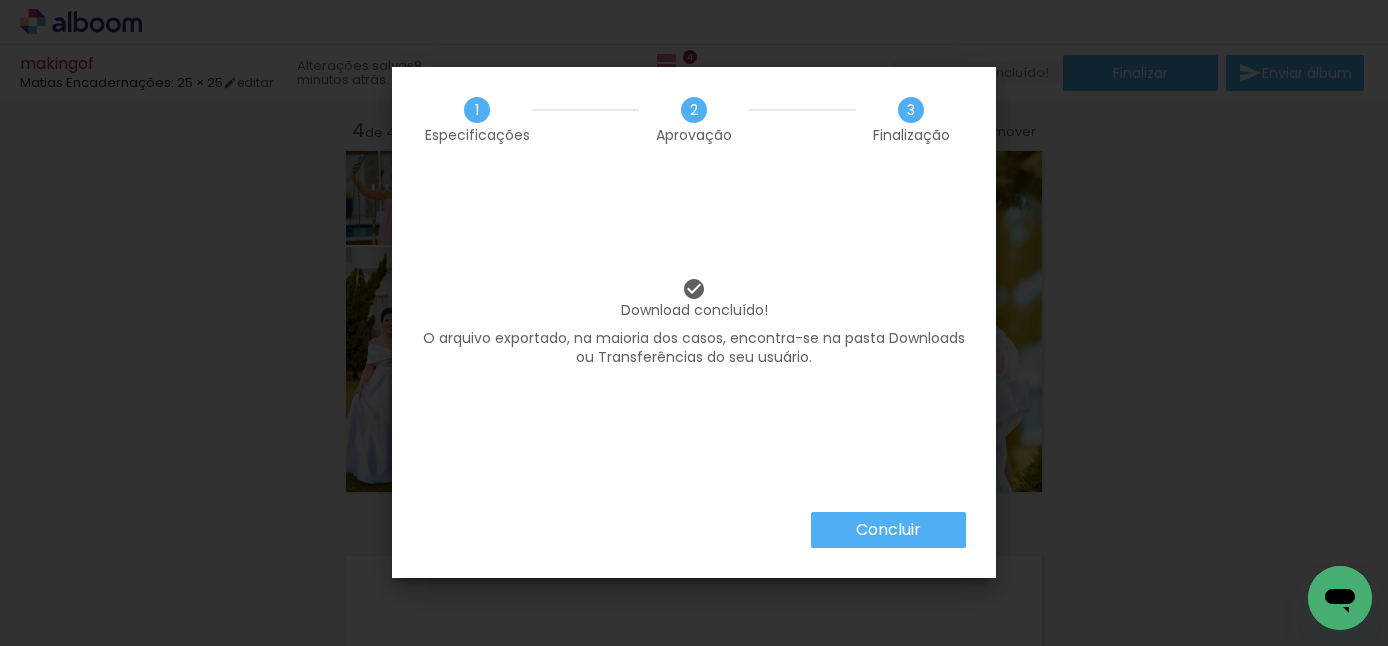 click on "Concluir" at bounding box center (0, 0) 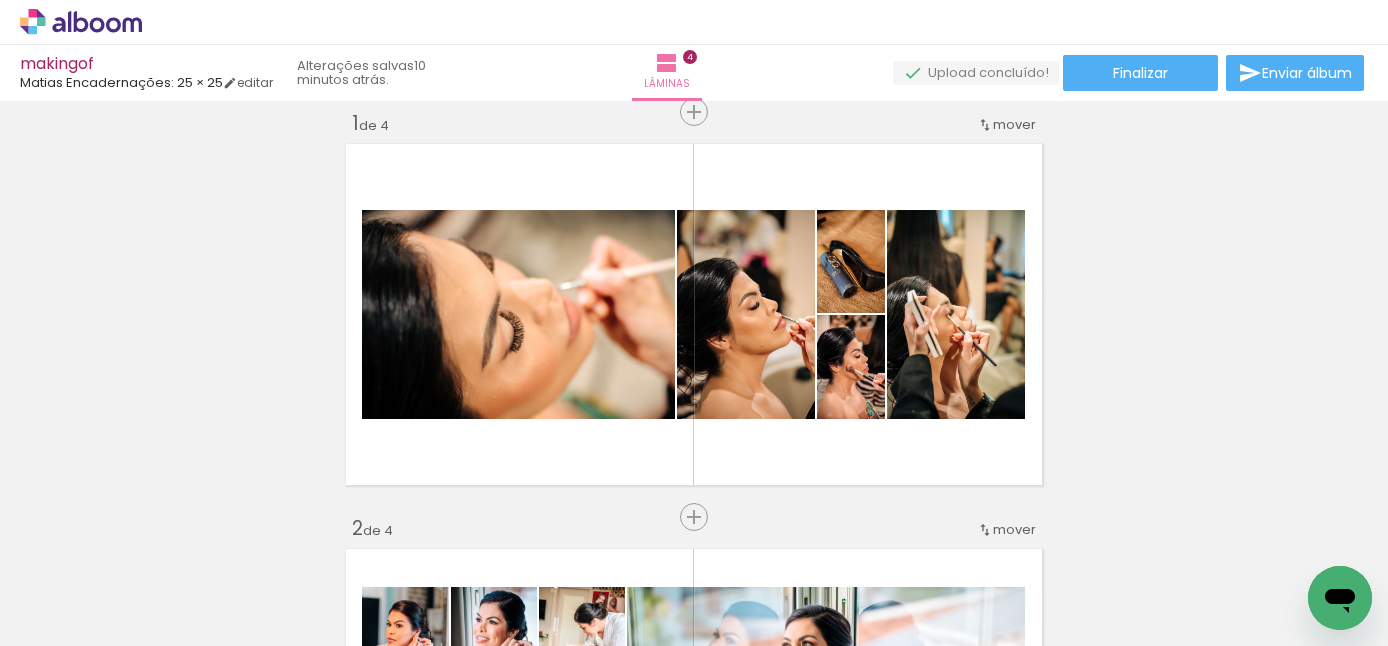 scroll, scrollTop: 0, scrollLeft: 0, axis: both 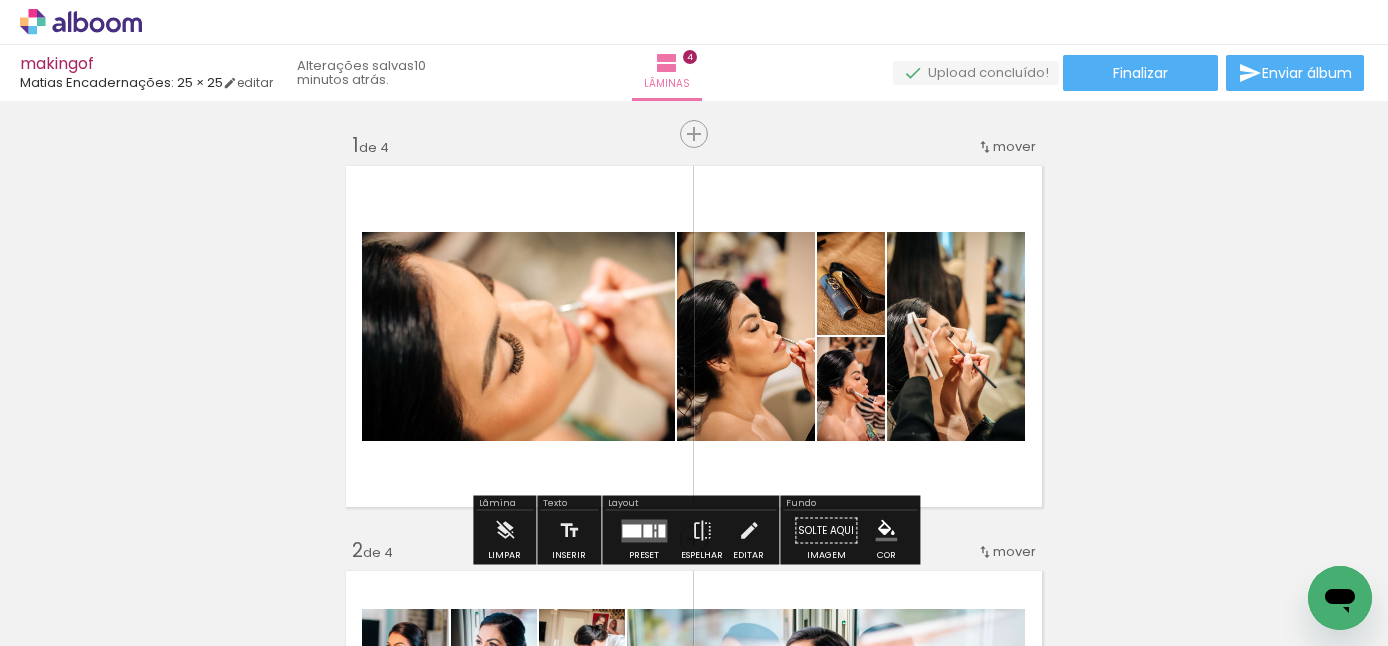 click on "Inserir lâmina 1  de 4  Inserir lâmina 2  de 4  Inserir lâmina 3  de 4  Inserir lâmina 4  de 4" at bounding box center (694, 1121) 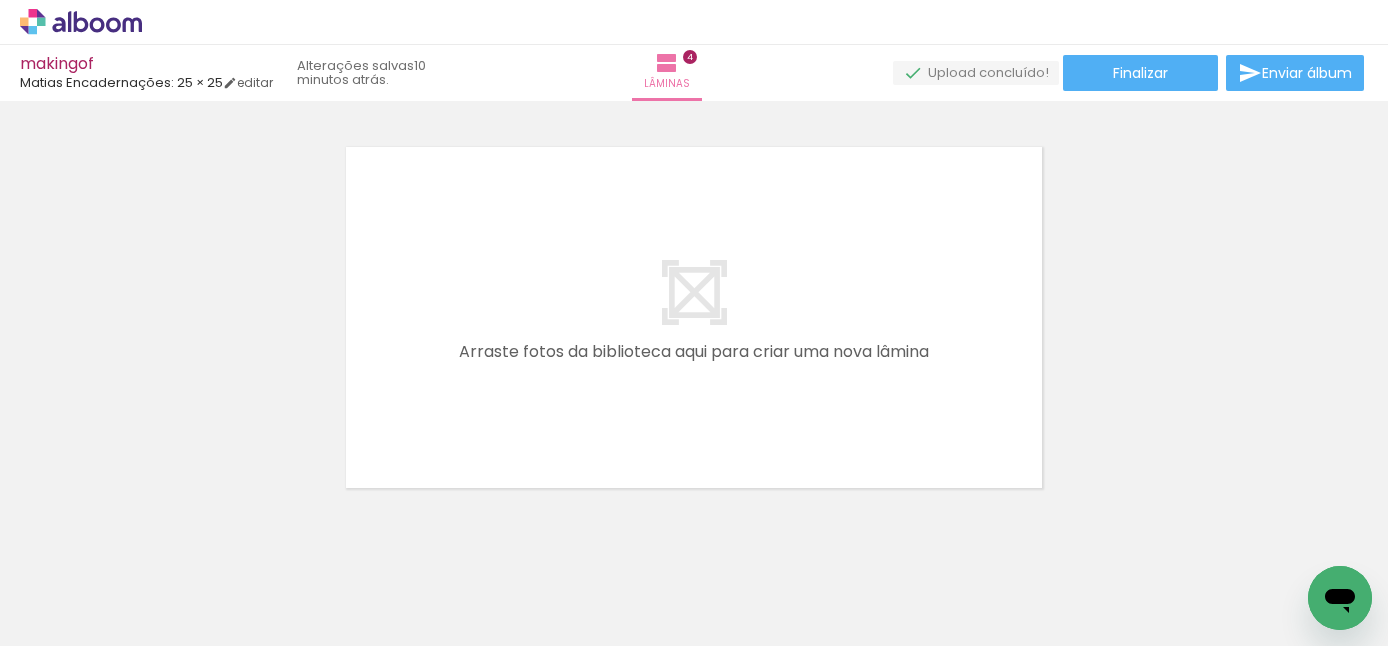 scroll, scrollTop: 1683, scrollLeft: 0, axis: vertical 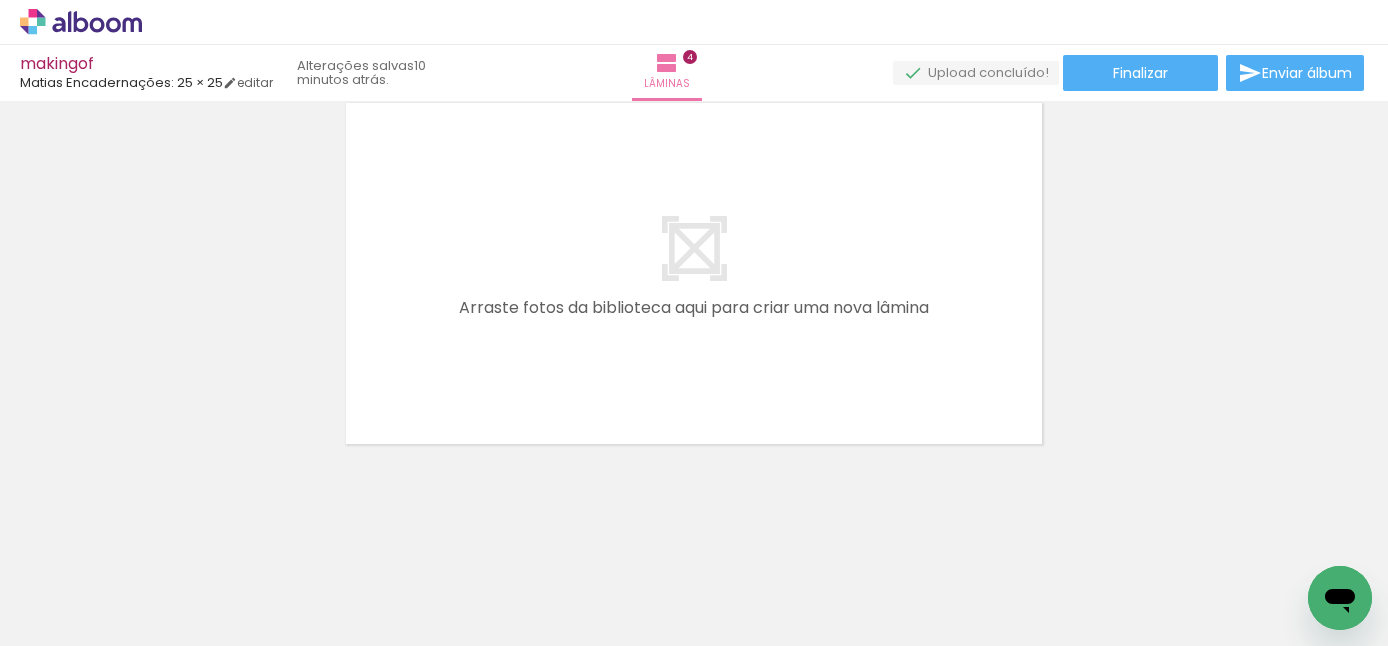 click on "Adicionar
Fotos" at bounding box center [71, 619] 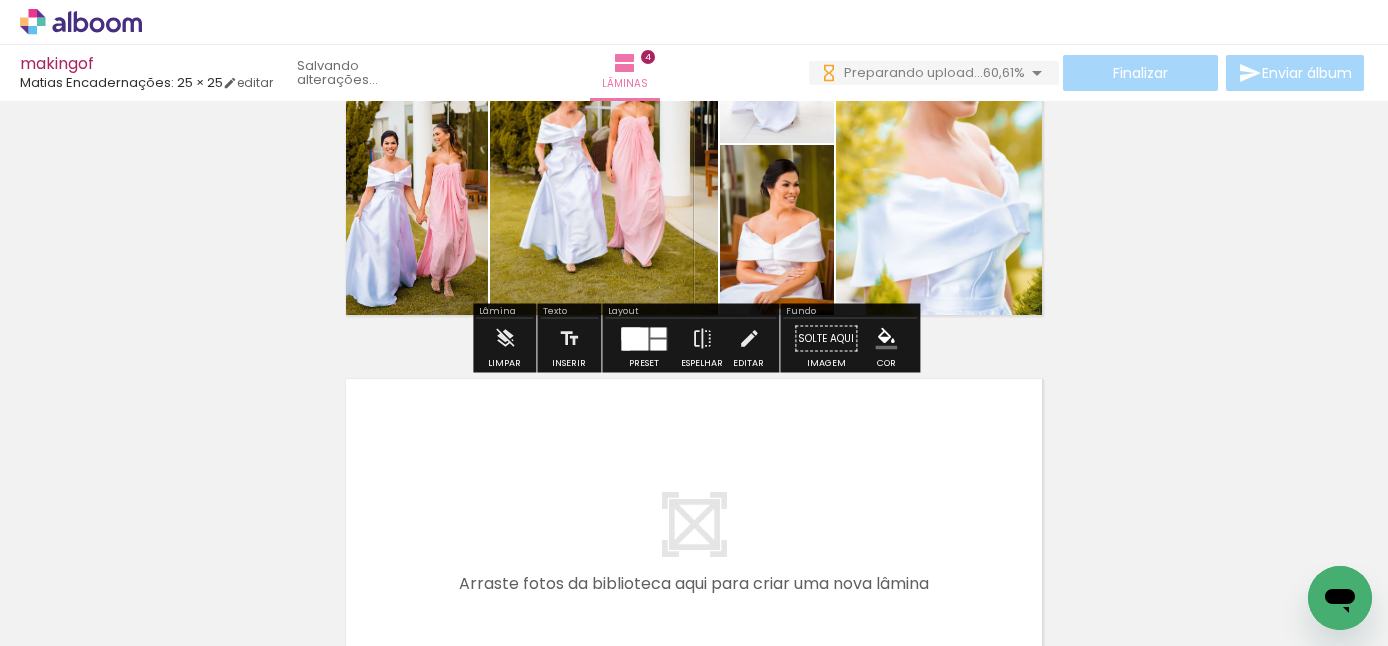 scroll, scrollTop: 1500, scrollLeft: 0, axis: vertical 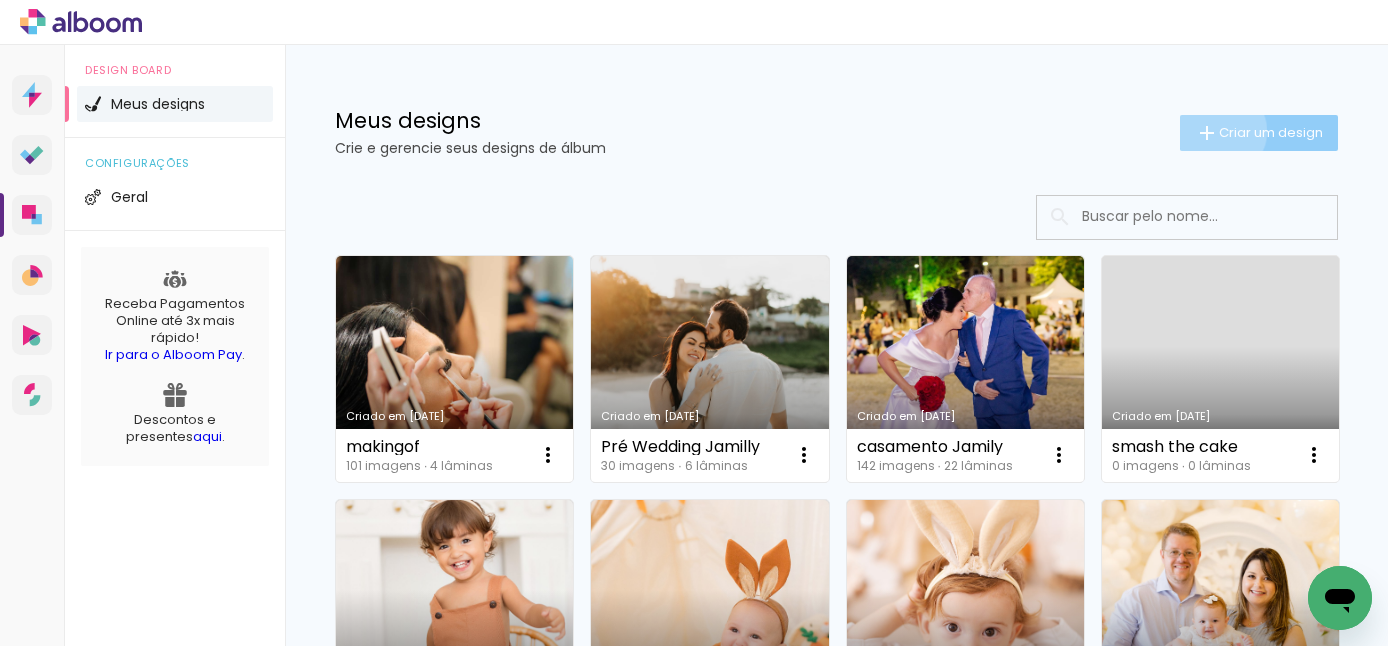 click on "Criar um design" 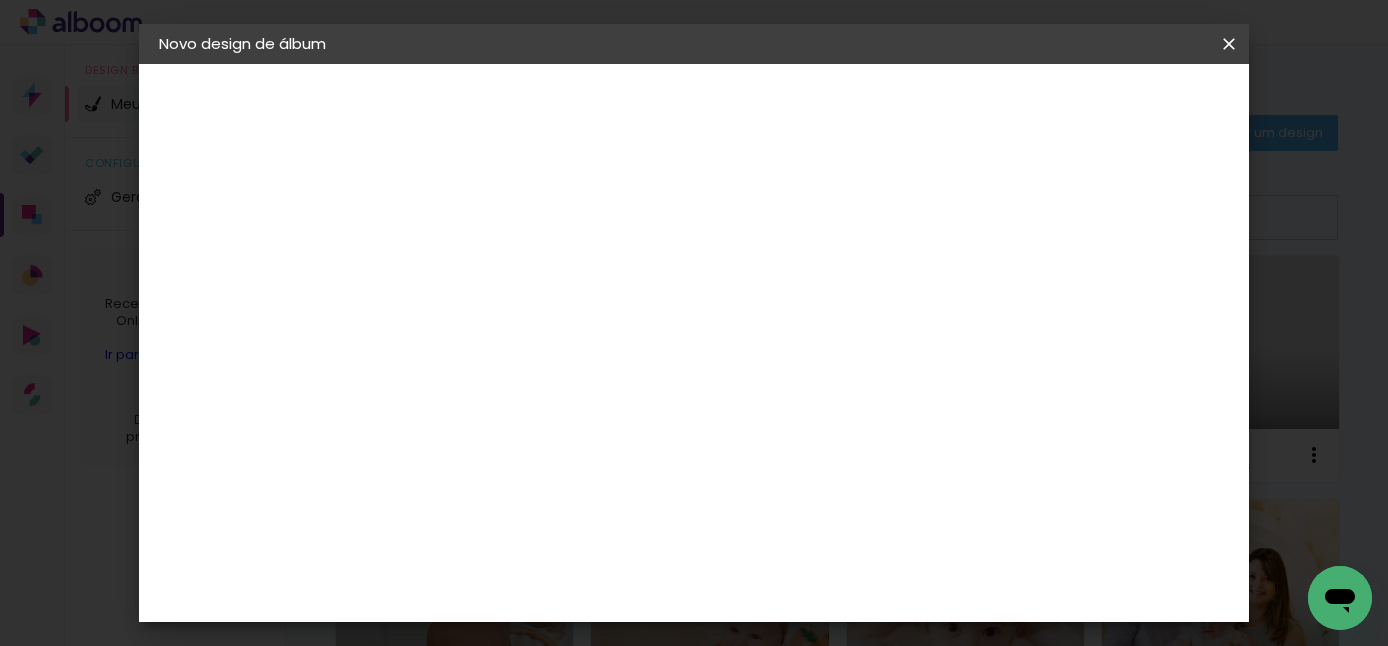 click at bounding box center [486, 268] 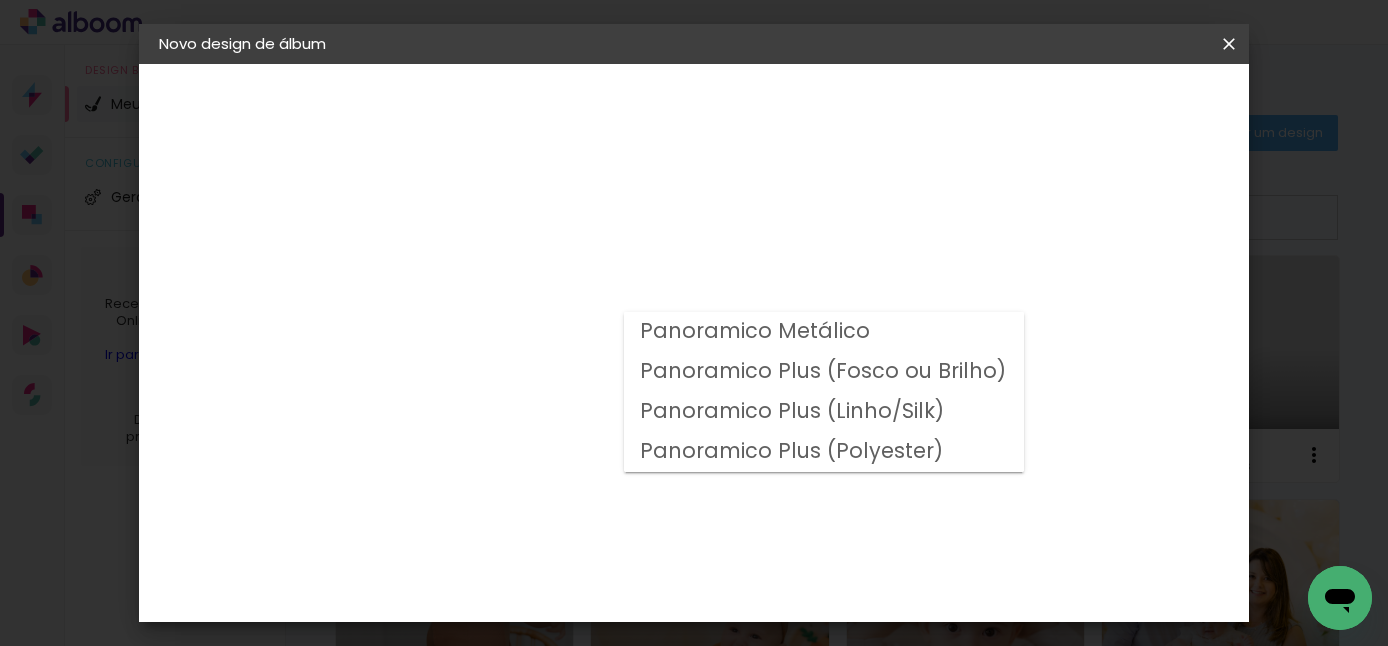 click on "Panoramico Plus (Linho/Silk)" at bounding box center [0, 0] 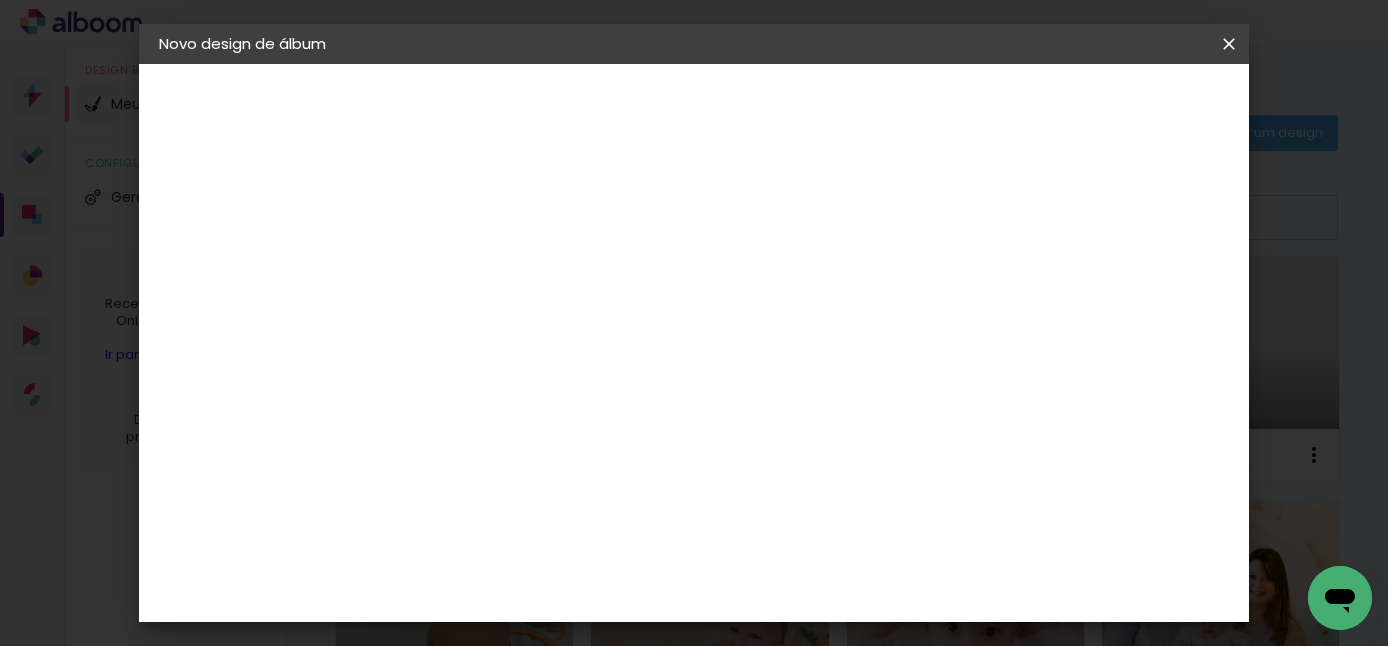 scroll, scrollTop: 582, scrollLeft: 0, axis: vertical 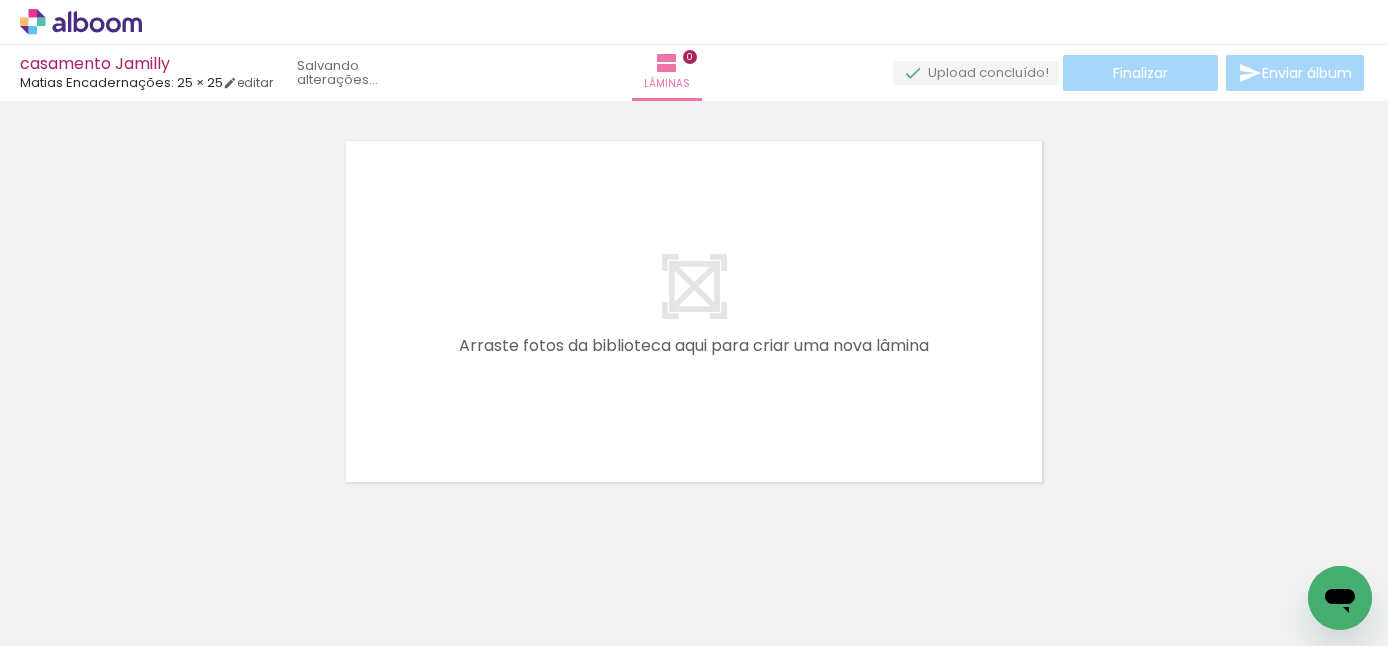 click at bounding box center [694, 286] 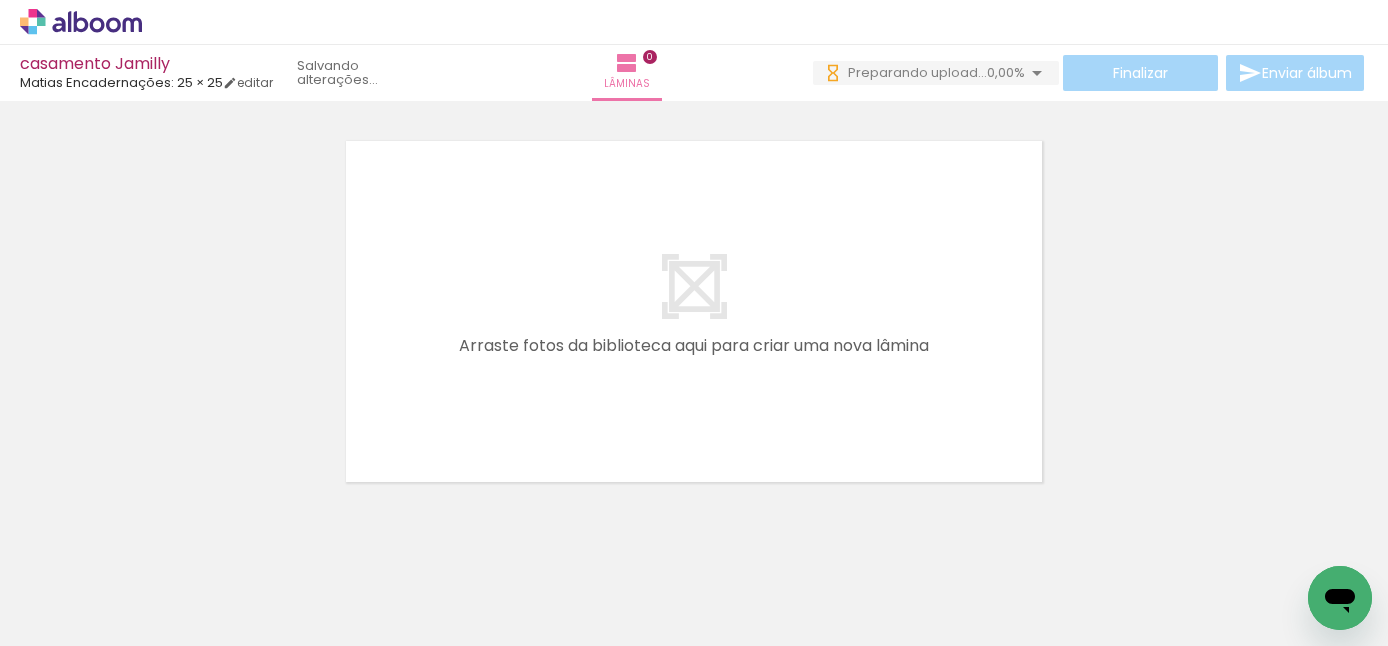 scroll, scrollTop: 0, scrollLeft: 0, axis: both 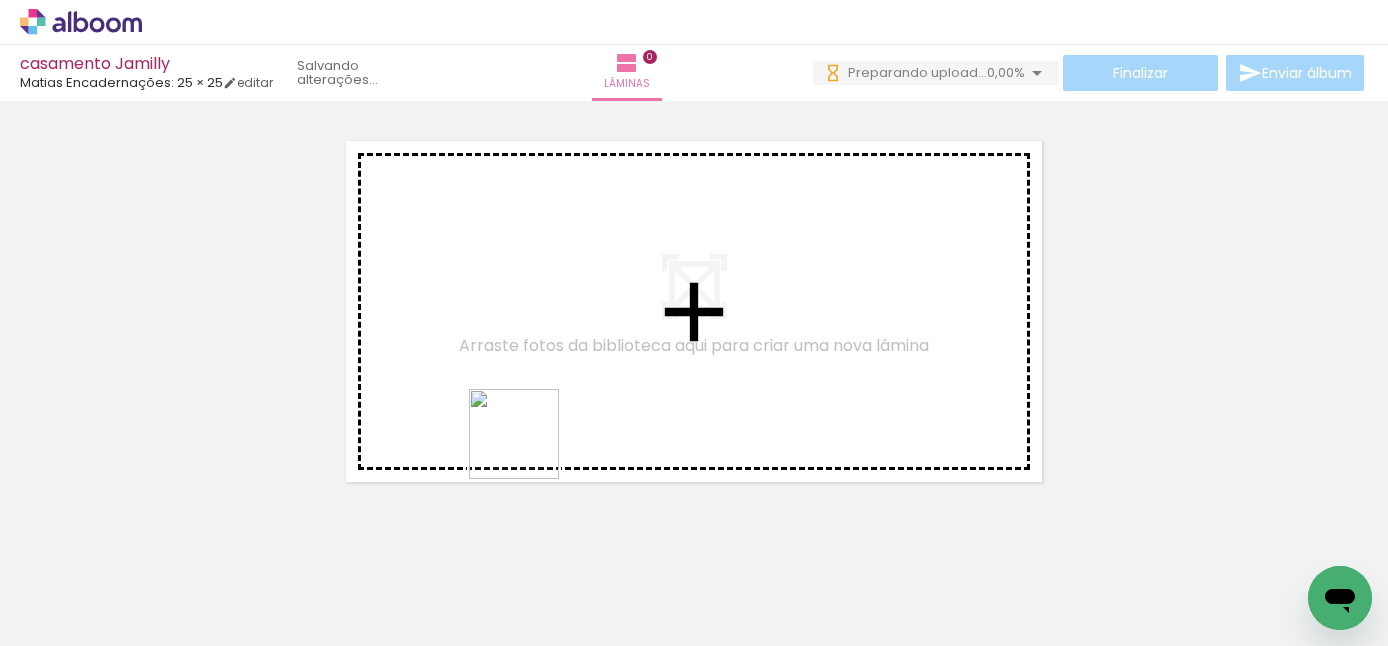 drag, startPoint x: 528, startPoint y: 592, endPoint x: 531, endPoint y: 434, distance: 158.02847 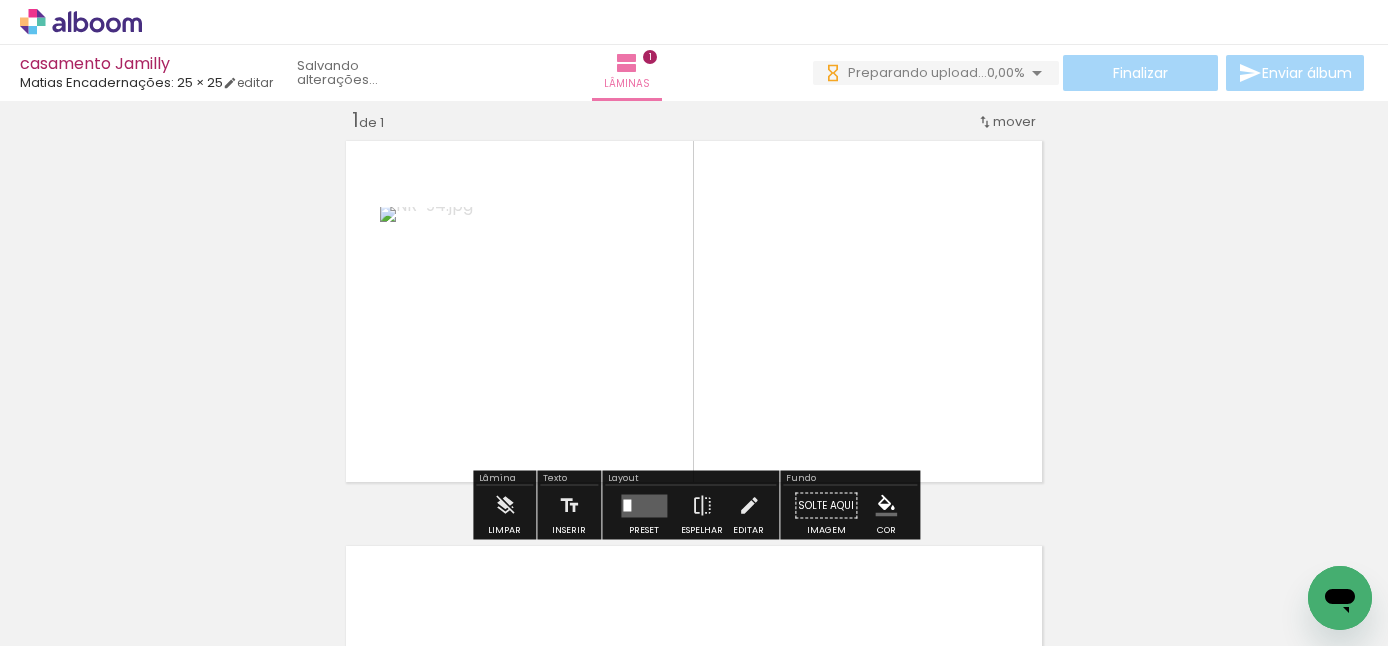 scroll, scrollTop: 25, scrollLeft: 0, axis: vertical 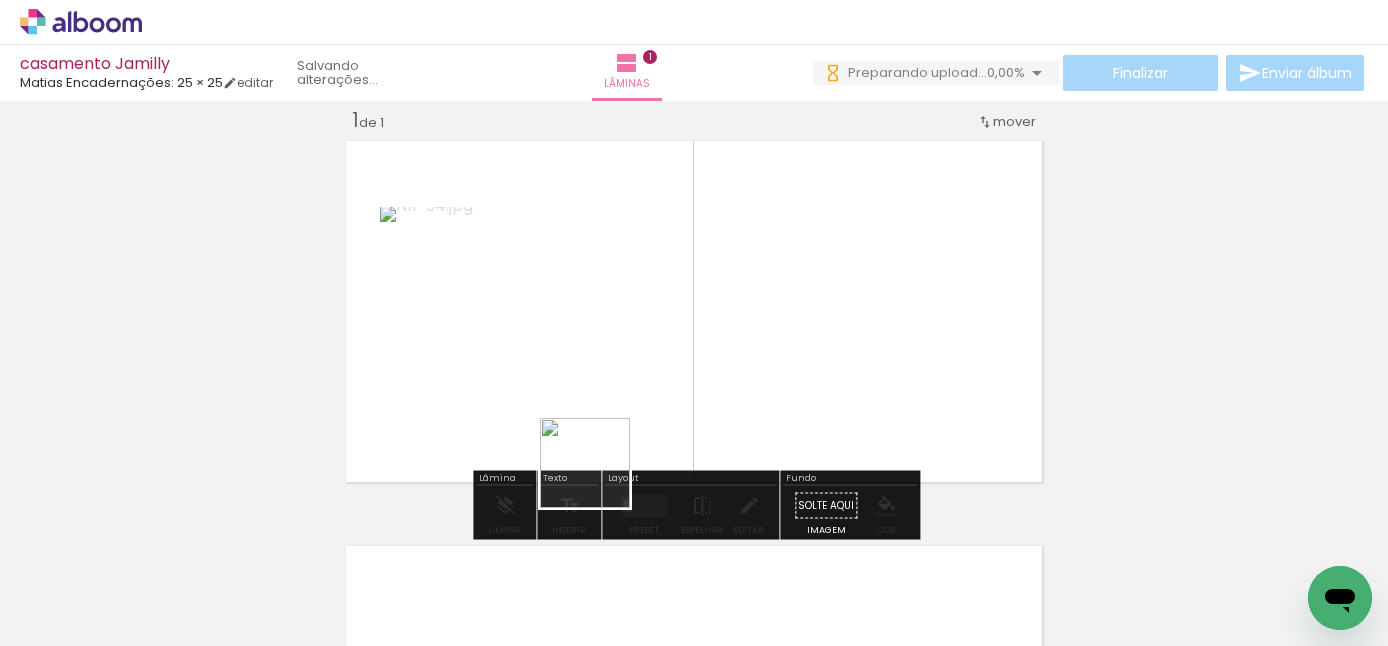 drag, startPoint x: 617, startPoint y: 605, endPoint x: 608, endPoint y: 403, distance: 202.2004 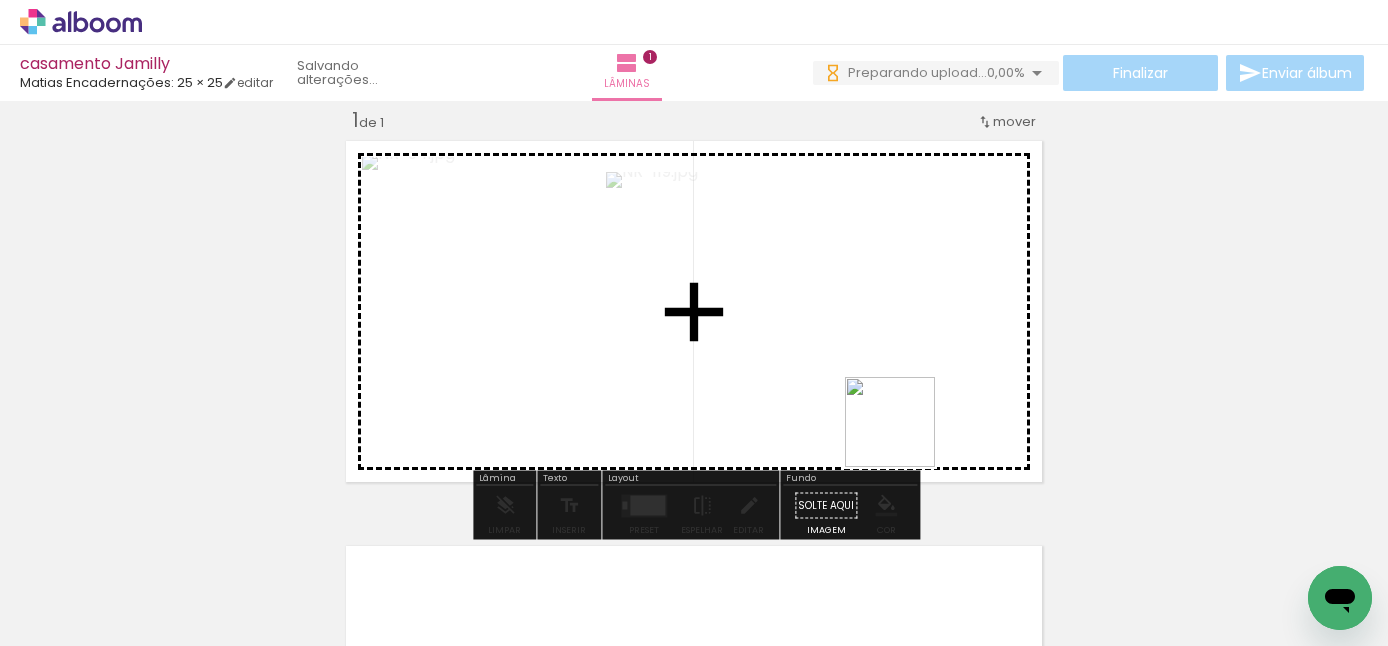 drag, startPoint x: 879, startPoint y: 590, endPoint x: 919, endPoint y: 416, distance: 178.53851 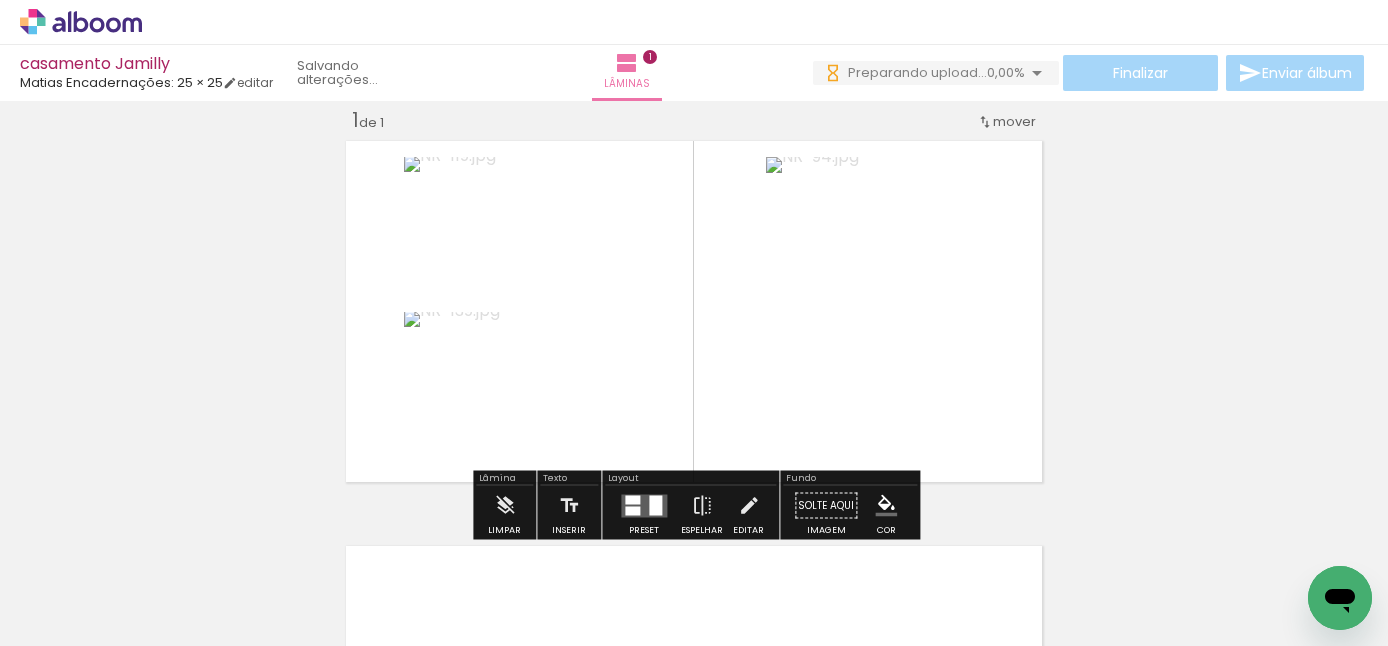 scroll, scrollTop: 0, scrollLeft: 0, axis: both 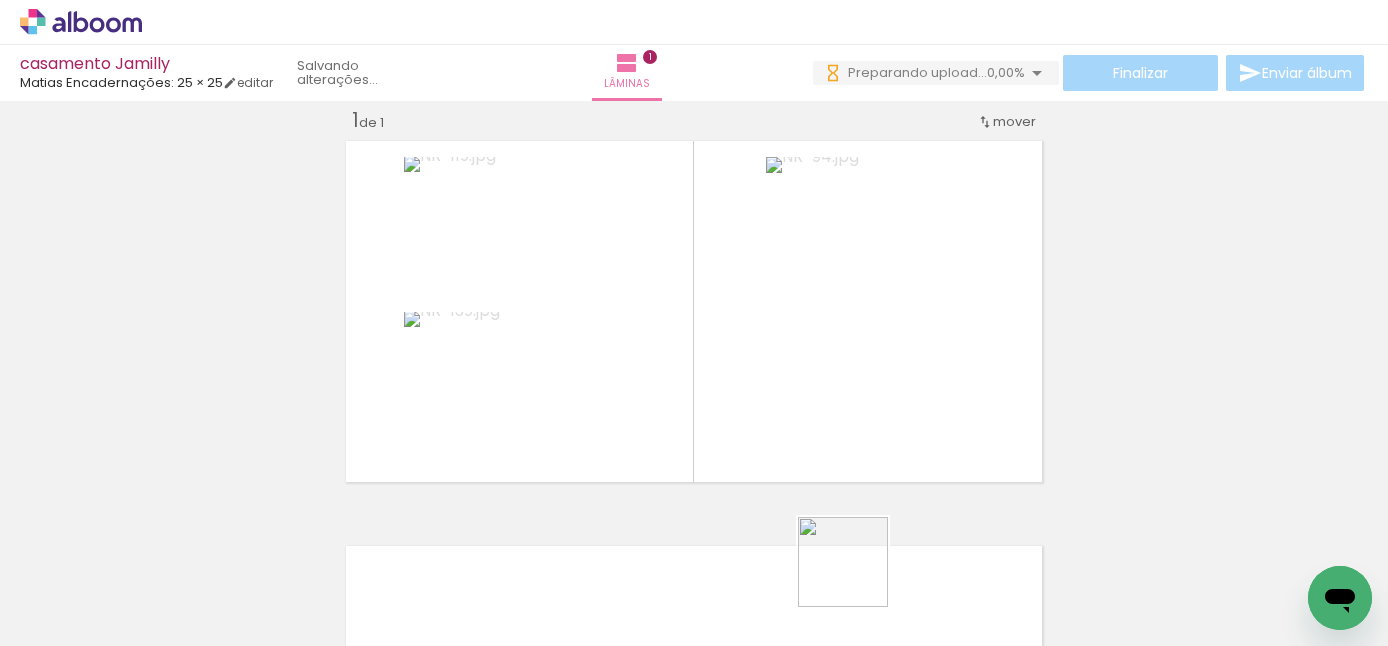 drag, startPoint x: 854, startPoint y: 607, endPoint x: 917, endPoint y: 409, distance: 207.78113 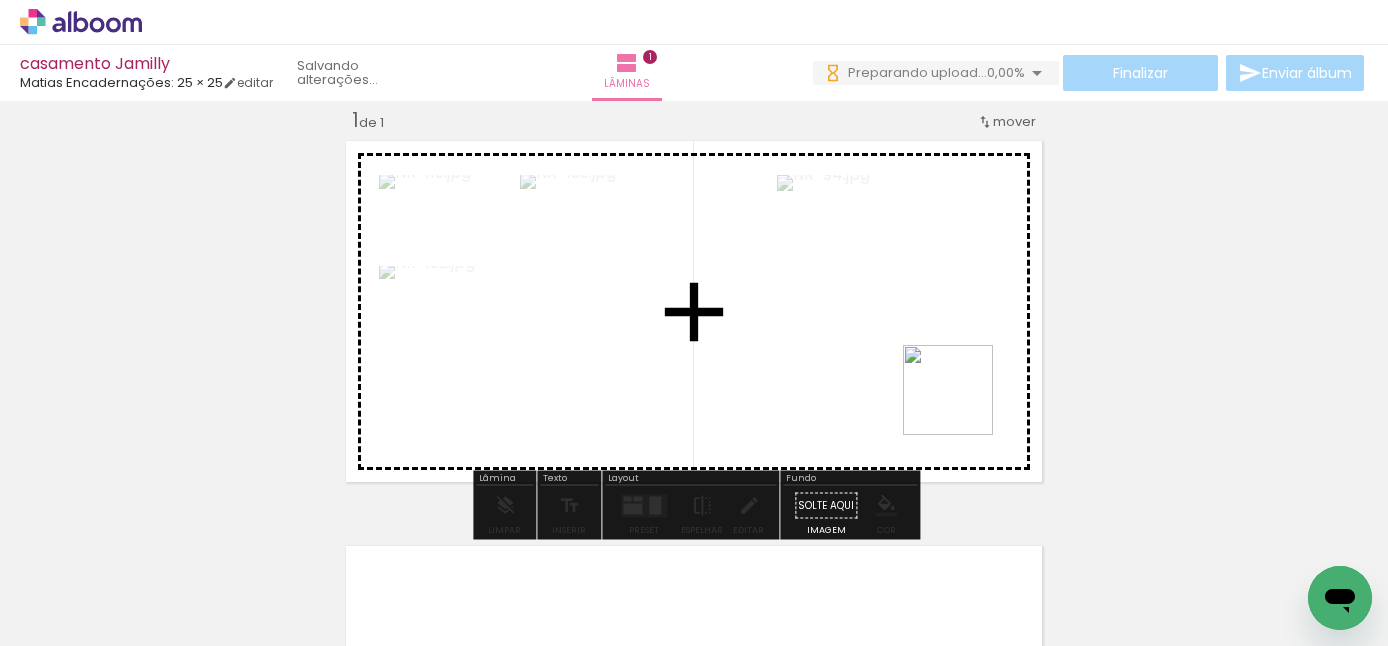 drag, startPoint x: 971, startPoint y: 593, endPoint x: 963, endPoint y: 405, distance: 188.17014 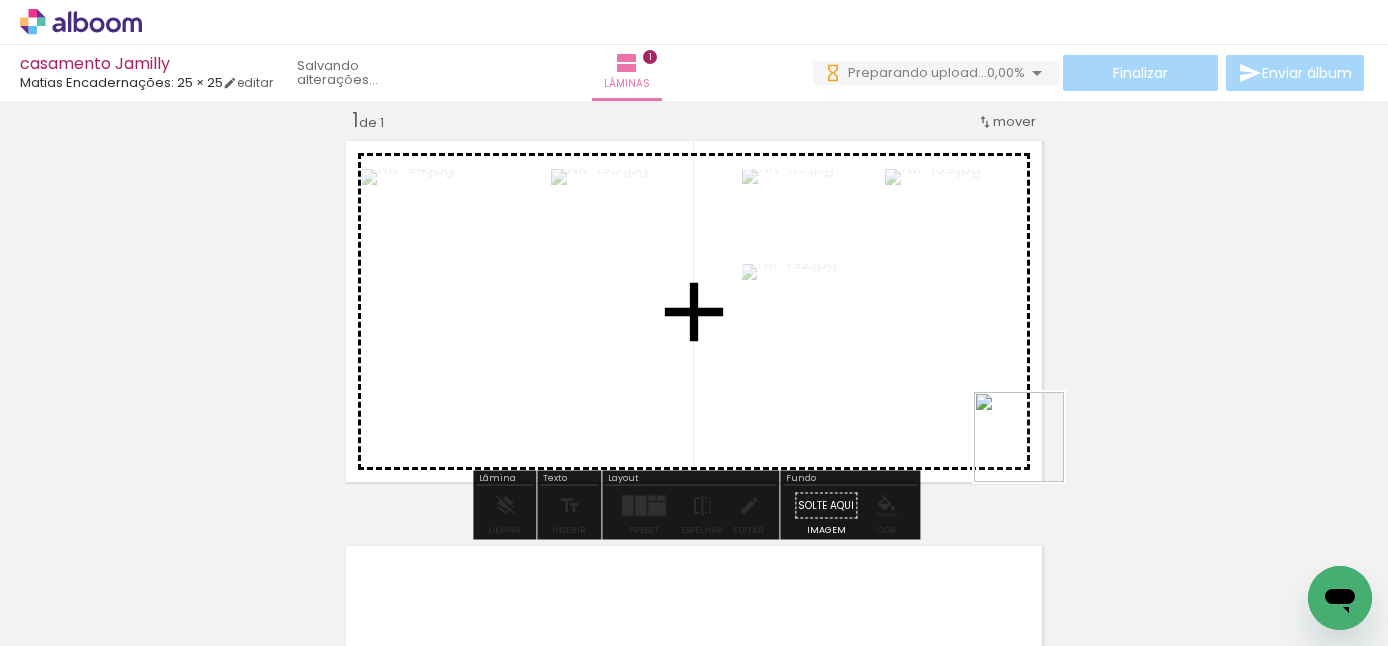drag, startPoint x: 1072, startPoint y: 594, endPoint x: 1034, endPoint y: 452, distance: 146.9966 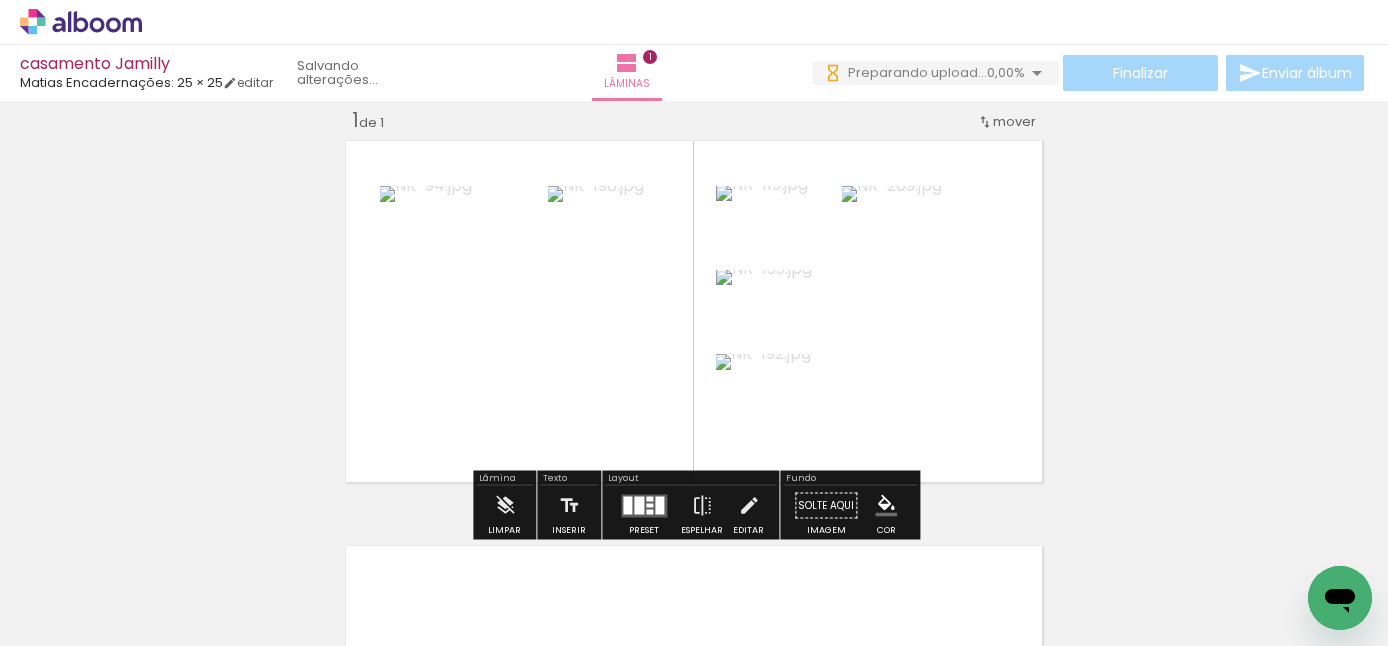 scroll, scrollTop: 0, scrollLeft: 0, axis: both 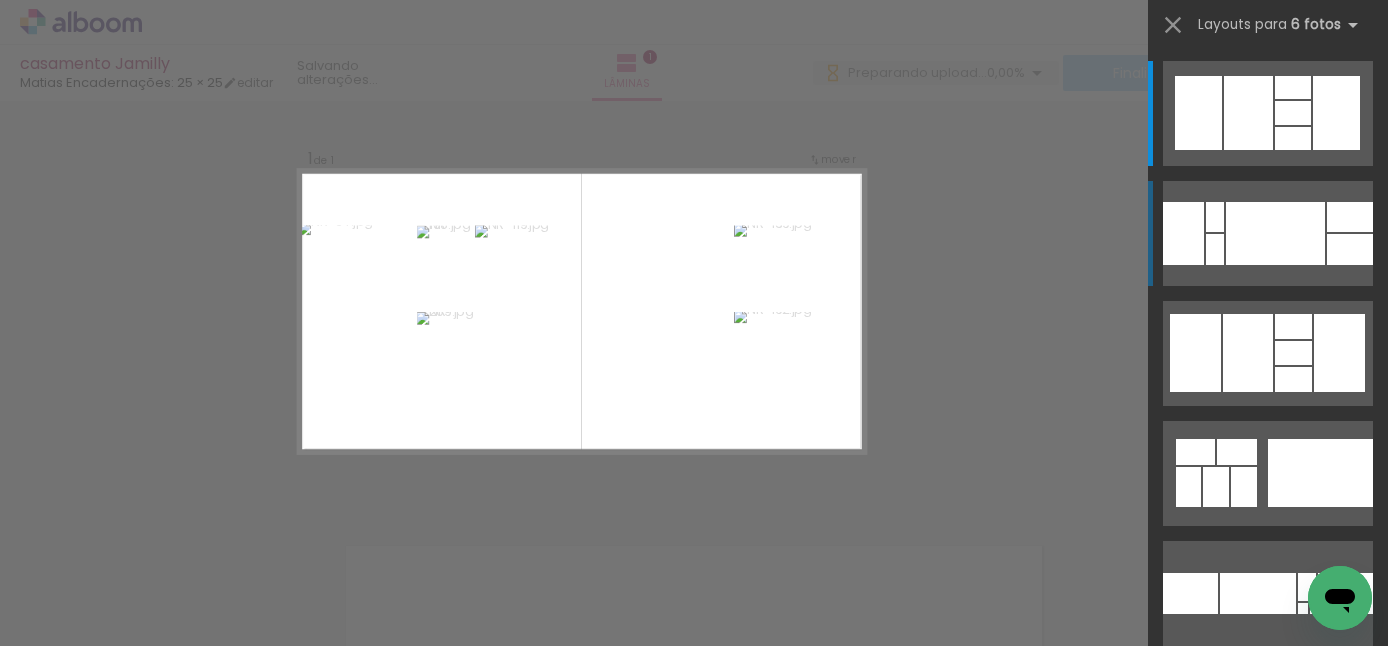 click at bounding box center [1275, 233] 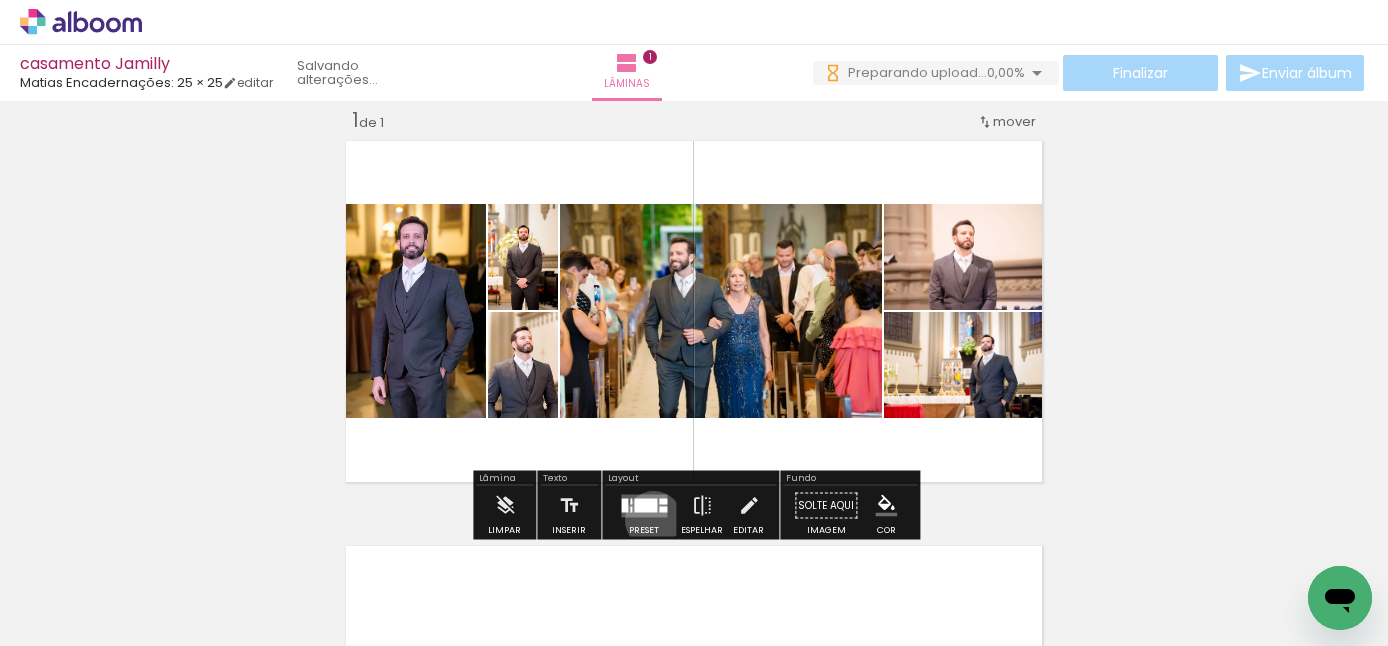 click at bounding box center (644, 506) 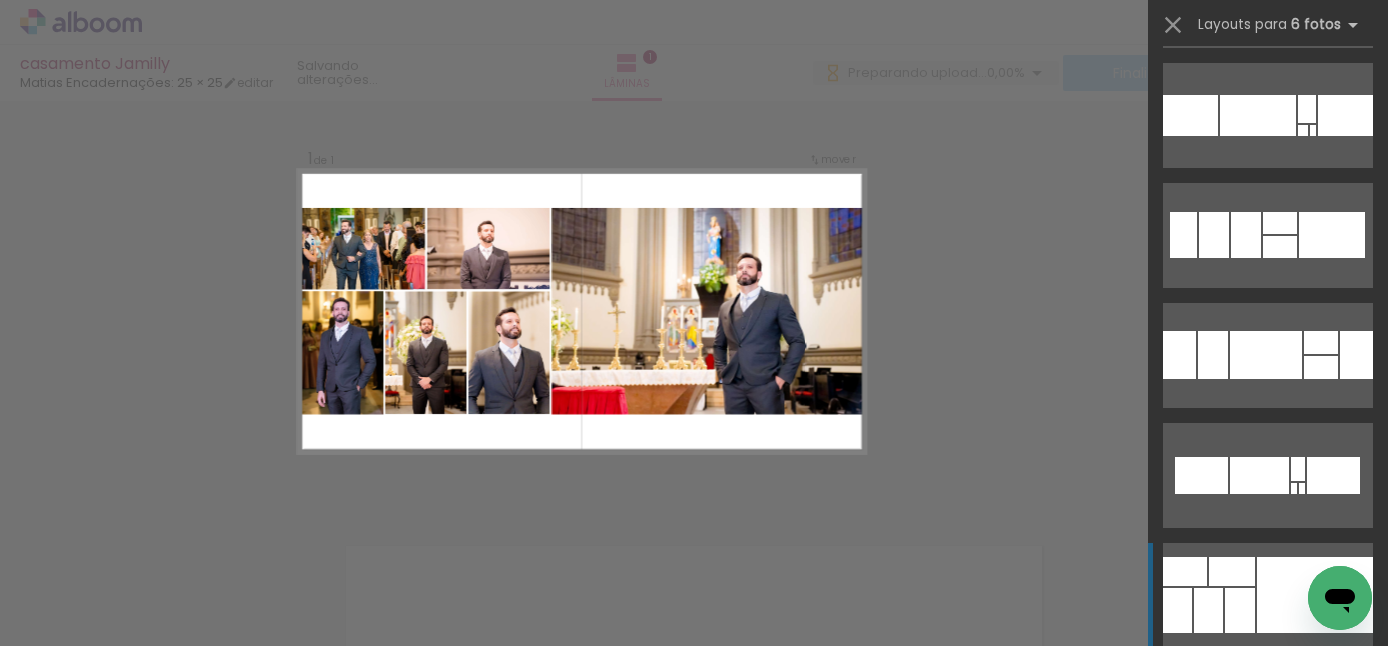 click at bounding box center (1293, -340) 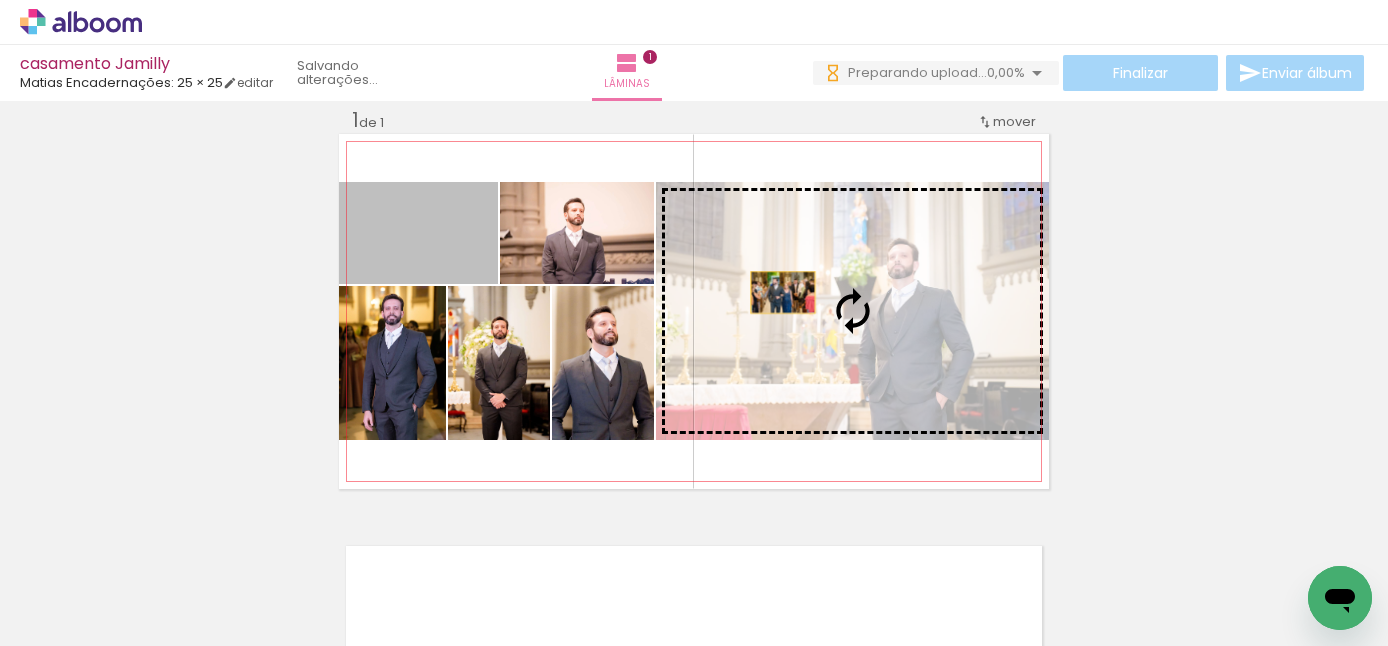 drag, startPoint x: 452, startPoint y: 254, endPoint x: 803, endPoint y: 293, distance: 353.16003 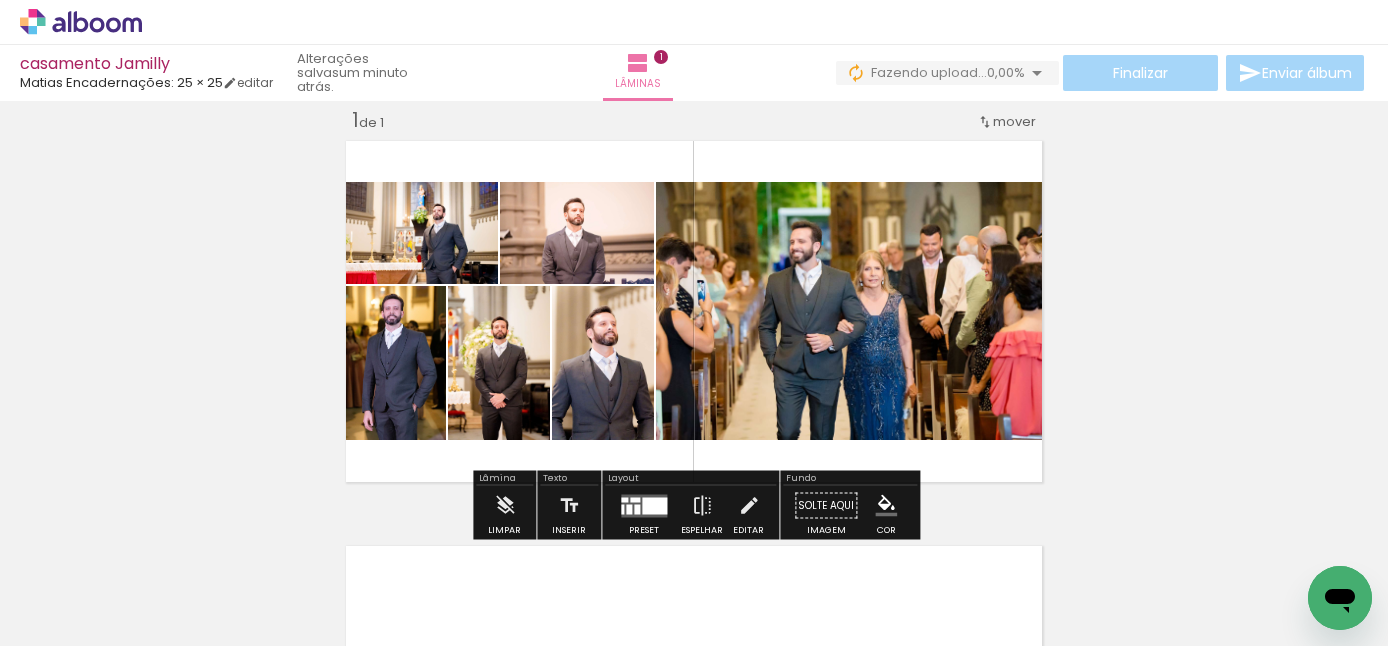 click on "Inserir lâmina 1  de 1" at bounding box center [694, 488] 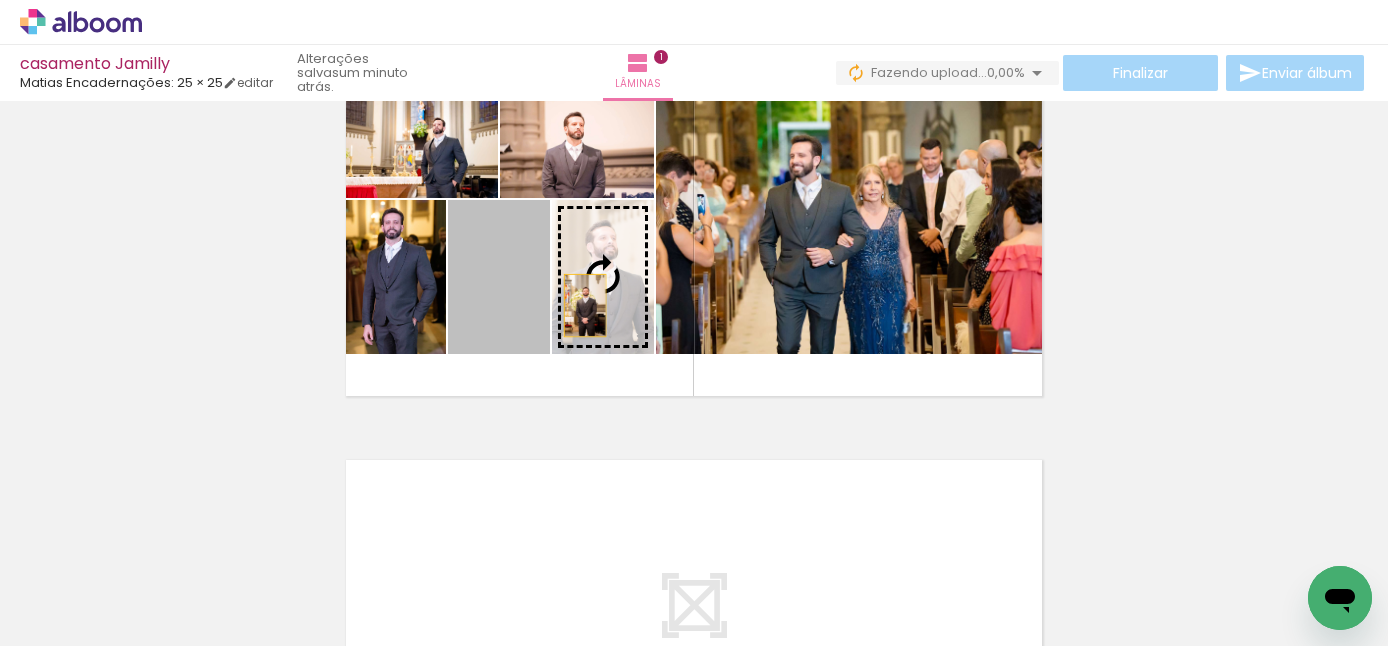 drag, startPoint x: 500, startPoint y: 305, endPoint x: 609, endPoint y: 308, distance: 109.041275 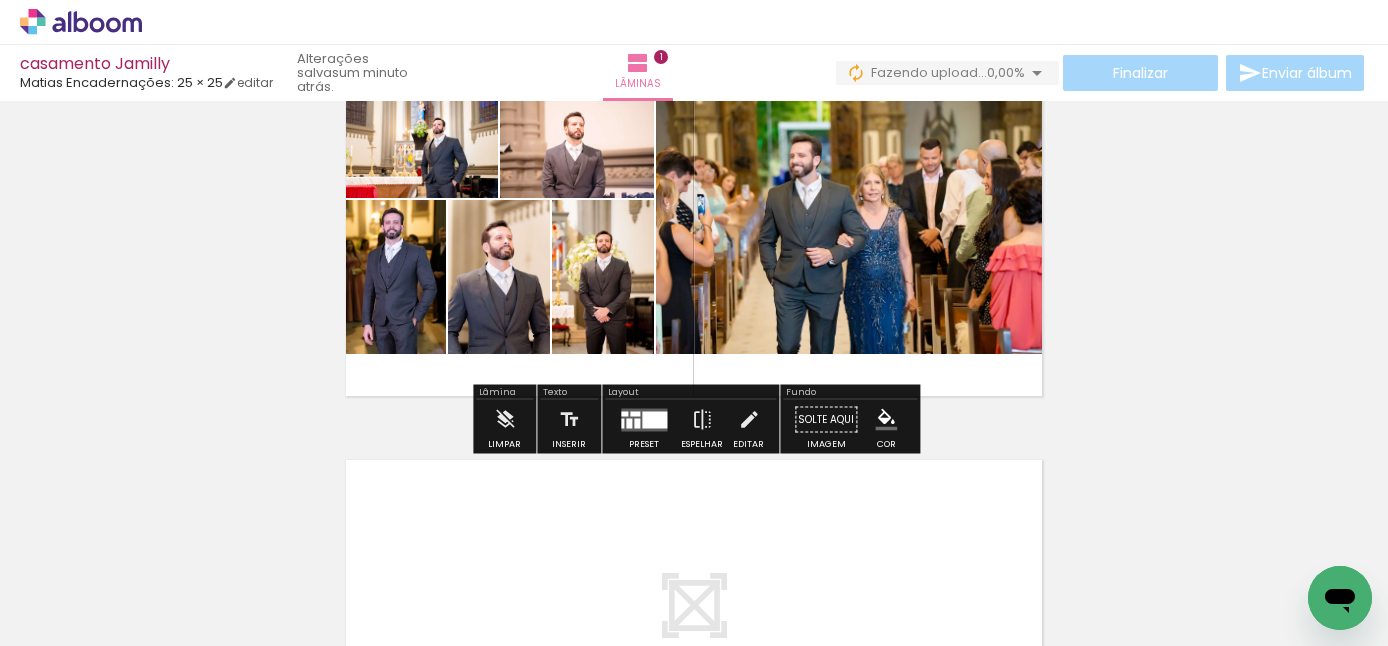 click on "Inserir lâmina 1  de 1" at bounding box center [694, 402] 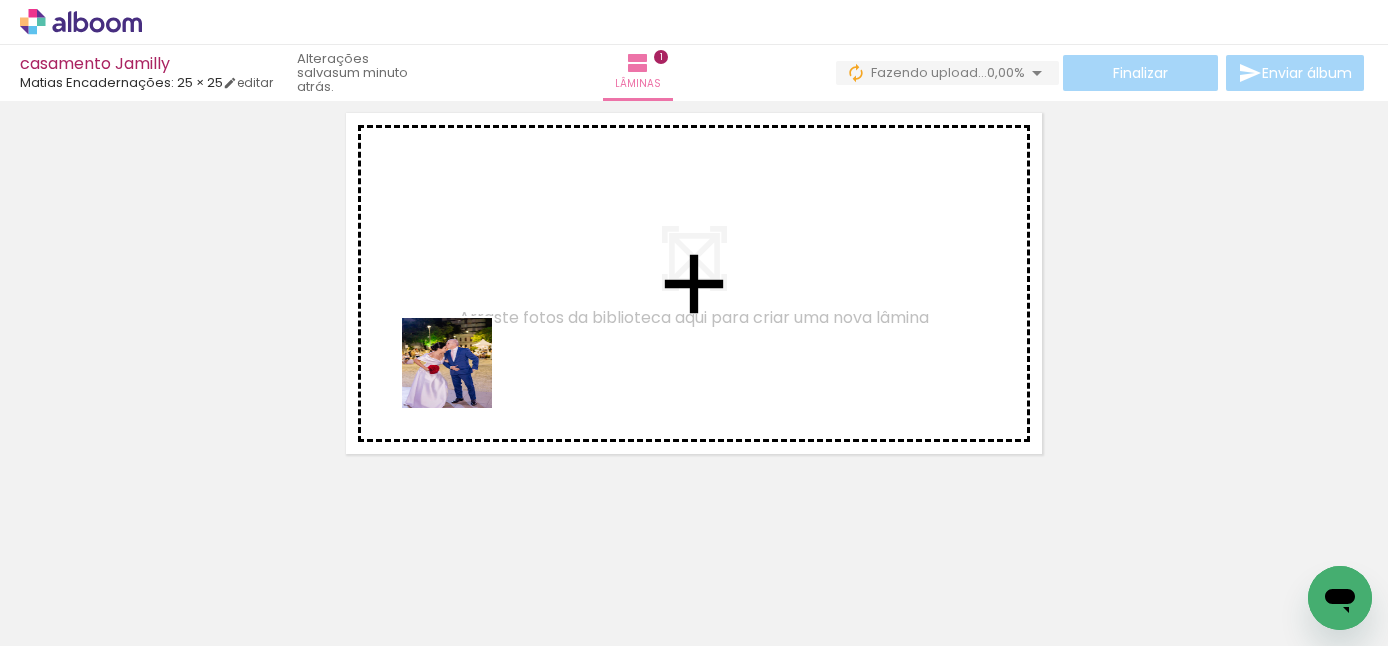 drag, startPoint x: 202, startPoint y: 598, endPoint x: 467, endPoint y: 377, distance: 345.05942 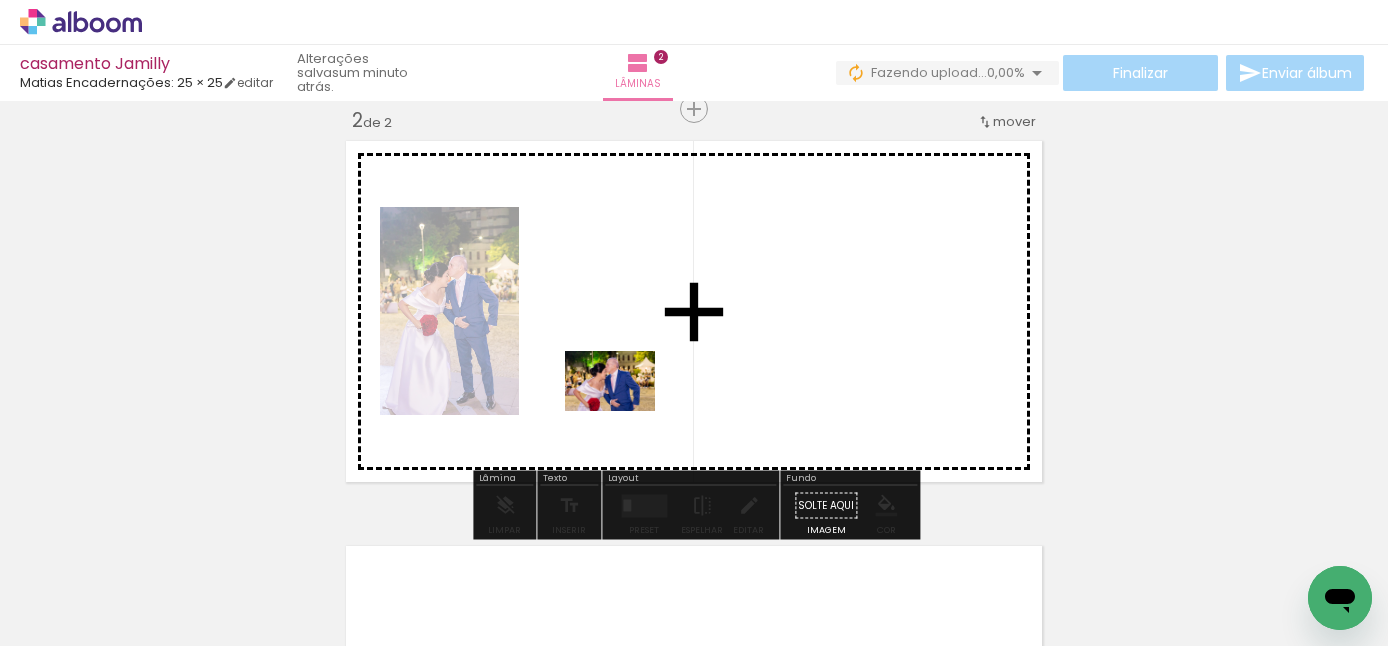 drag, startPoint x: 343, startPoint y: 576, endPoint x: 625, endPoint y: 411, distance: 326.72464 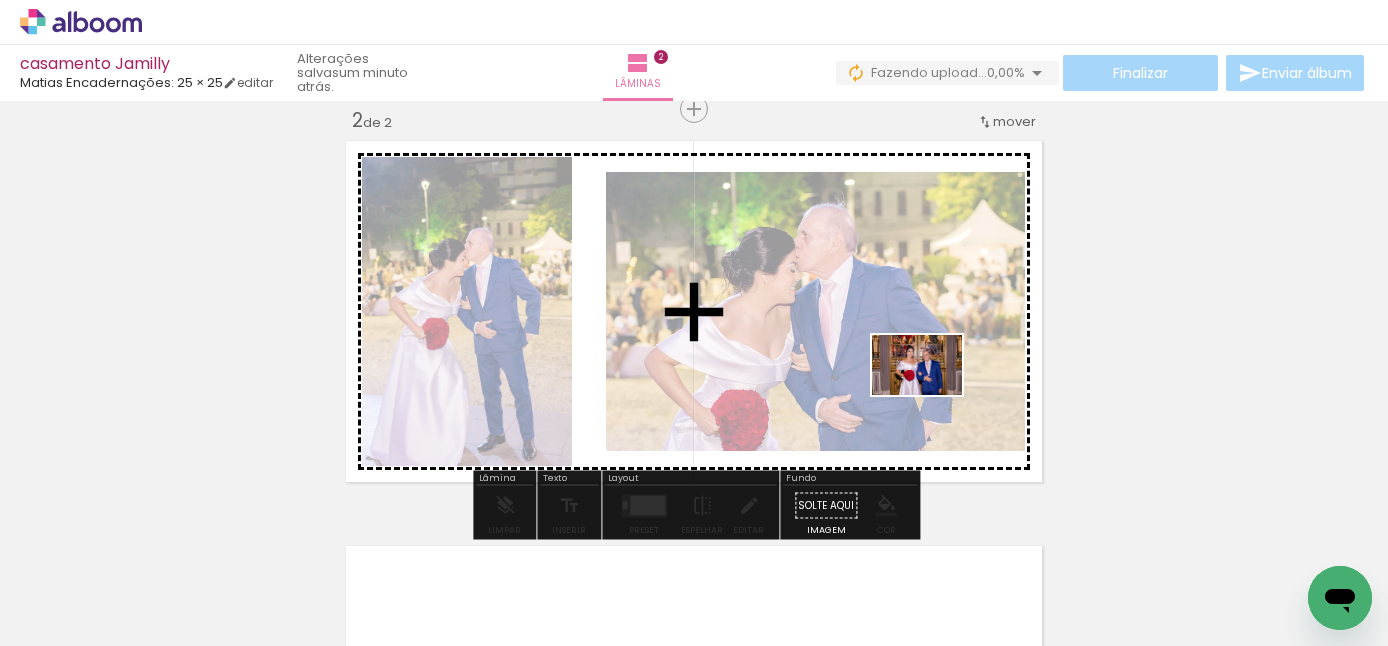 drag, startPoint x: 473, startPoint y: 578, endPoint x: 946, endPoint y: 394, distance: 507.52832 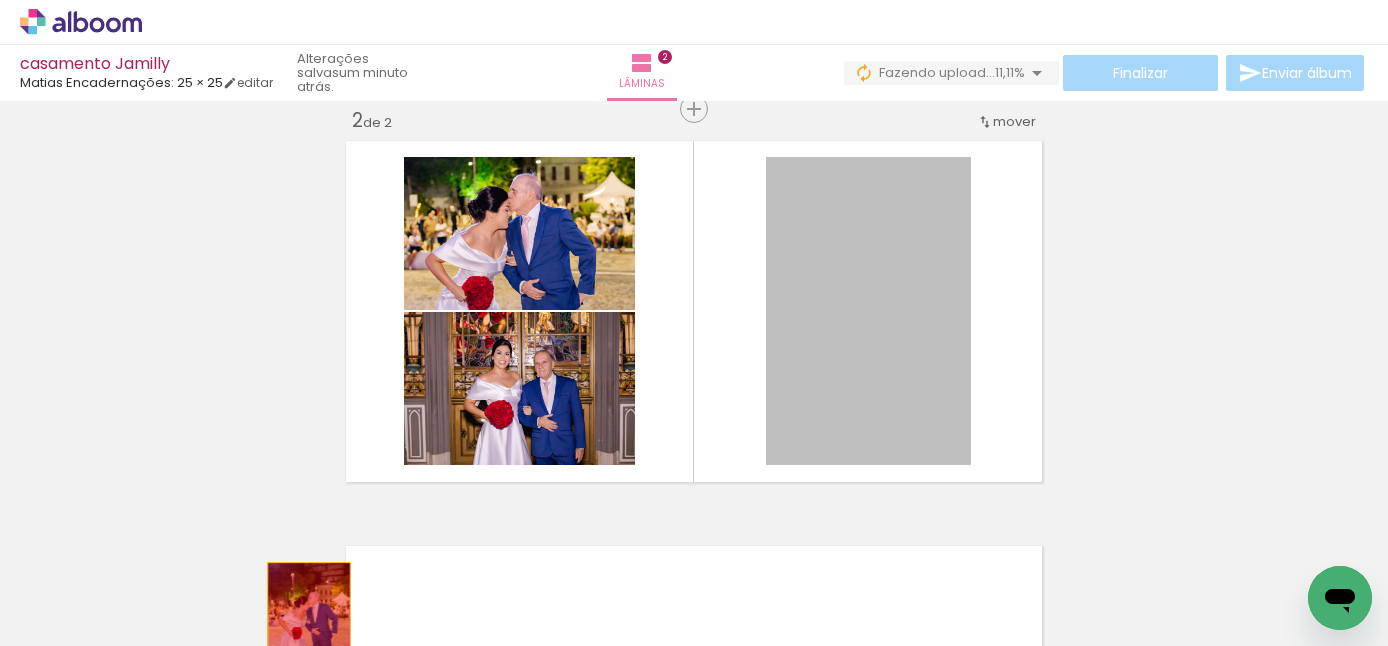 drag, startPoint x: 882, startPoint y: 399, endPoint x: 329, endPoint y: 594, distance: 586.3736 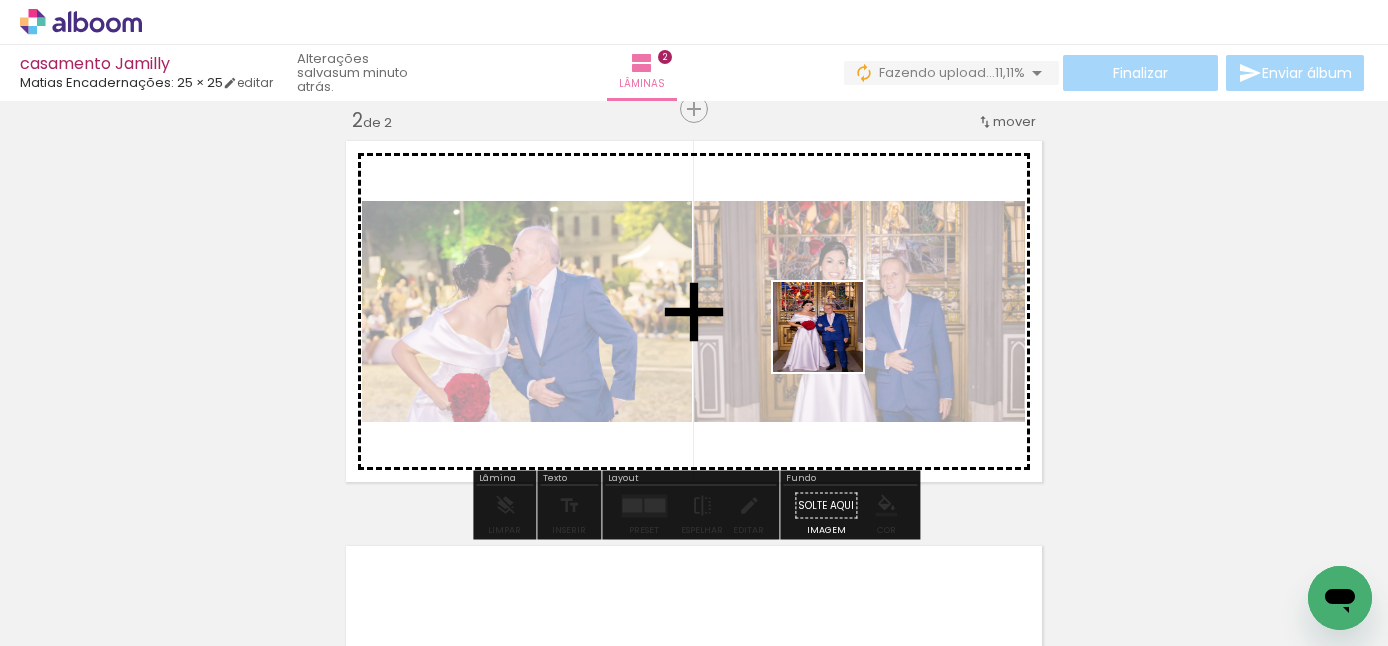 drag, startPoint x: 553, startPoint y: 592, endPoint x: 852, endPoint y: 330, distance: 397.54874 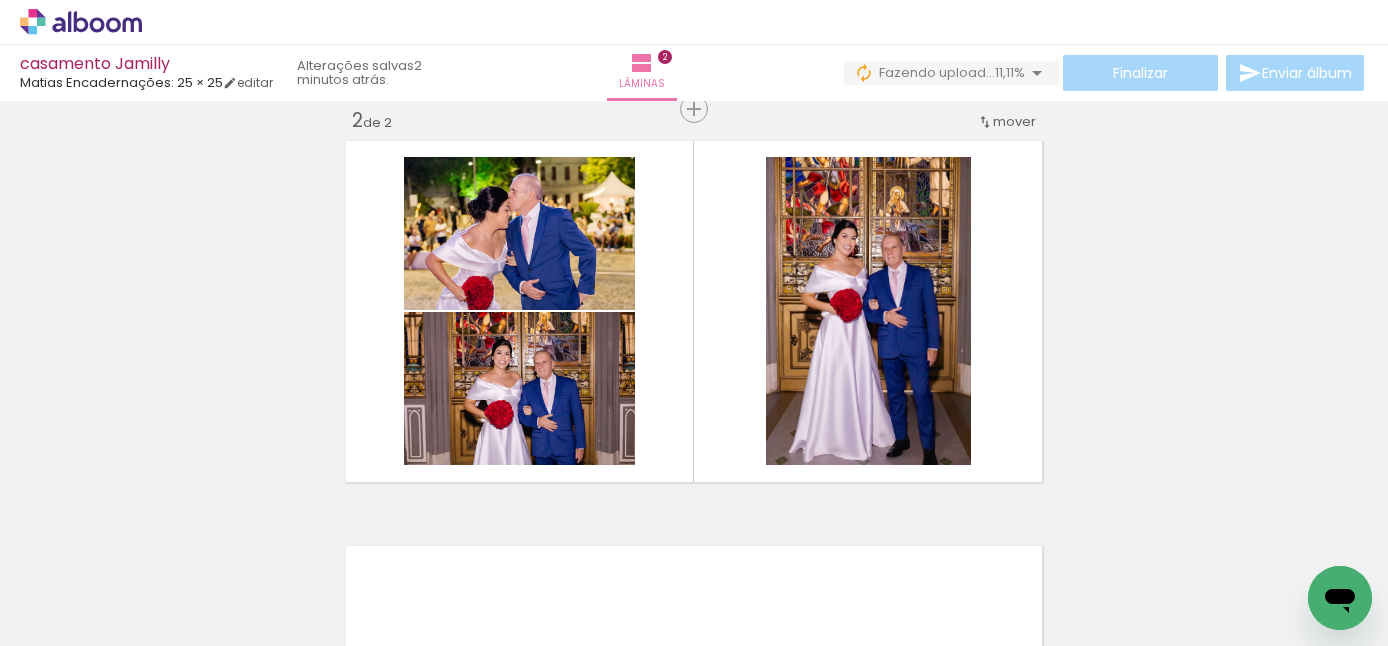 scroll, scrollTop: 0, scrollLeft: 2070, axis: horizontal 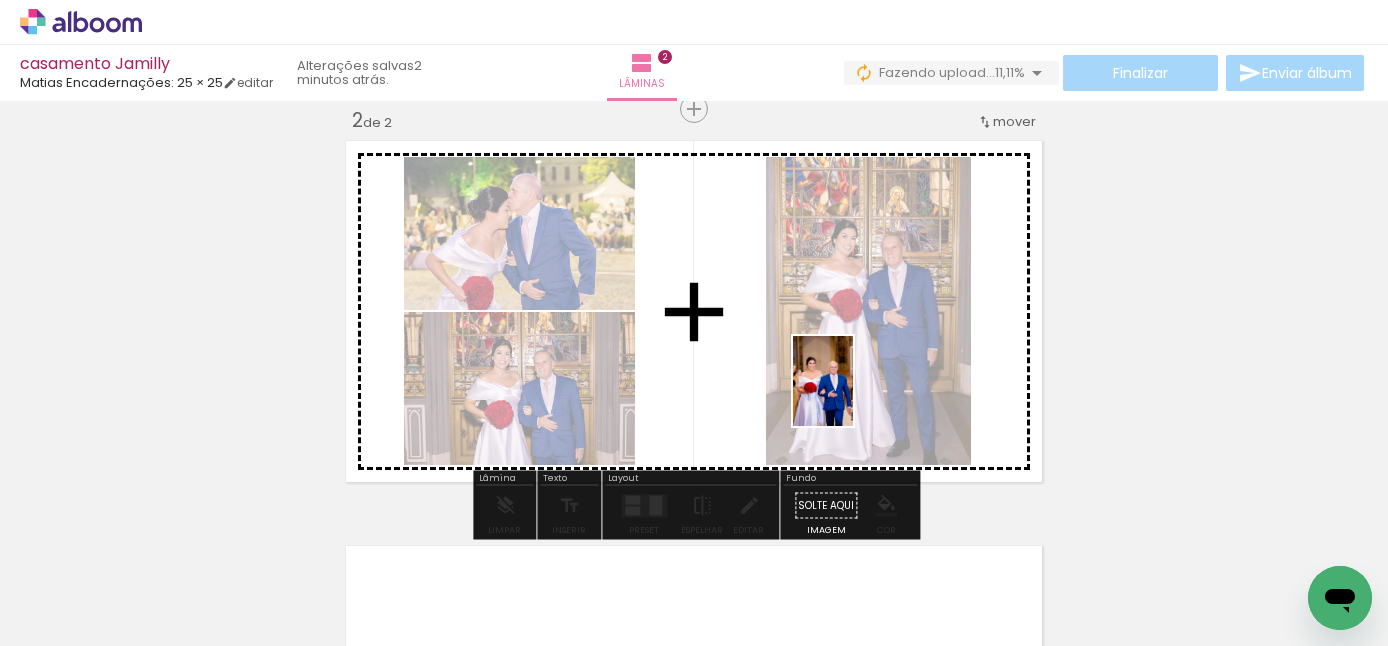 drag, startPoint x: 727, startPoint y: 610, endPoint x: 852, endPoint y: 396, distance: 247.83261 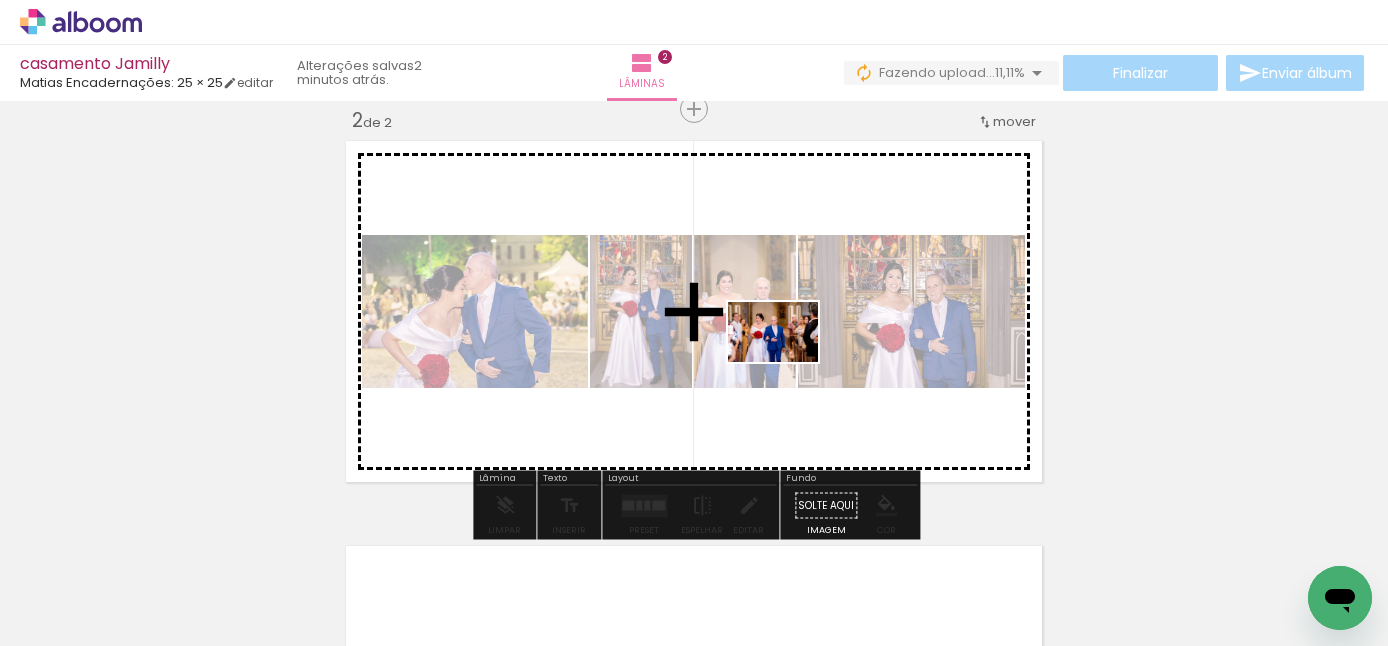 drag, startPoint x: 605, startPoint y: 608, endPoint x: 789, endPoint y: 363, distance: 306.40005 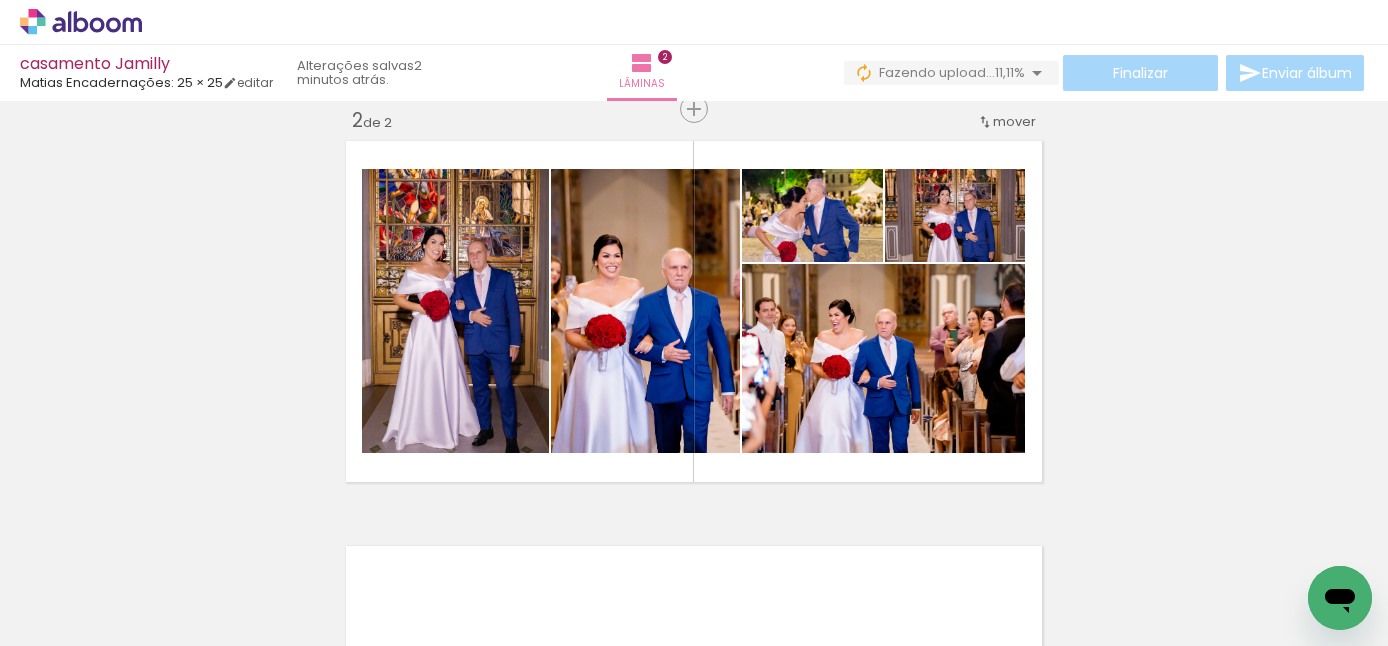 scroll, scrollTop: 0, scrollLeft: 2627, axis: horizontal 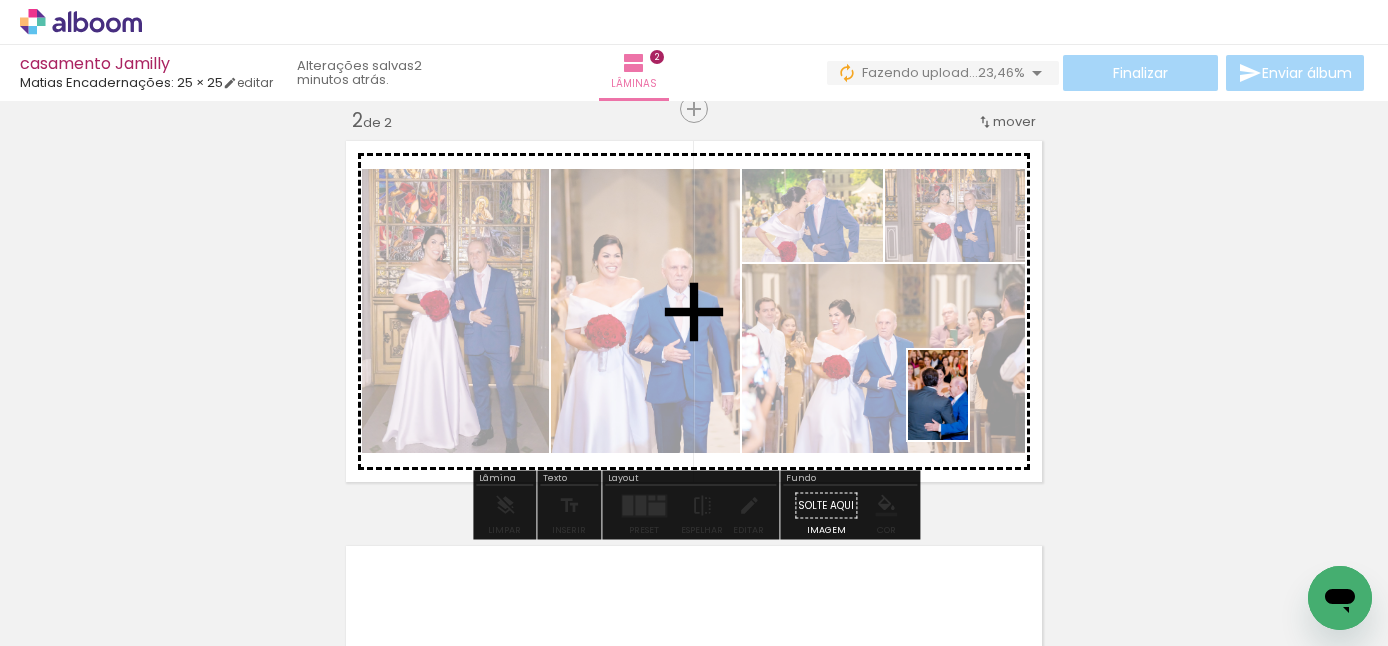 drag, startPoint x: 267, startPoint y: 589, endPoint x: 995, endPoint y: 409, distance: 749.92267 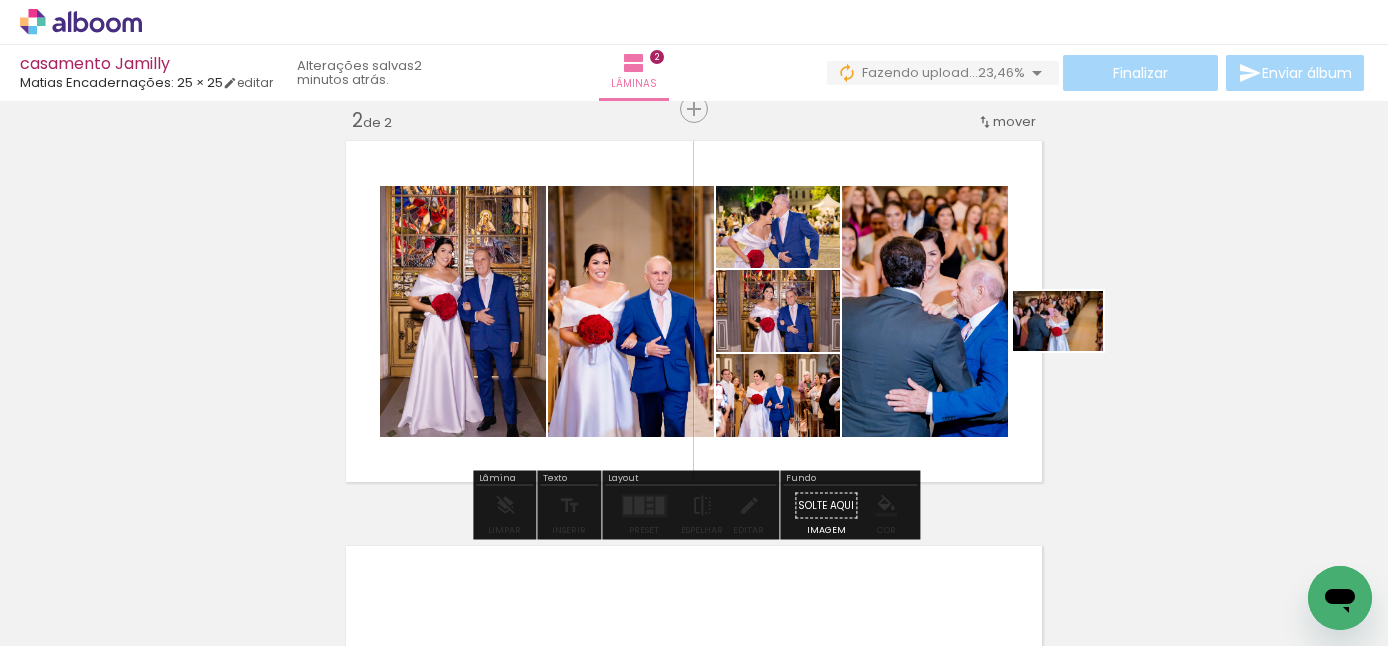 drag, startPoint x: 391, startPoint y: 606, endPoint x: 1075, endPoint y: 351, distance: 729.987 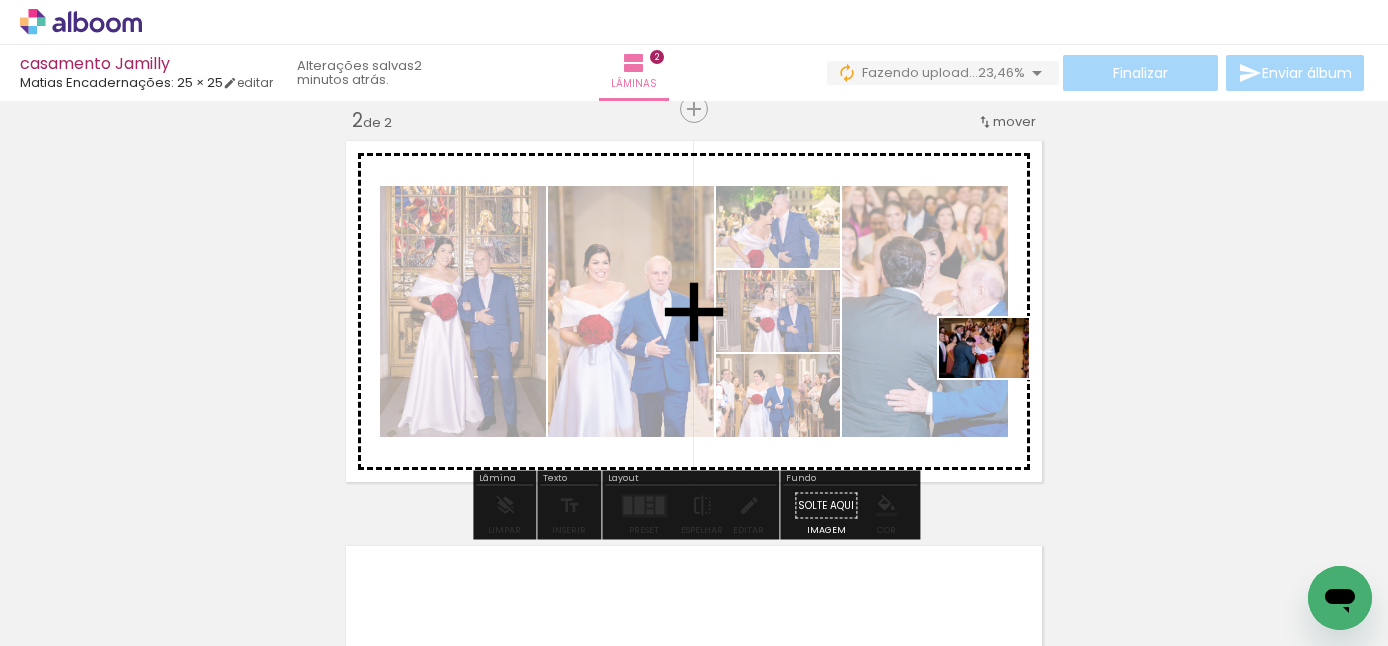 drag, startPoint x: 384, startPoint y: 602, endPoint x: 1002, endPoint y: 378, distance: 657.34314 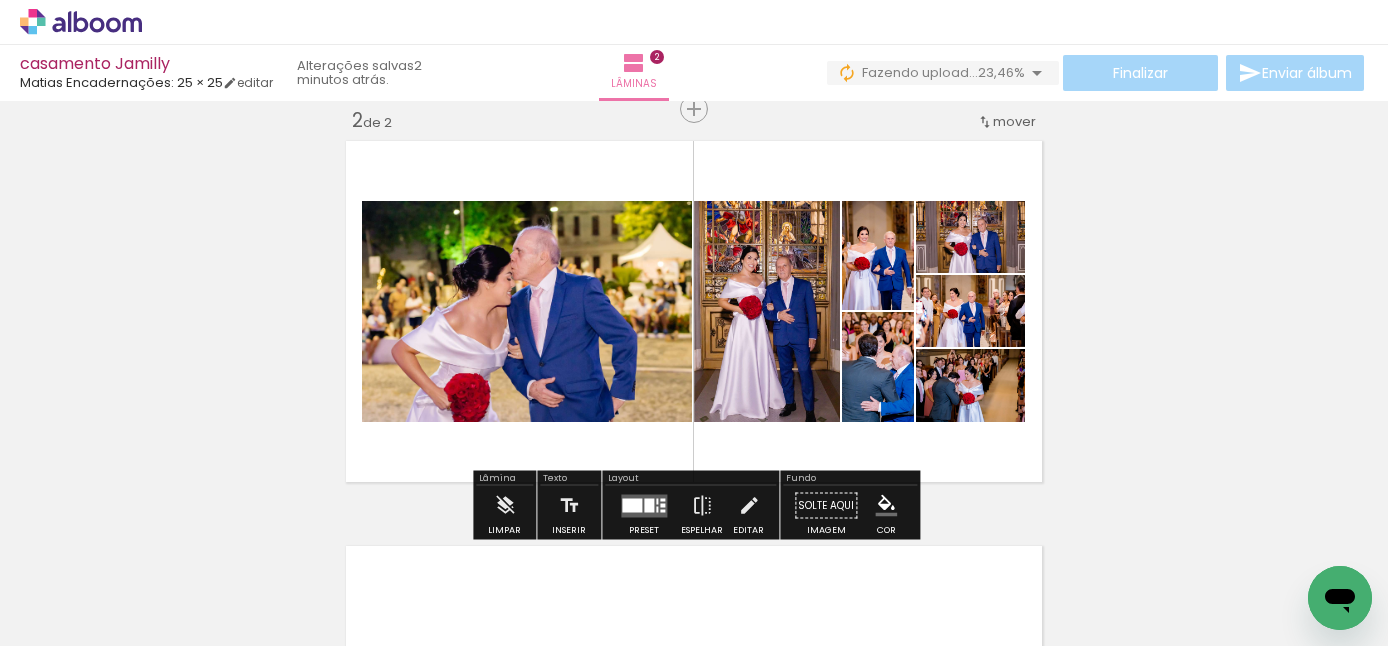 click at bounding box center (632, 505) 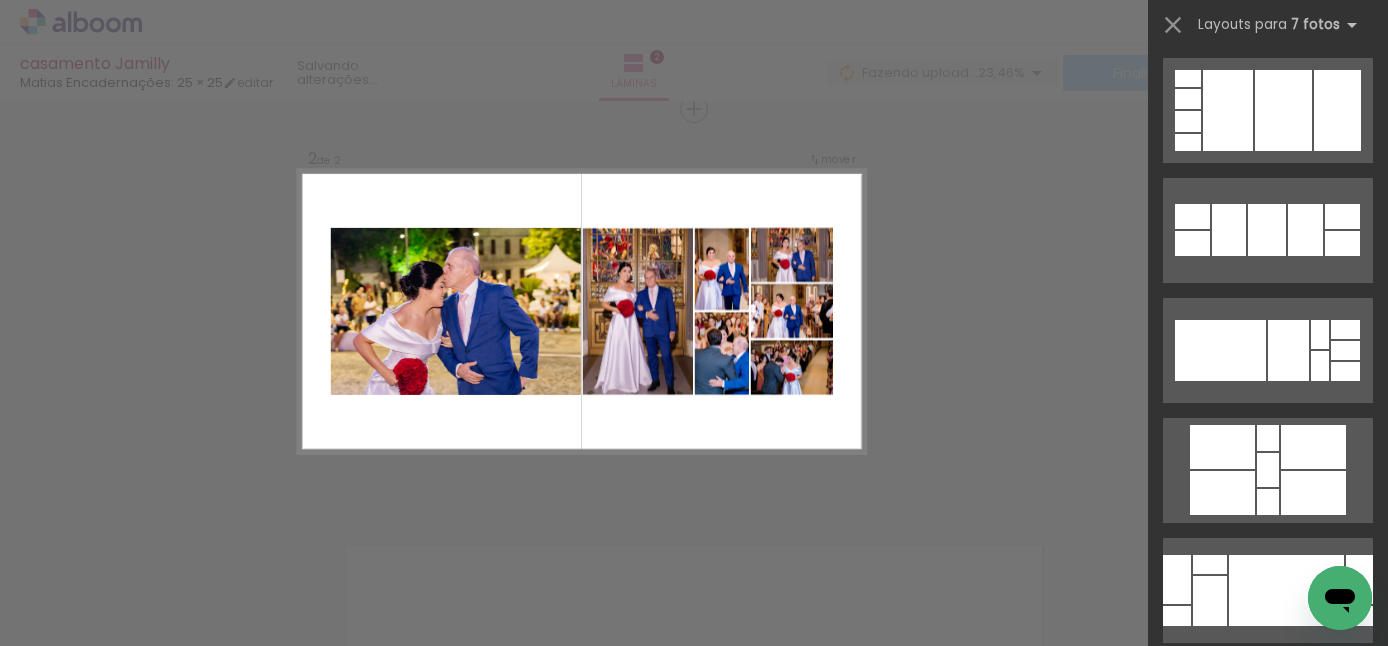 scroll, scrollTop: 365, scrollLeft: 0, axis: vertical 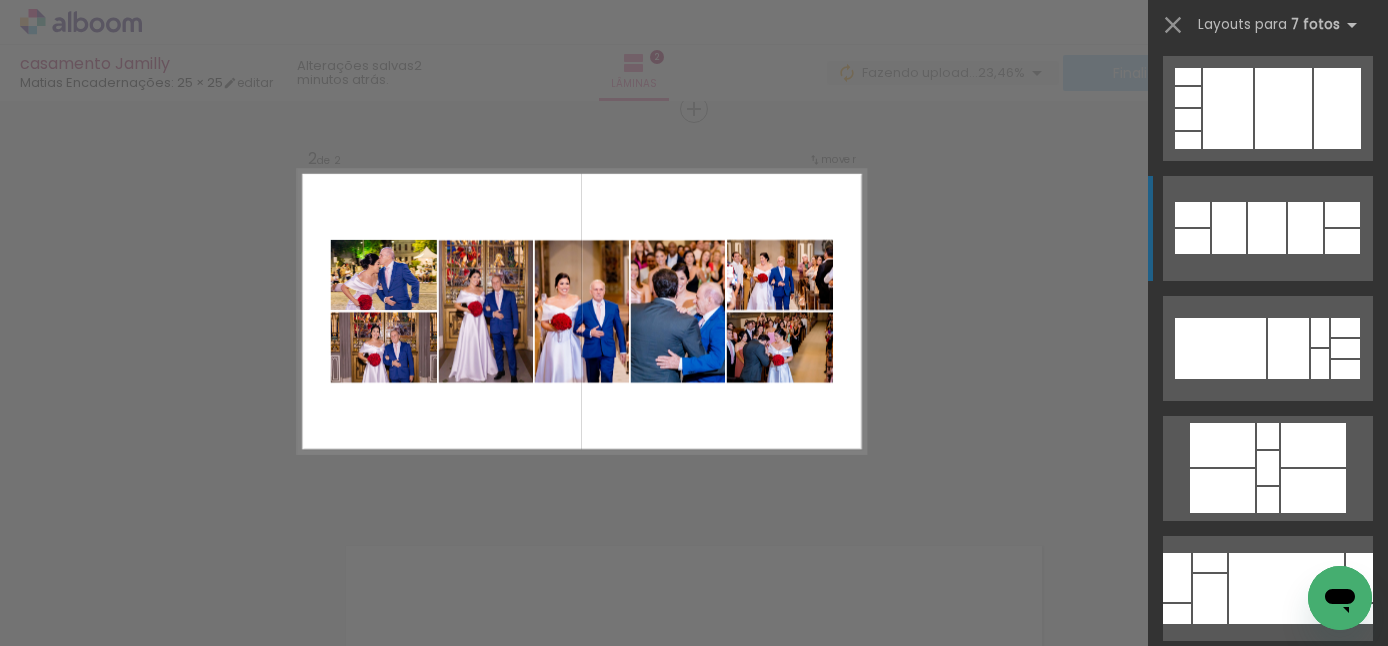 click at bounding box center [1349, -252] 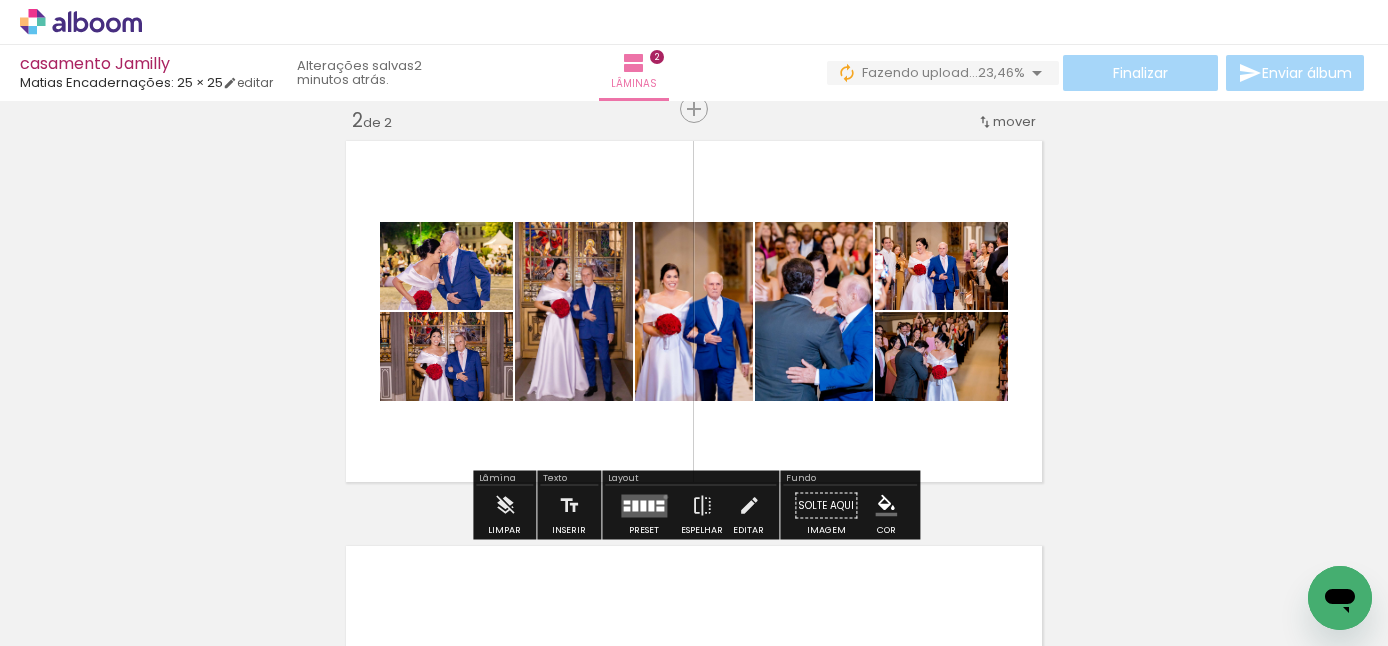 click at bounding box center [644, 505] 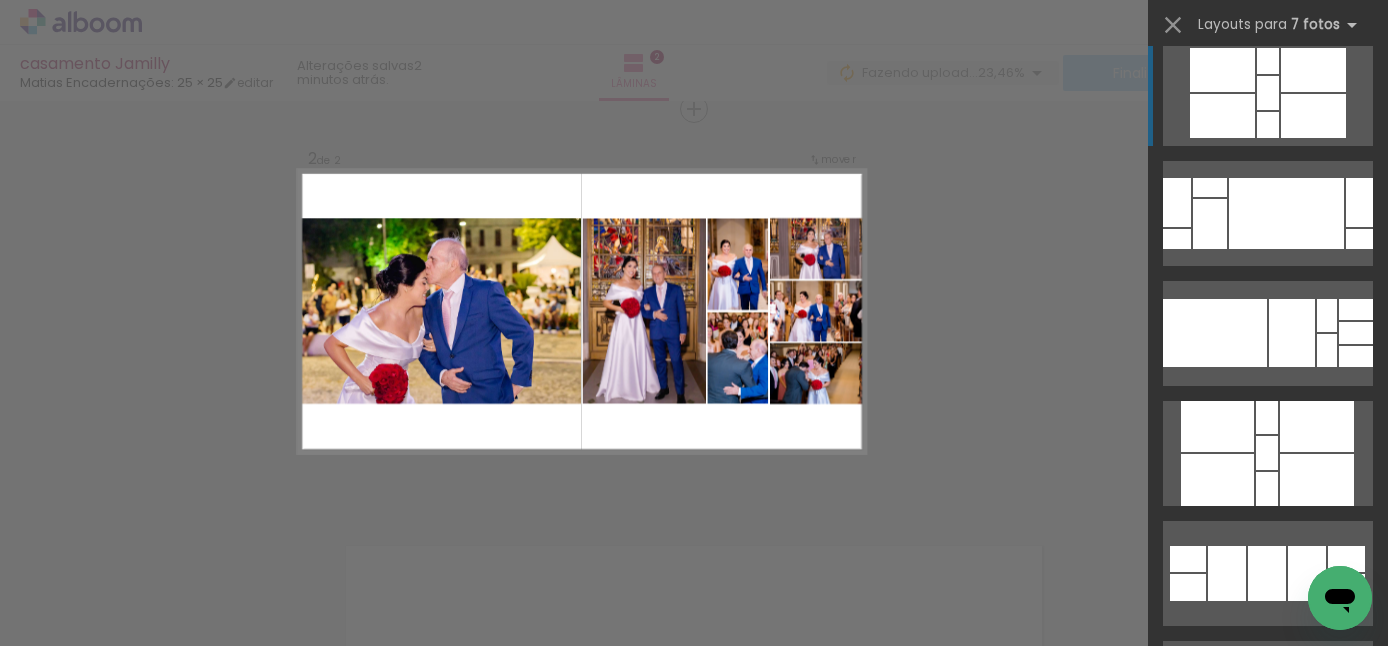scroll, scrollTop: 743, scrollLeft: 0, axis: vertical 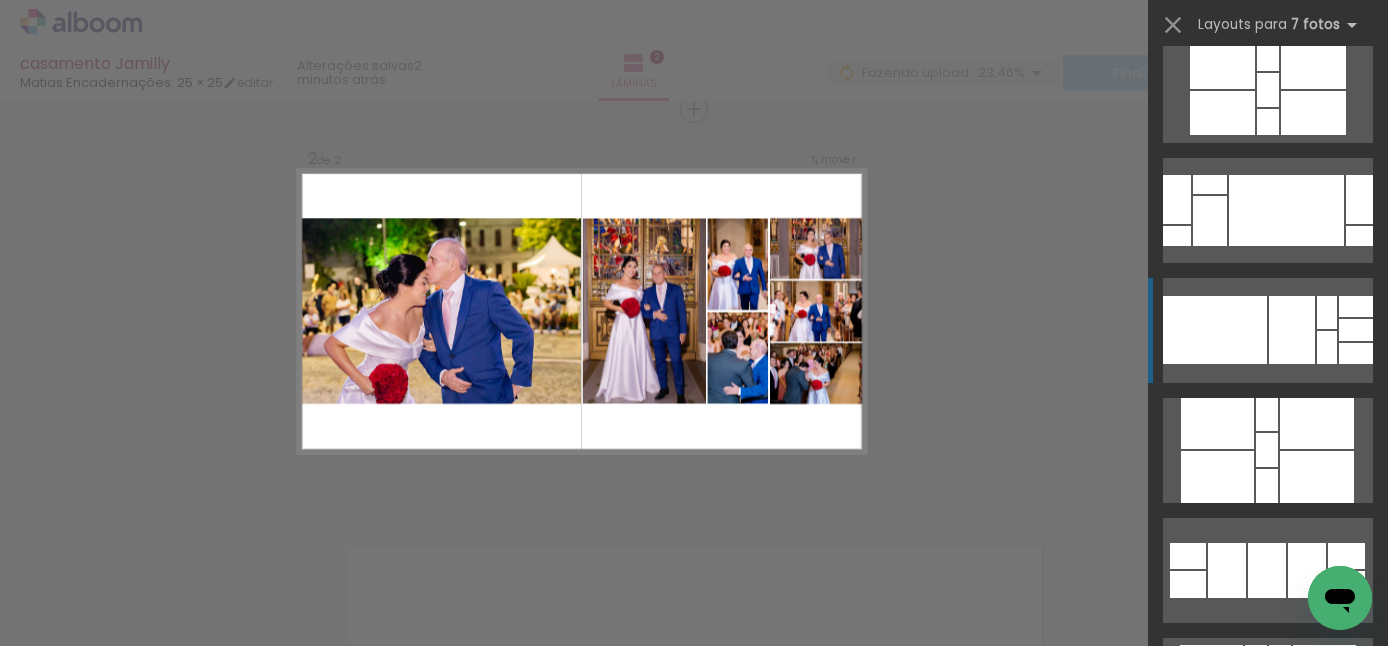 click at bounding box center (1181, 835) 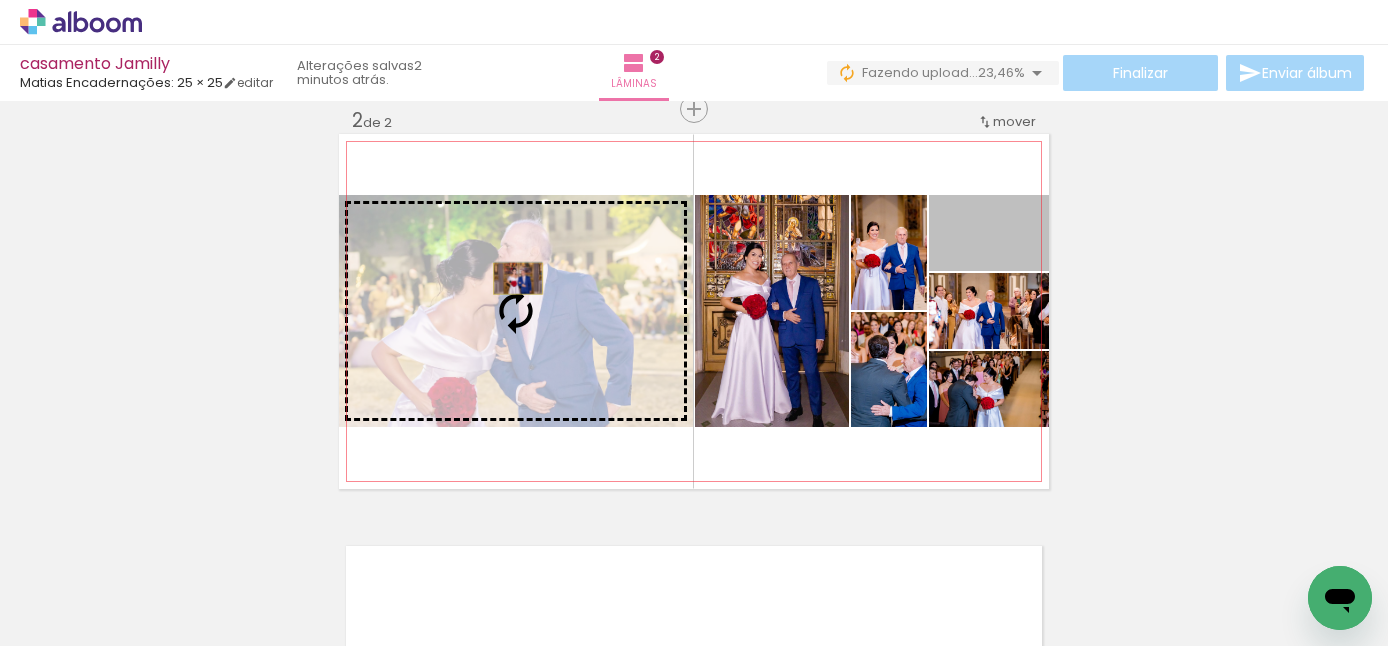 drag, startPoint x: 1030, startPoint y: 248, endPoint x: 518, endPoint y: 278, distance: 512.8782 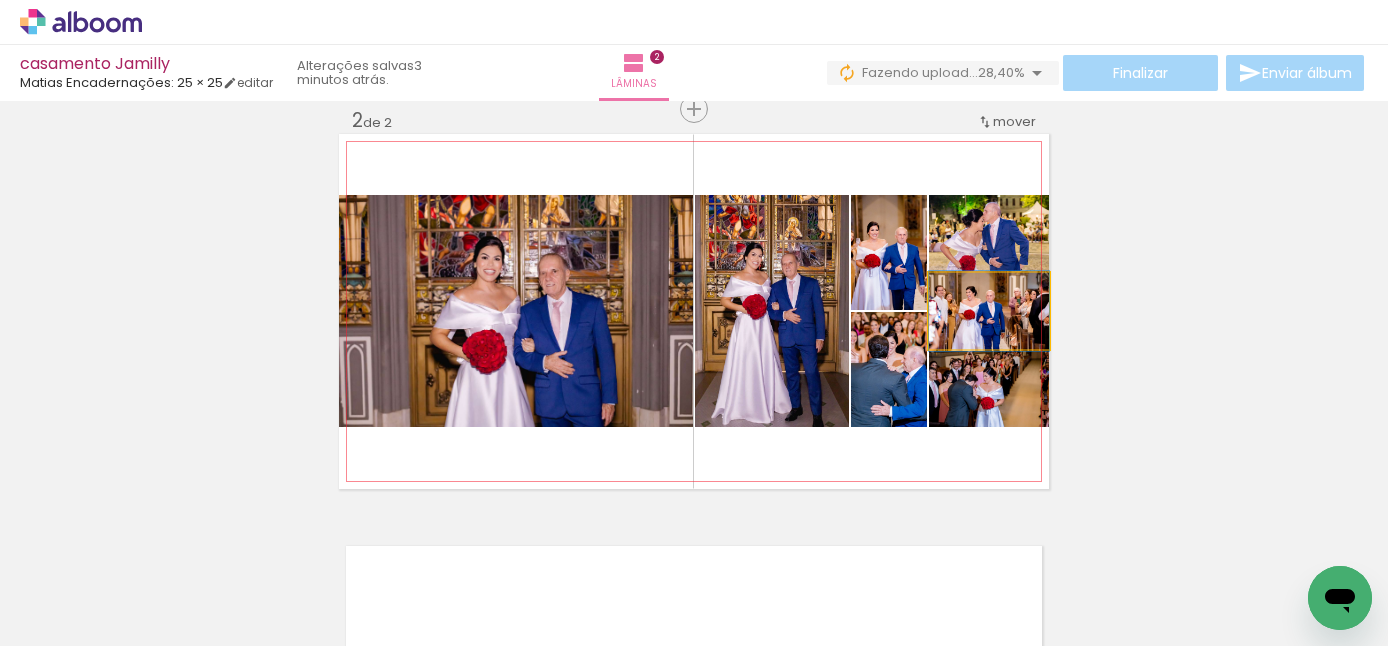 click 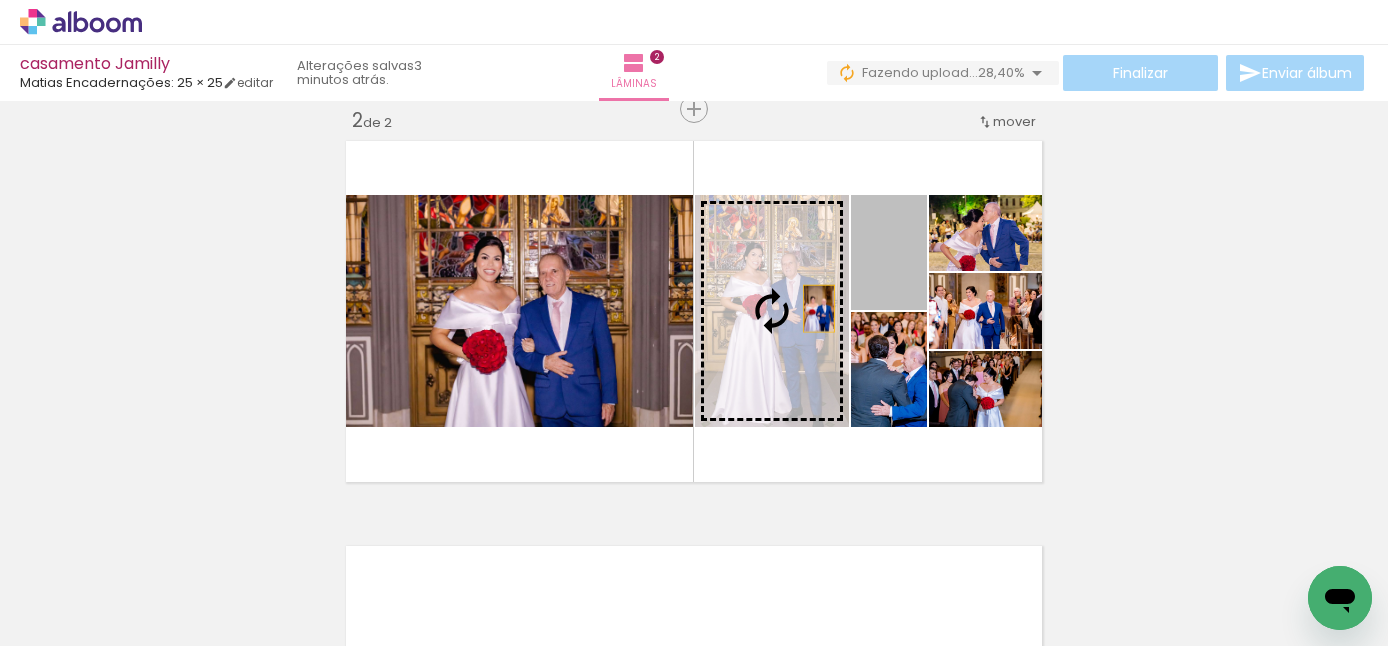 drag, startPoint x: 912, startPoint y: 294, endPoint x: 818, endPoint y: 309, distance: 95.189285 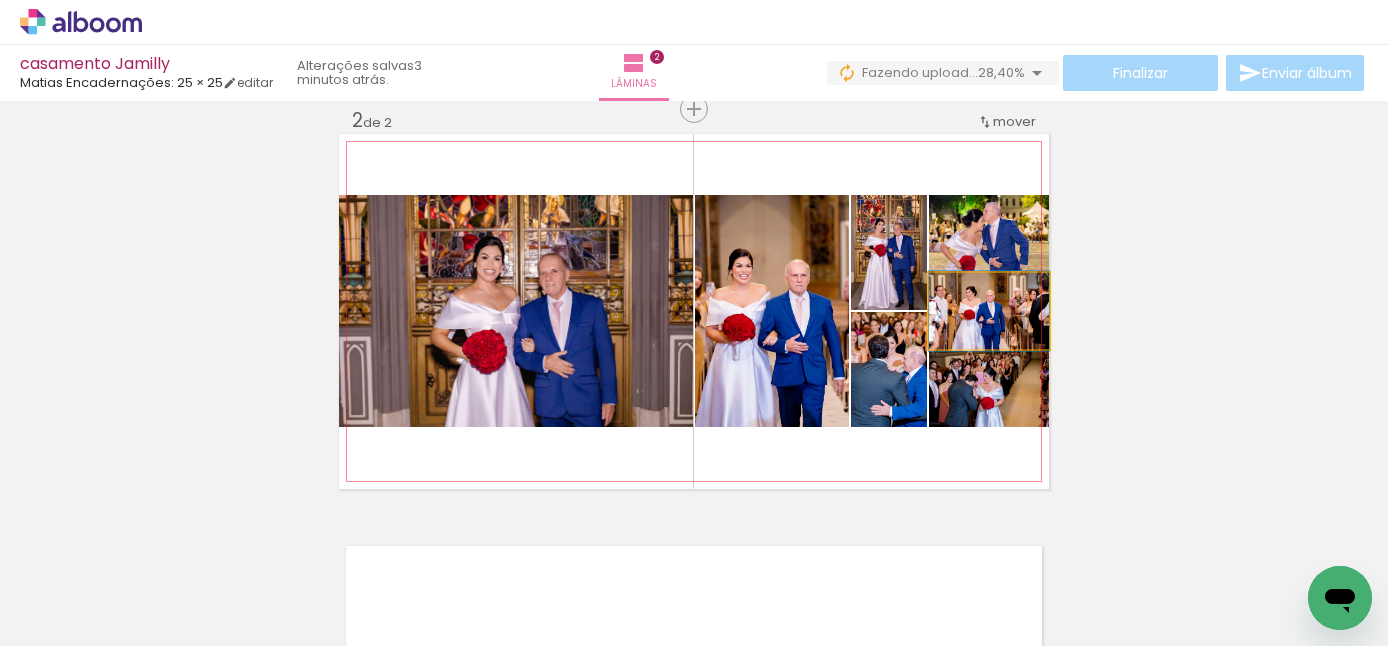 click 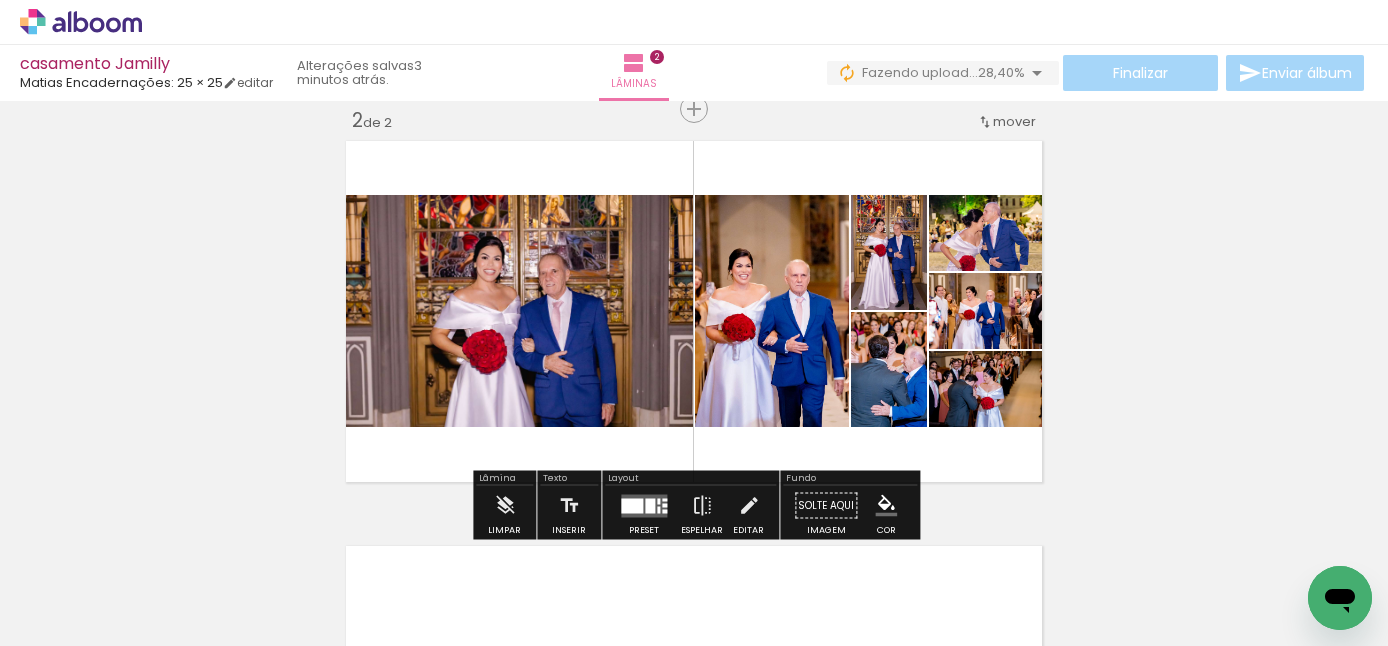 click 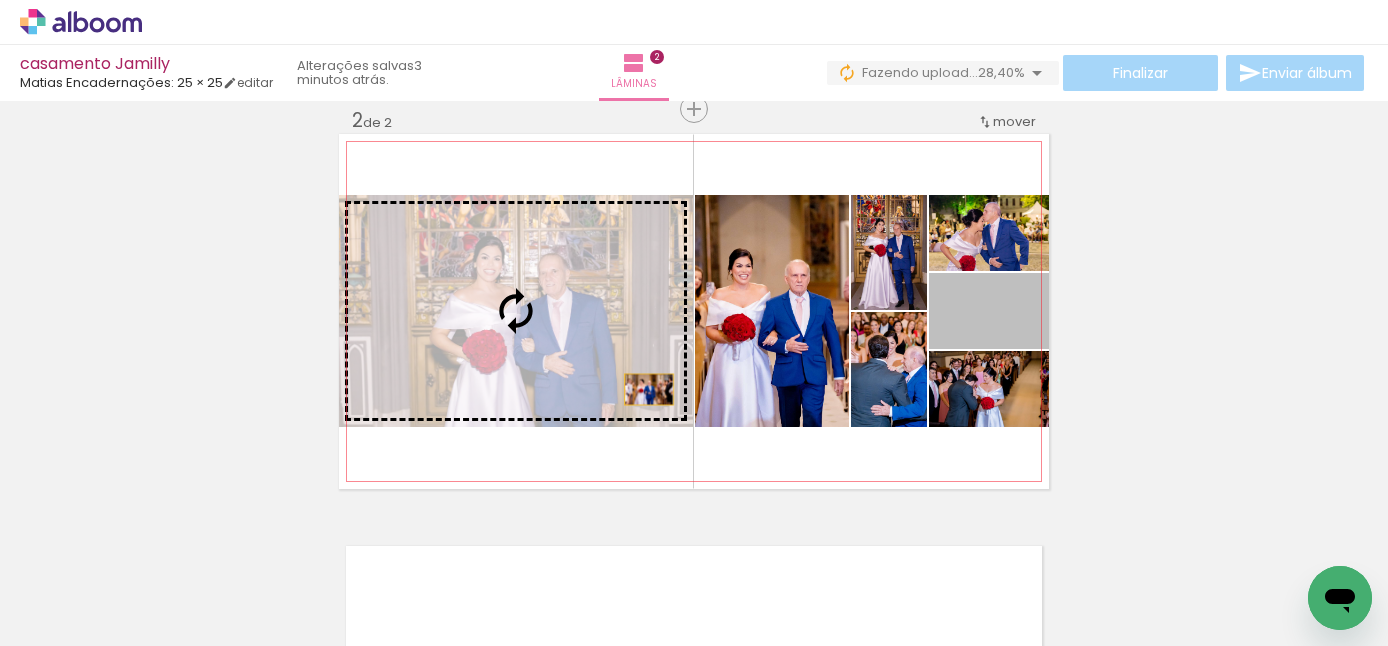 drag, startPoint x: 1030, startPoint y: 346, endPoint x: 646, endPoint y: 383, distance: 385.77844 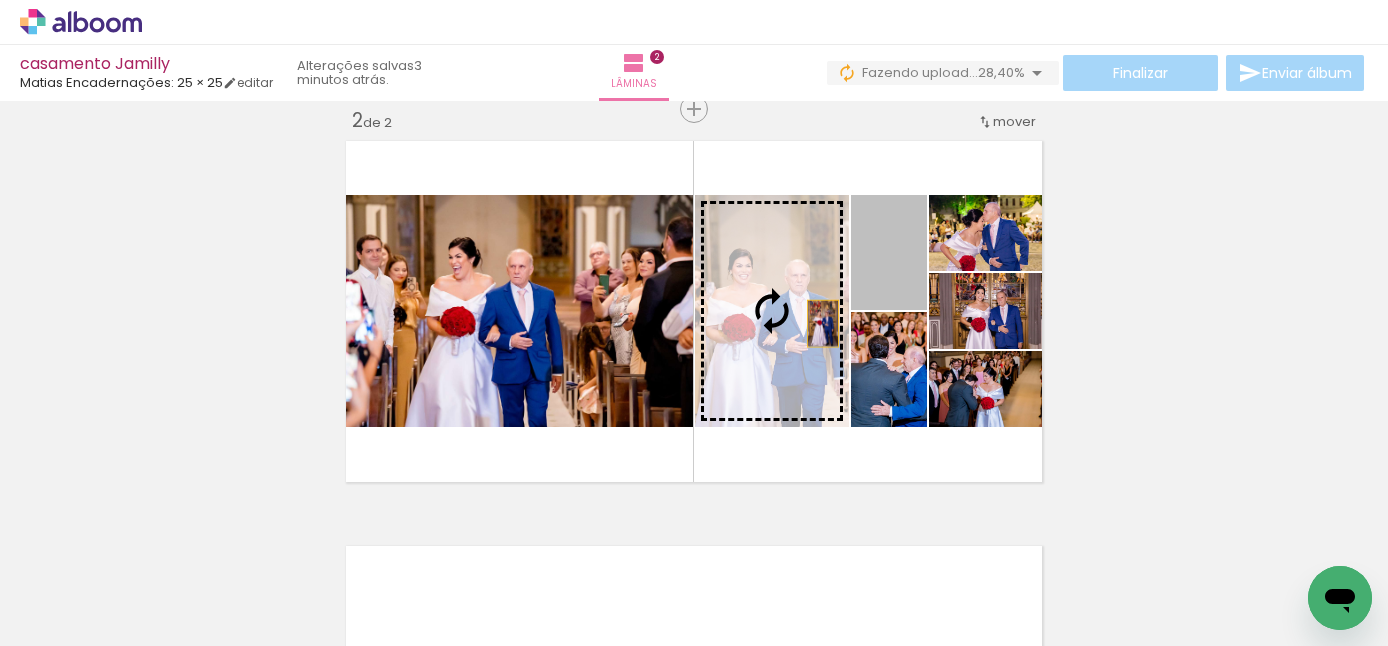 drag, startPoint x: 916, startPoint y: 288, endPoint x: 823, endPoint y: 323, distance: 99.368004 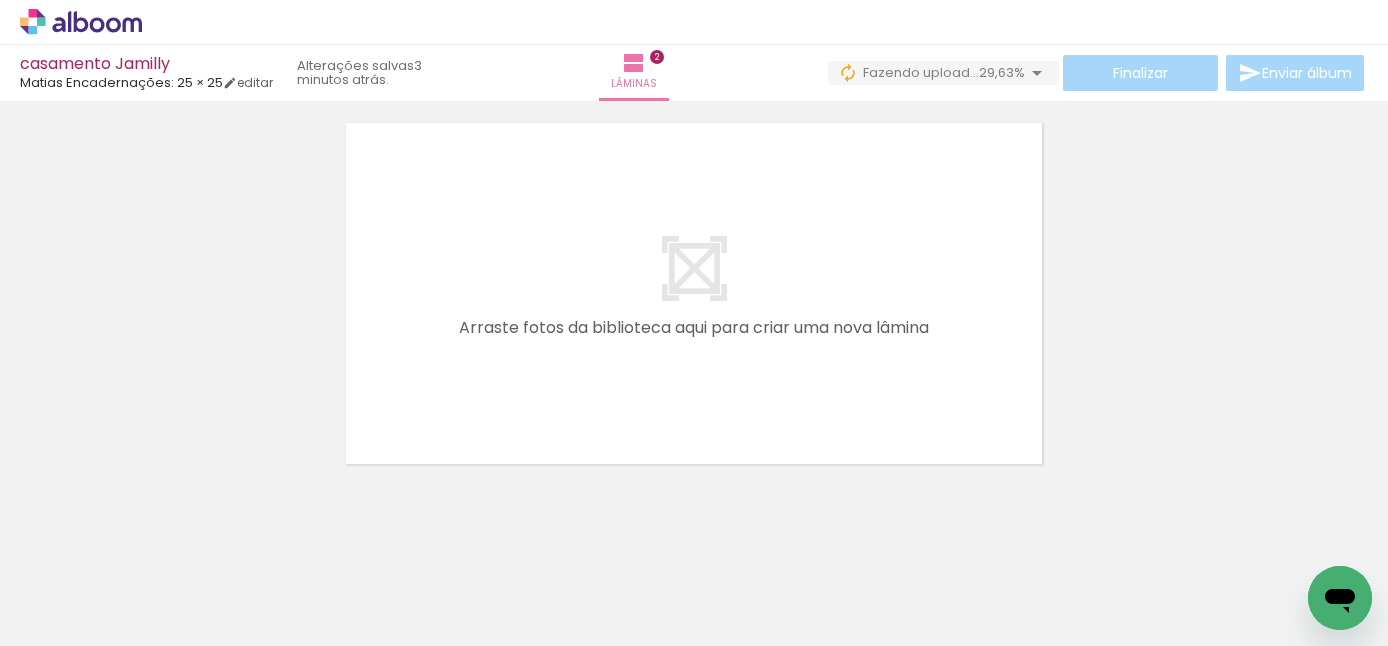 scroll, scrollTop: 873, scrollLeft: 0, axis: vertical 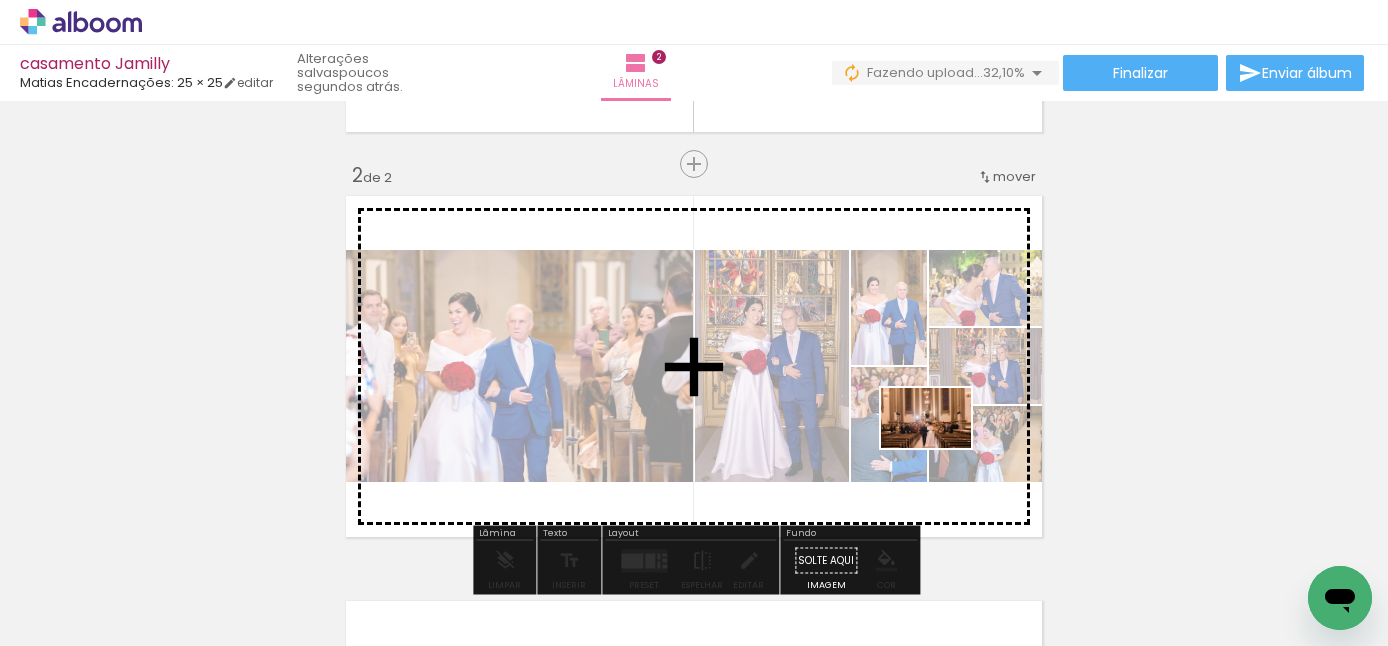 drag, startPoint x: 994, startPoint y: 604, endPoint x: 913, endPoint y: 438, distance: 184.70787 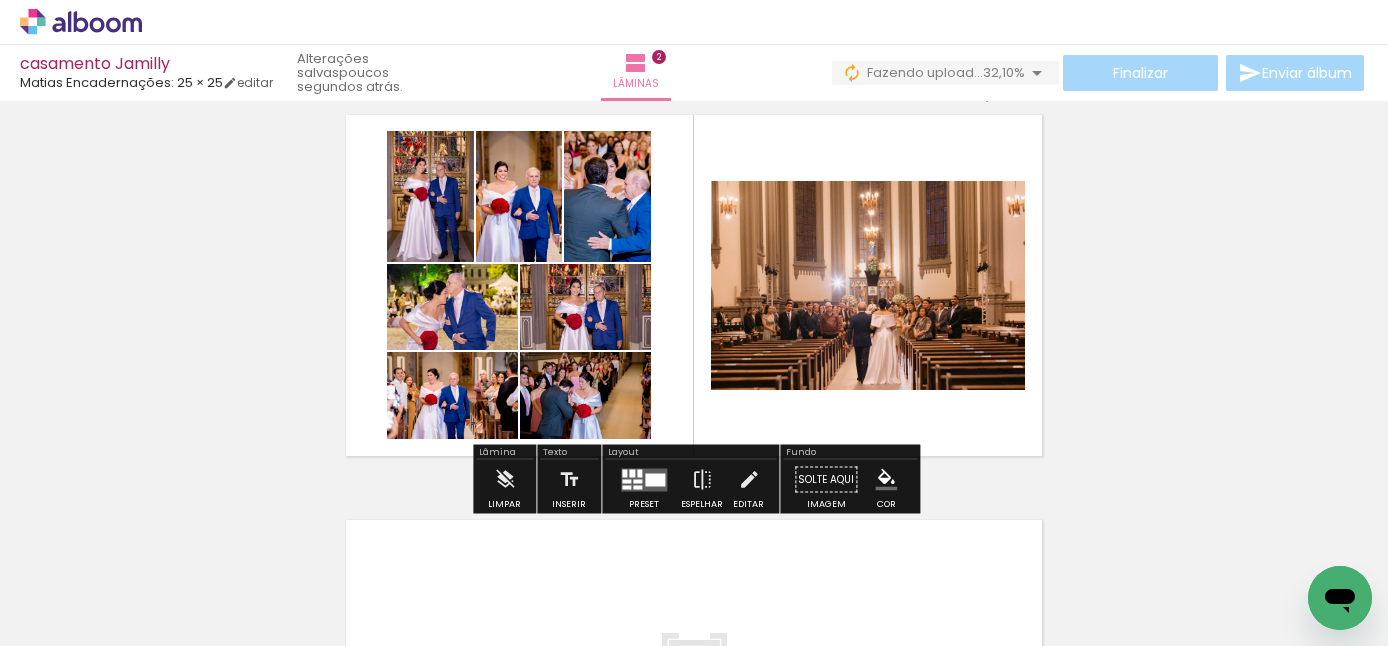 scroll, scrollTop: 474, scrollLeft: 0, axis: vertical 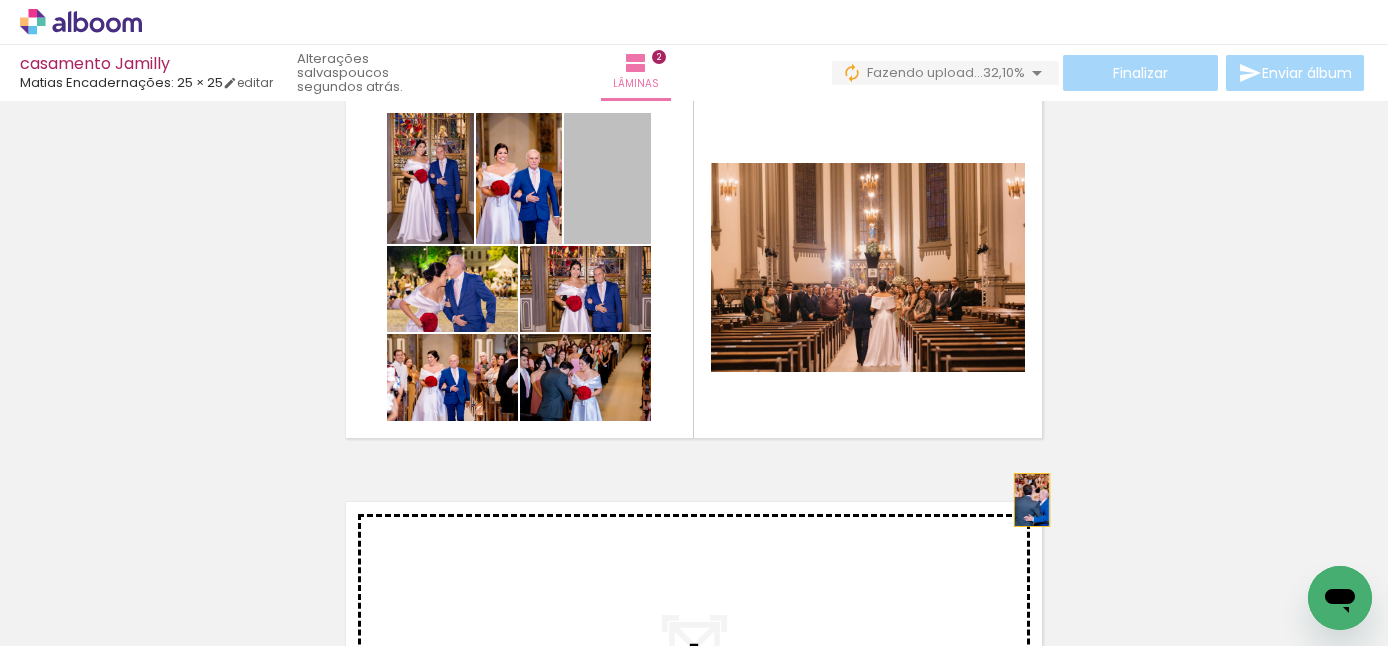 drag, startPoint x: 618, startPoint y: 228, endPoint x: 958, endPoint y: 475, distance: 420.24875 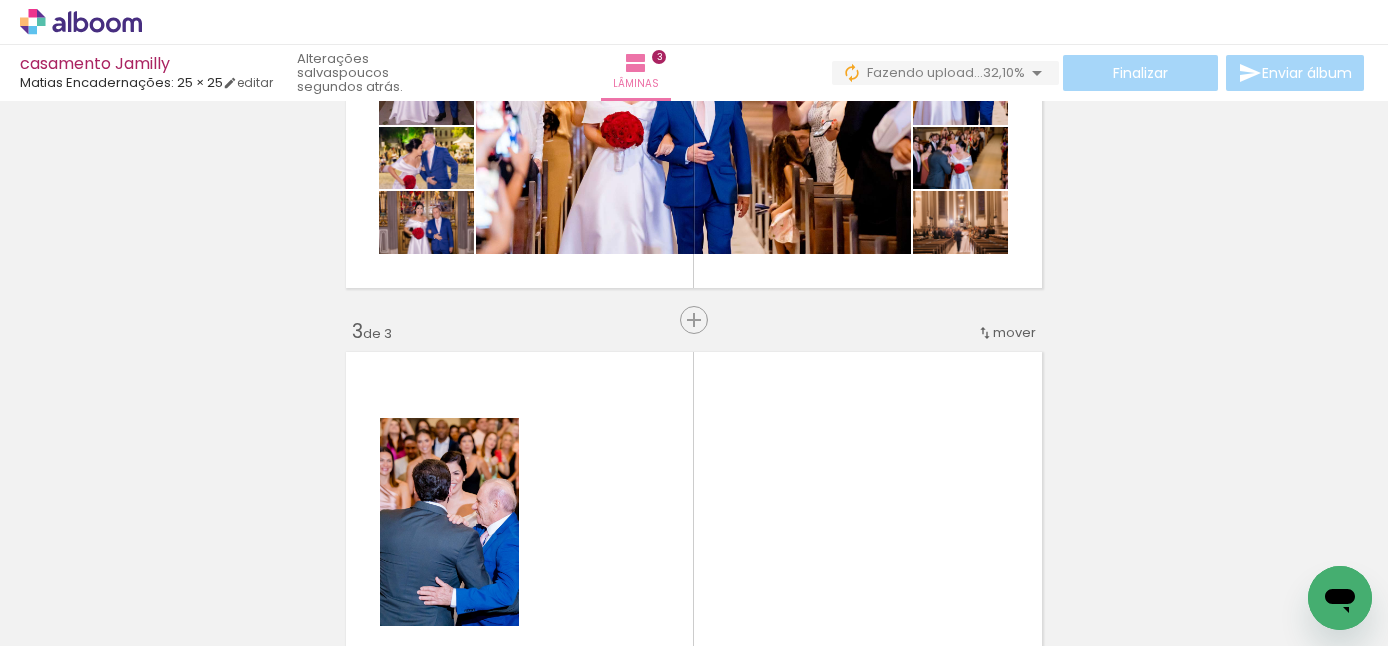 scroll, scrollTop: 623, scrollLeft: 0, axis: vertical 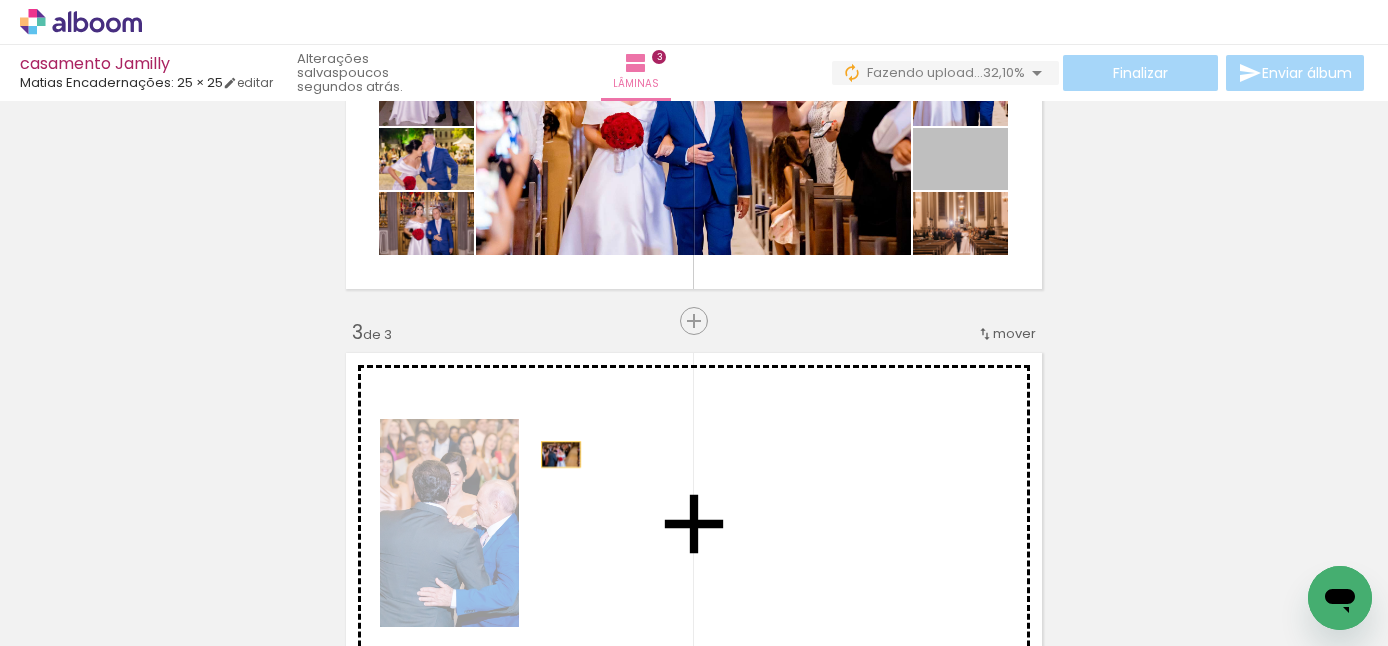 drag, startPoint x: 999, startPoint y: 161, endPoint x: 562, endPoint y: 455, distance: 526.6925 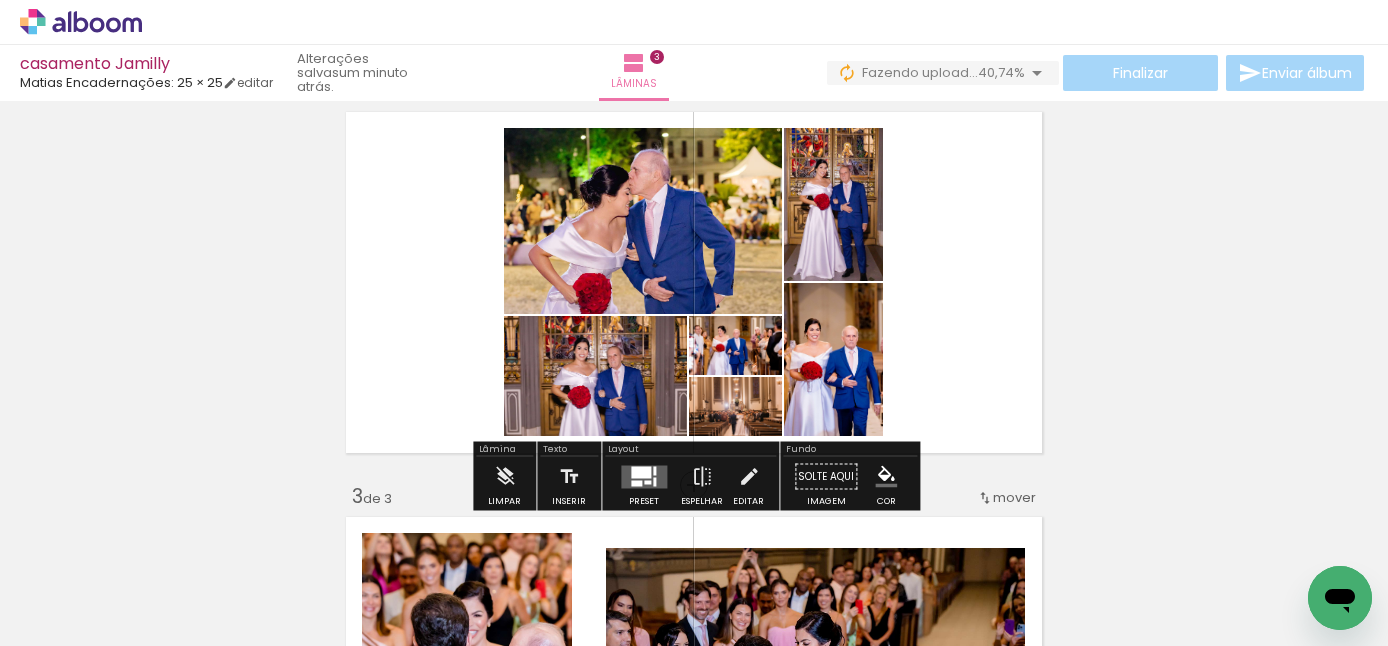 scroll, scrollTop: 438, scrollLeft: 0, axis: vertical 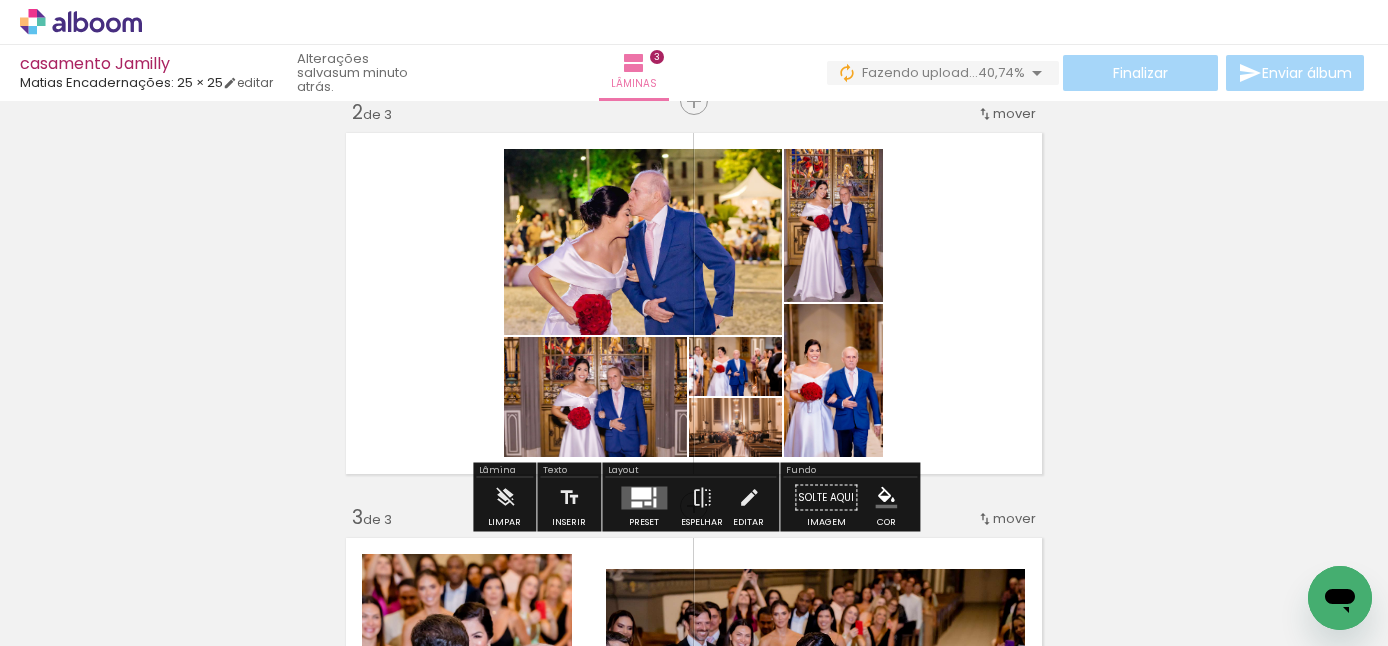 click at bounding box center [644, 497] 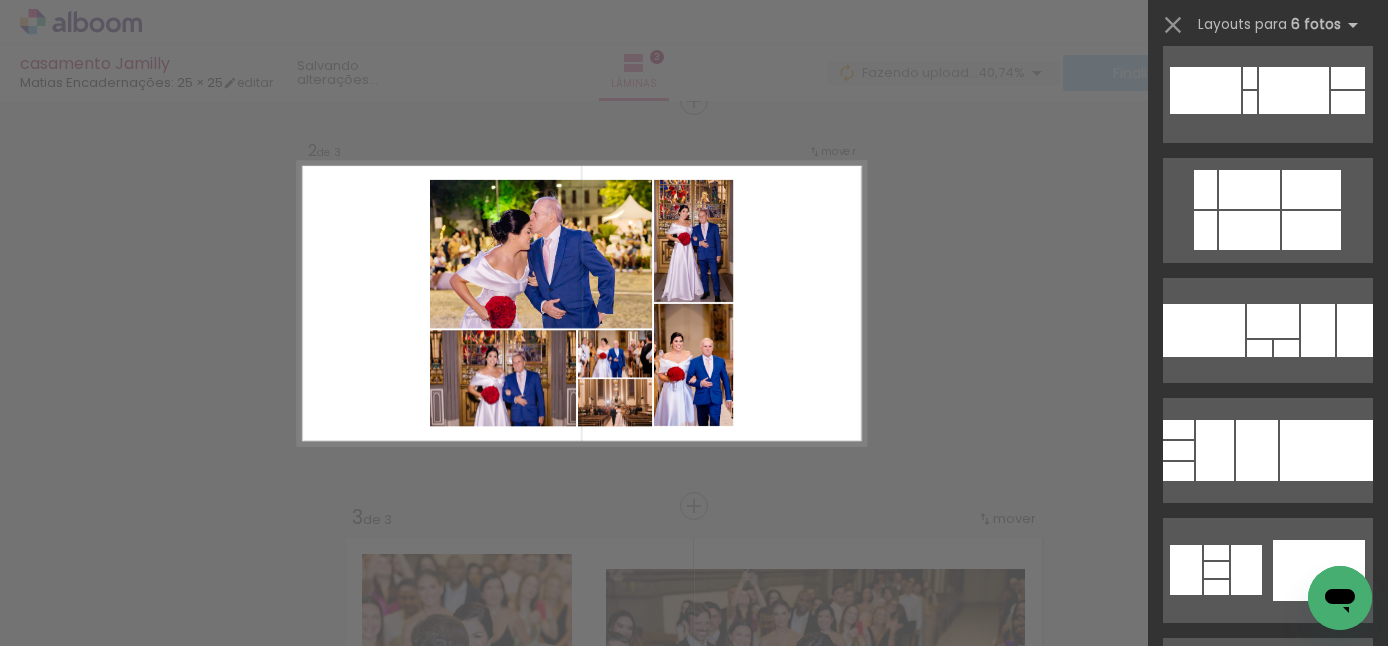 scroll, scrollTop: 0, scrollLeft: 0, axis: both 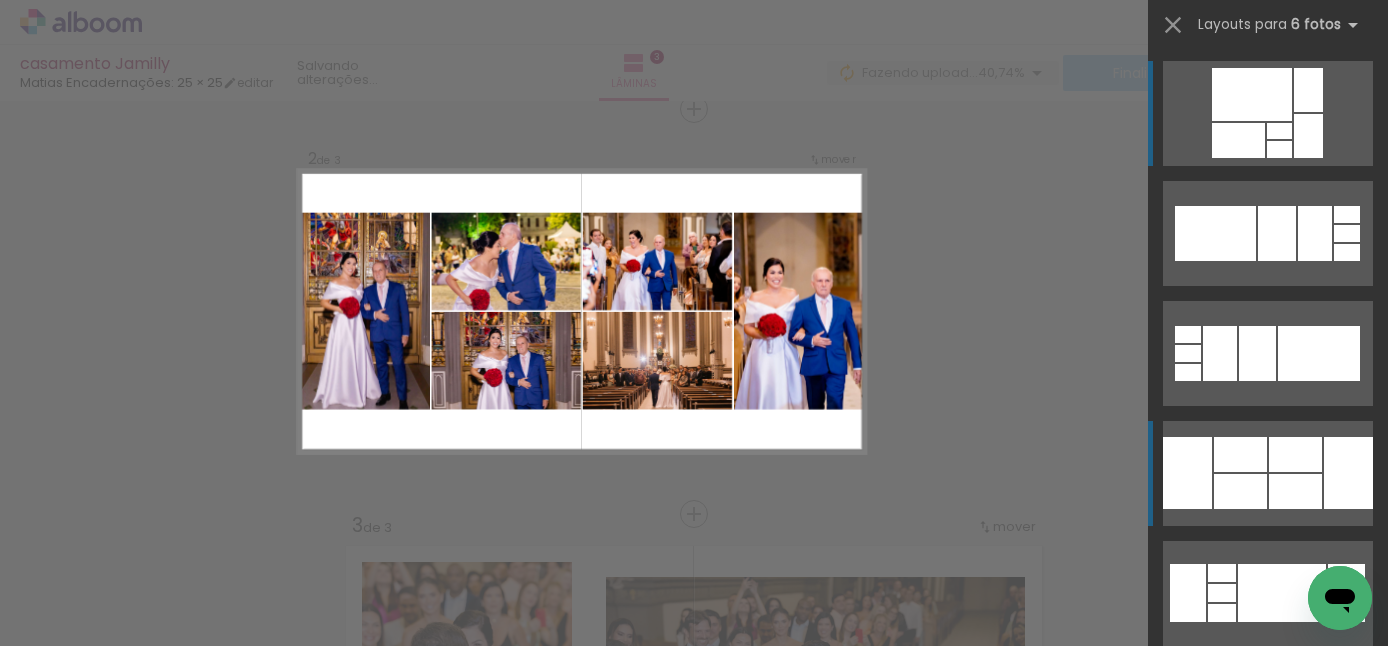 click at bounding box center (1238, 140) 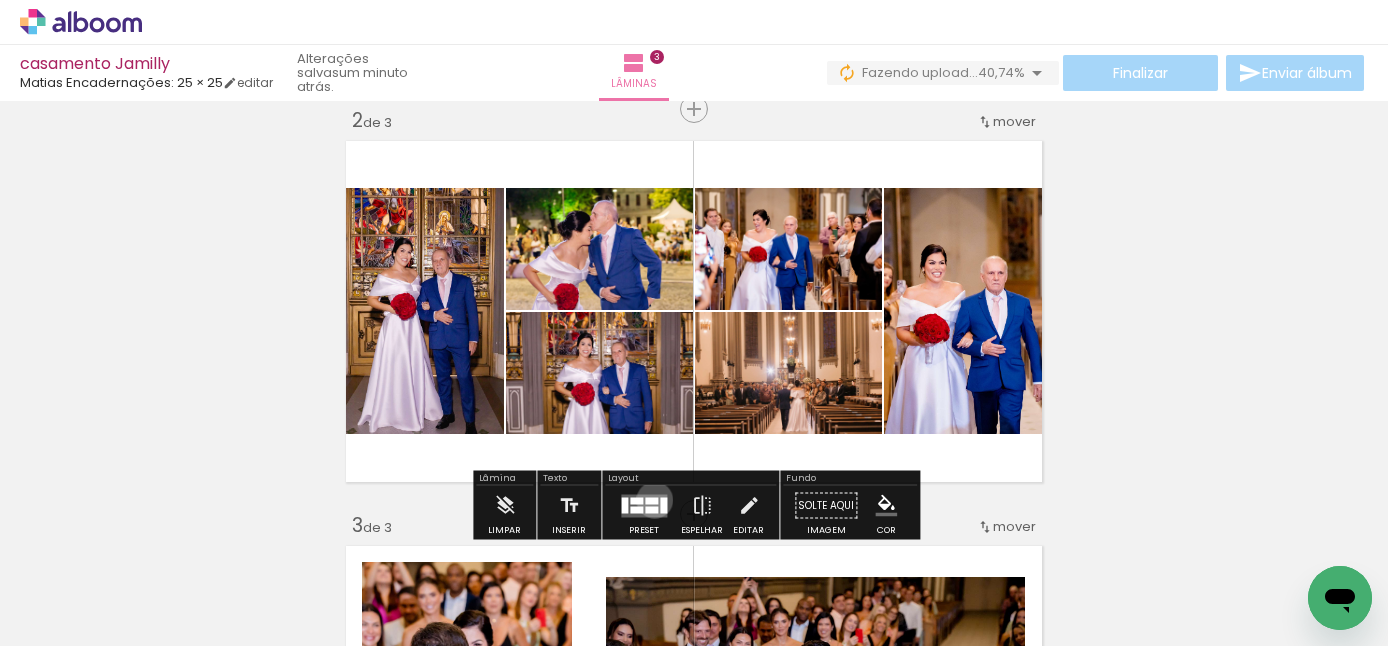click at bounding box center (651, 500) 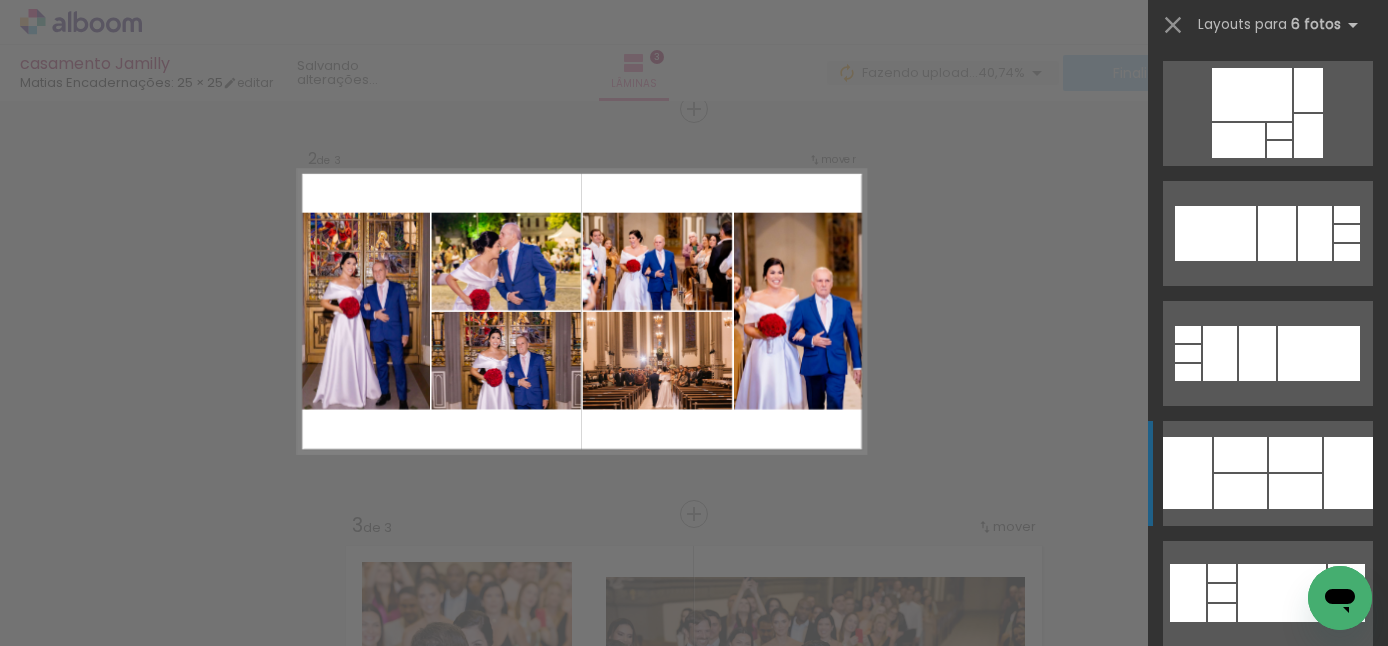 scroll, scrollTop: 360, scrollLeft: 0, axis: vertical 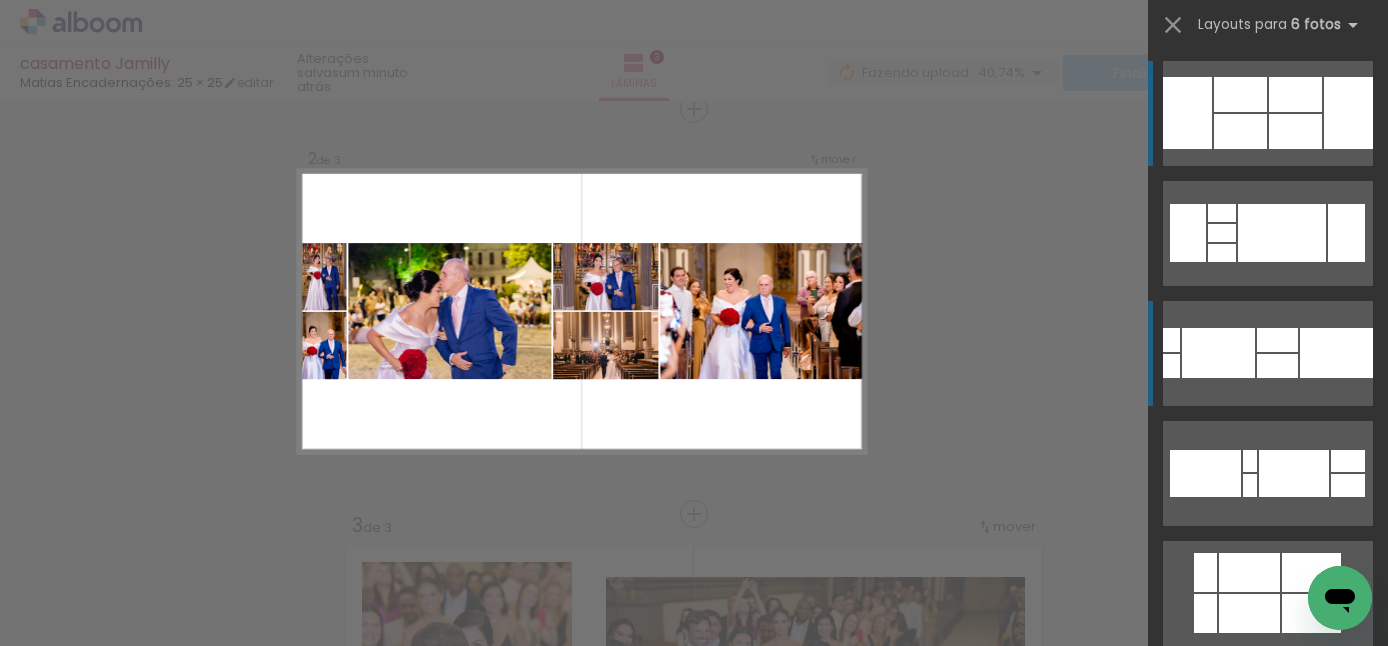 click at bounding box center [1268, -247] 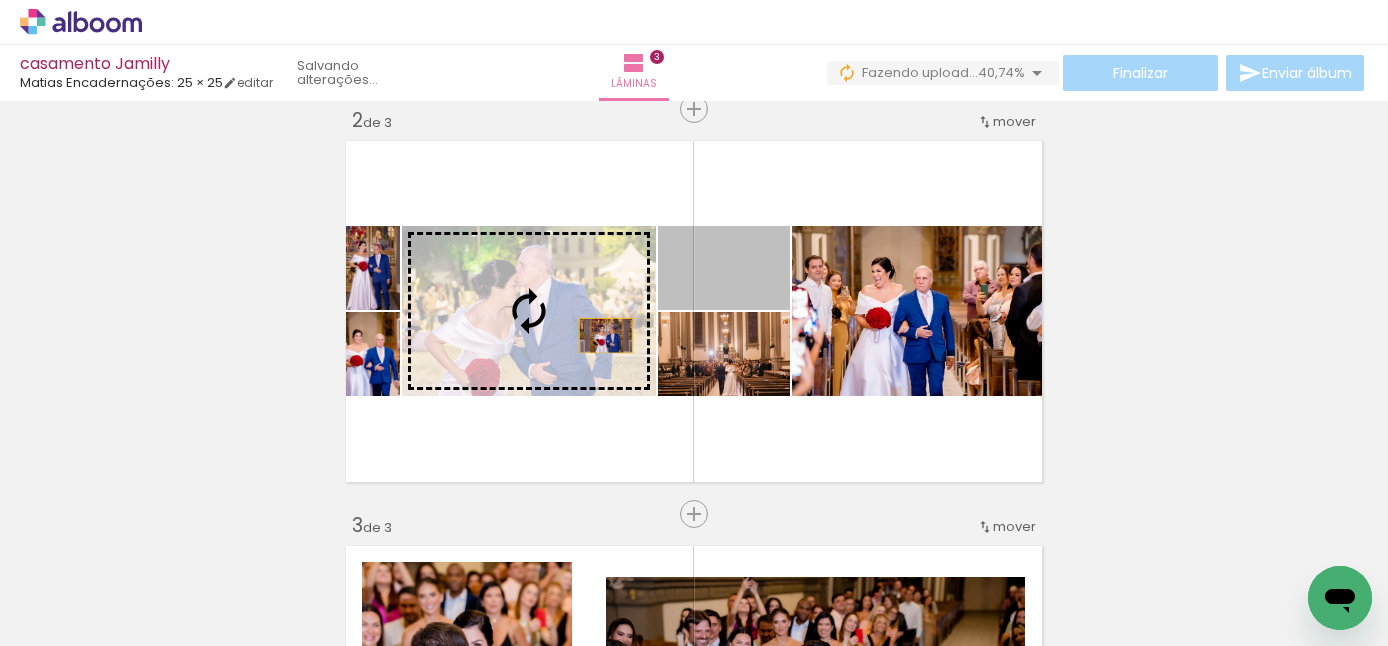 drag, startPoint x: 769, startPoint y: 292, endPoint x: 606, endPoint y: 335, distance: 168.57639 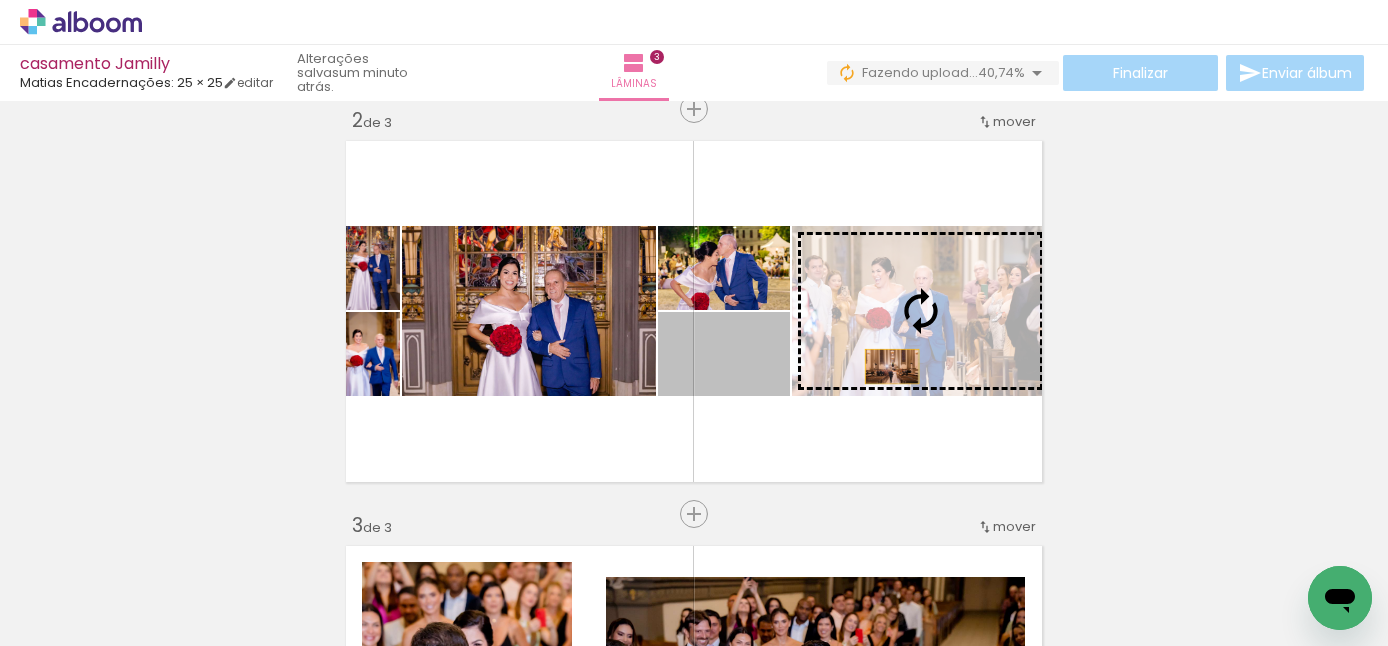 drag, startPoint x: 782, startPoint y: 381, endPoint x: 924, endPoint y: 366, distance: 142.79005 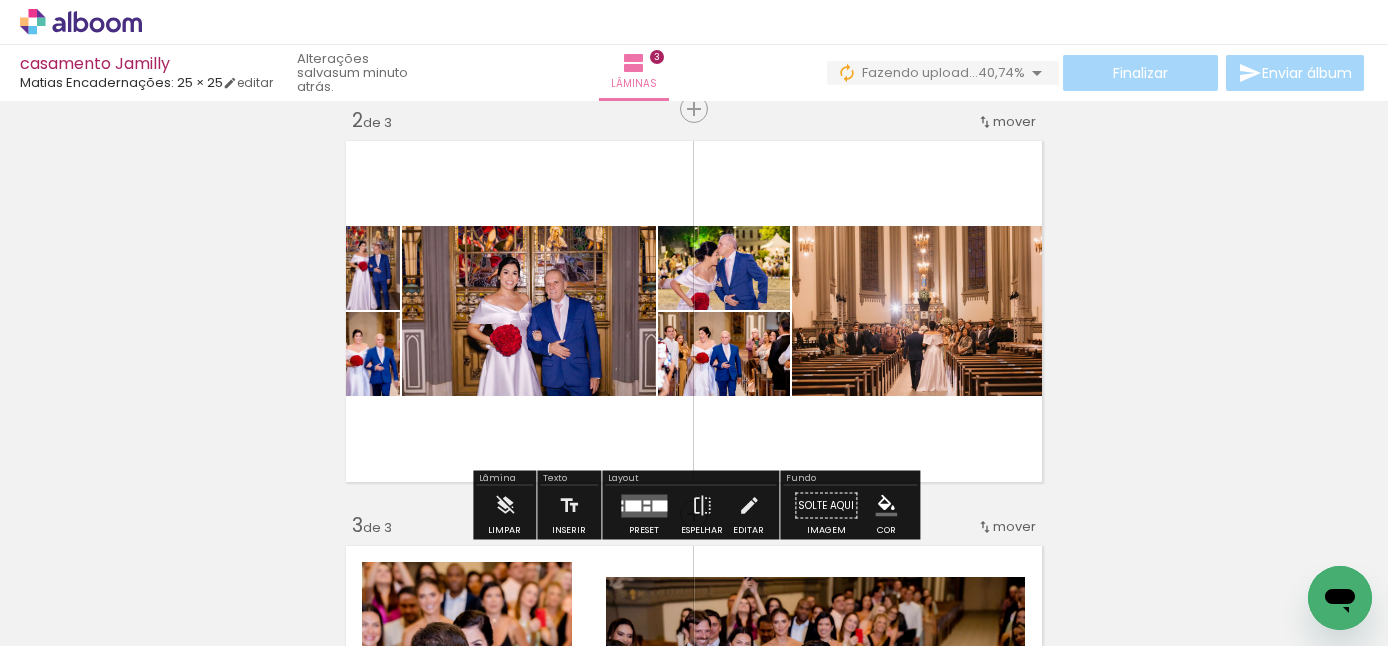 click on "Inserir lâmina 1  de 3  Inserir lâmina 2  de 3  Inserir lâmina 3  de 3" at bounding box center (694, 488) 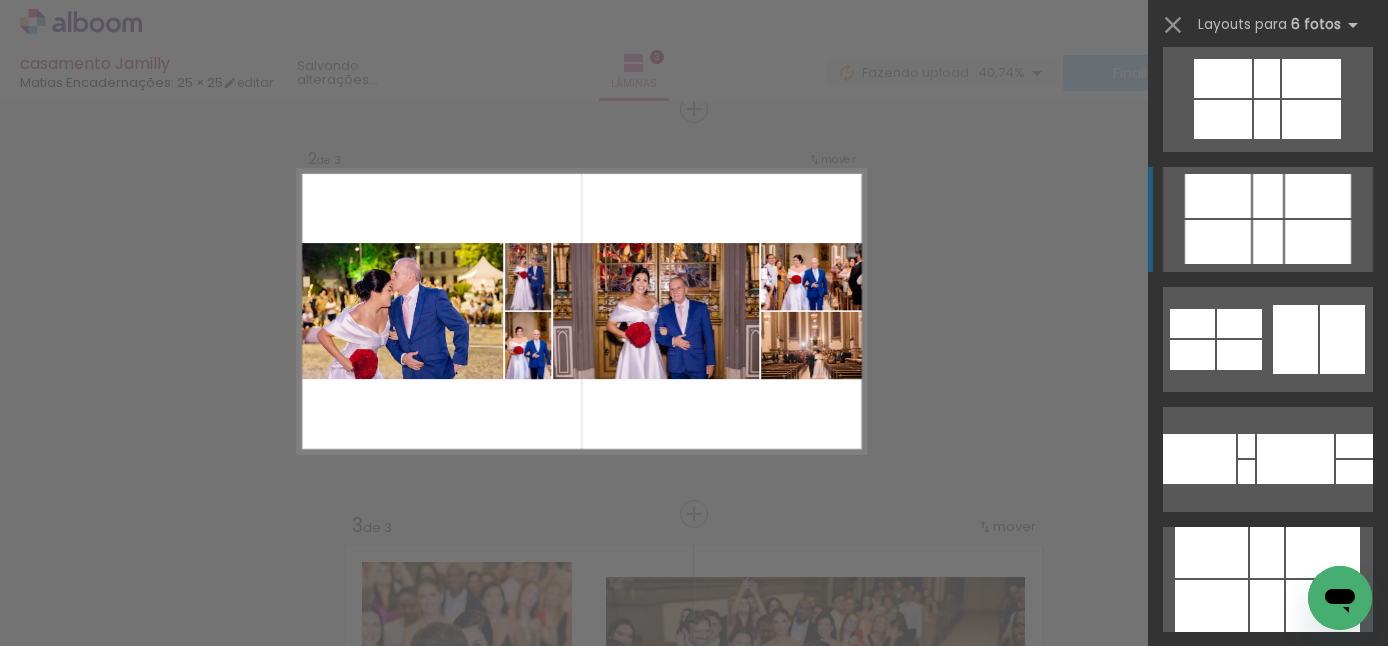 scroll, scrollTop: 1469, scrollLeft: 0, axis: vertical 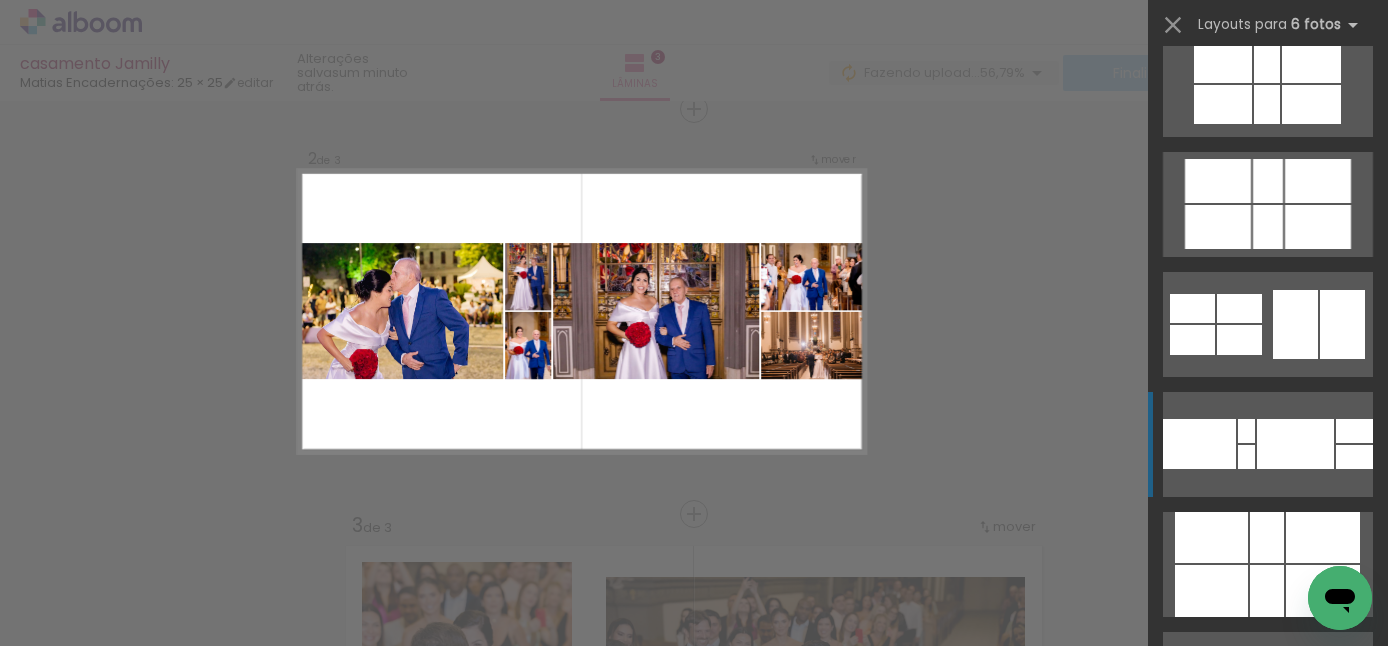 click at bounding box center (1267, 104) 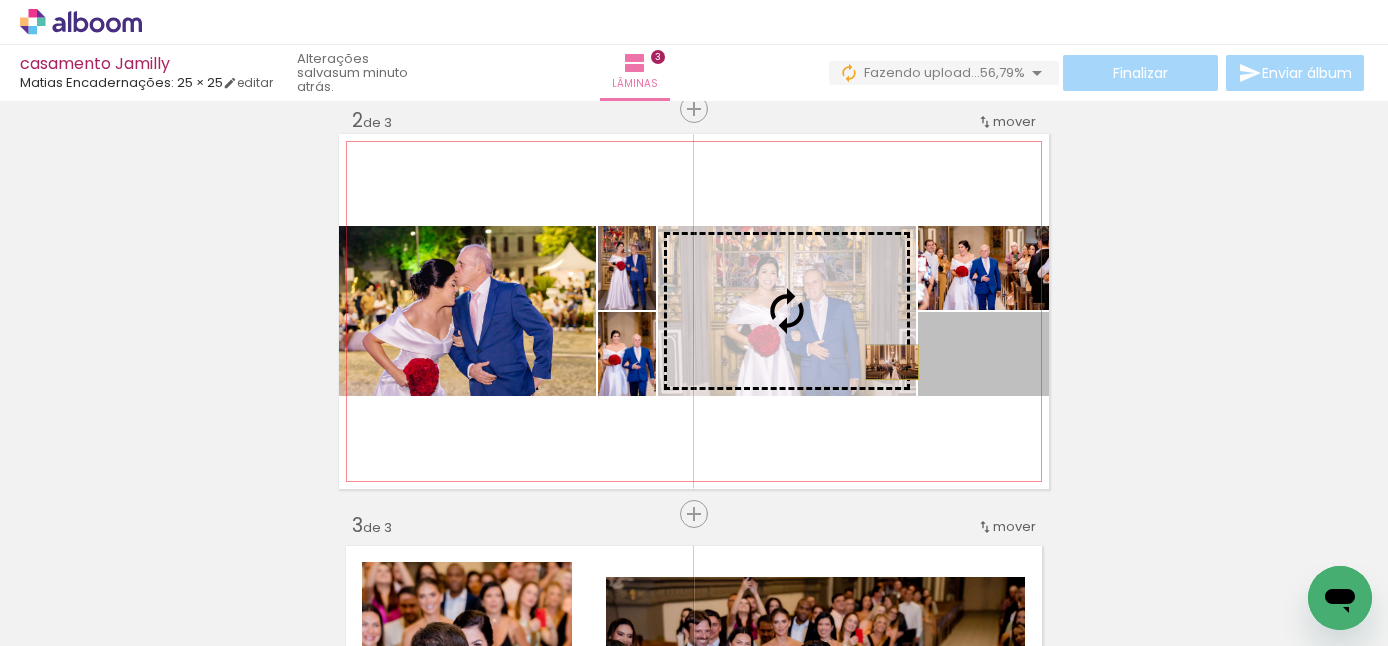 drag, startPoint x: 1024, startPoint y: 370, endPoint x: 890, endPoint y: 362, distance: 134.23859 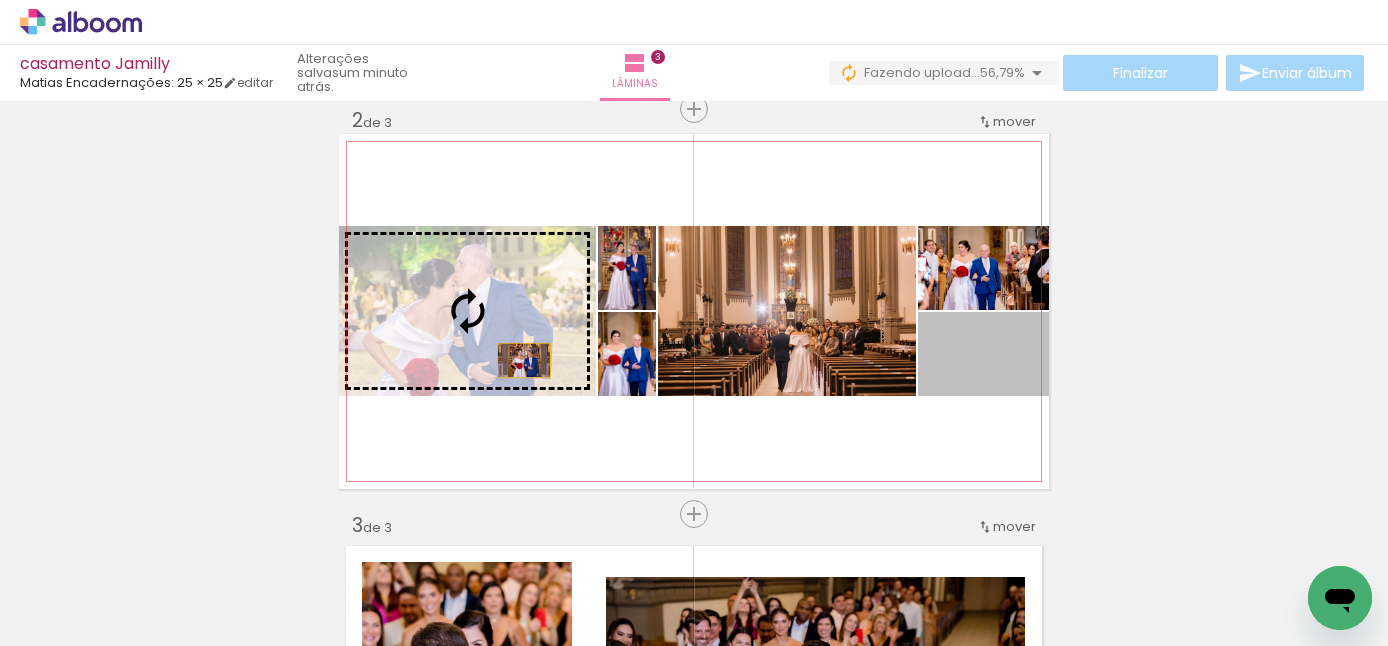 drag, startPoint x: 1029, startPoint y: 382, endPoint x: 530, endPoint y: 362, distance: 499.40063 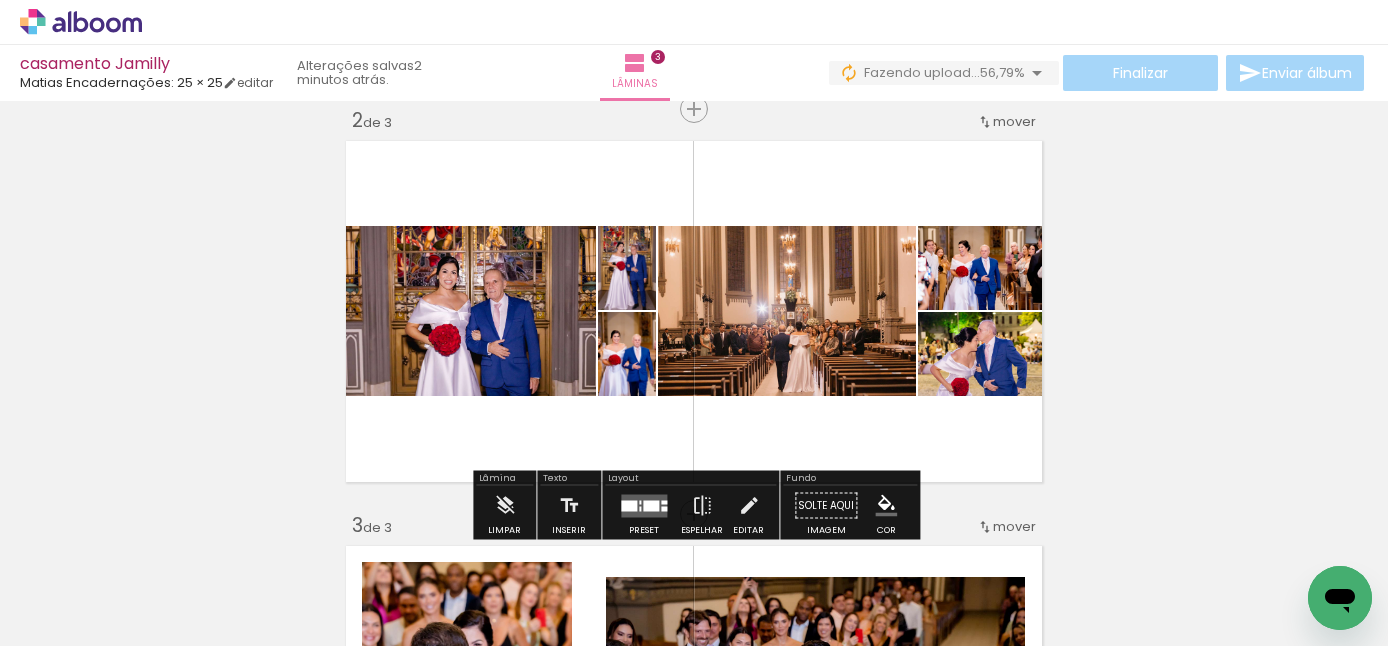 click at bounding box center [629, 505] 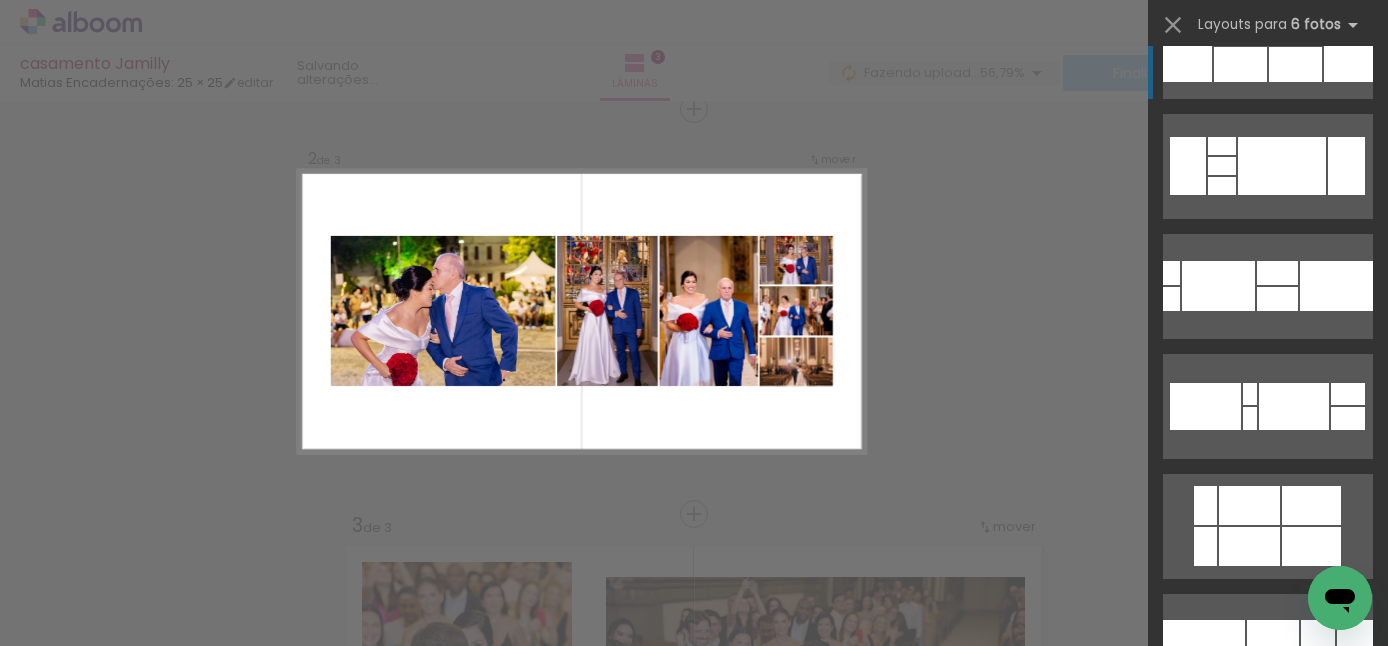 scroll, scrollTop: 0, scrollLeft: 0, axis: both 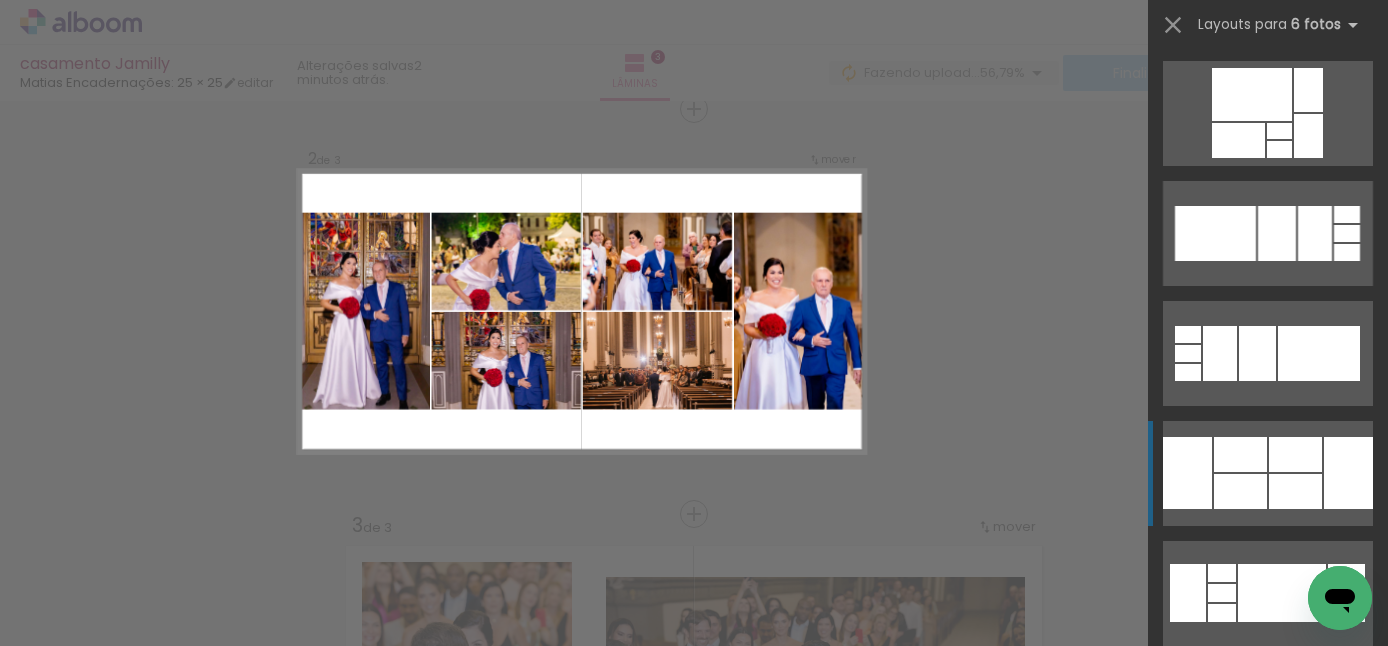 click at bounding box center [1279, 131] 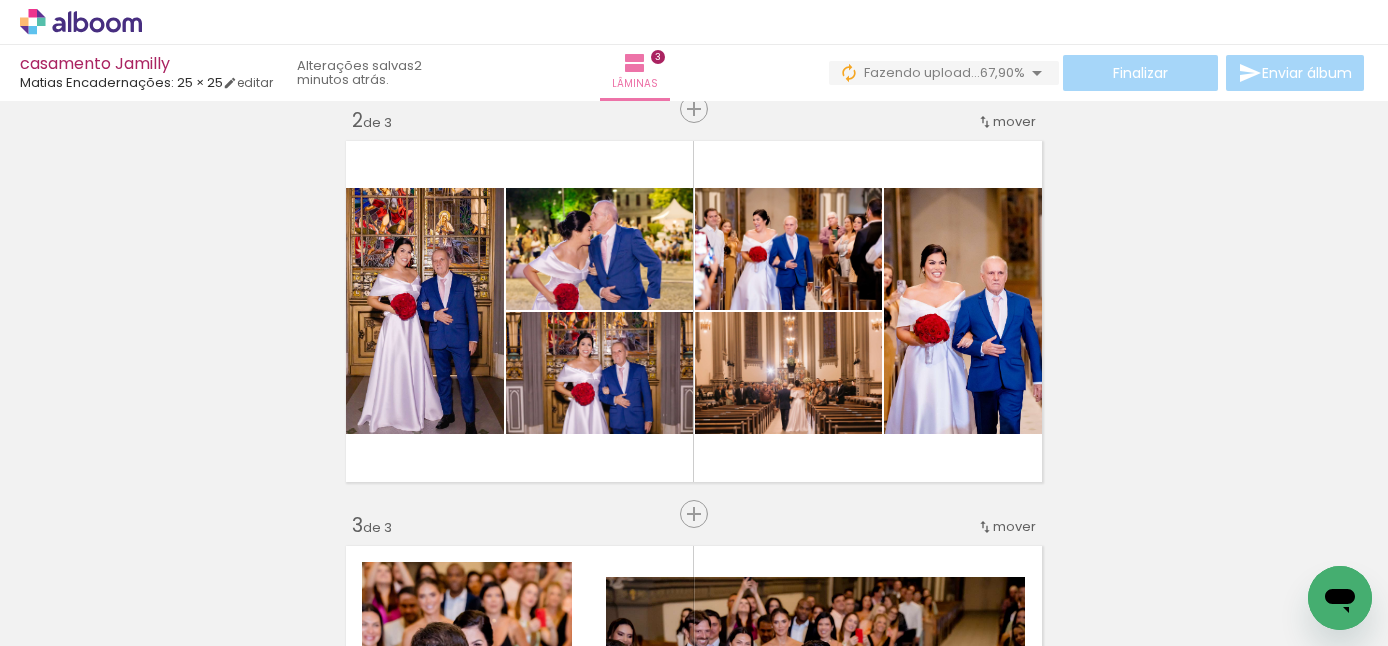 scroll, scrollTop: 0, scrollLeft: 0, axis: both 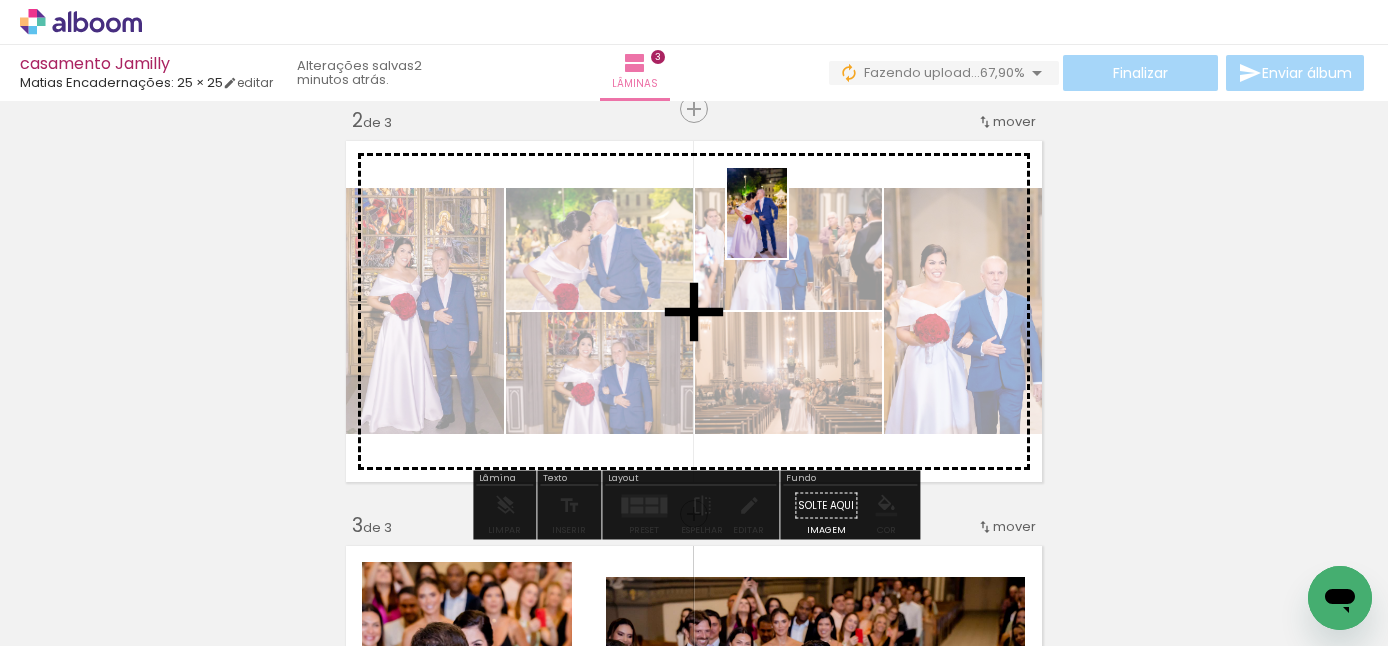 drag, startPoint x: 181, startPoint y: 598, endPoint x: 756, endPoint y: 298, distance: 648.5561 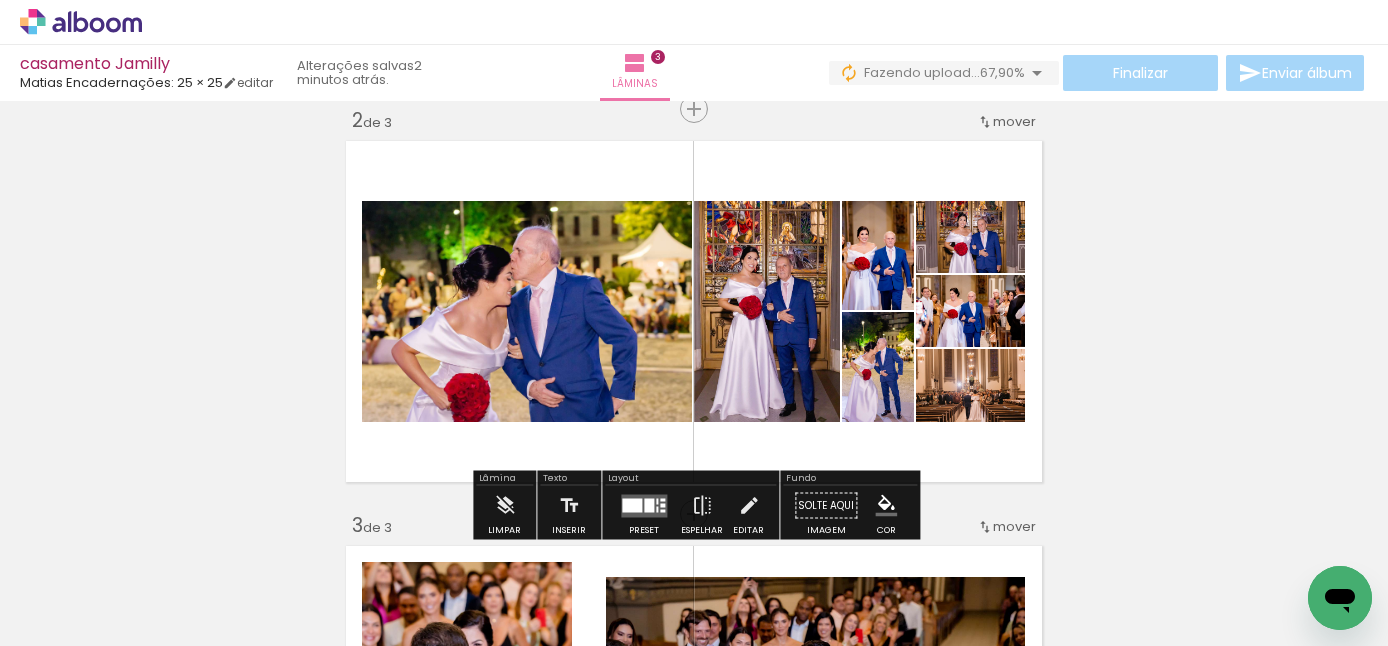 click at bounding box center [632, 505] 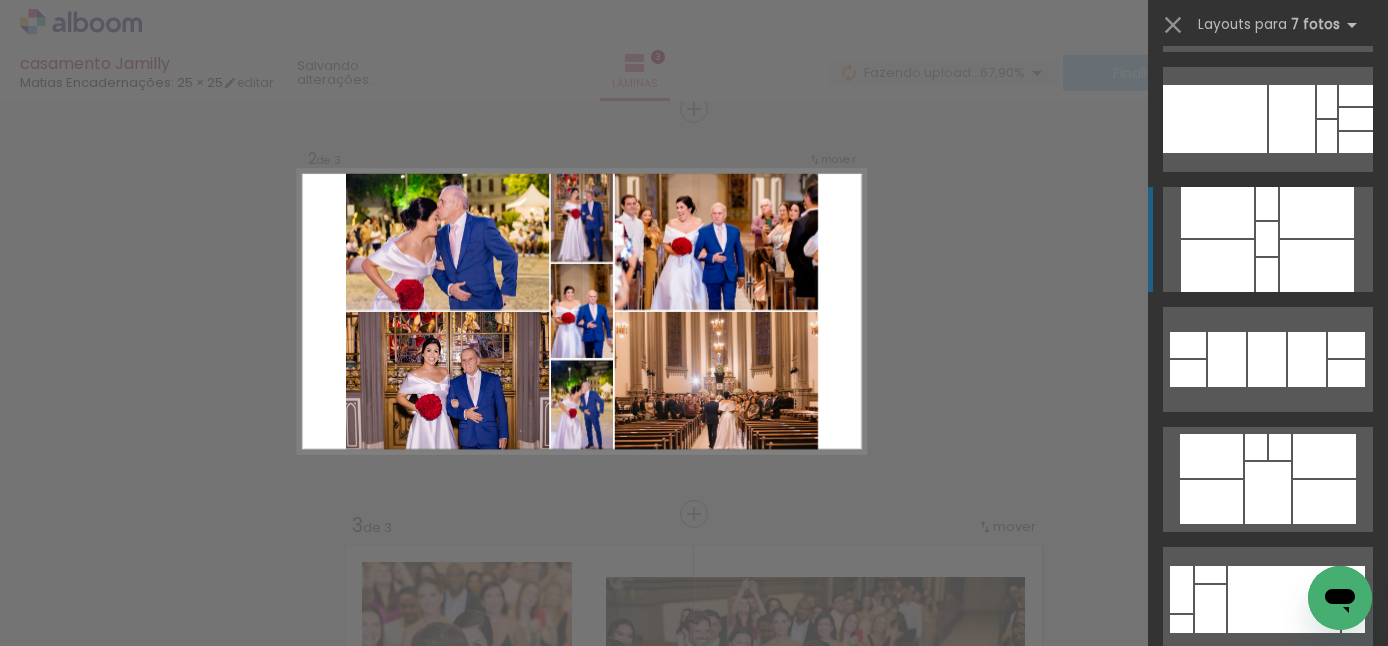 scroll, scrollTop: 957, scrollLeft: 0, axis: vertical 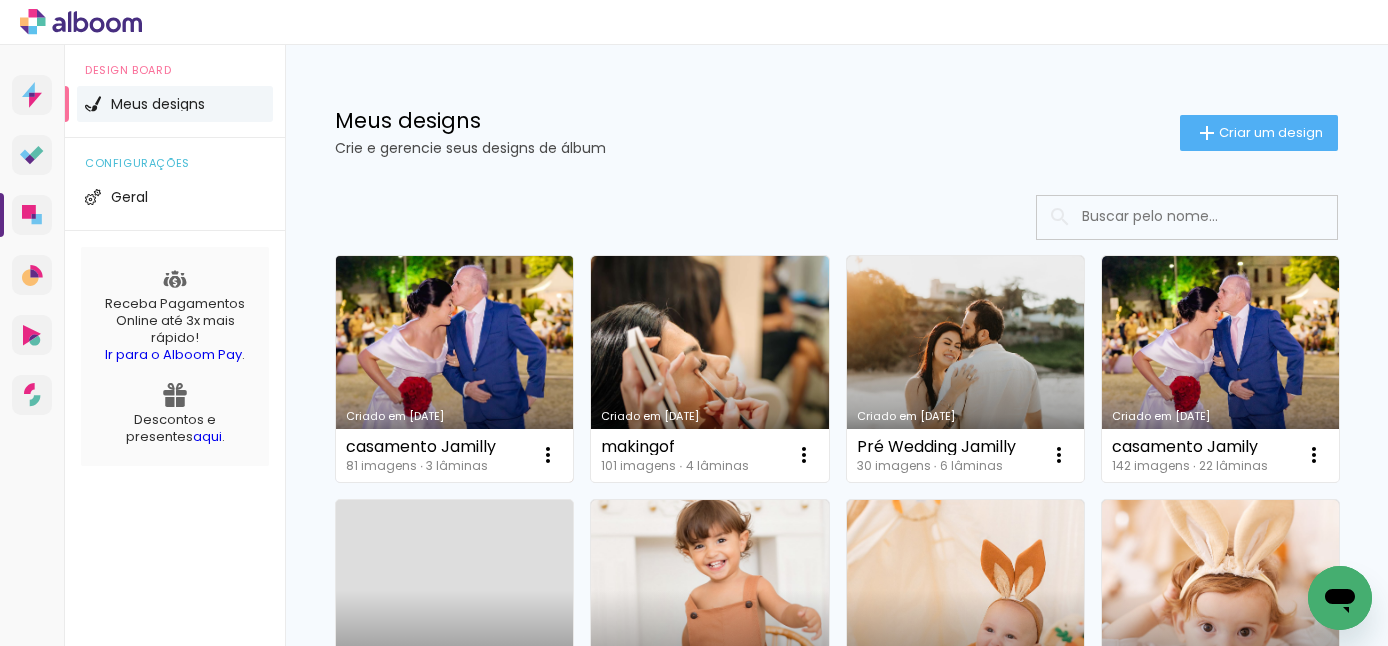 click on "Criado em [DATE]" at bounding box center (454, 369) 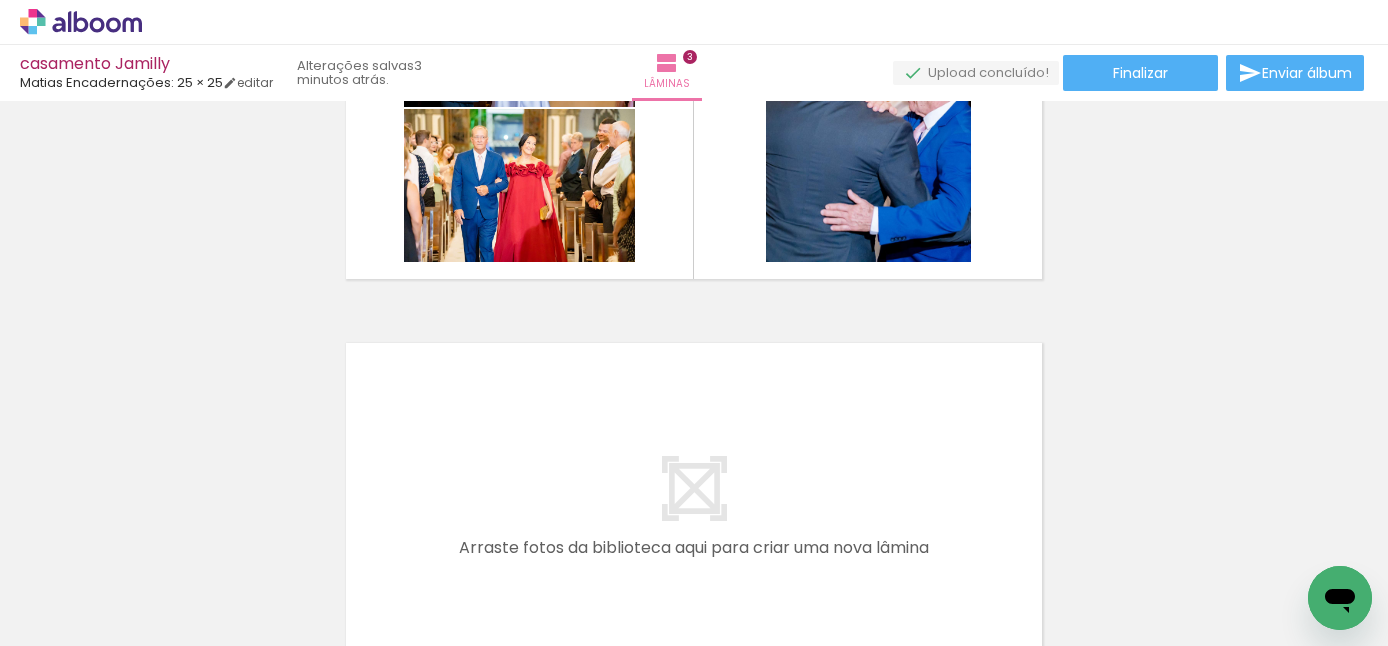 scroll, scrollTop: 1025, scrollLeft: 0, axis: vertical 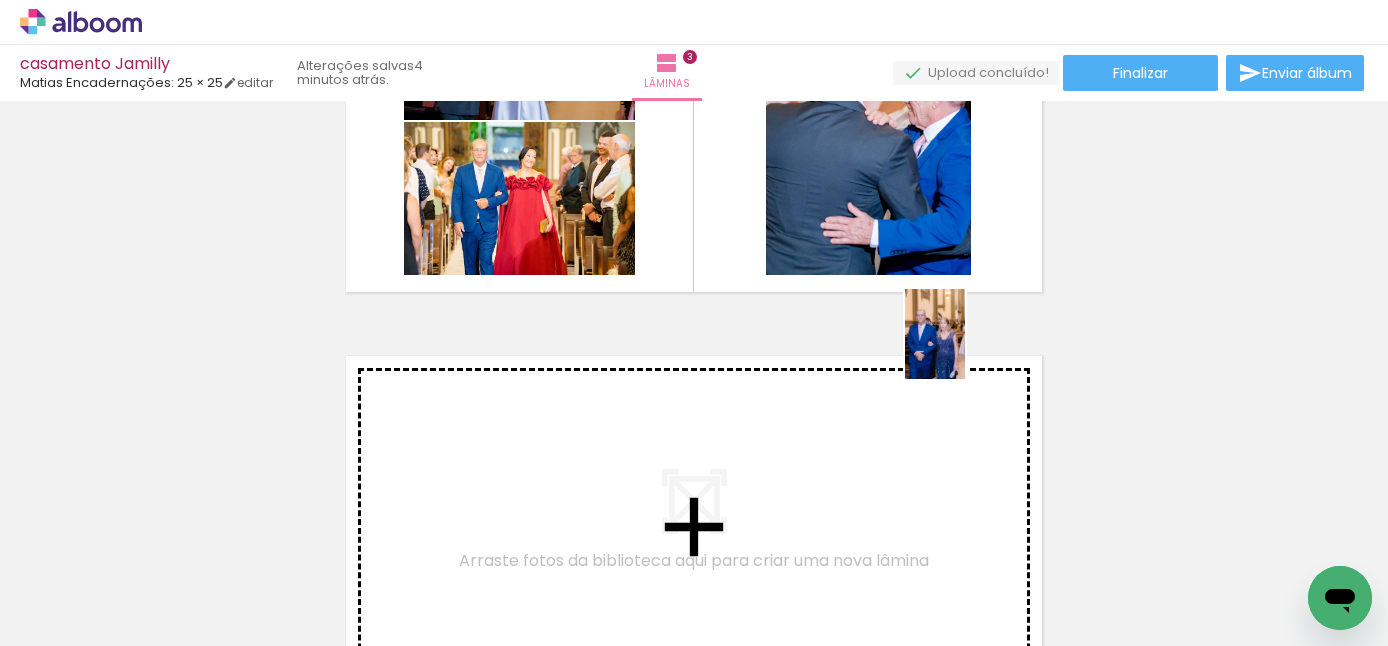 drag, startPoint x: 1205, startPoint y: 595, endPoint x: 965, endPoint y: 349, distance: 343.68008 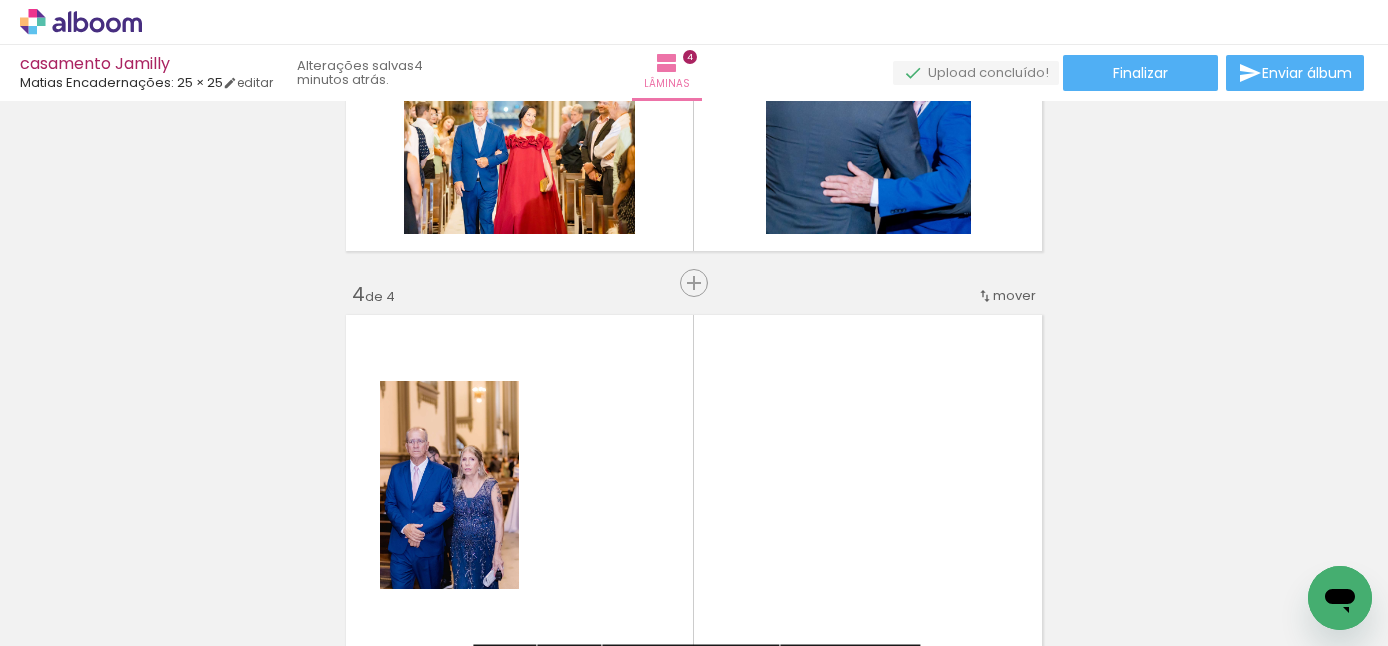 scroll, scrollTop: 1057, scrollLeft: 0, axis: vertical 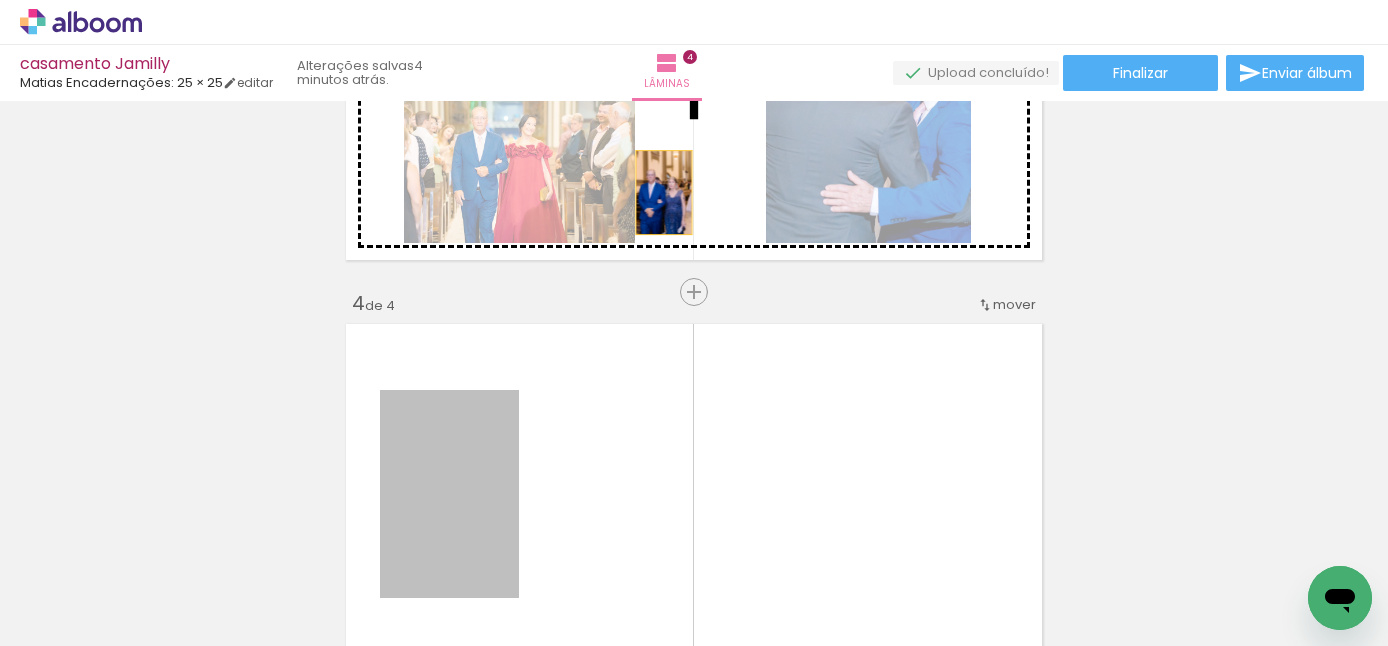 drag, startPoint x: 468, startPoint y: 457, endPoint x: 669, endPoint y: 191, distance: 333.40216 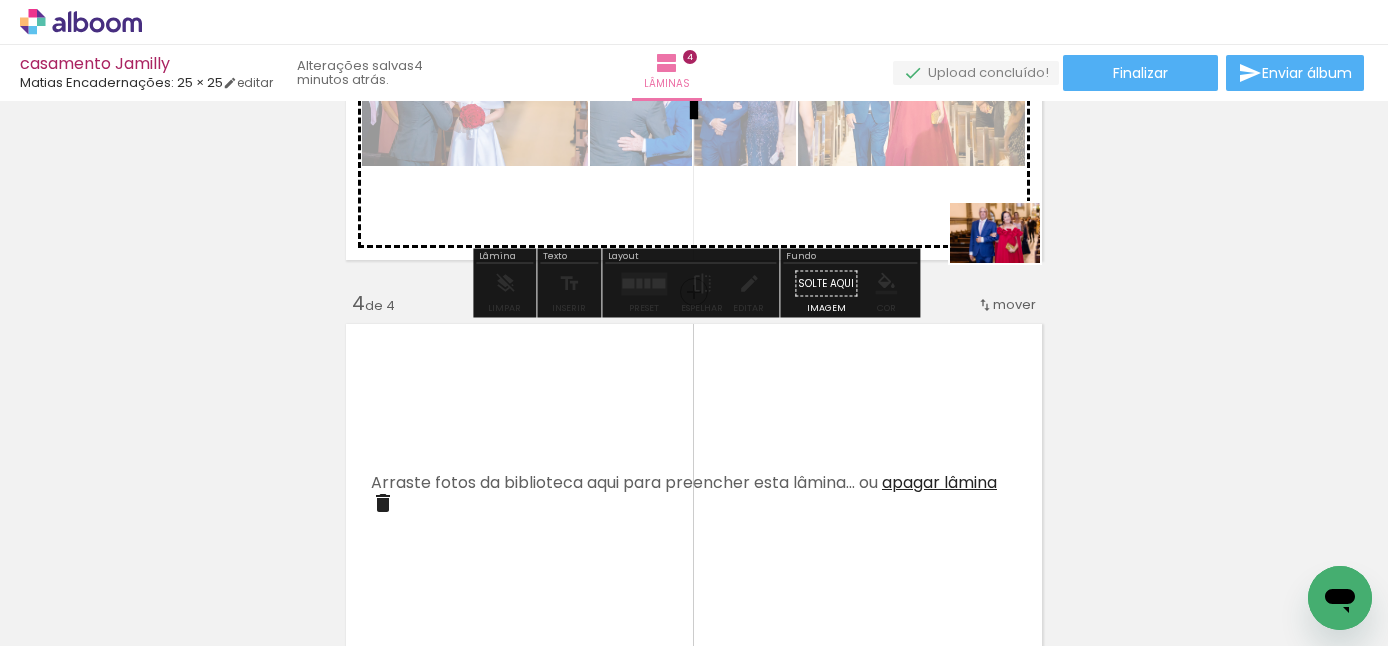 drag, startPoint x: 1096, startPoint y: 586, endPoint x: 1008, endPoint y: 263, distance: 334.77307 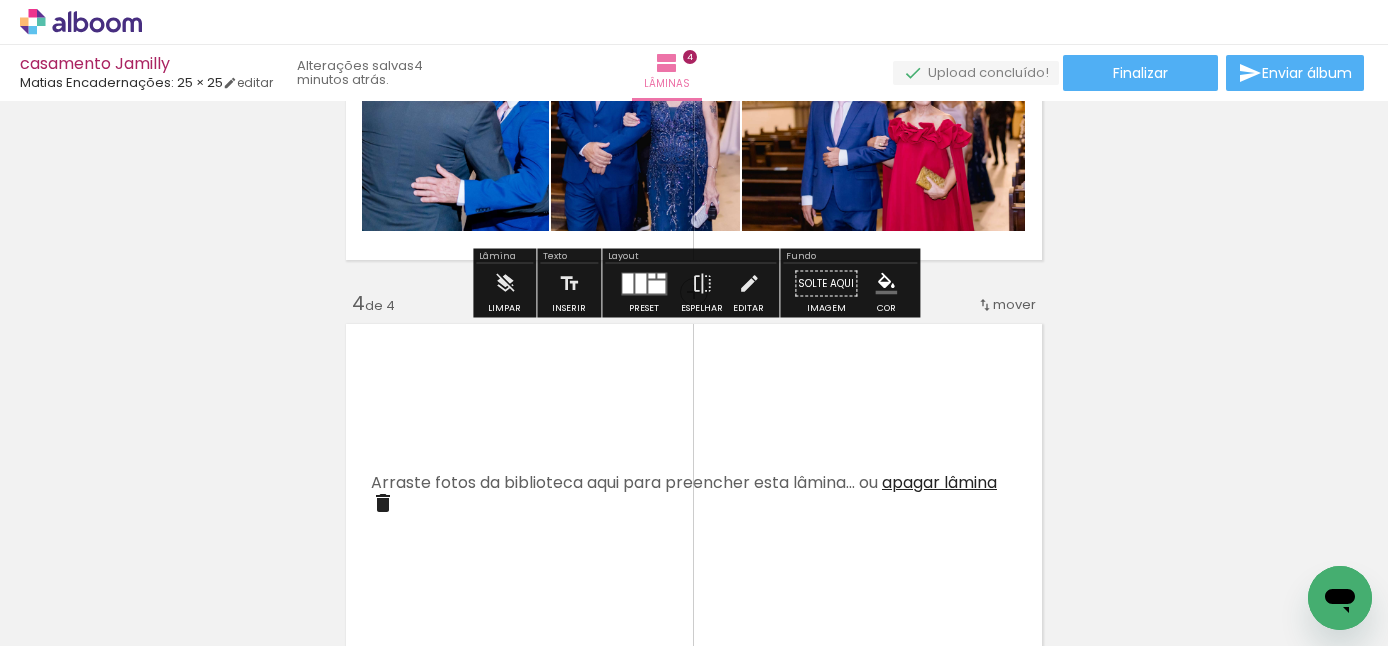 click on "Inserir lâmina 1  de 4  Inserir lâmina 2  de 4  Inserir lâmina 3  de 4  Inserir lâmina 4  de 4" at bounding box center [694, 64] 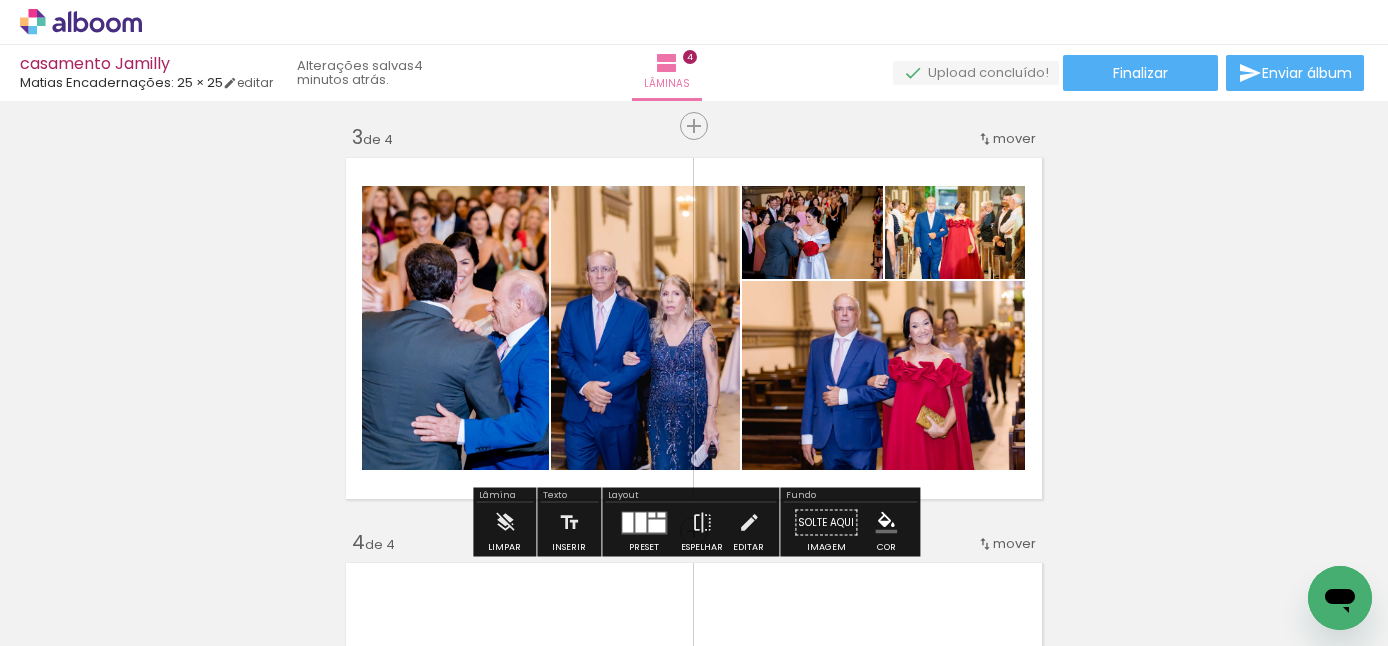 scroll, scrollTop: 834, scrollLeft: 0, axis: vertical 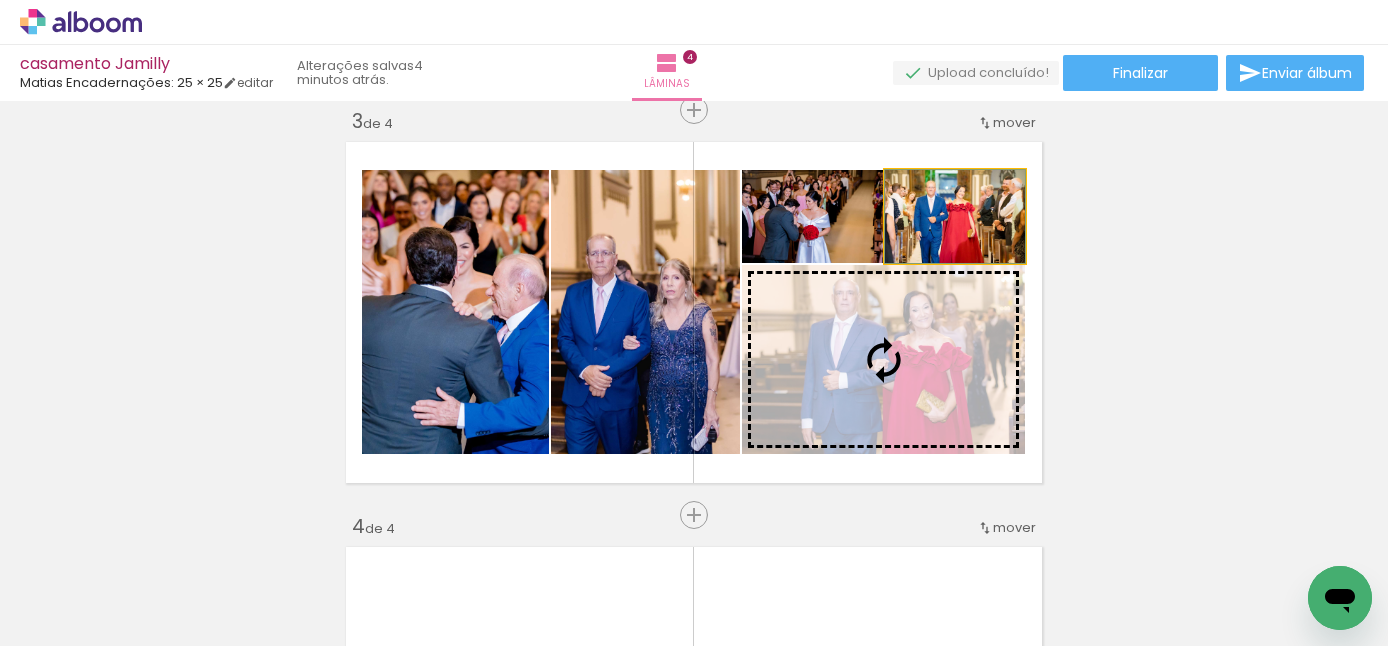drag, startPoint x: 1005, startPoint y: 238, endPoint x: 965, endPoint y: 227, distance: 41.484936 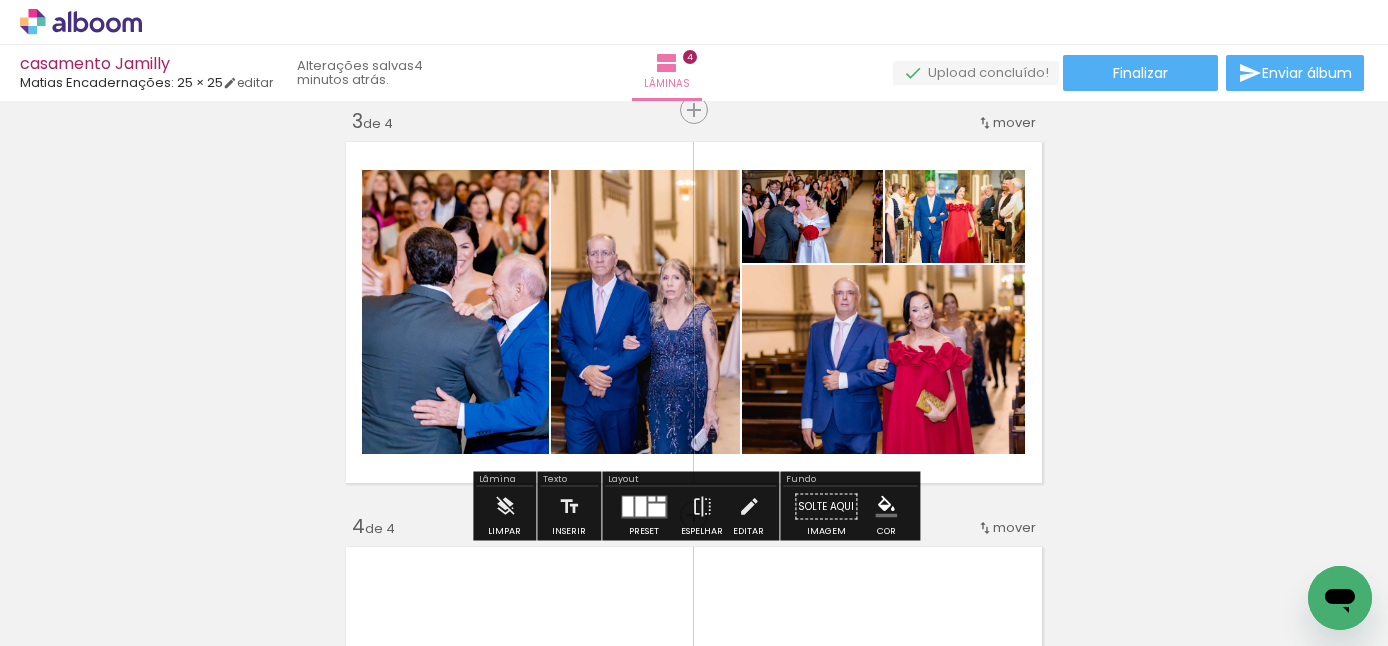 click on "Inserir lâmina 1  de 4  Inserir lâmina 2  de 4  Inserir lâmina 3  de 4  Inserir lâmina 4  de 4" at bounding box center [694, 287] 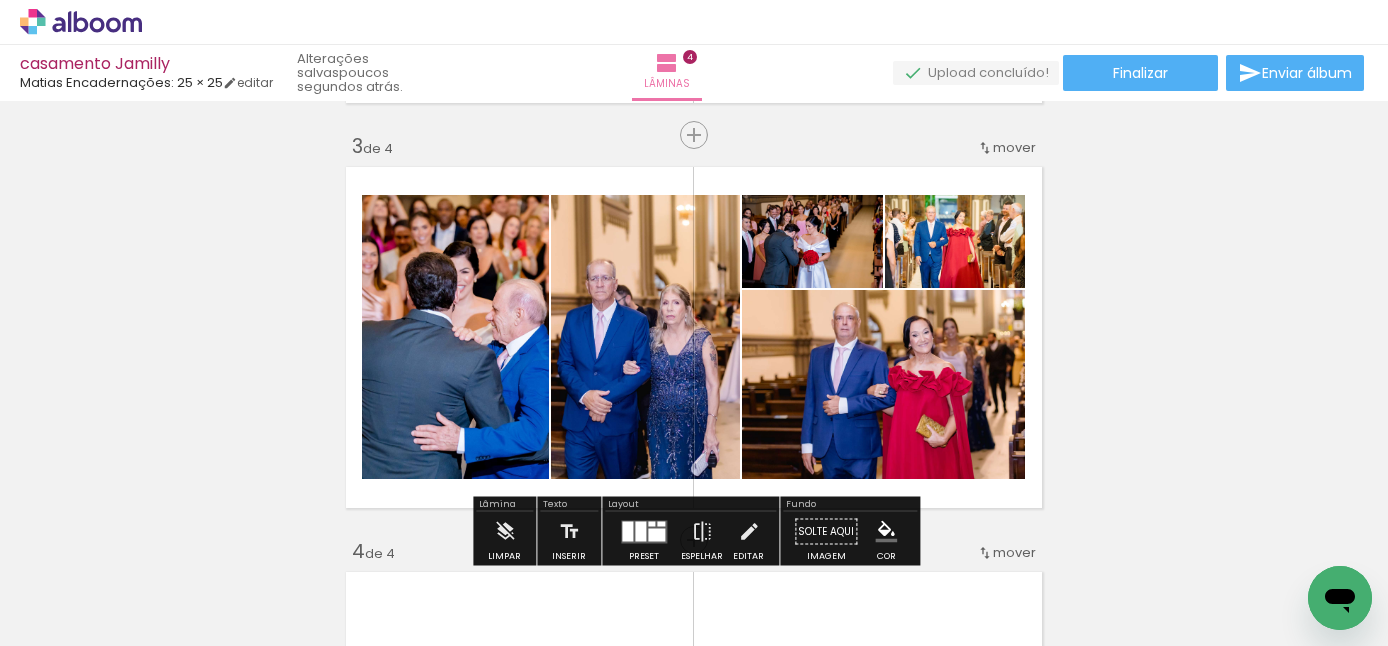 scroll, scrollTop: 807, scrollLeft: 0, axis: vertical 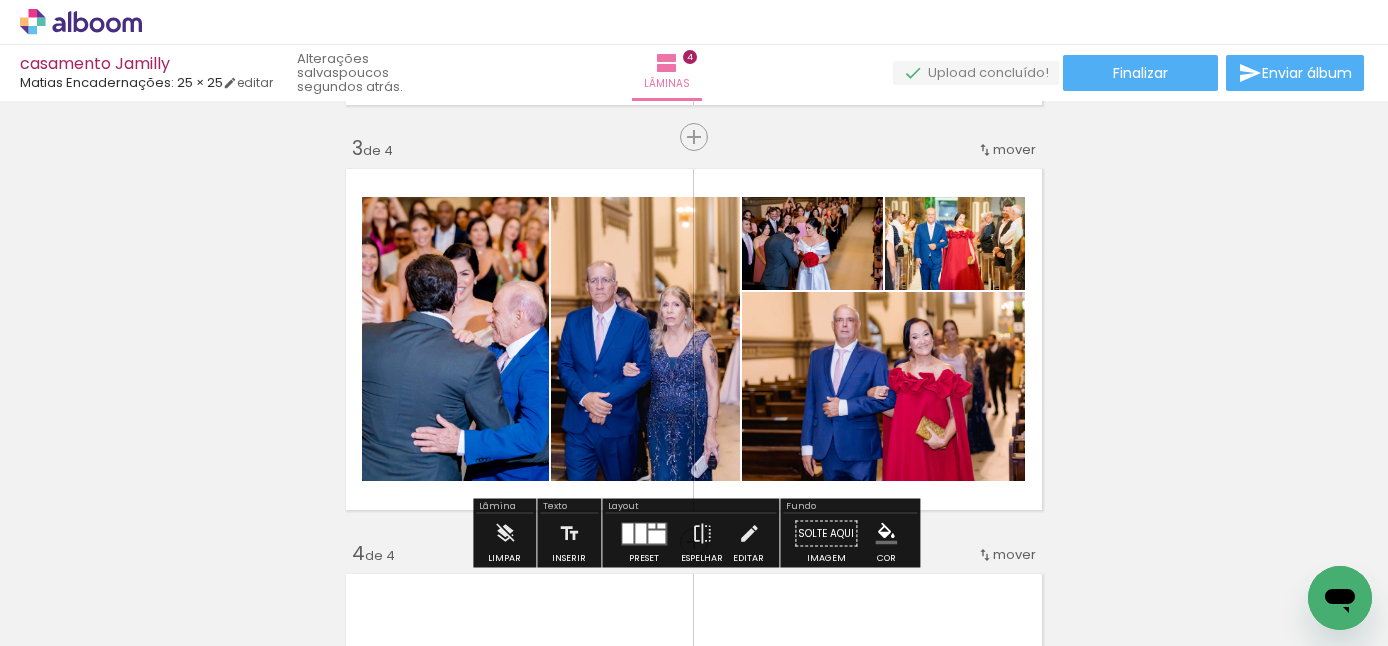 click 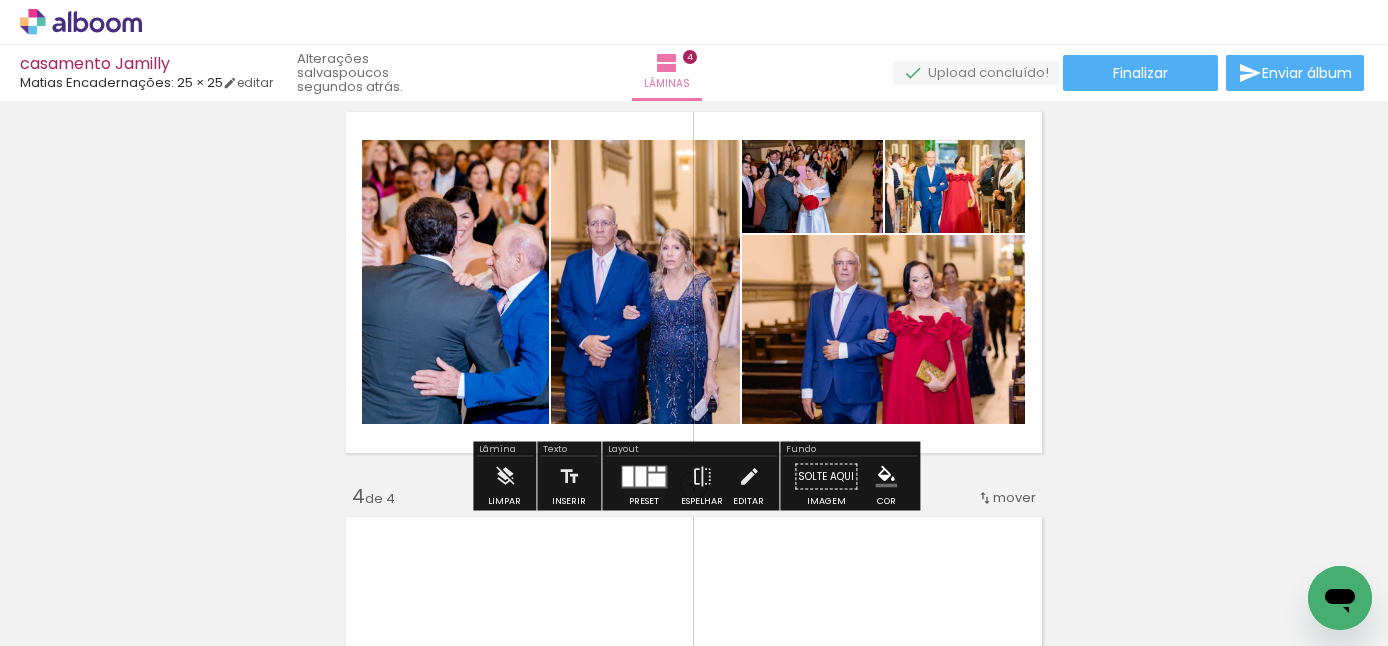 click at bounding box center [656, 479] 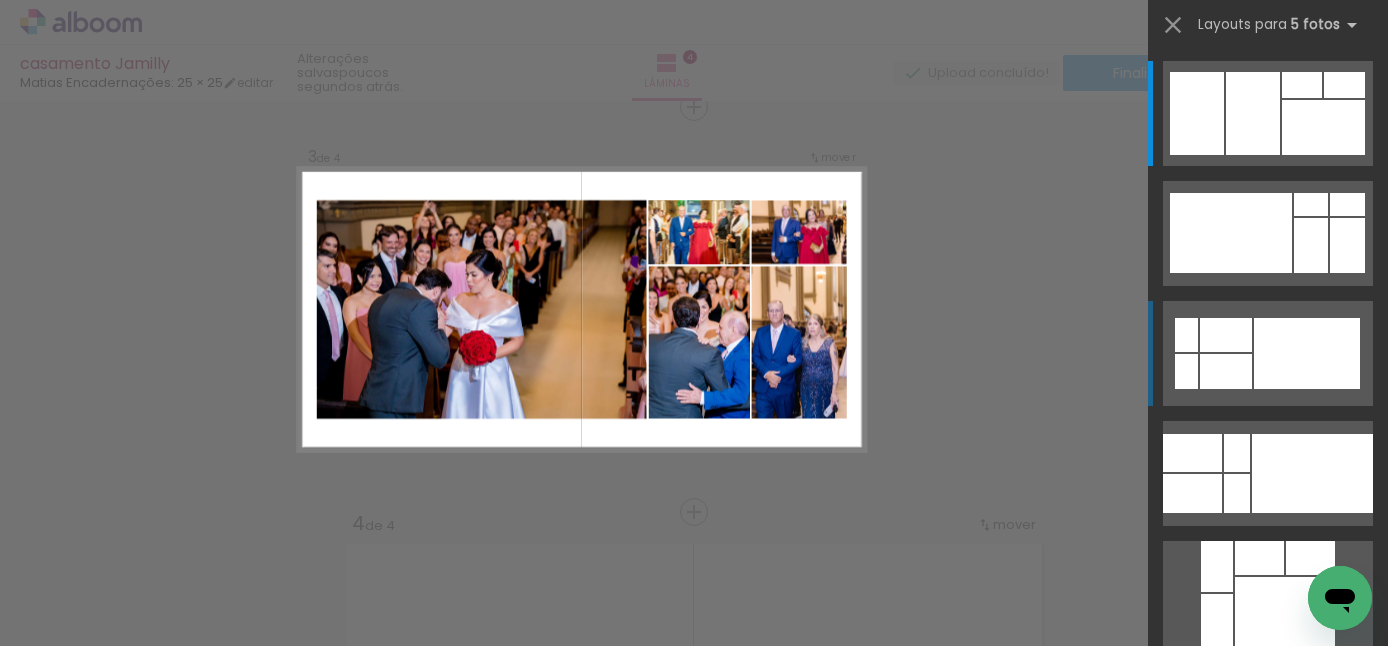 scroll, scrollTop: 835, scrollLeft: 0, axis: vertical 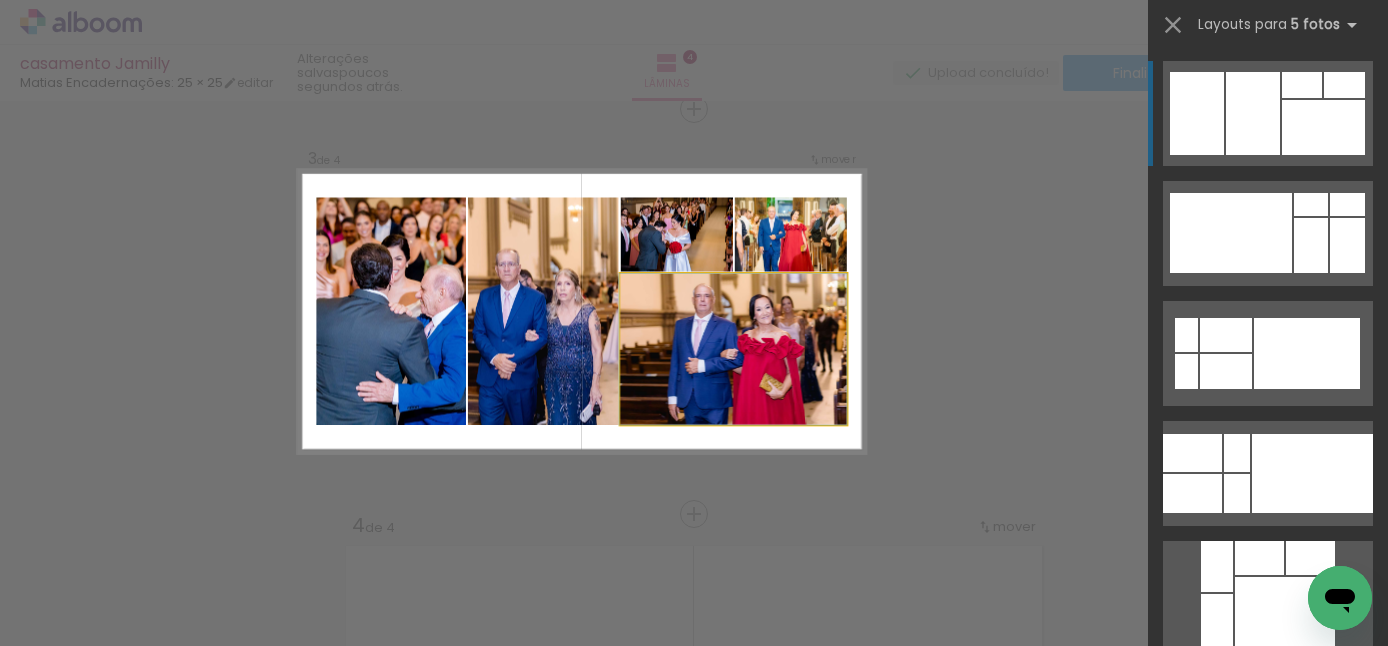 click 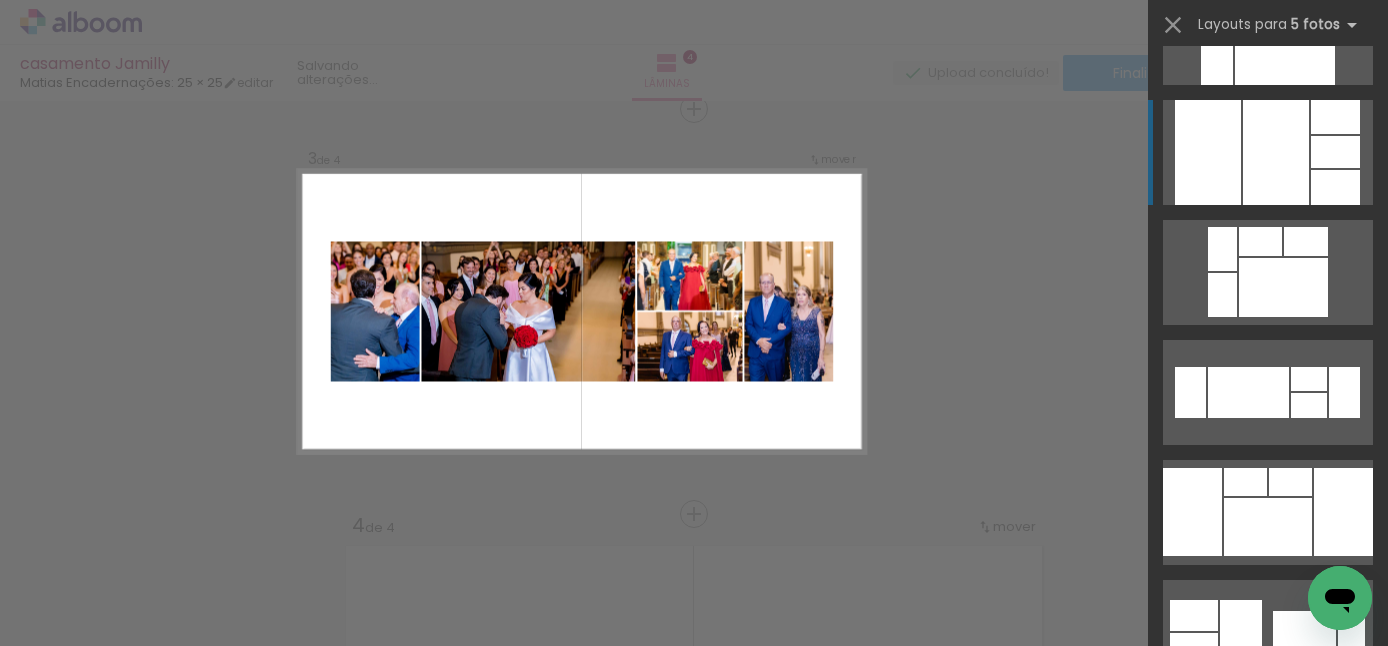scroll, scrollTop: 607, scrollLeft: 0, axis: vertical 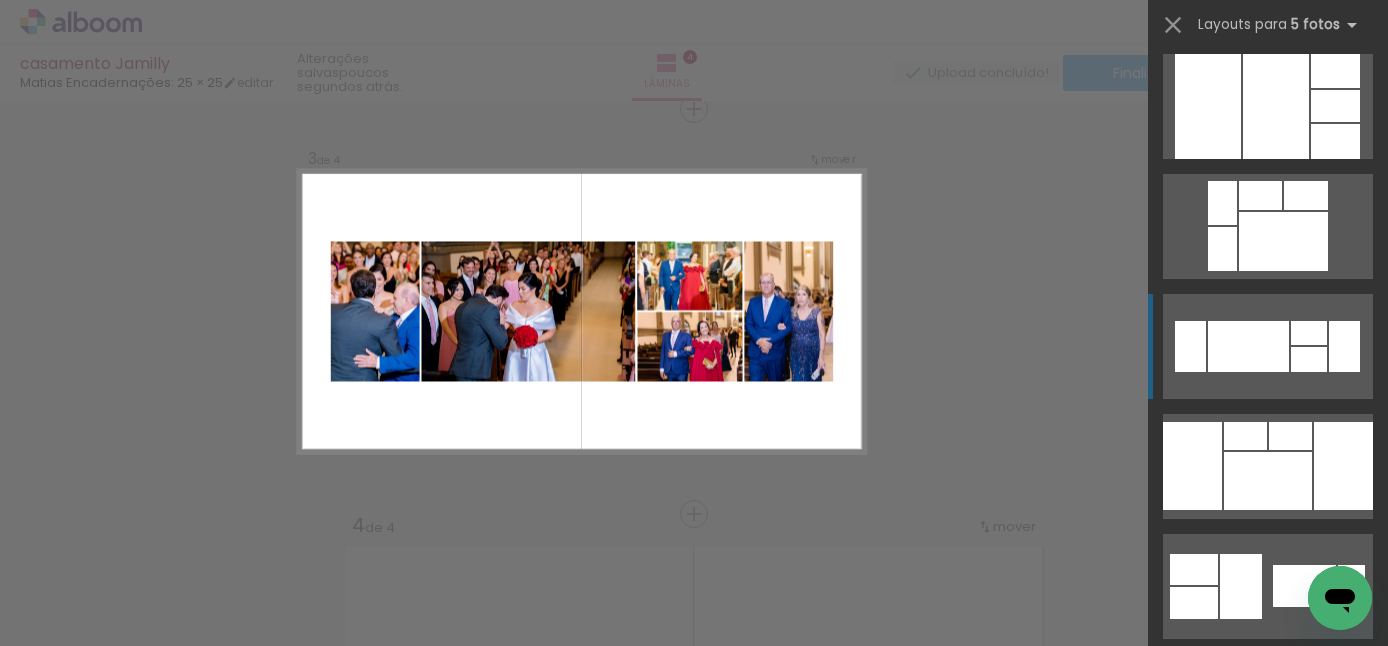 click at bounding box center (1250, 706) 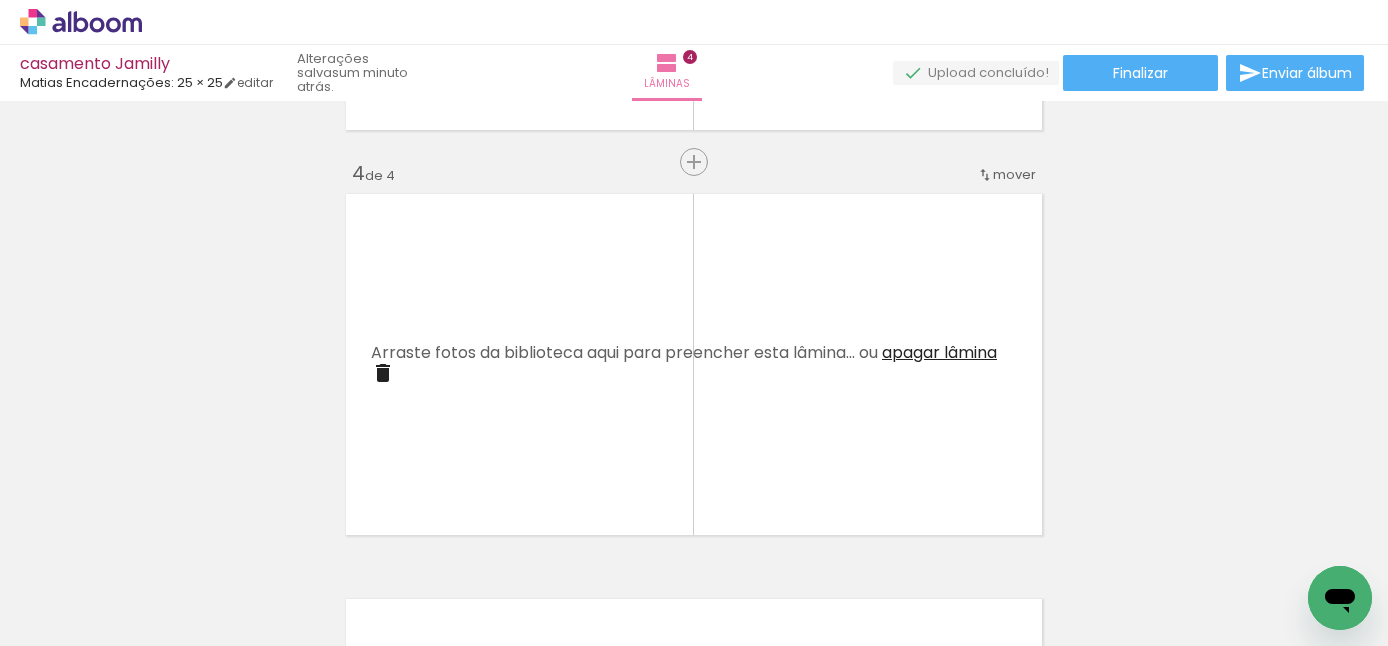 scroll, scrollTop: 1194, scrollLeft: 0, axis: vertical 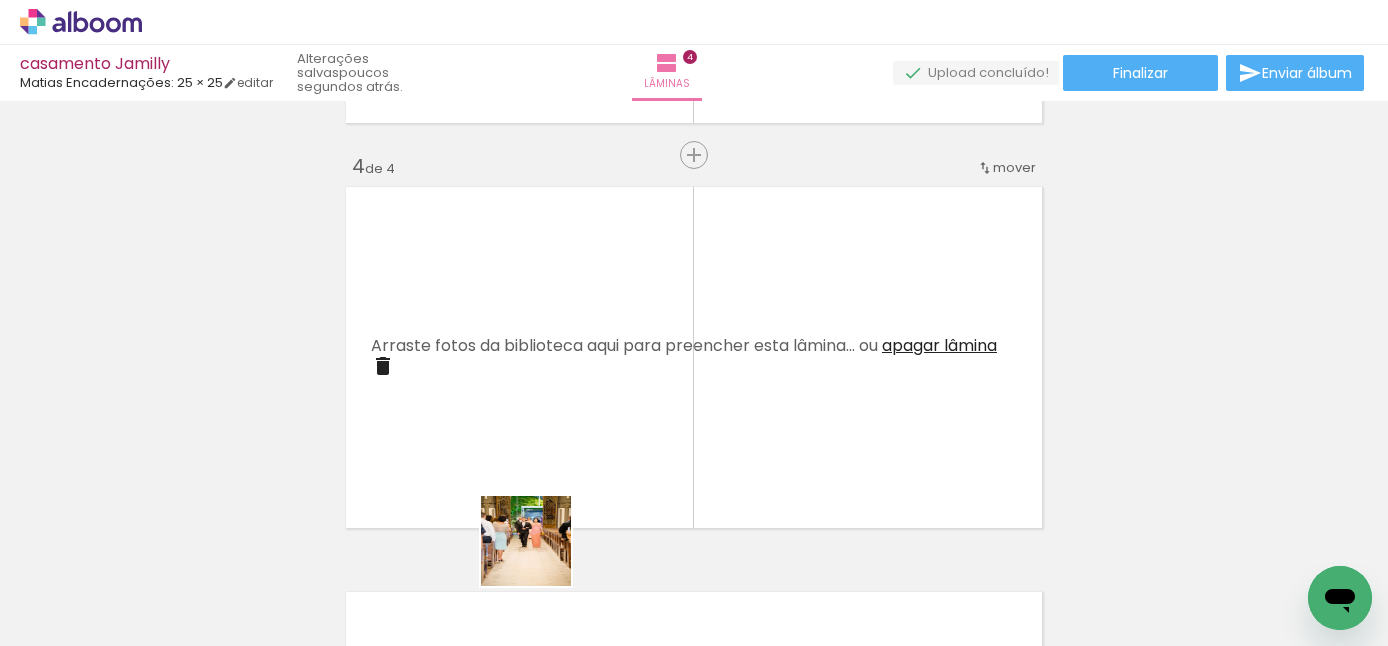 click at bounding box center (694, 323) 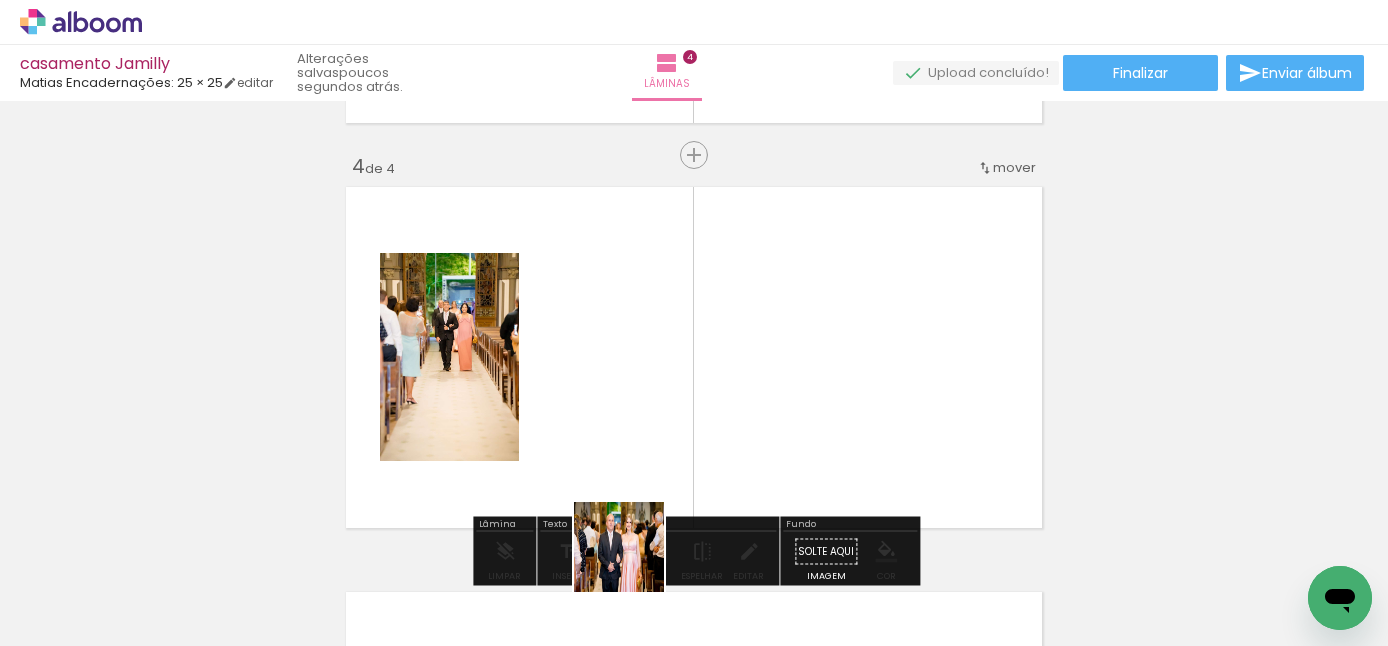 drag, startPoint x: 634, startPoint y: 590, endPoint x: 633, endPoint y: 359, distance: 231.00217 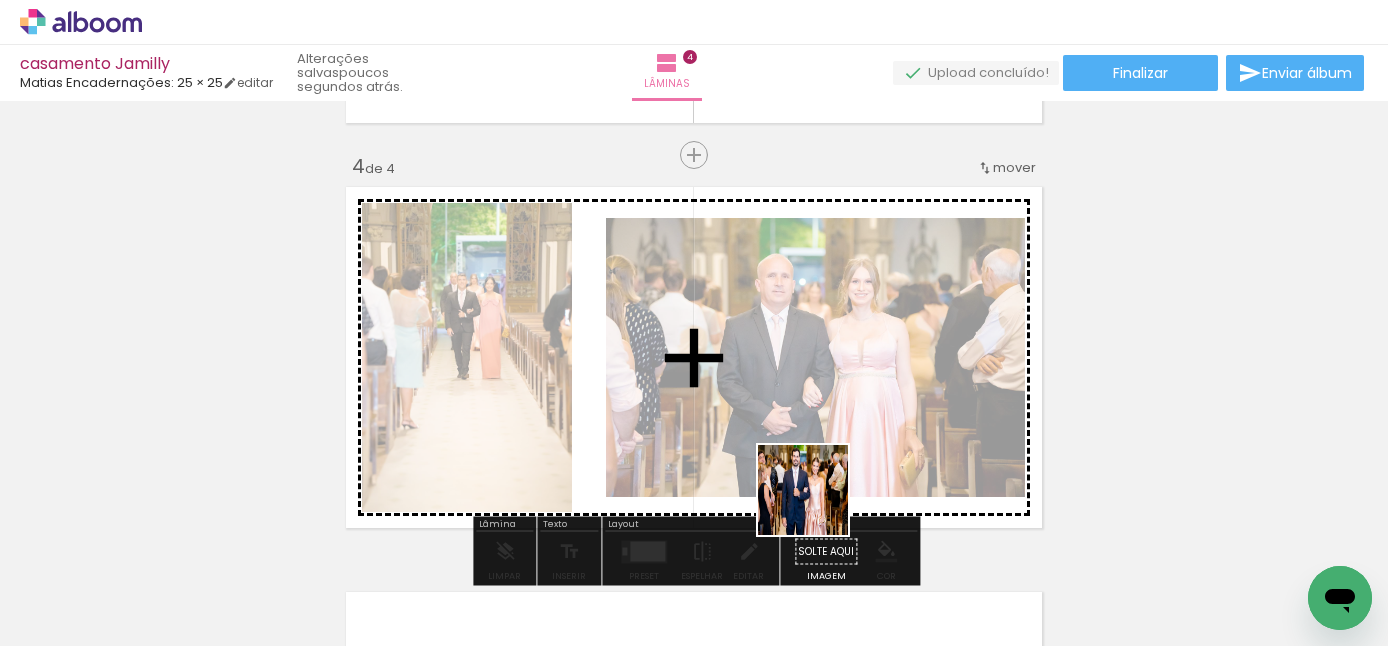 drag, startPoint x: 758, startPoint y: 607, endPoint x: 915, endPoint y: 388, distance: 269.46243 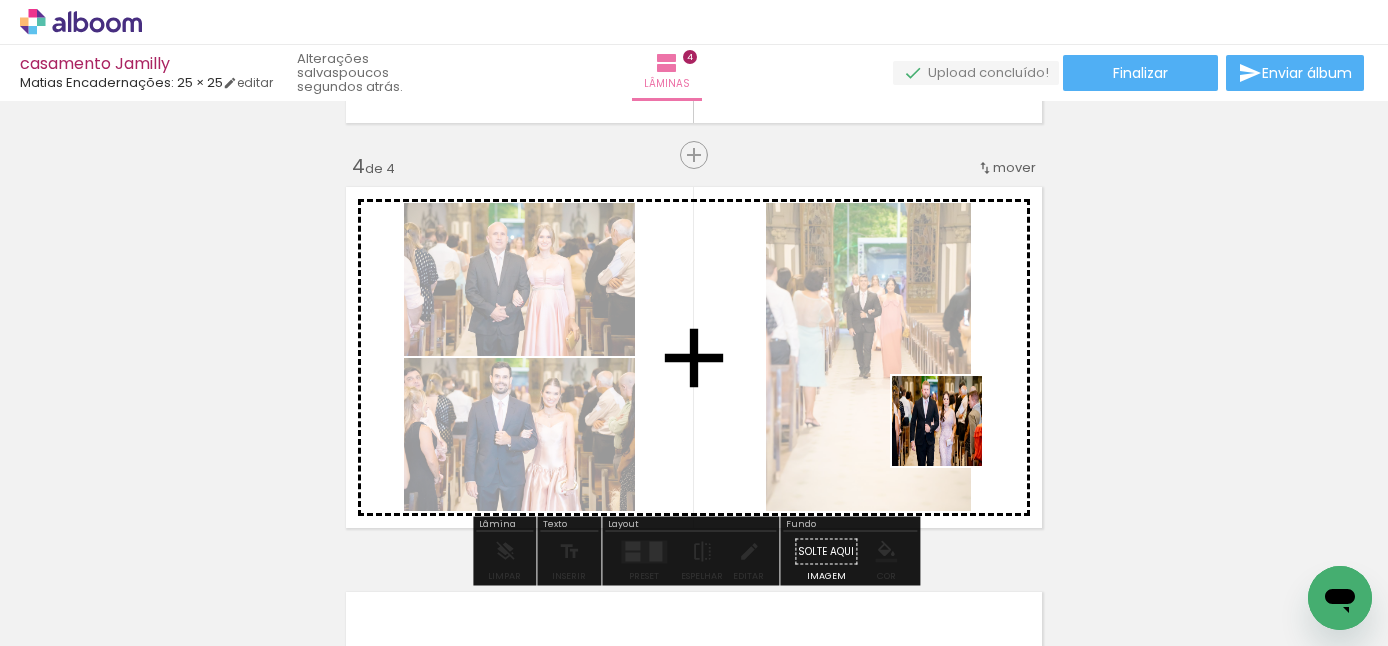 drag, startPoint x: 865, startPoint y: 598, endPoint x: 970, endPoint y: 412, distance: 213.59073 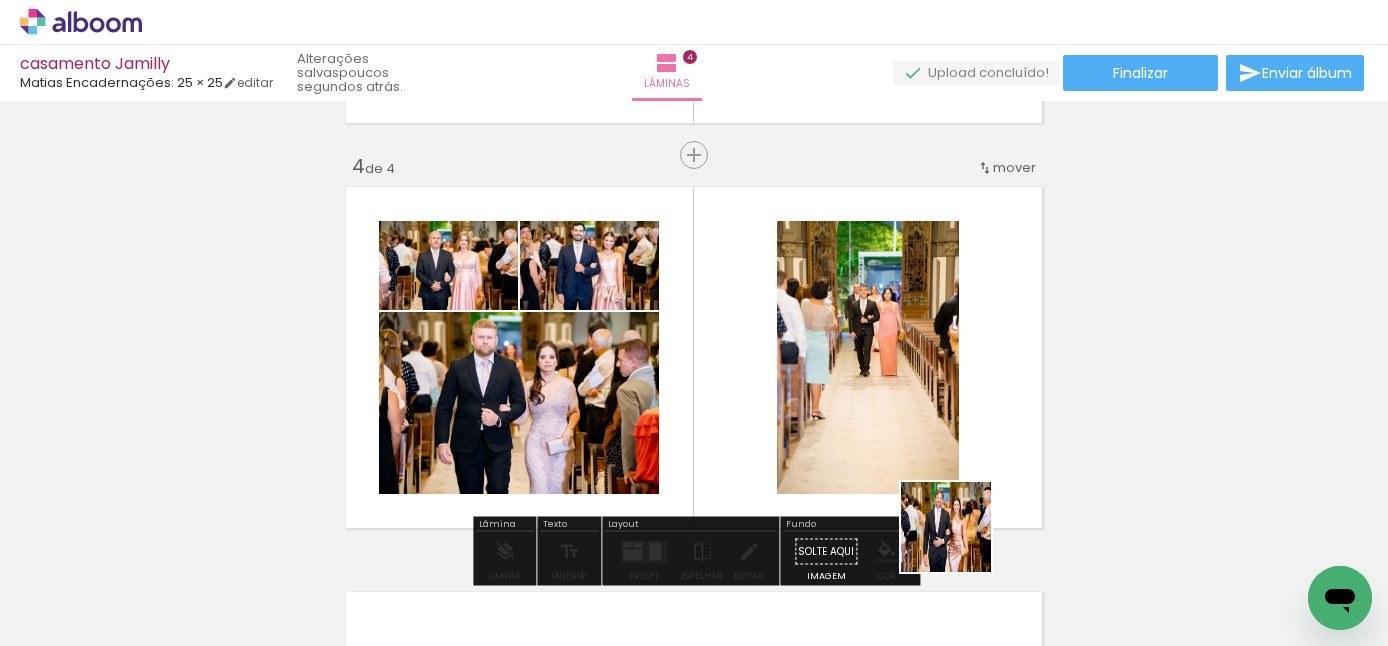 drag, startPoint x: 961, startPoint y: 590, endPoint x: 978, endPoint y: 421, distance: 169.85287 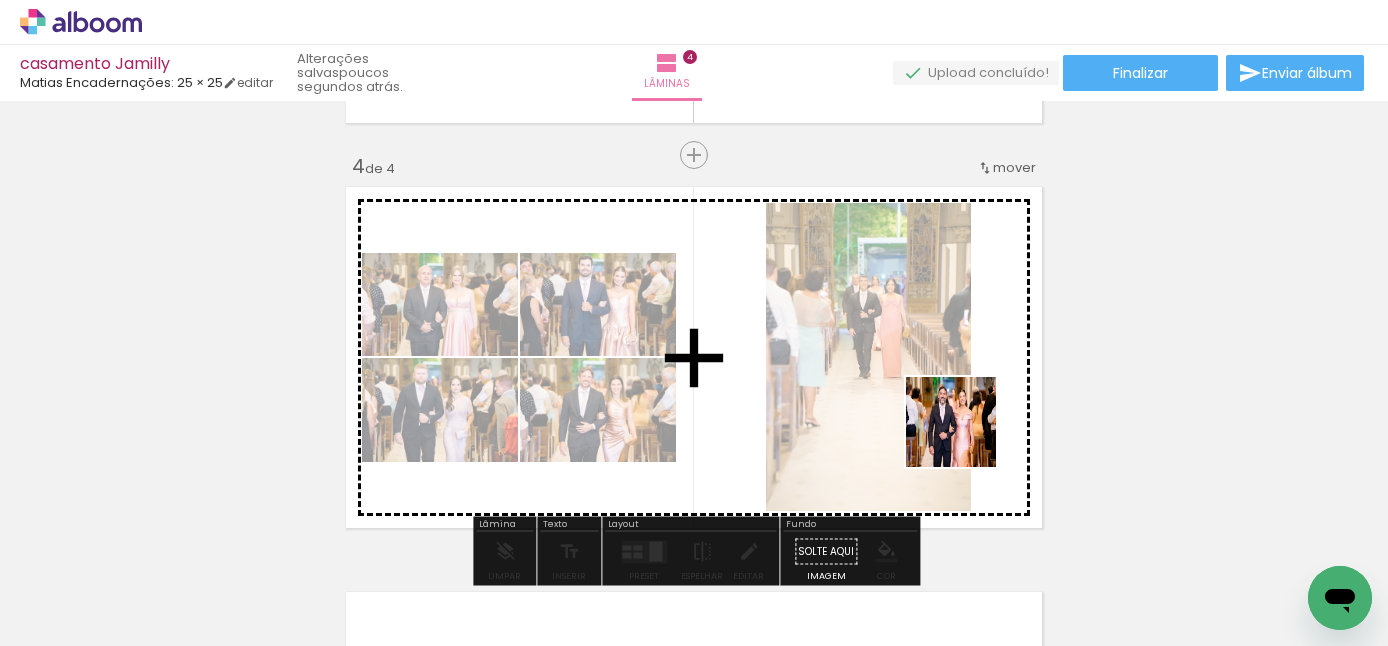 drag, startPoint x: 1067, startPoint y: 582, endPoint x: 951, endPoint y: 411, distance: 206.63252 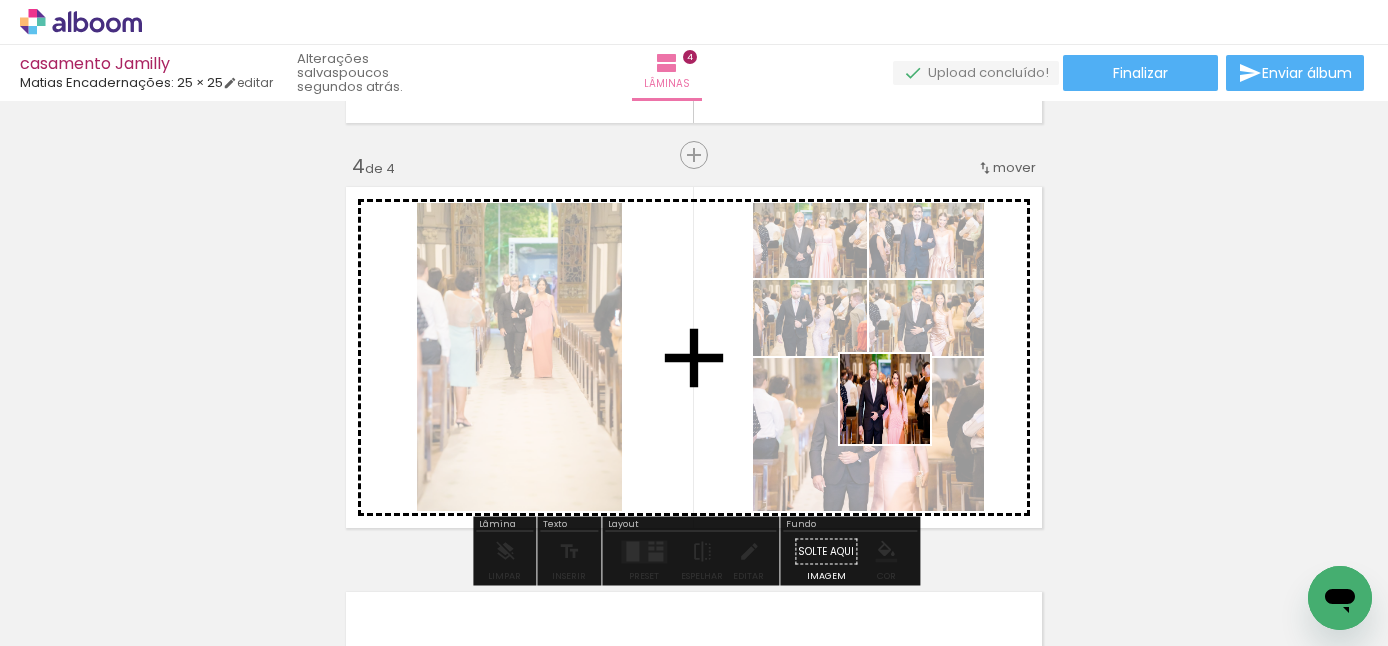 drag, startPoint x: 1167, startPoint y: 591, endPoint x: 899, endPoint y: 414, distance: 321.1744 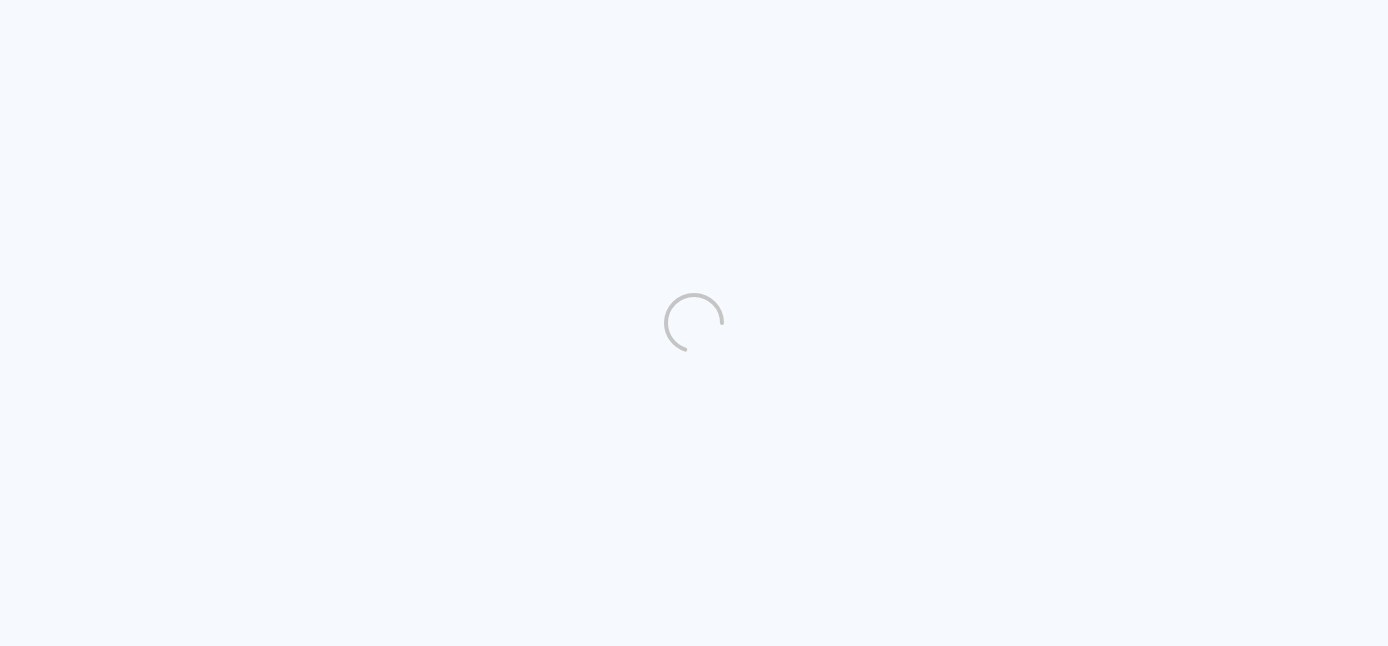 scroll, scrollTop: 0, scrollLeft: 0, axis: both 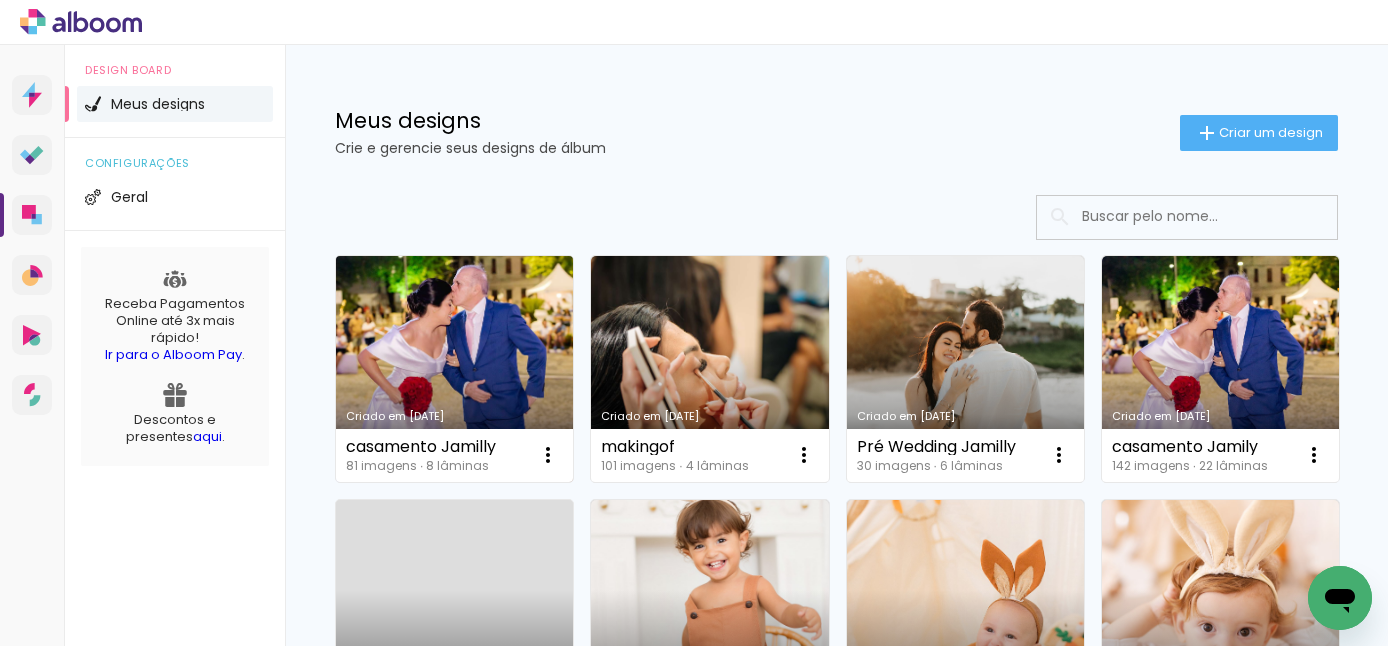 click on "Criado em [DATE]" at bounding box center [454, 369] 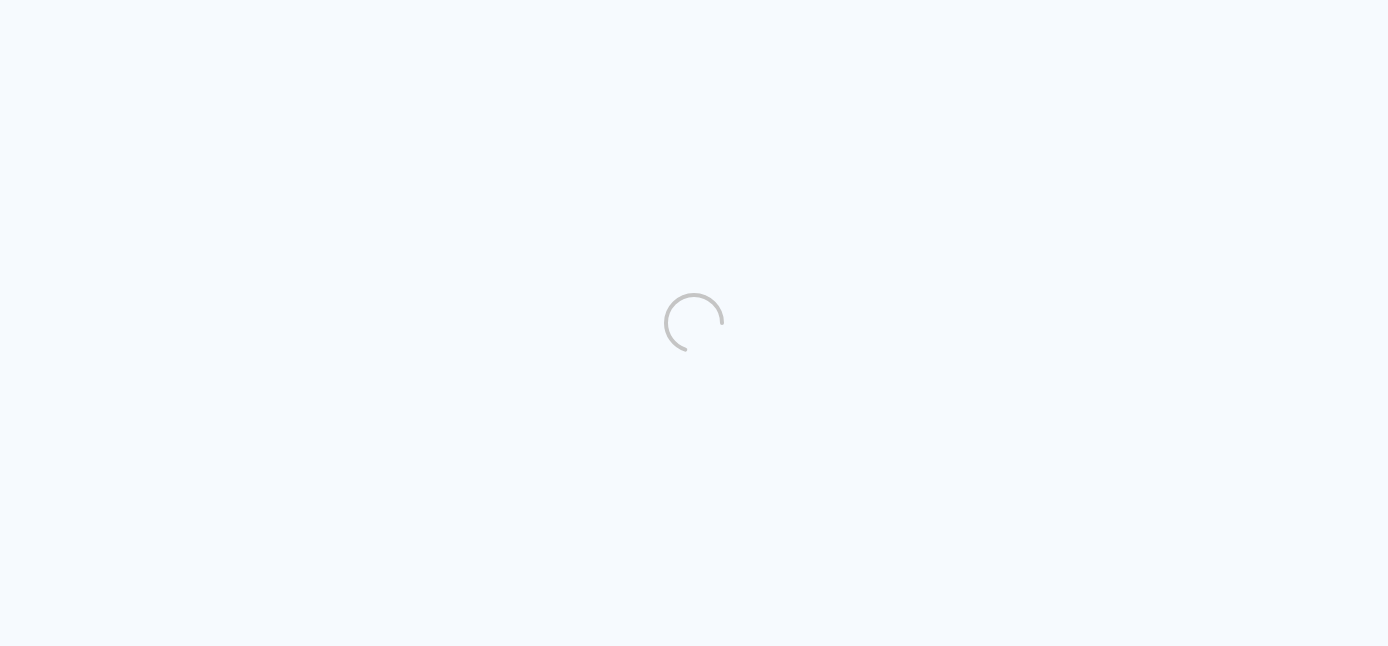 scroll, scrollTop: 0, scrollLeft: 0, axis: both 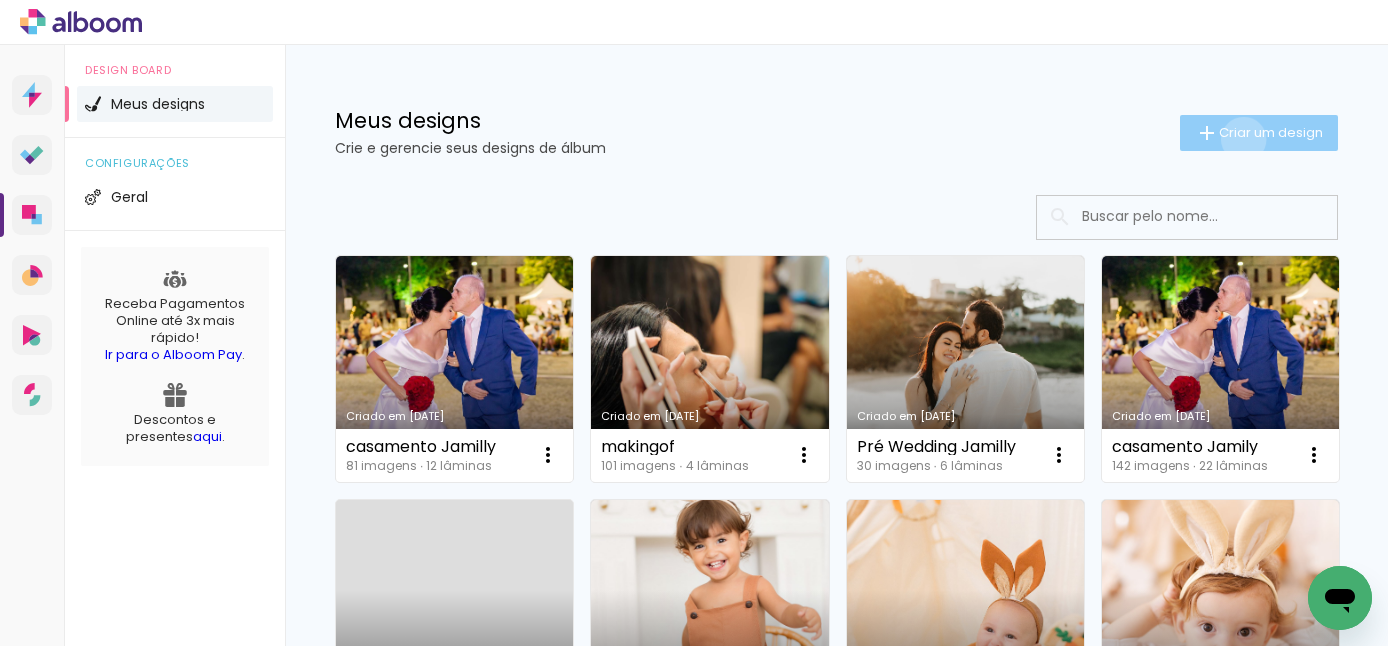 click on "Criar um design" 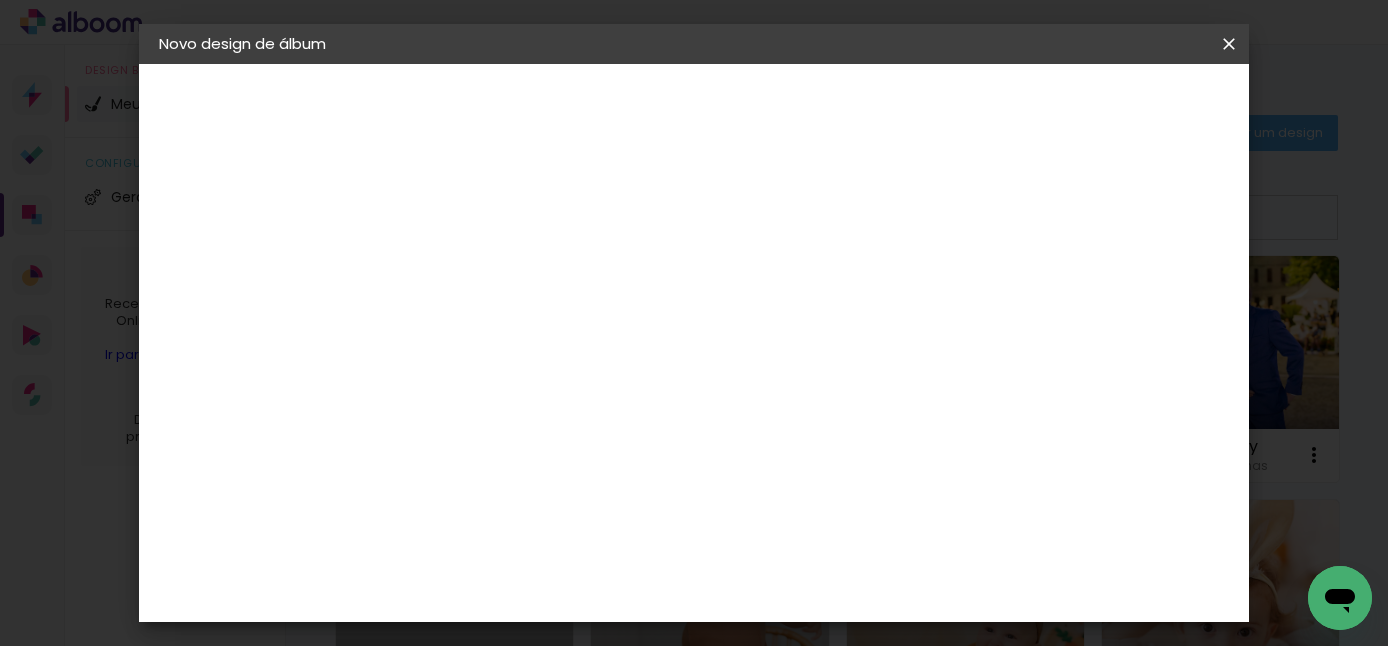 click at bounding box center [486, 268] 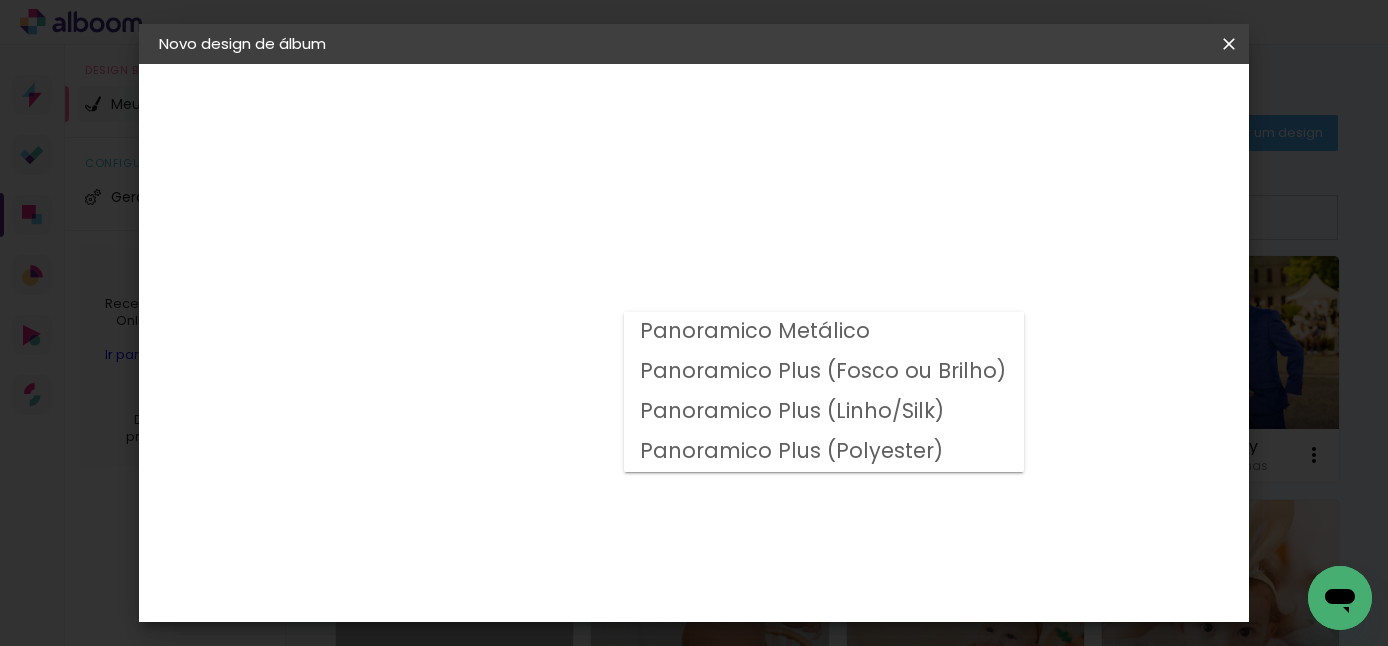 click on "Panoramico Plus (Linho/Silk)" at bounding box center (0, 0) 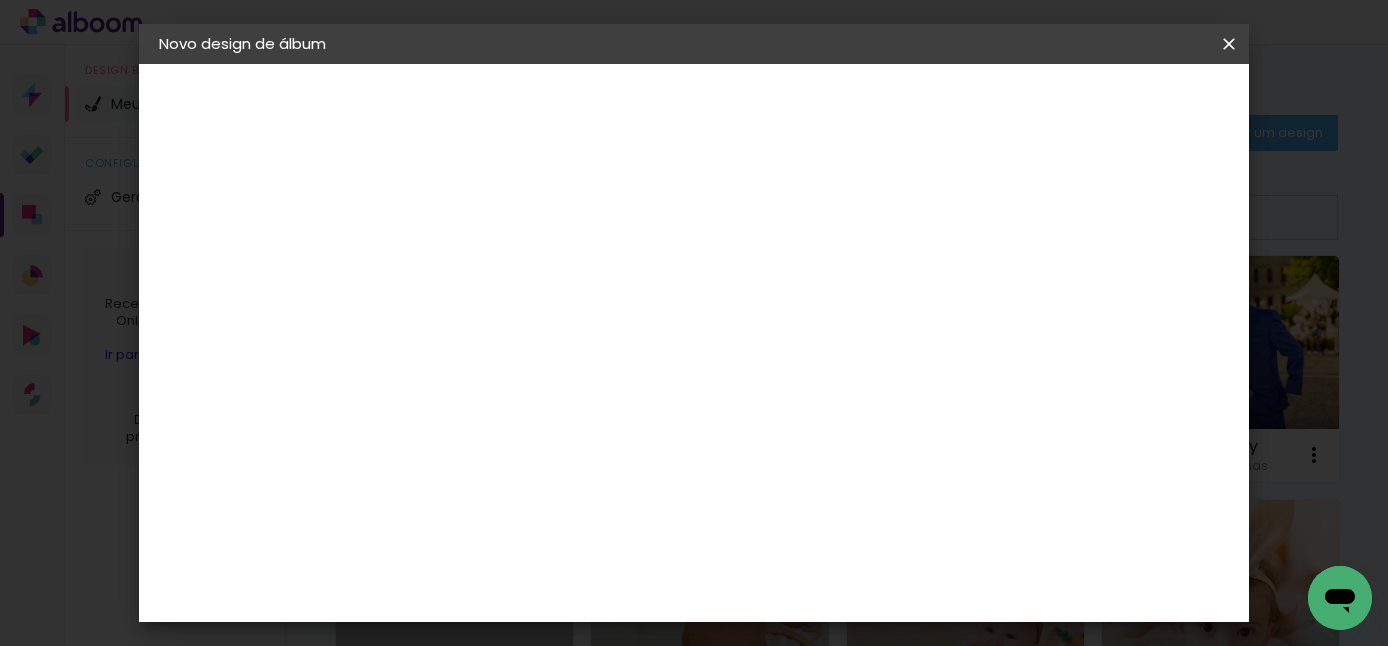 scroll, scrollTop: 563, scrollLeft: 0, axis: vertical 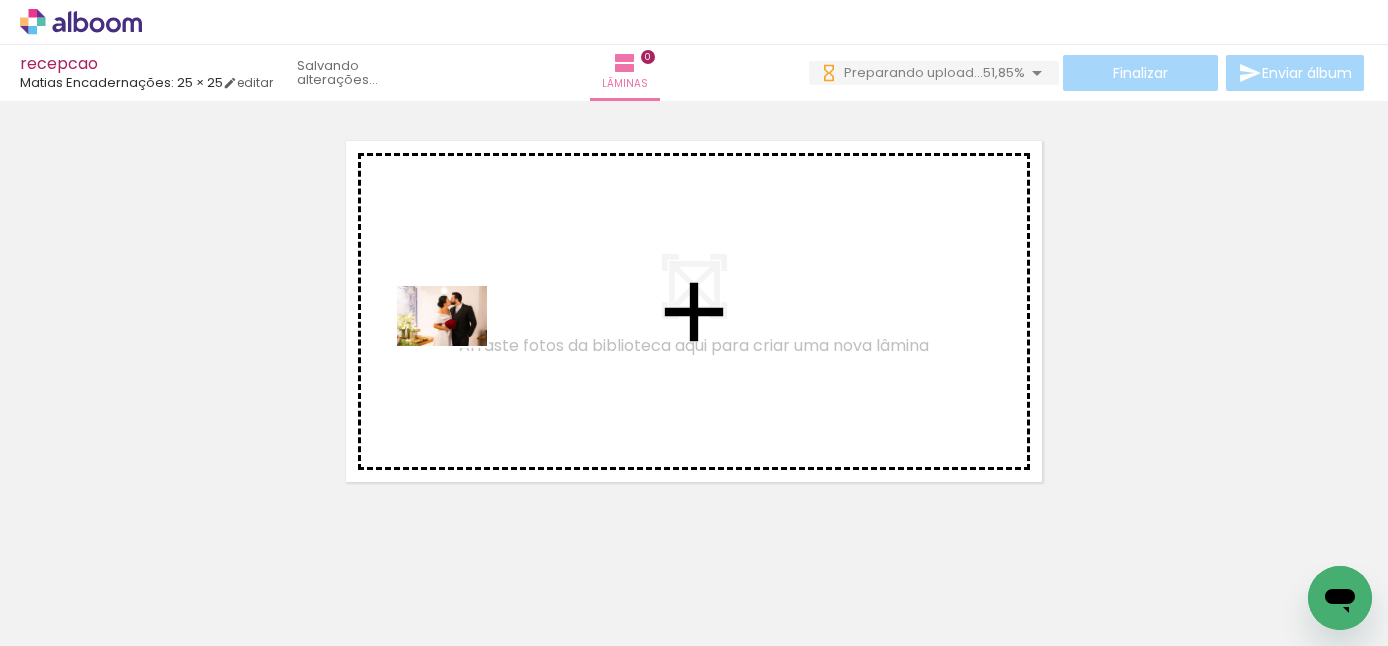 drag, startPoint x: 225, startPoint y: 592, endPoint x: 457, endPoint y: 346, distance: 338.14197 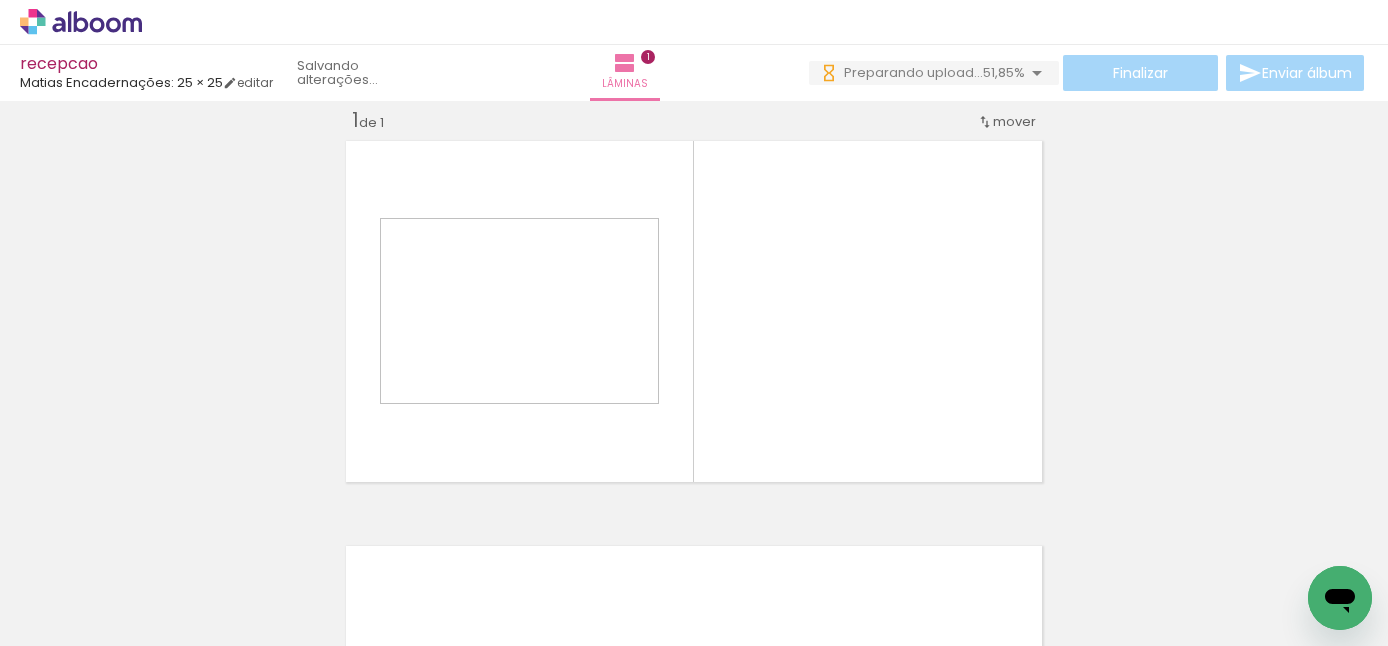 scroll, scrollTop: 25, scrollLeft: 0, axis: vertical 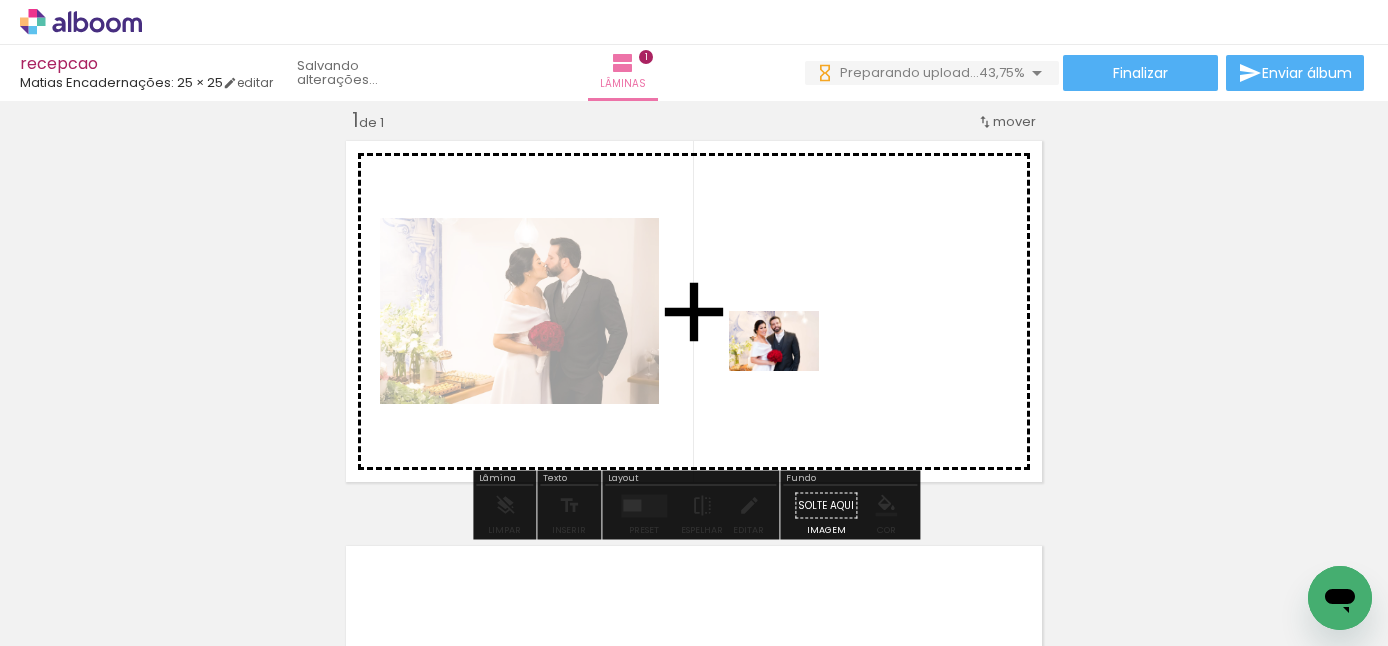 click at bounding box center [694, 323] 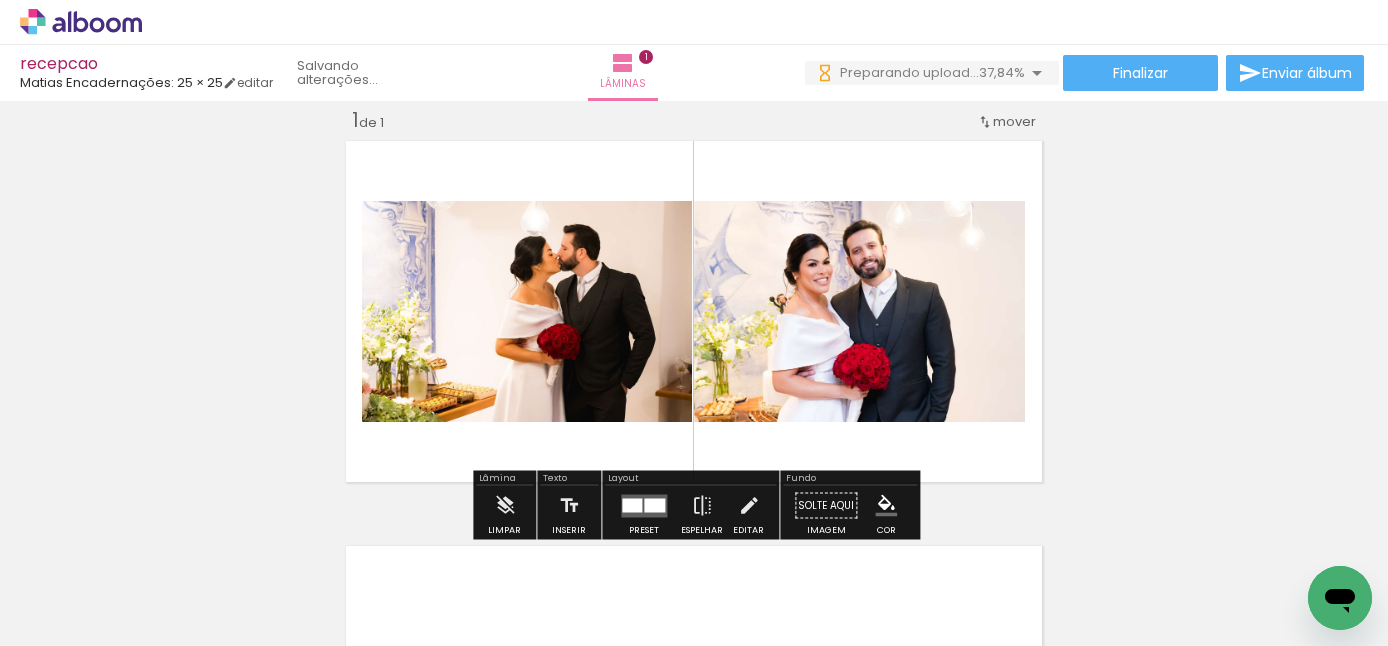scroll, scrollTop: 0, scrollLeft: 0, axis: both 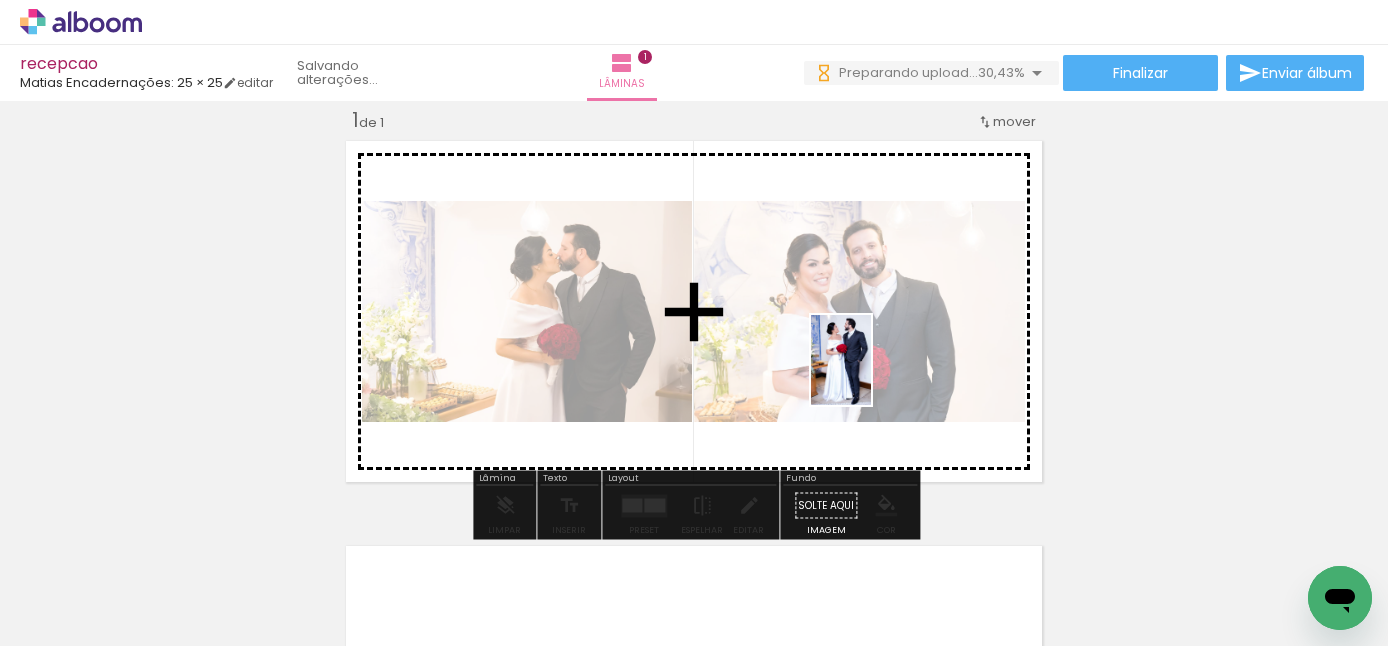 drag, startPoint x: 762, startPoint y: 592, endPoint x: 871, endPoint y: 375, distance: 242.83739 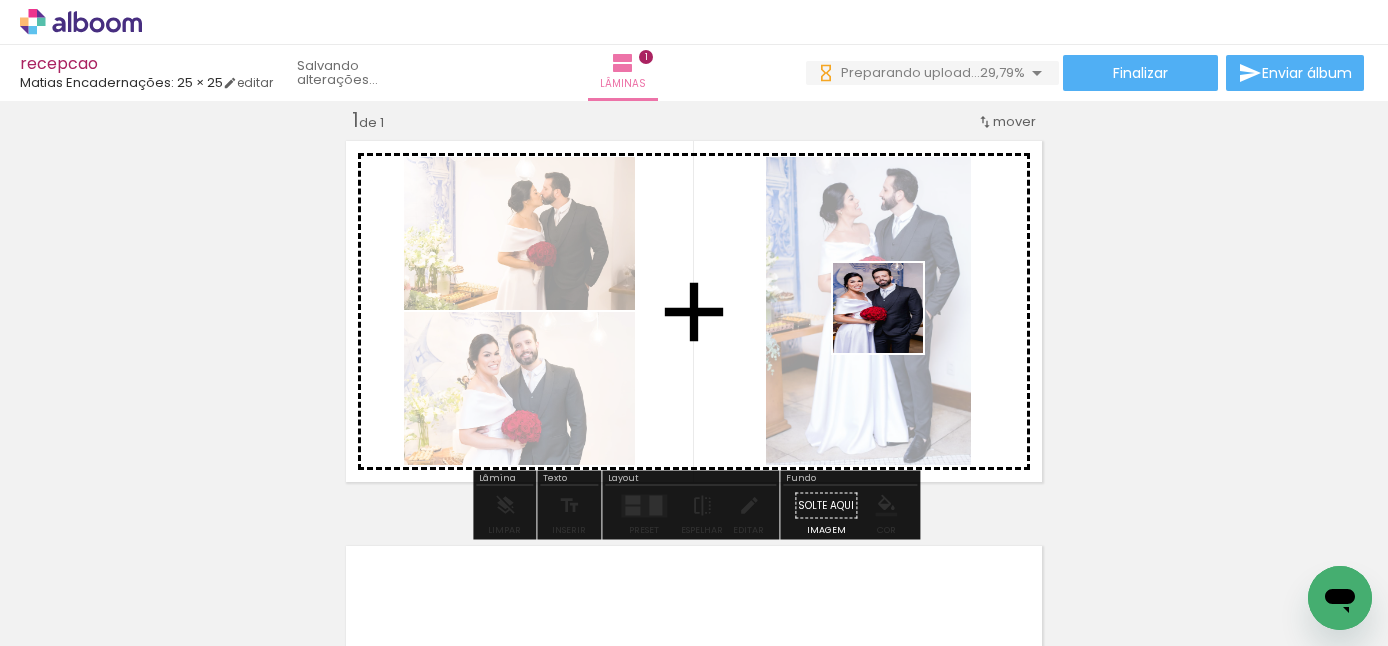 drag, startPoint x: 874, startPoint y: 590, endPoint x: 893, endPoint y: 320, distance: 270.6677 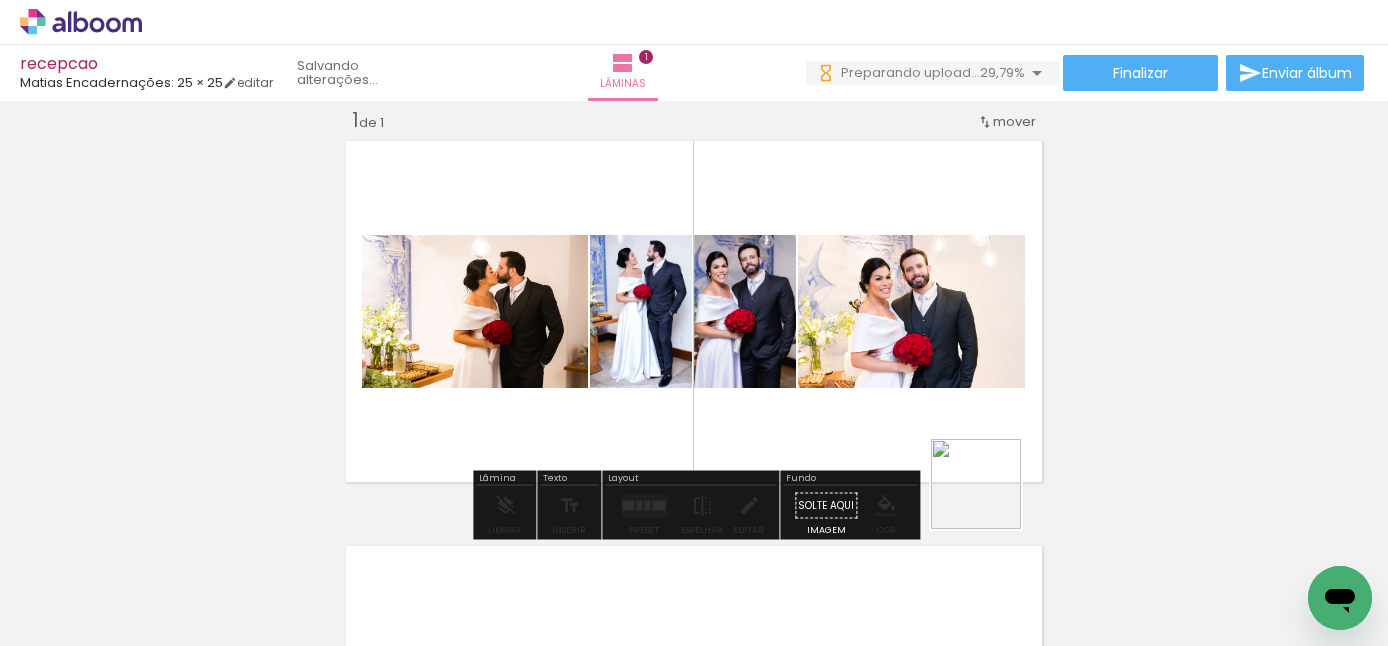 drag, startPoint x: 991, startPoint y: 628, endPoint x: 990, endPoint y: 462, distance: 166.003 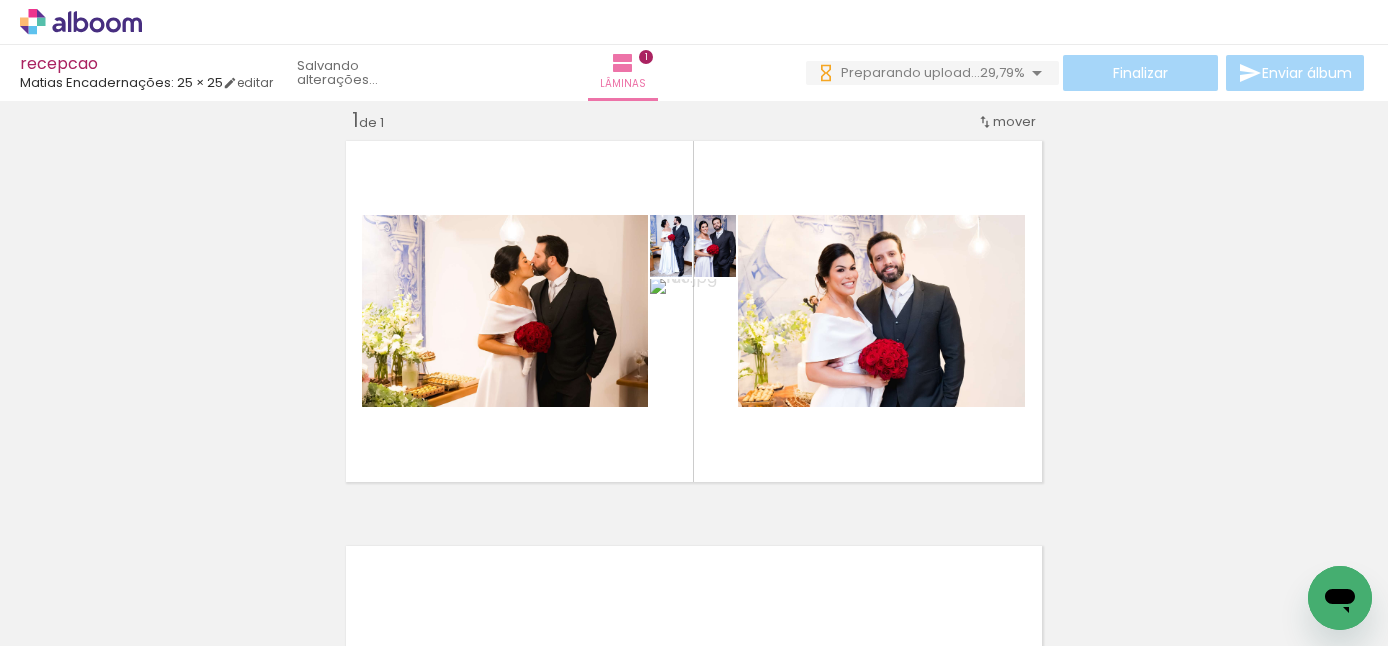 scroll, scrollTop: 0, scrollLeft: 1691, axis: horizontal 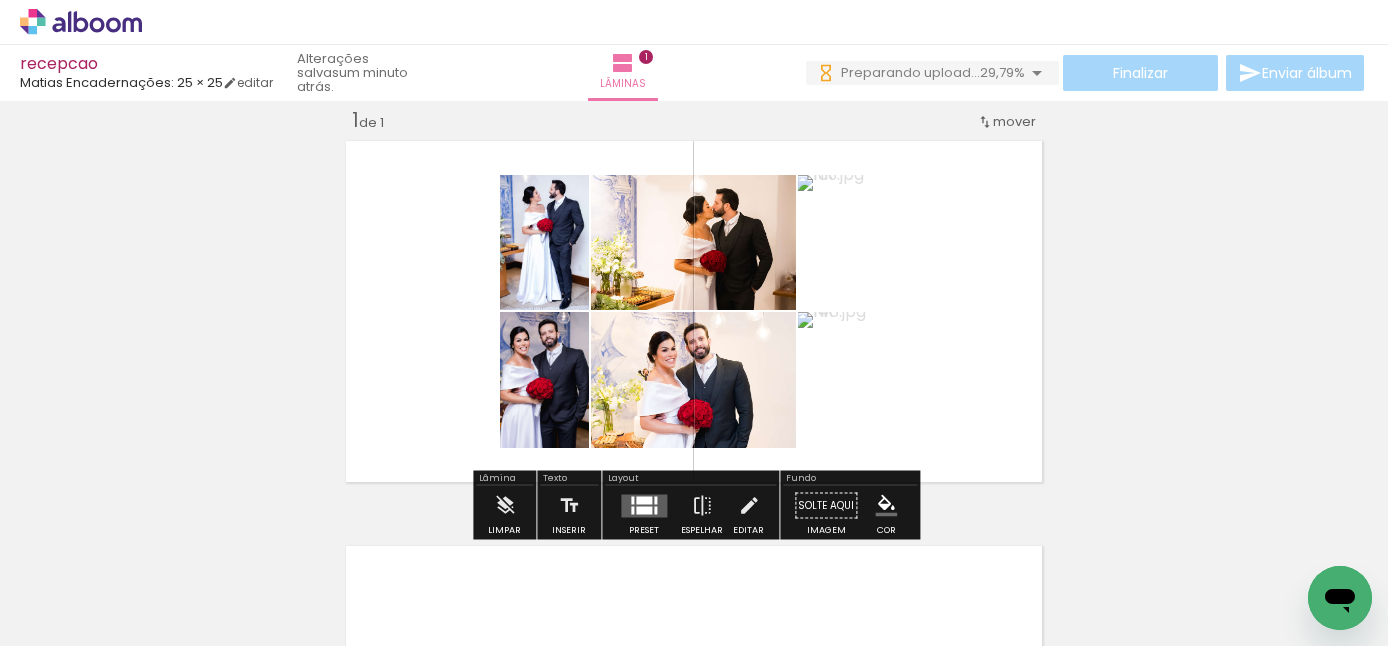 drag, startPoint x: 884, startPoint y: 635, endPoint x: 900, endPoint y: 485, distance: 150.85092 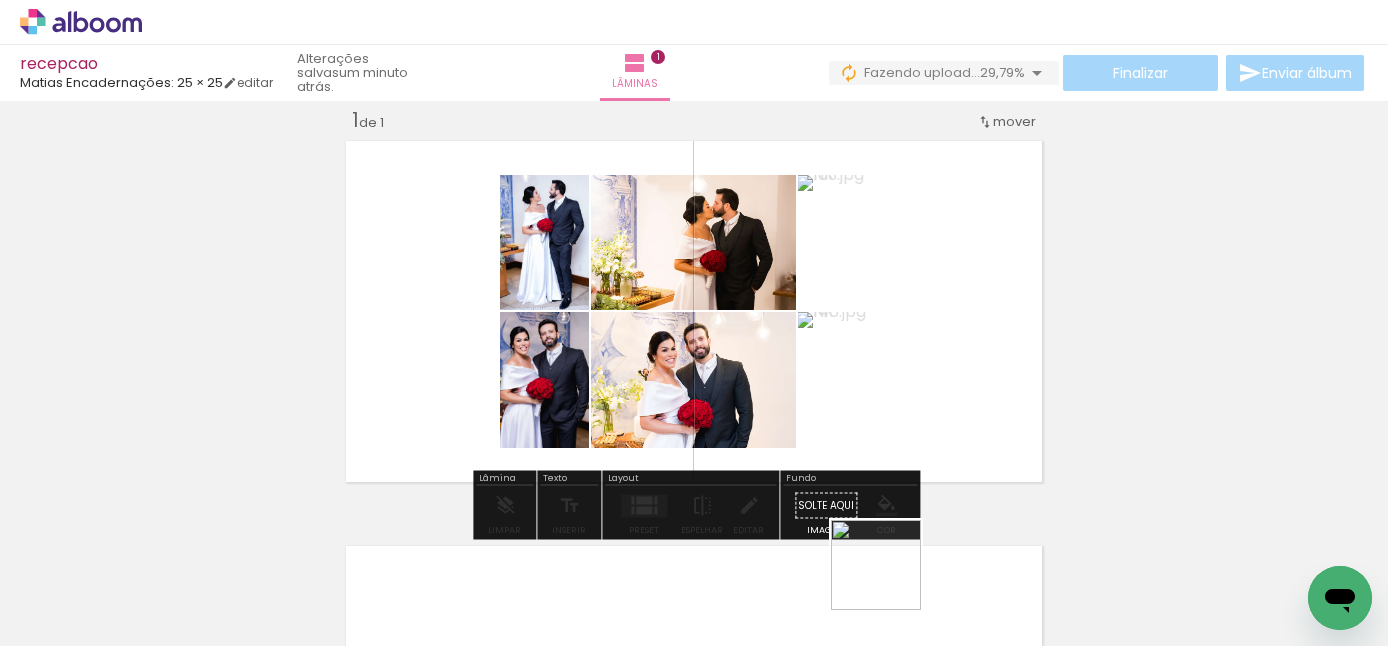drag, startPoint x: 889, startPoint y: 600, endPoint x: 954, endPoint y: 398, distance: 212.20038 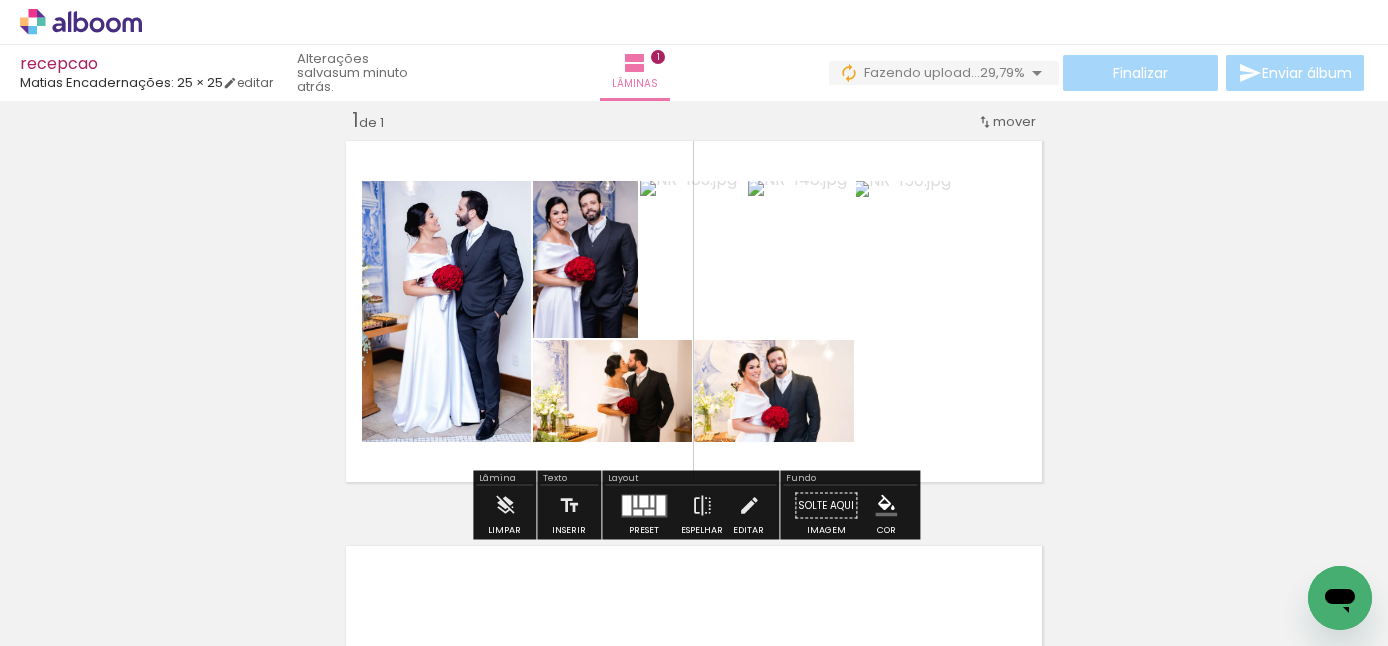 drag, startPoint x: 975, startPoint y: 573, endPoint x: 975, endPoint y: 409, distance: 164 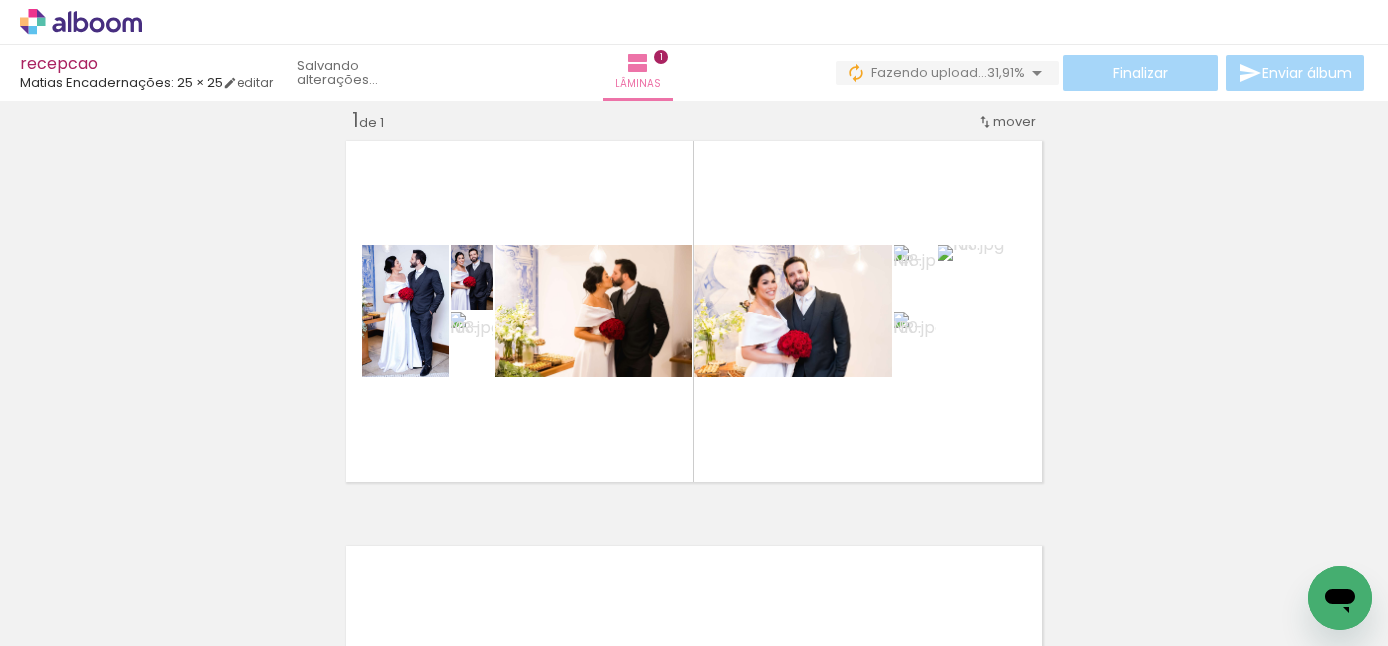 scroll, scrollTop: 0, scrollLeft: 3061, axis: horizontal 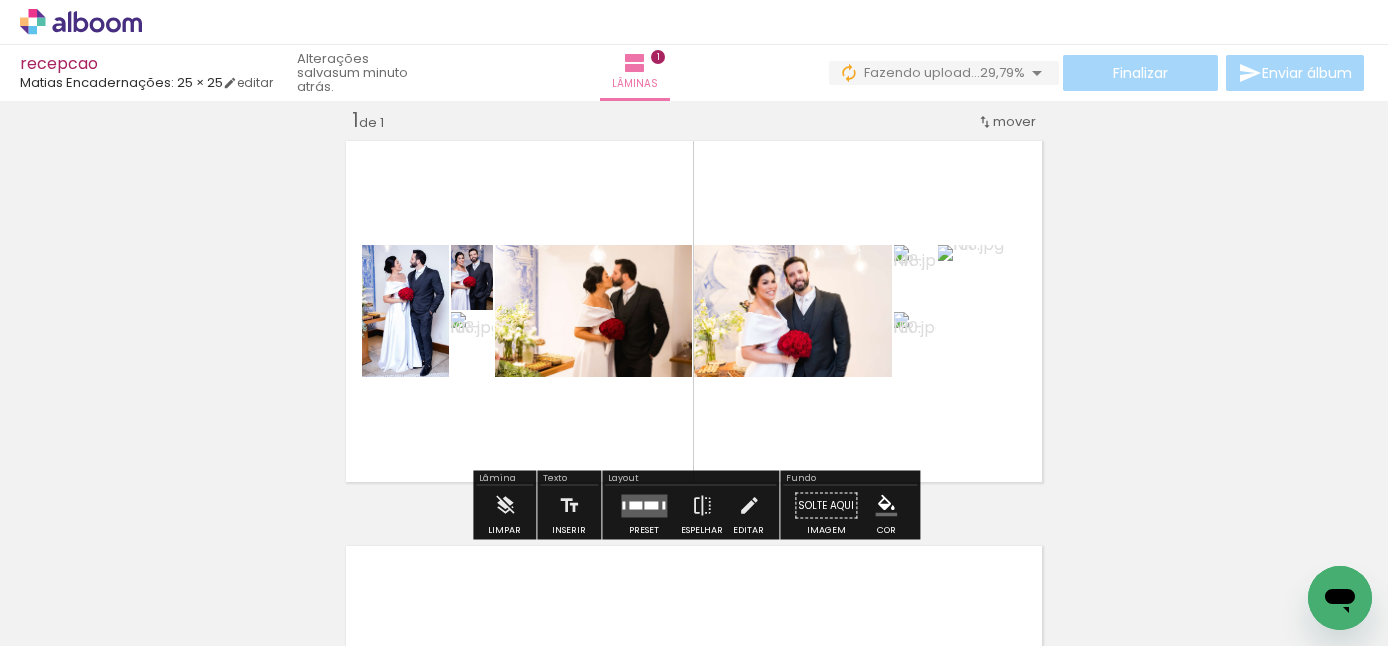 click at bounding box center (651, 505) 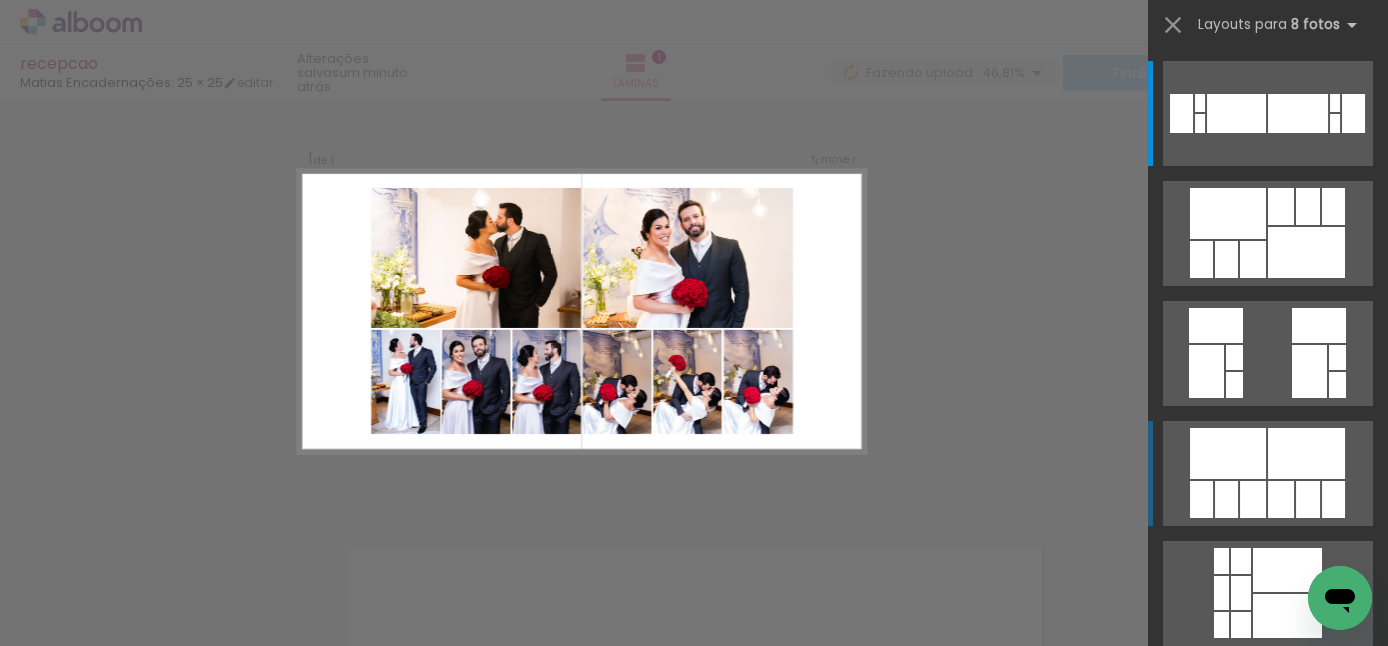 click at bounding box center (1181, 113) 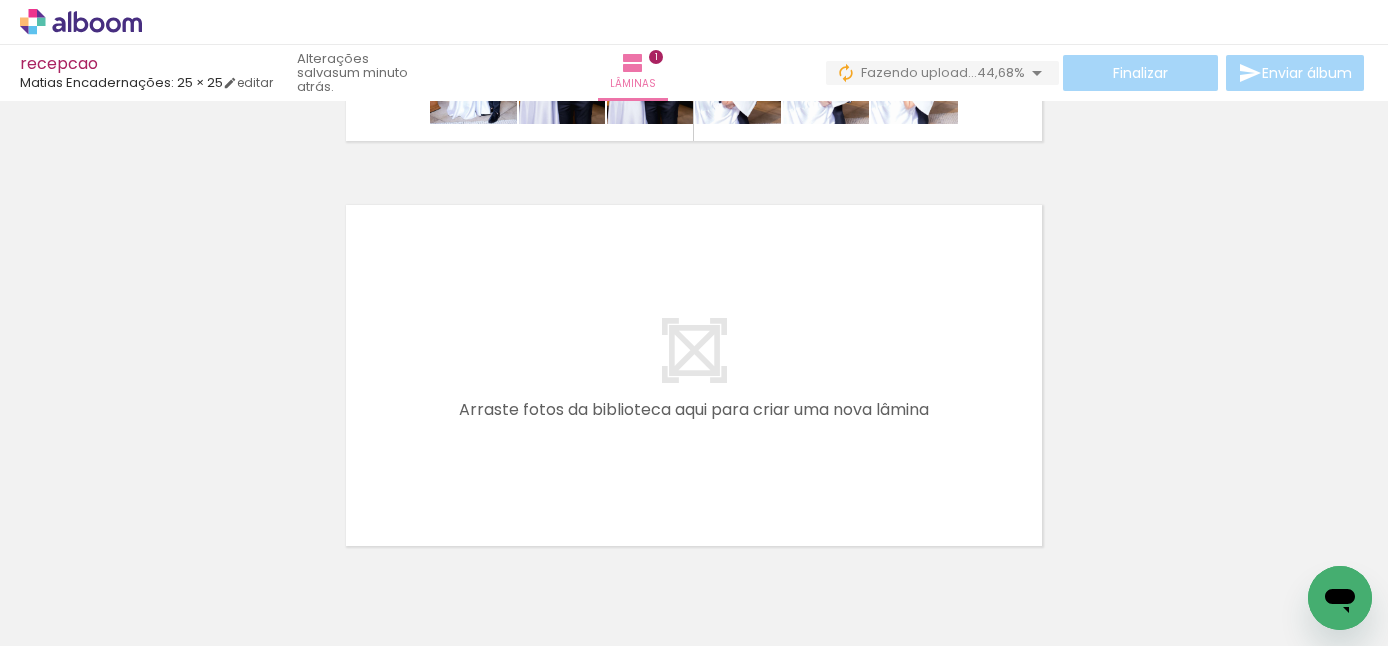 scroll, scrollTop: 396, scrollLeft: 0, axis: vertical 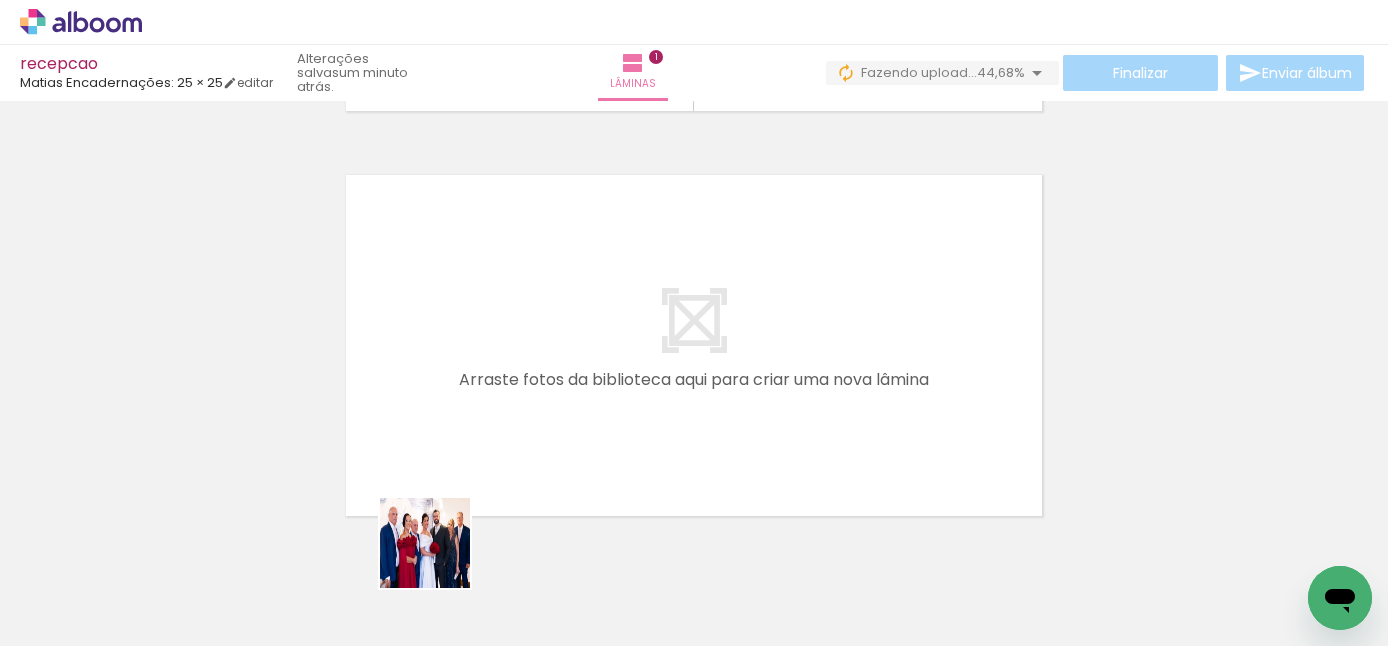 drag, startPoint x: 440, startPoint y: 592, endPoint x: 485, endPoint y: 334, distance: 261.89502 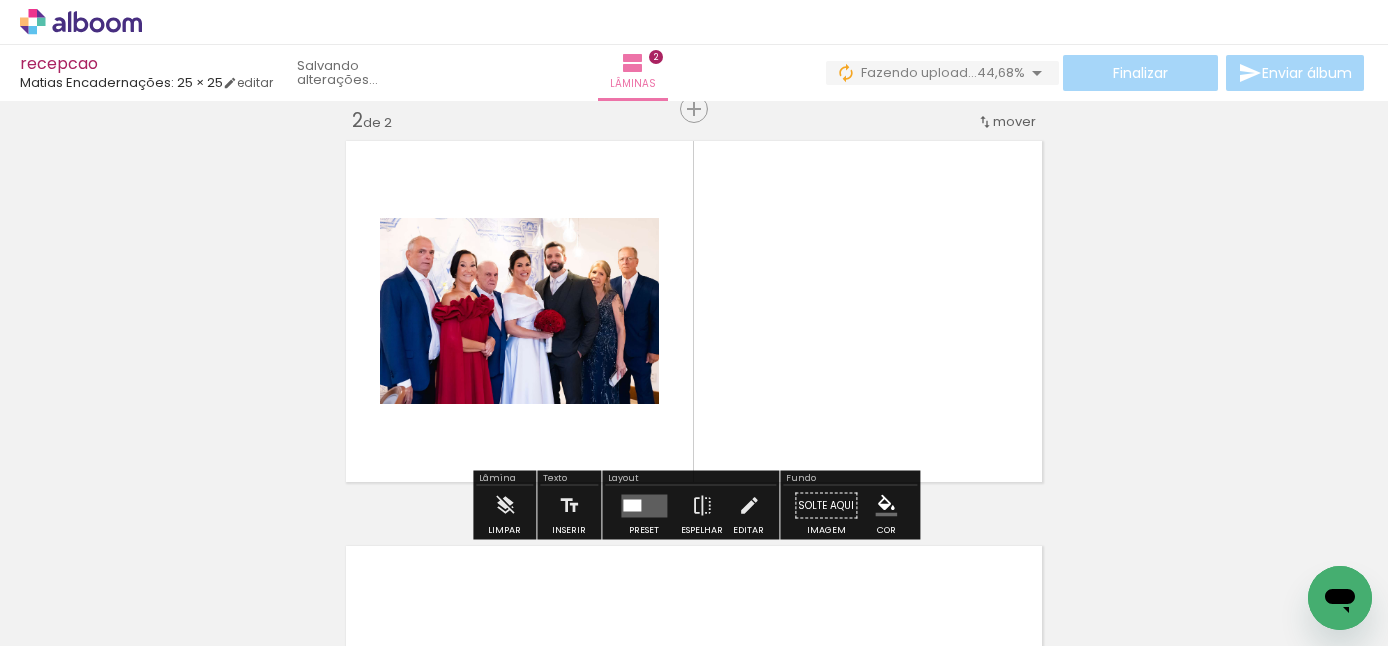 scroll, scrollTop: 430, scrollLeft: 0, axis: vertical 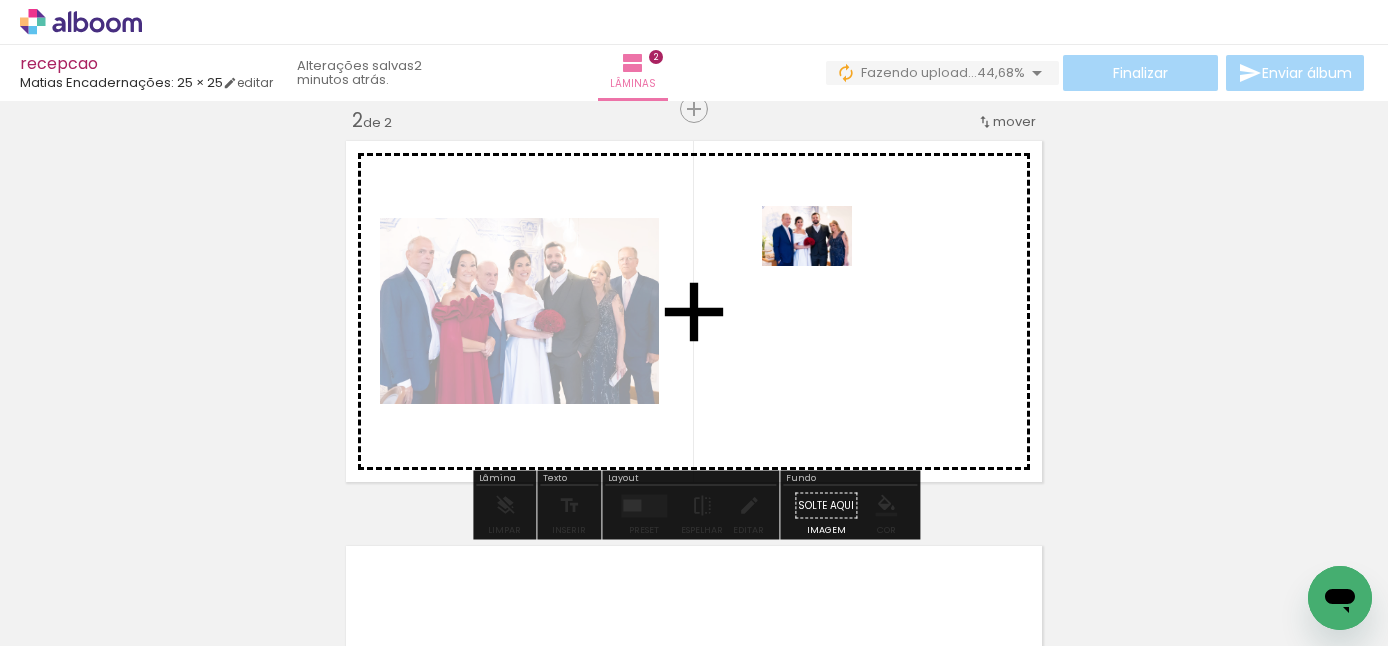 drag, startPoint x: 544, startPoint y: 599, endPoint x: 822, endPoint y: 266, distance: 433.78912 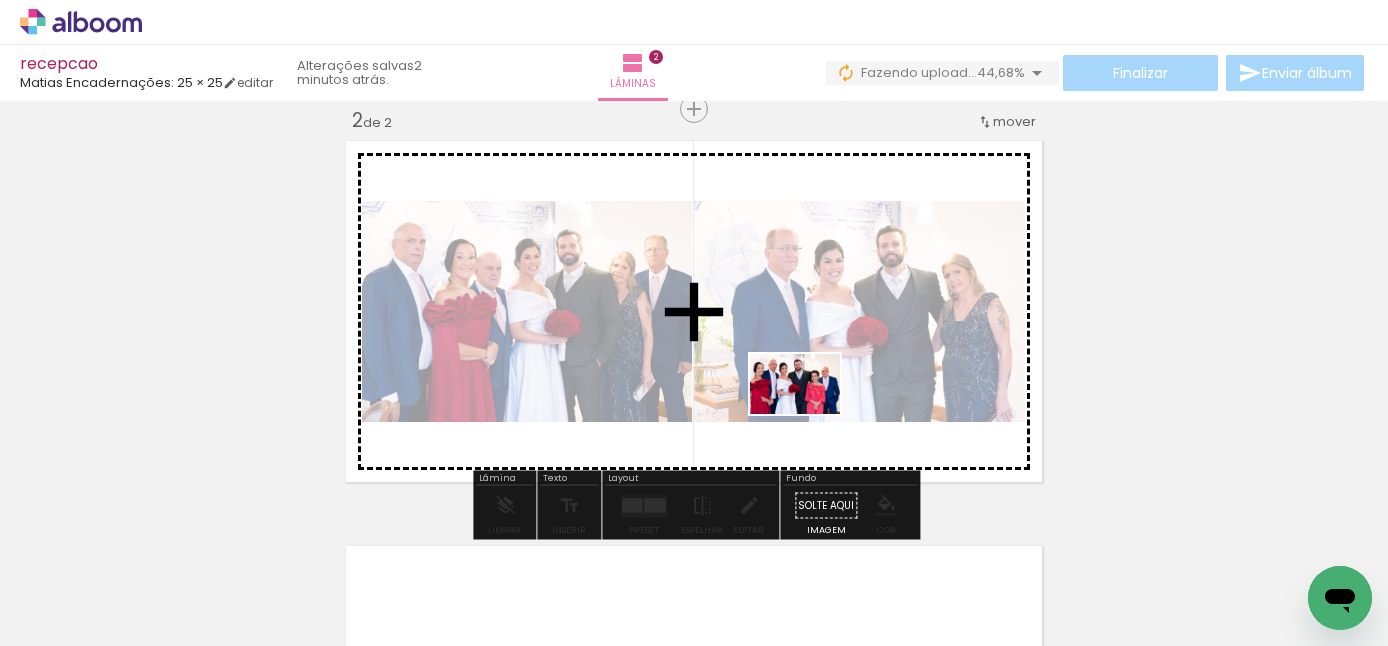 drag, startPoint x: 671, startPoint y: 588, endPoint x: 810, endPoint y: 414, distance: 222.70384 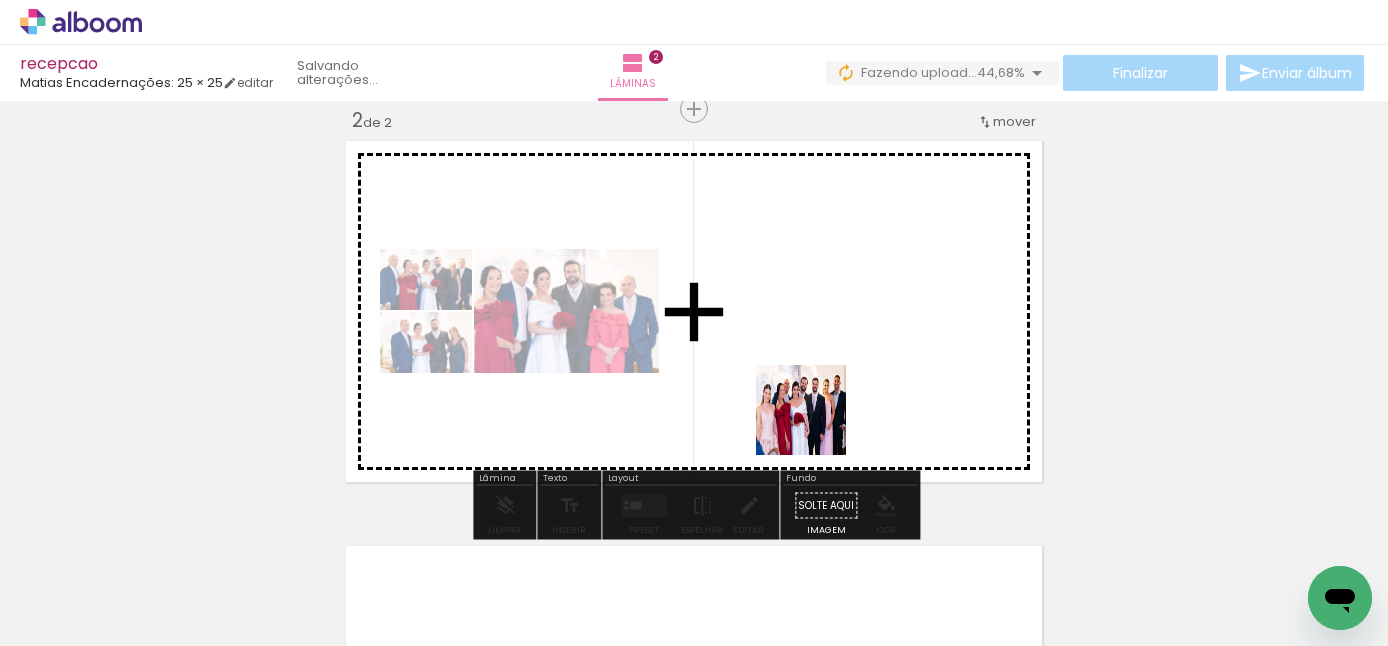 drag, startPoint x: 774, startPoint y: 598, endPoint x: 816, endPoint y: 424, distance: 178.99721 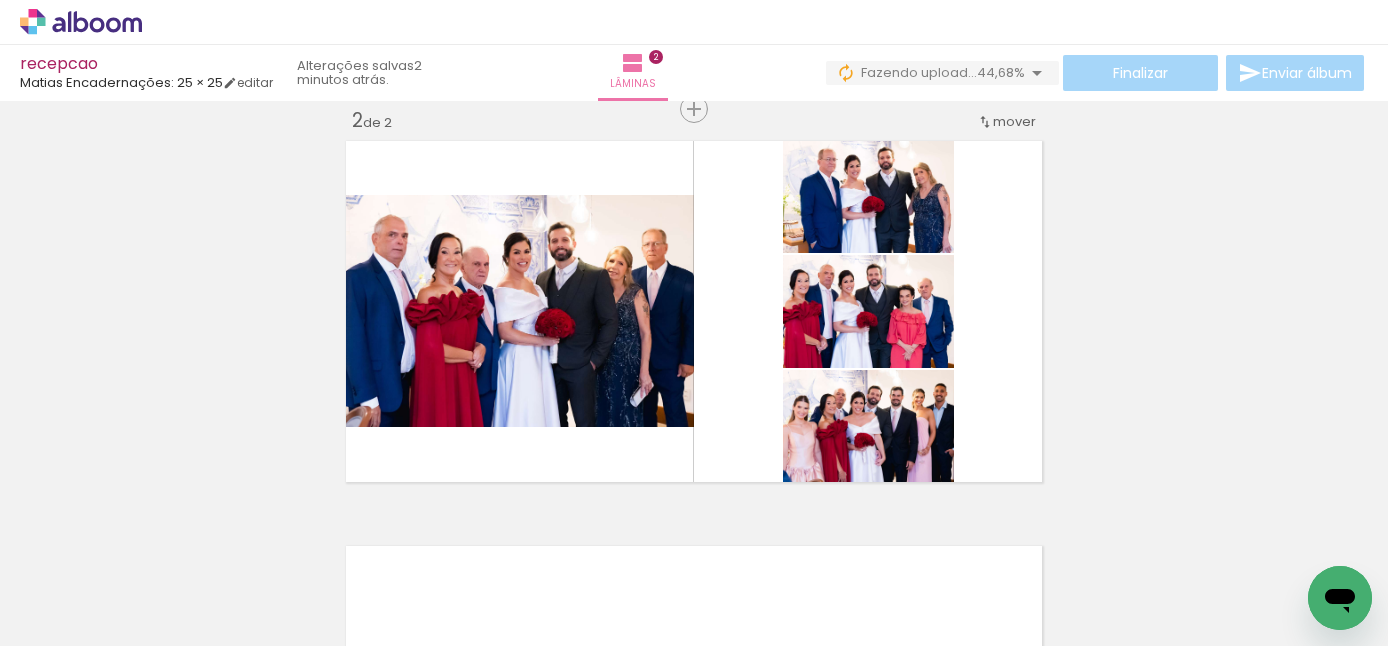 scroll, scrollTop: 0, scrollLeft: 333, axis: horizontal 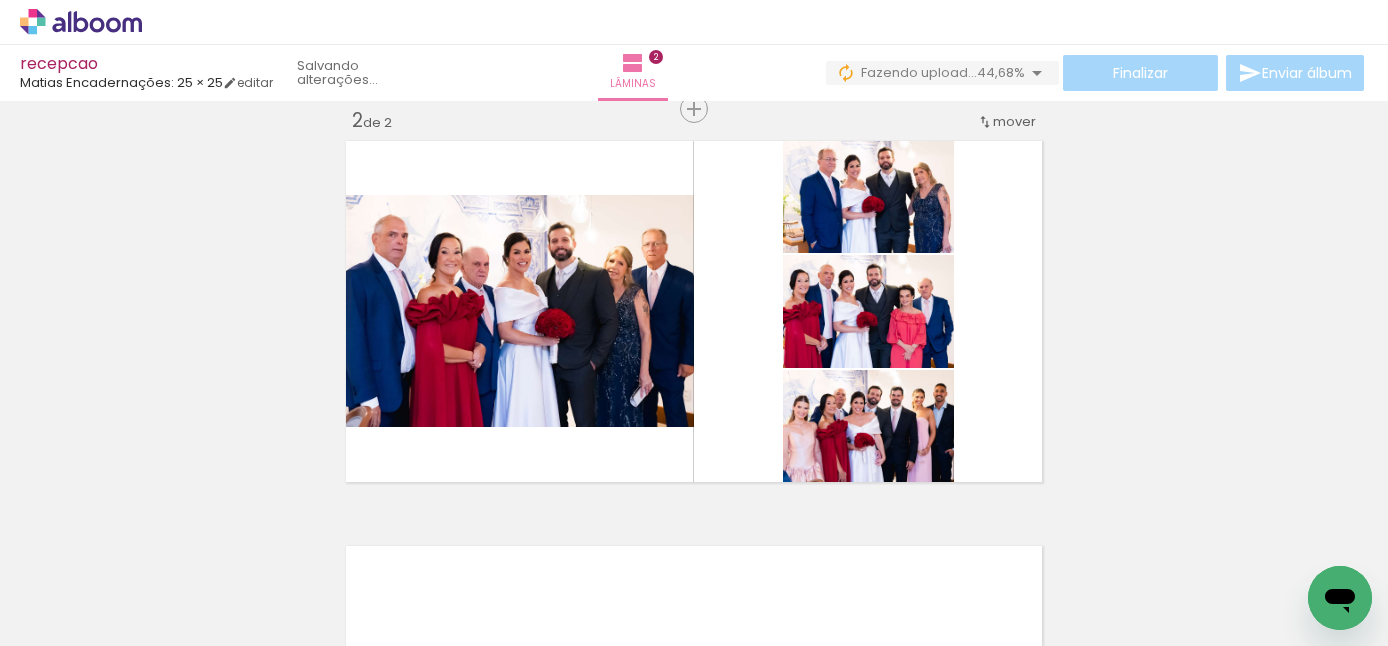 click at bounding box center [-21, 579] 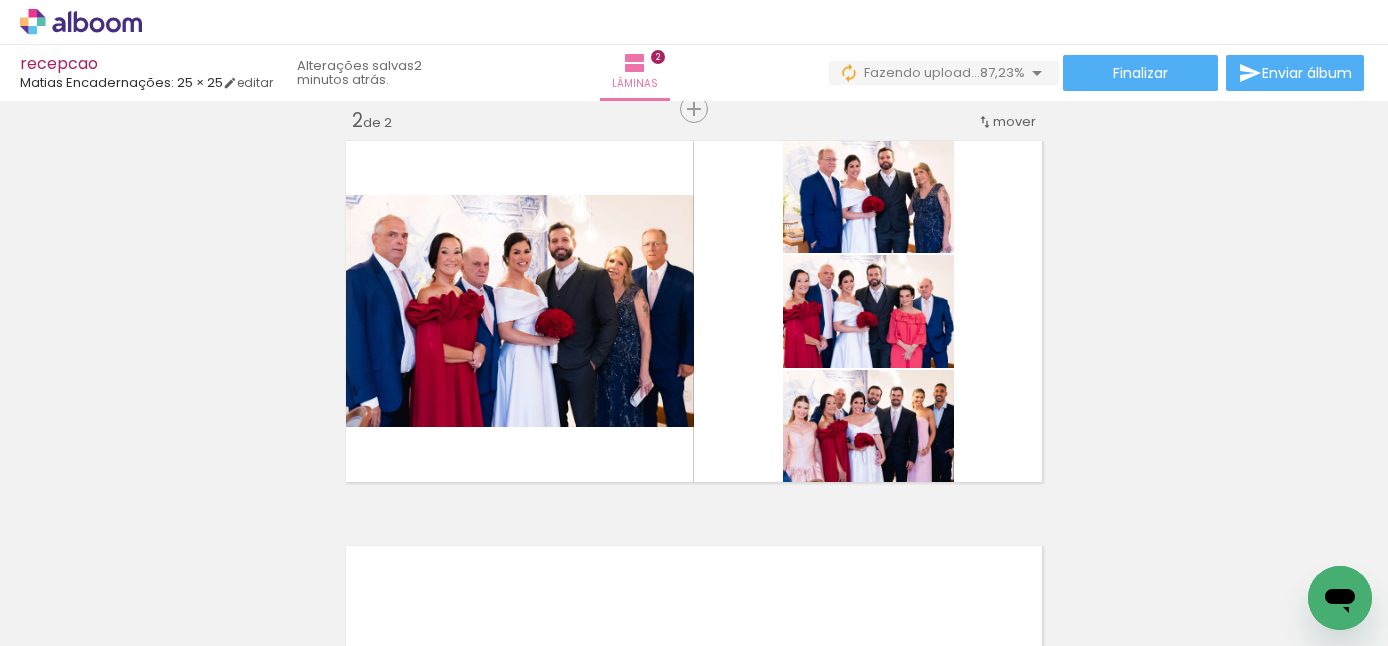 scroll, scrollTop: 0, scrollLeft: 1289, axis: horizontal 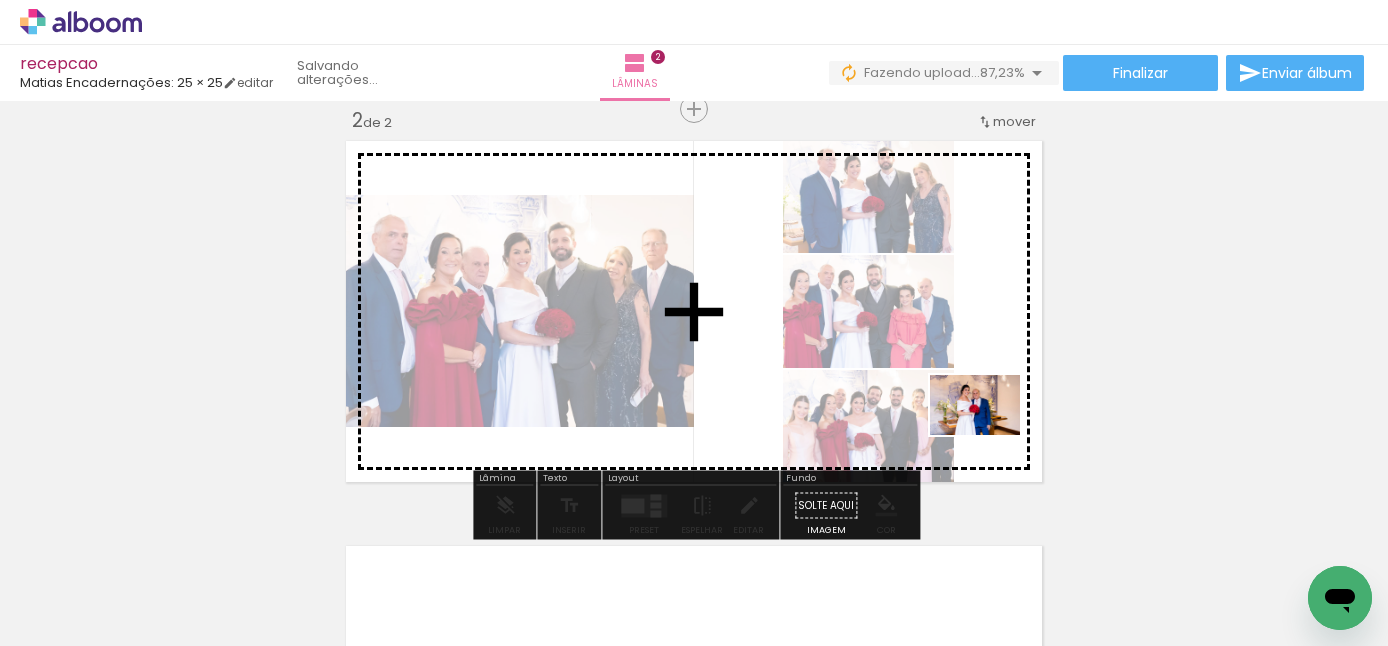 drag, startPoint x: 603, startPoint y: 598, endPoint x: 990, endPoint y: 435, distance: 419.92618 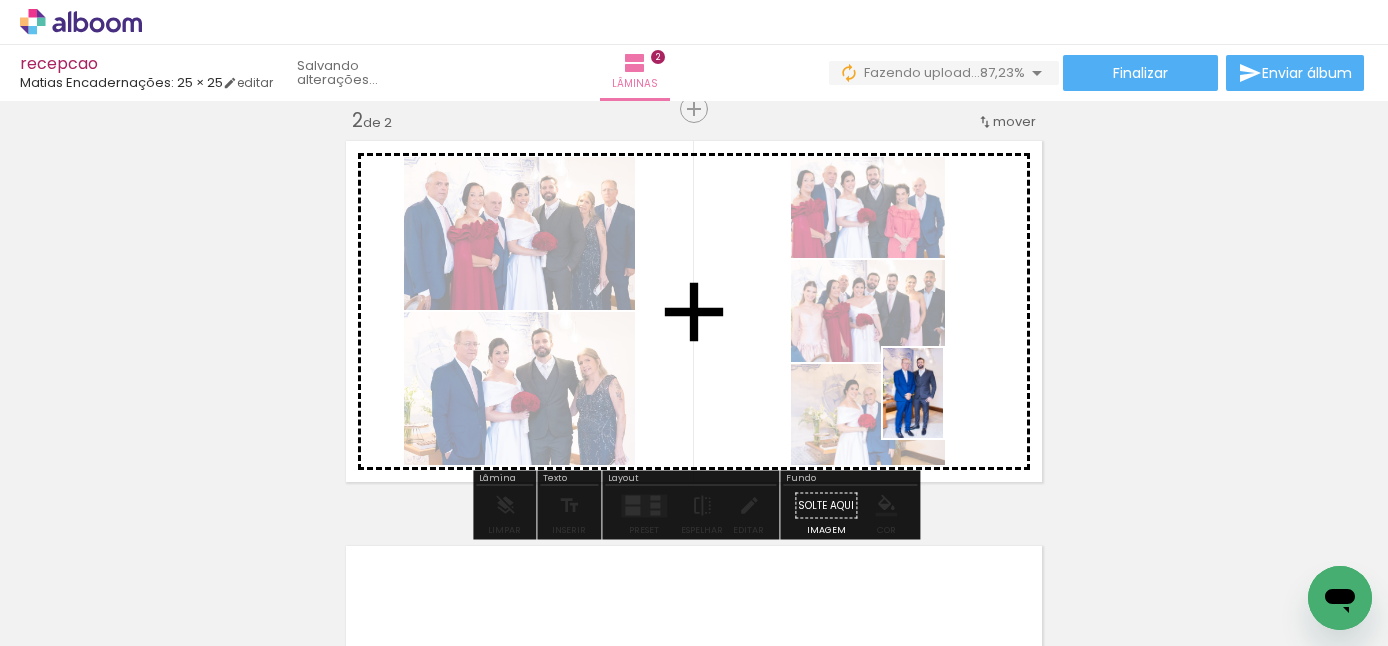 drag, startPoint x: 159, startPoint y: 595, endPoint x: 943, endPoint y: 408, distance: 805.99316 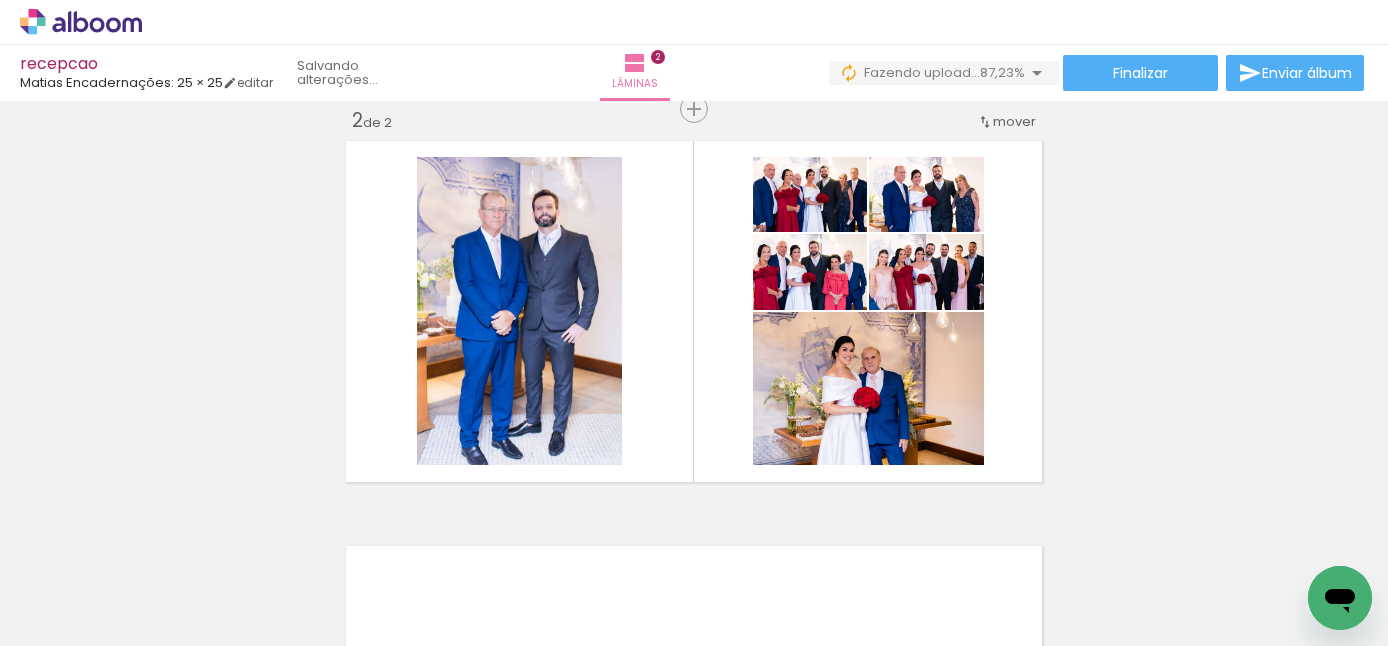 scroll, scrollTop: 0, scrollLeft: 1725, axis: horizontal 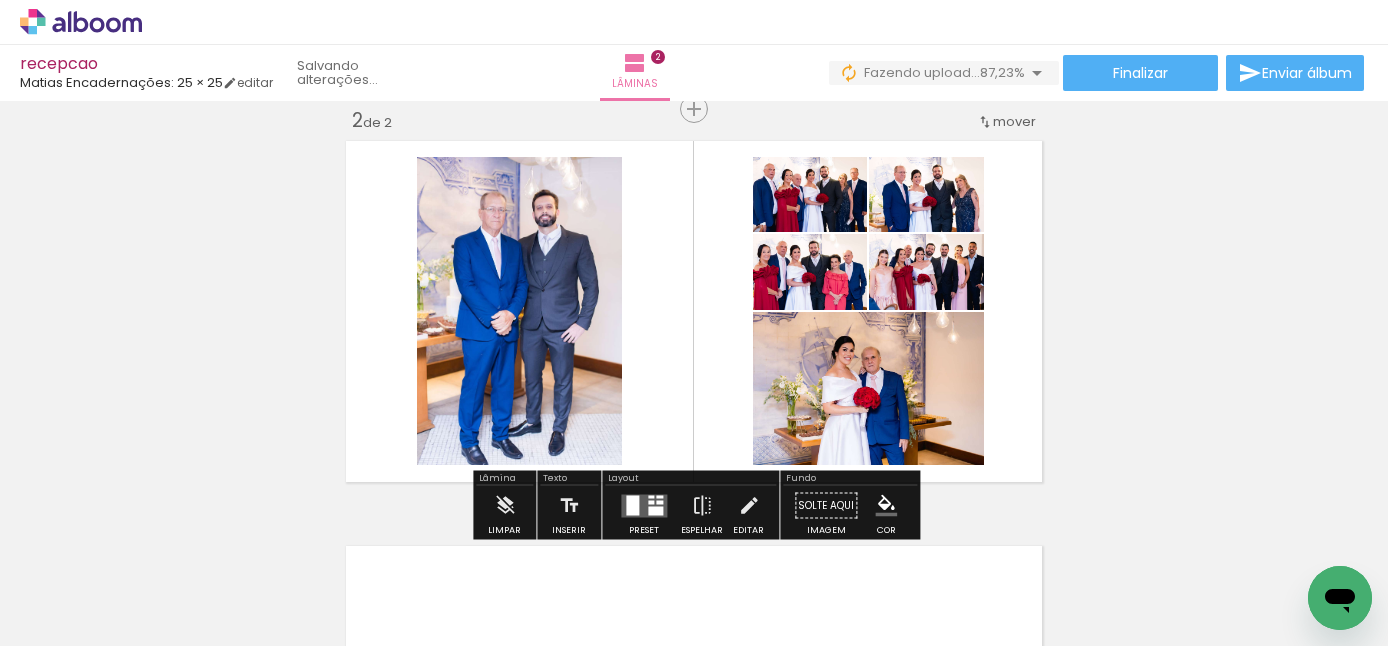 click at bounding box center (644, 506) 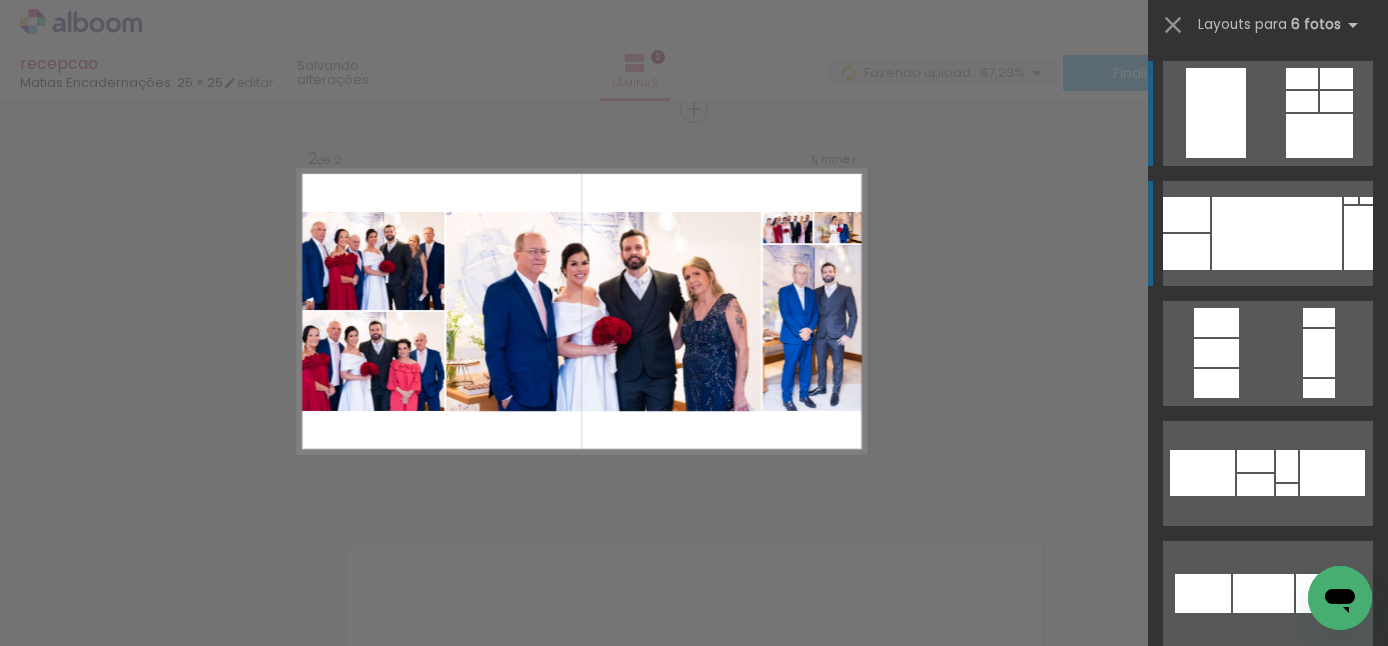 click at bounding box center [1277, 233] 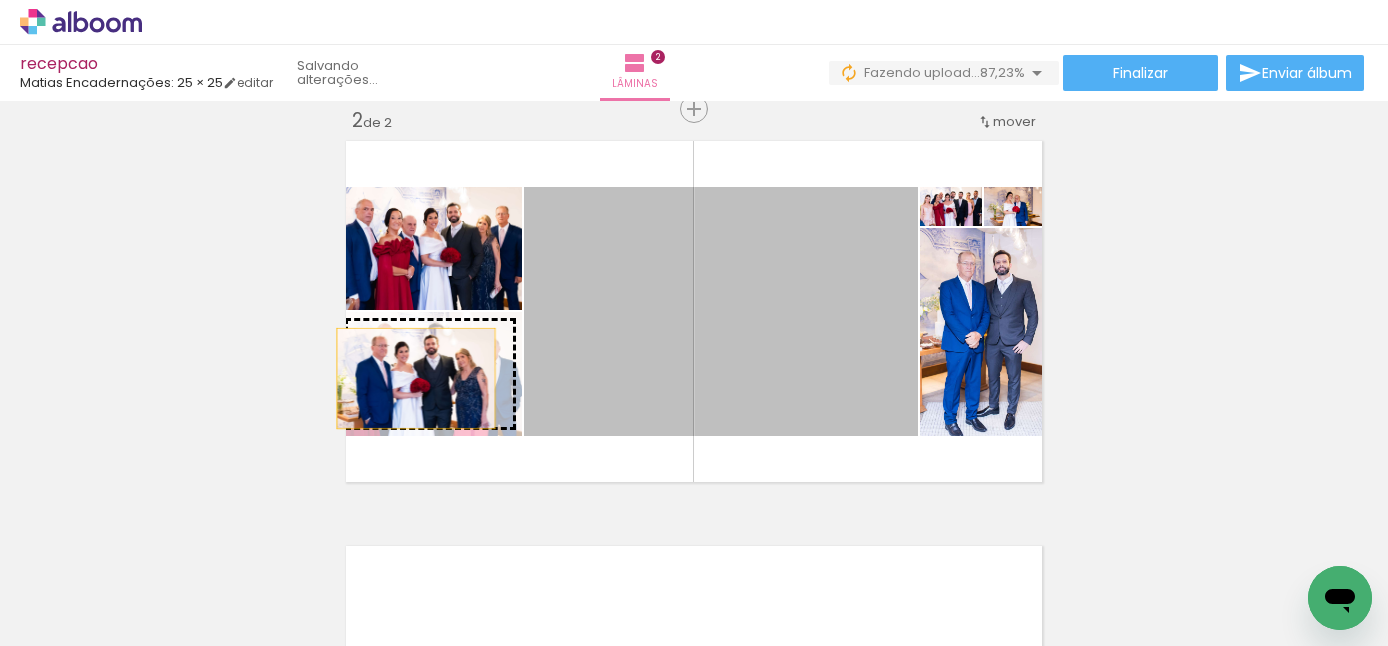 drag, startPoint x: 790, startPoint y: 312, endPoint x: 416, endPoint y: 378, distance: 379.77887 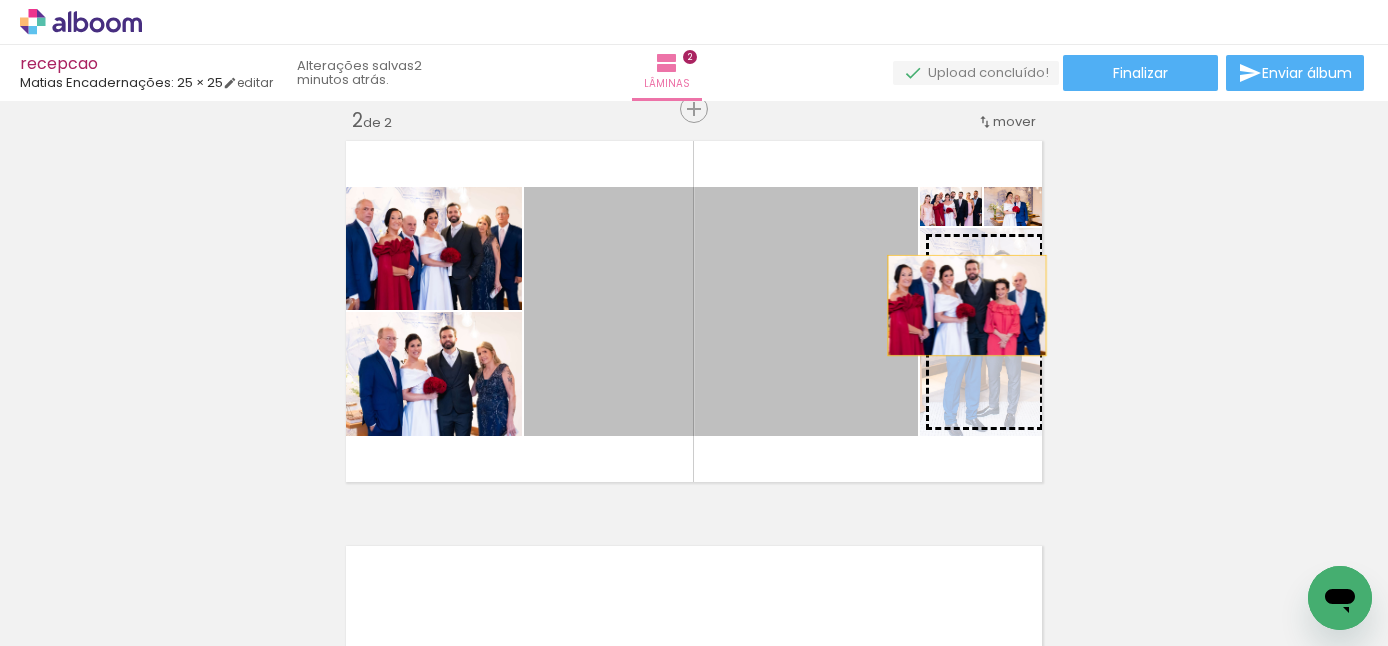 drag, startPoint x: 898, startPoint y: 368, endPoint x: 967, endPoint y: 307, distance: 92.09777 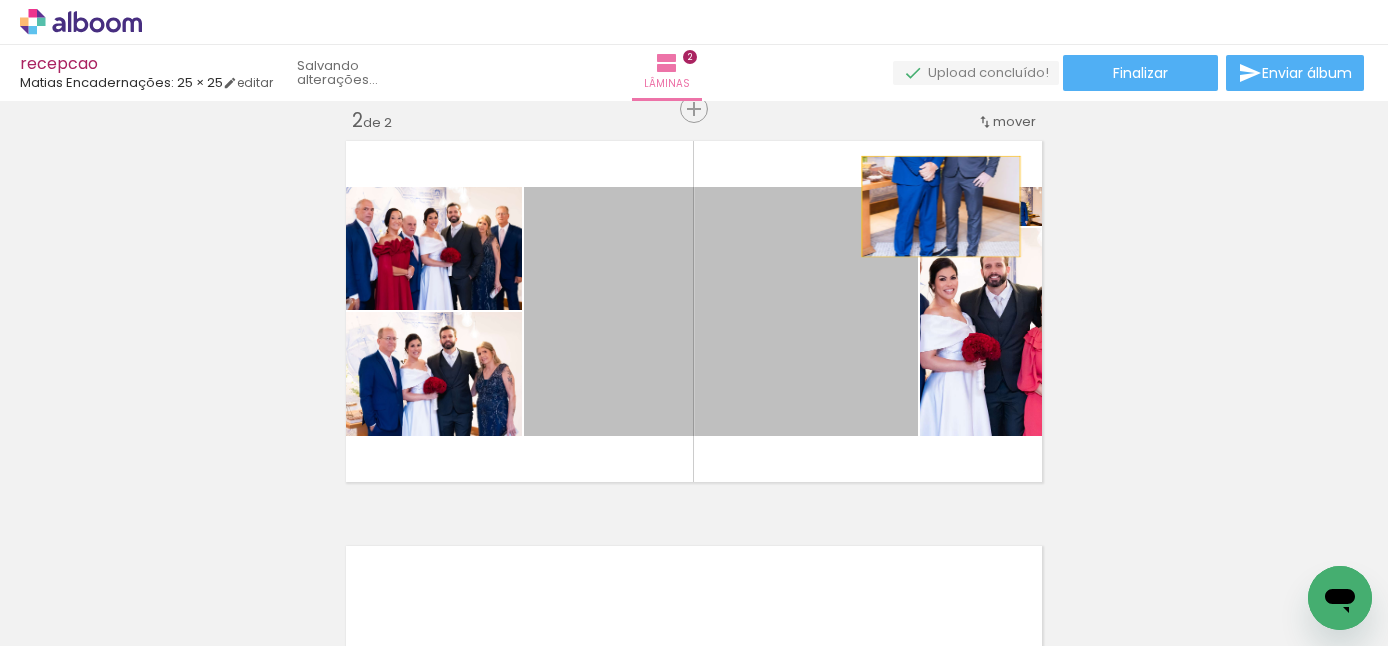 drag, startPoint x: 823, startPoint y: 316, endPoint x: 941, endPoint y: 206, distance: 161.31956 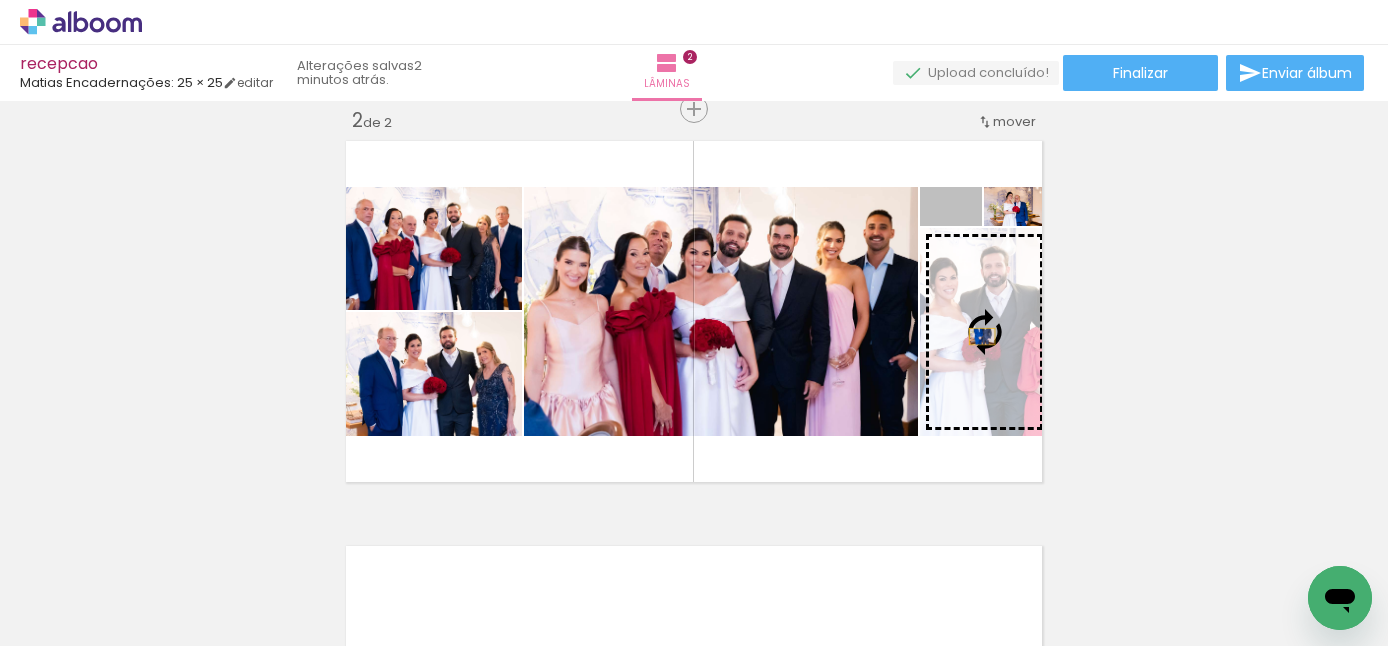 drag, startPoint x: 977, startPoint y: 217, endPoint x: 981, endPoint y: 336, distance: 119.06721 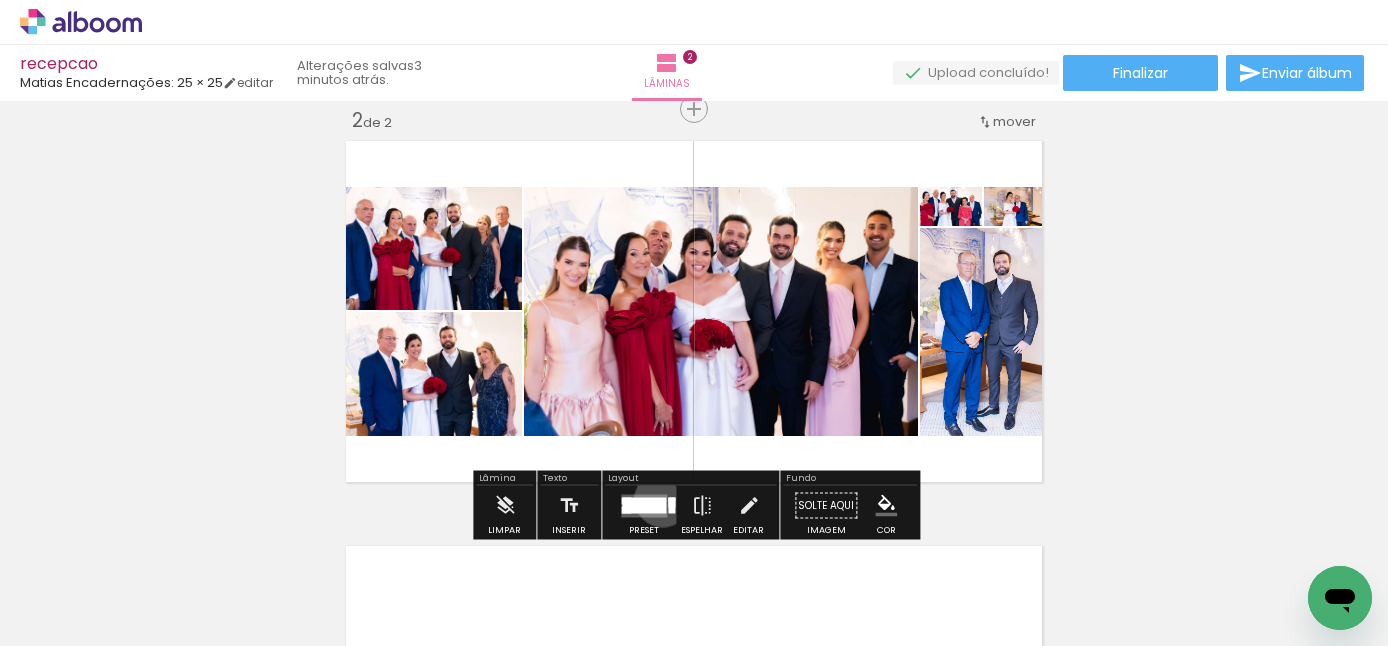 click at bounding box center (644, 505) 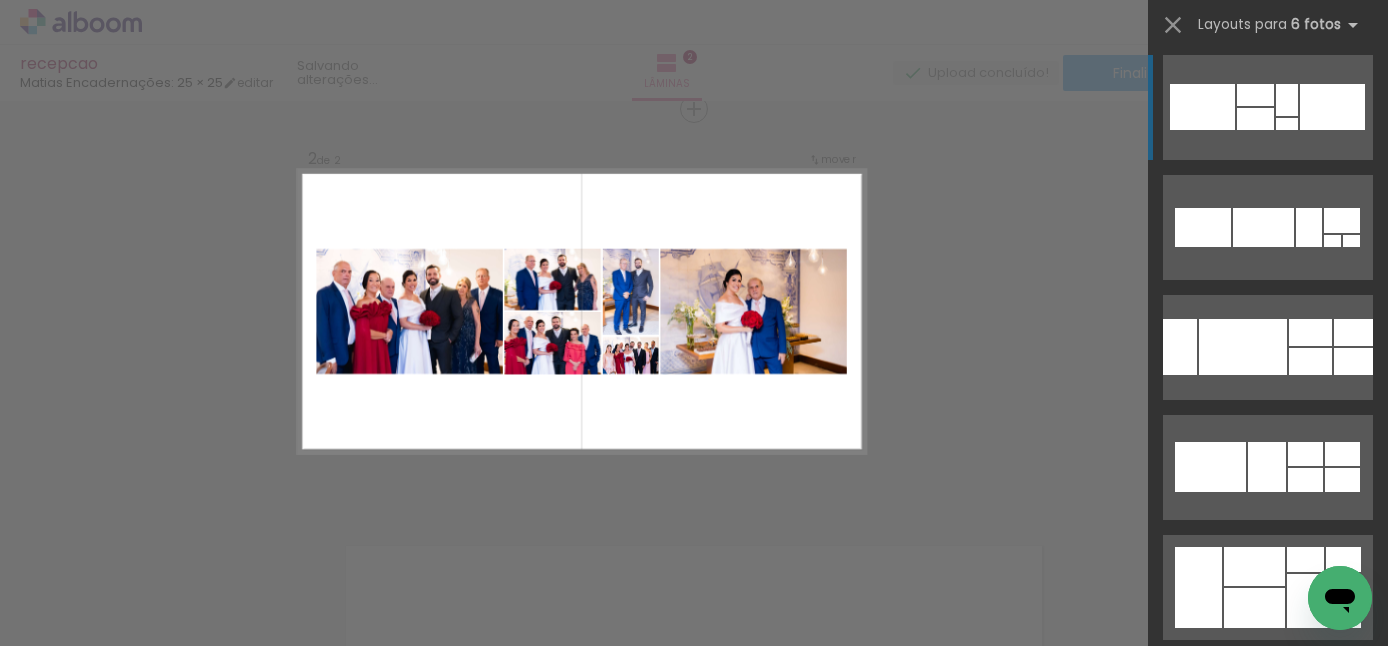 scroll, scrollTop: 375, scrollLeft: 0, axis: vertical 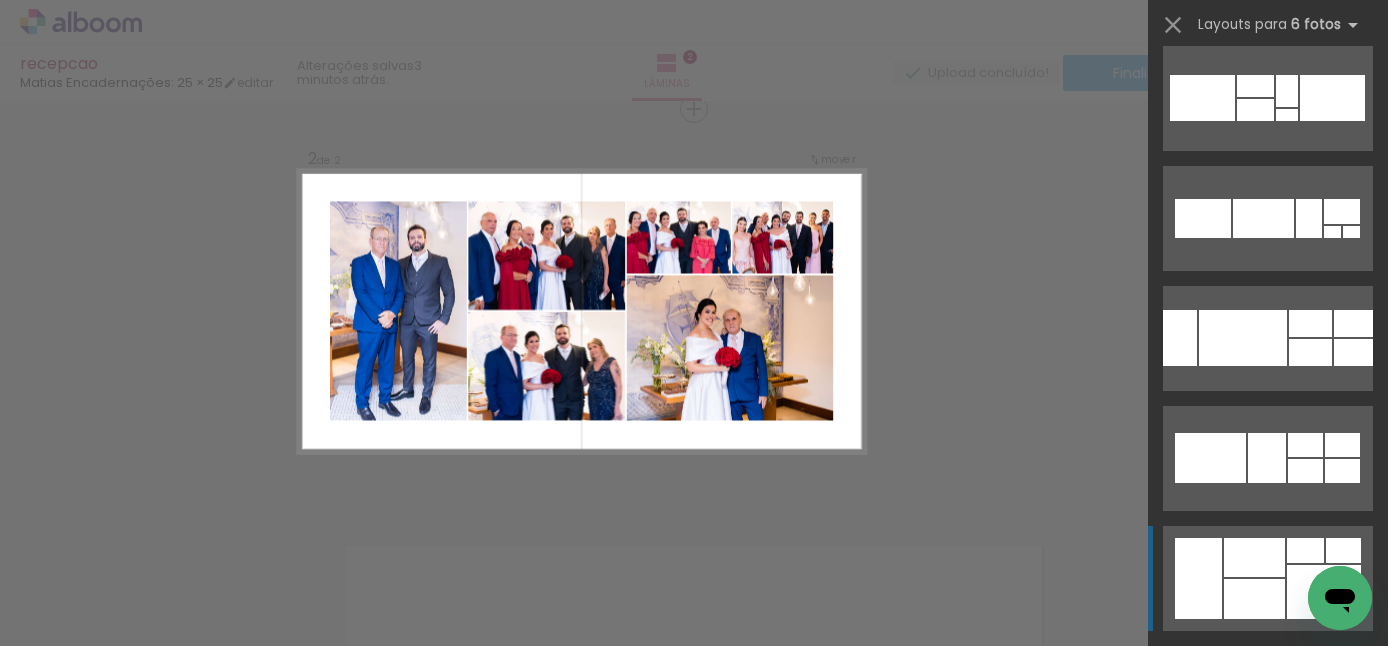 click at bounding box center [1255, 110] 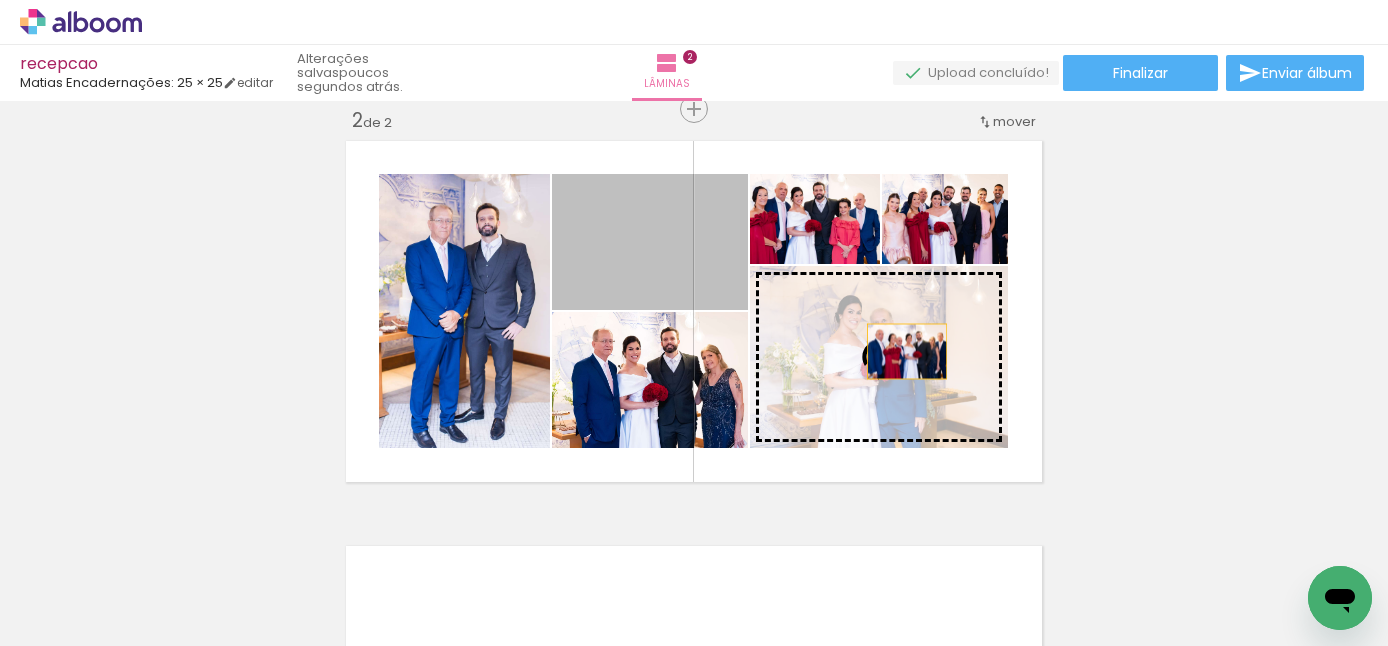 drag, startPoint x: 733, startPoint y: 284, endPoint x: 907, endPoint y: 351, distance: 186.45375 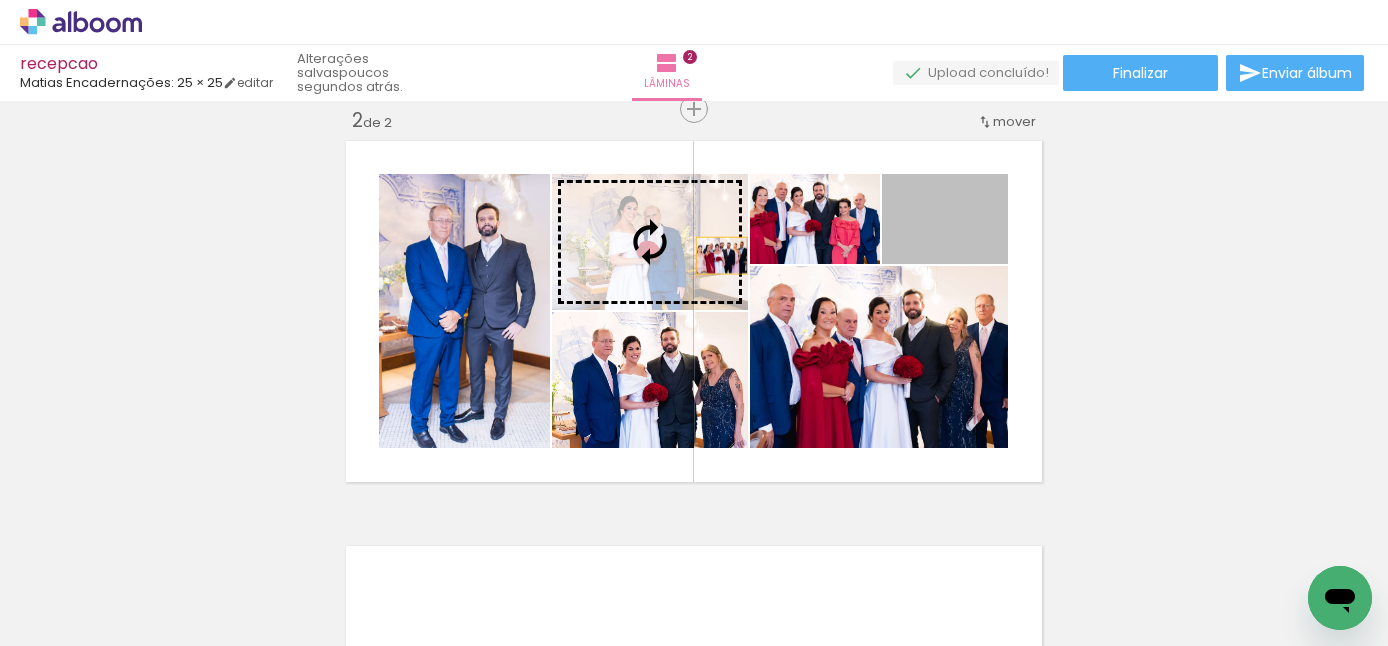 drag, startPoint x: 996, startPoint y: 245, endPoint x: 715, endPoint y: 254, distance: 281.1441 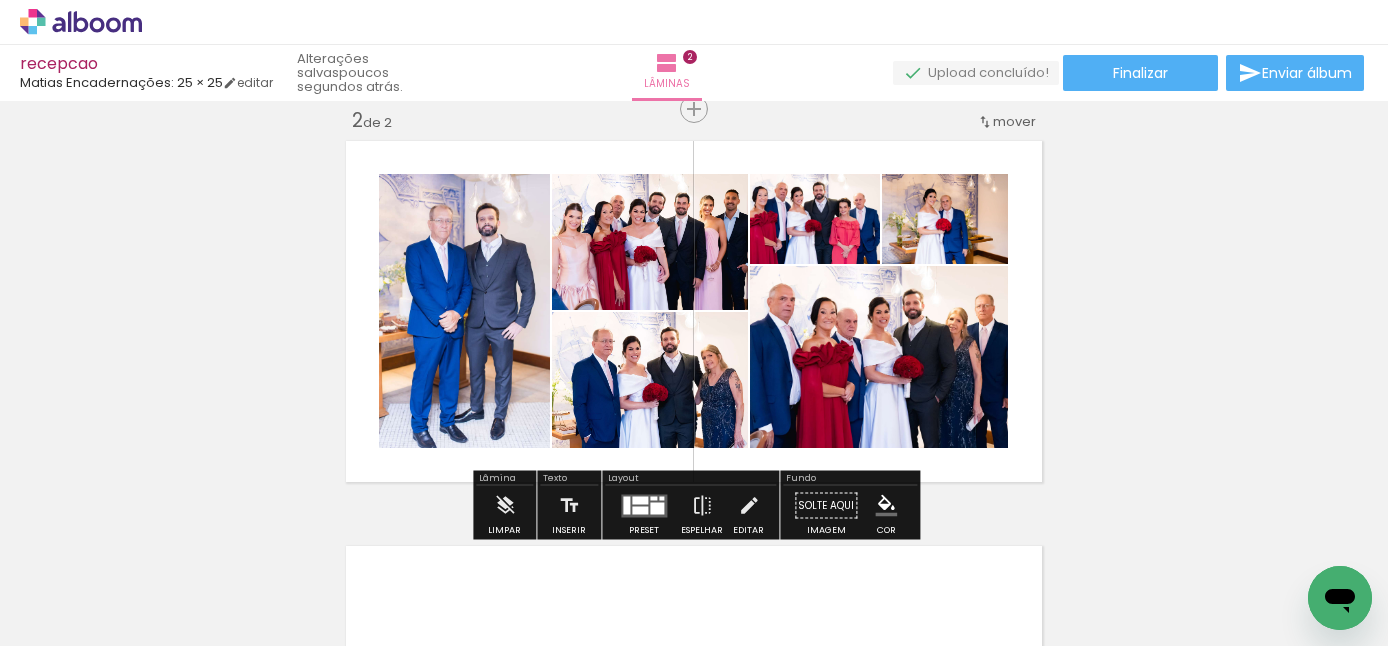 click on "Inserir lâmina 1  de 2  Inserir lâmina 2  de 2" at bounding box center (694, 286) 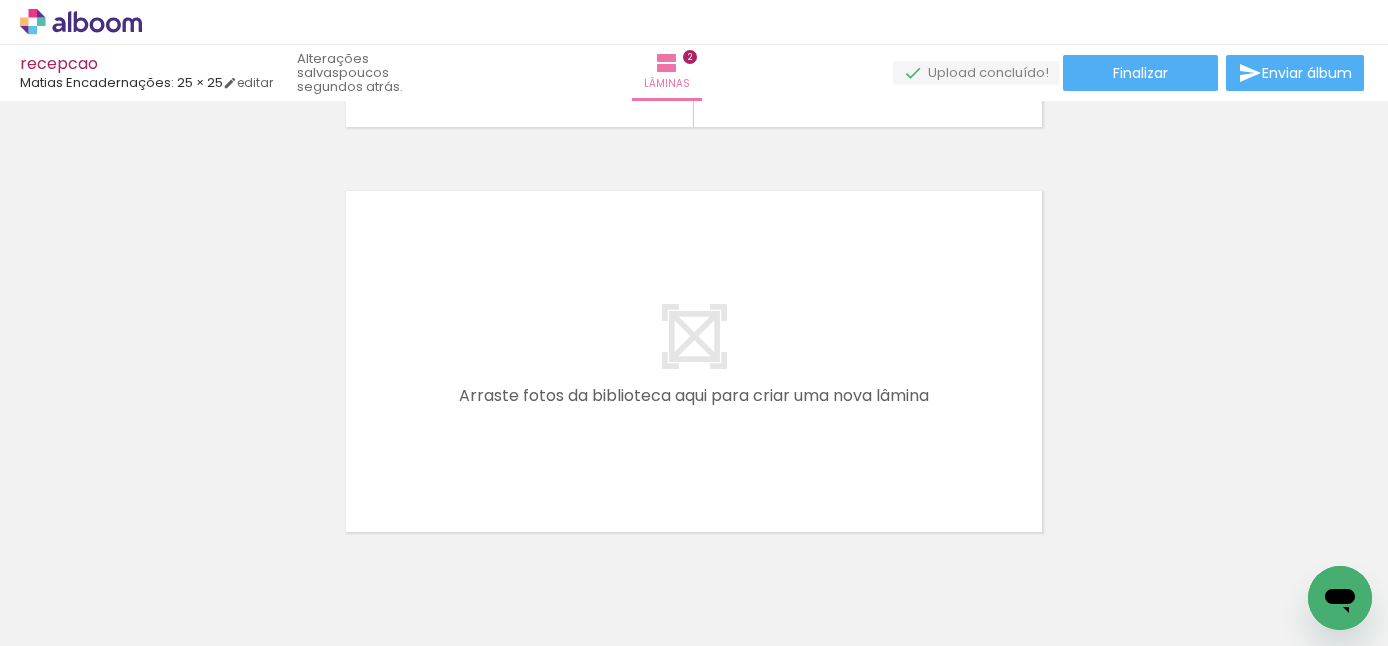 scroll, scrollTop: 789, scrollLeft: 0, axis: vertical 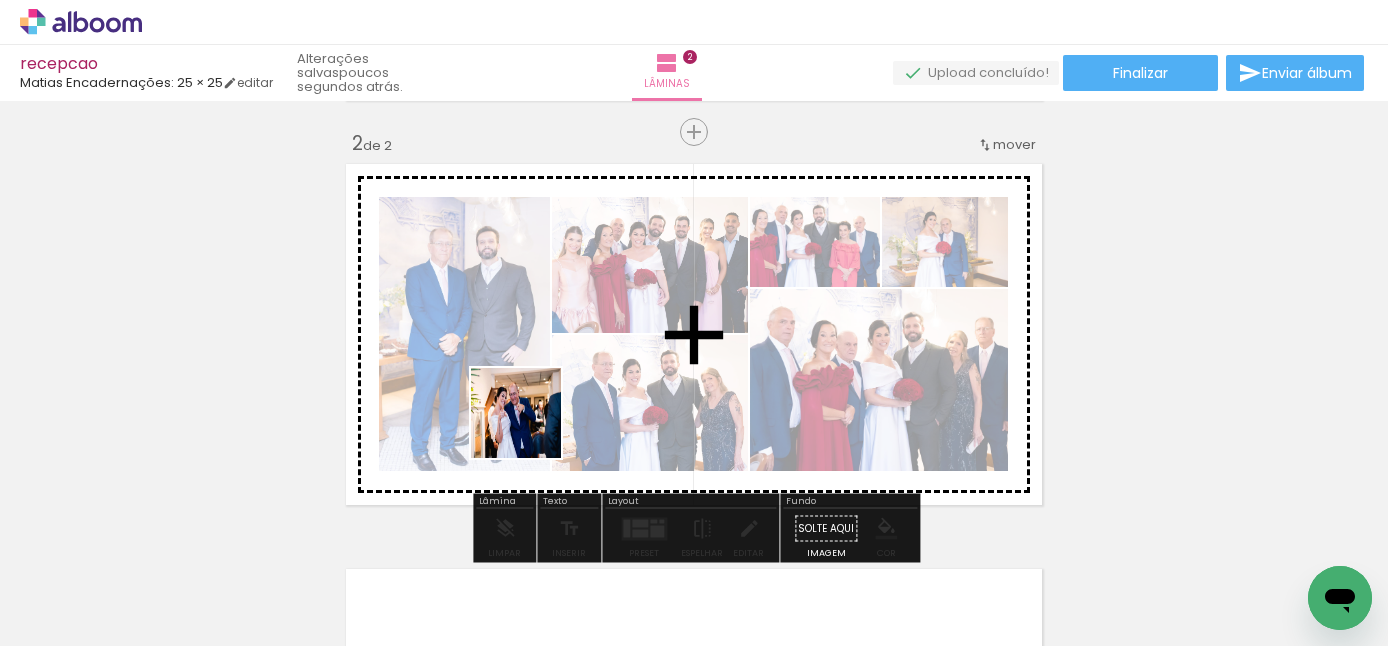 drag, startPoint x: 489, startPoint y: 593, endPoint x: 543, endPoint y: 399, distance: 201.37527 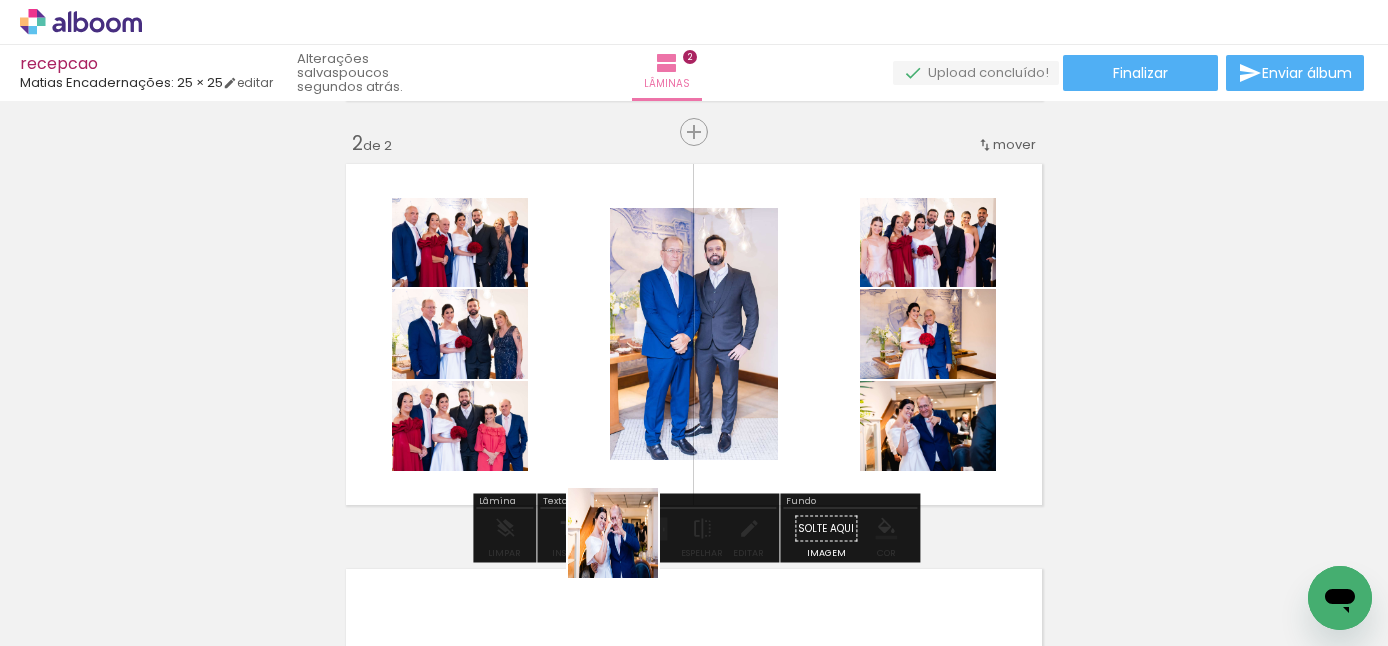 drag, startPoint x: 622, startPoint y: 604, endPoint x: 671, endPoint y: 411, distance: 199.12308 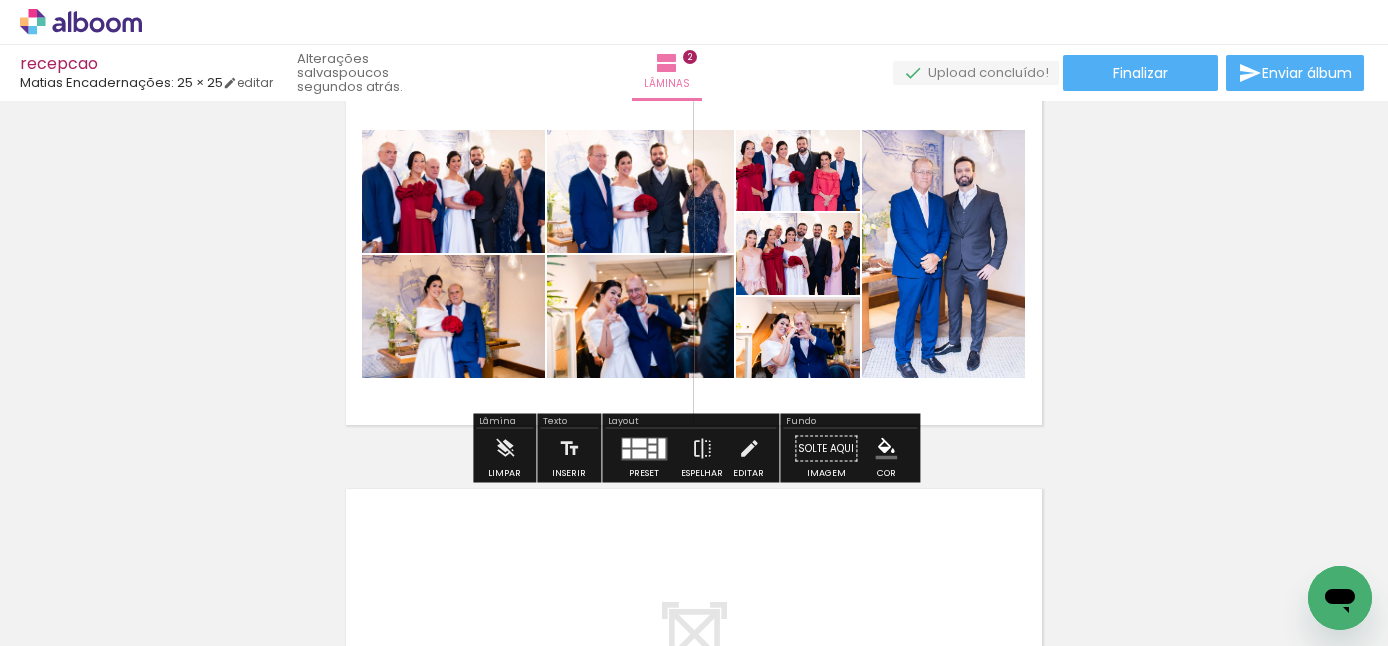 scroll, scrollTop: 493, scrollLeft: 0, axis: vertical 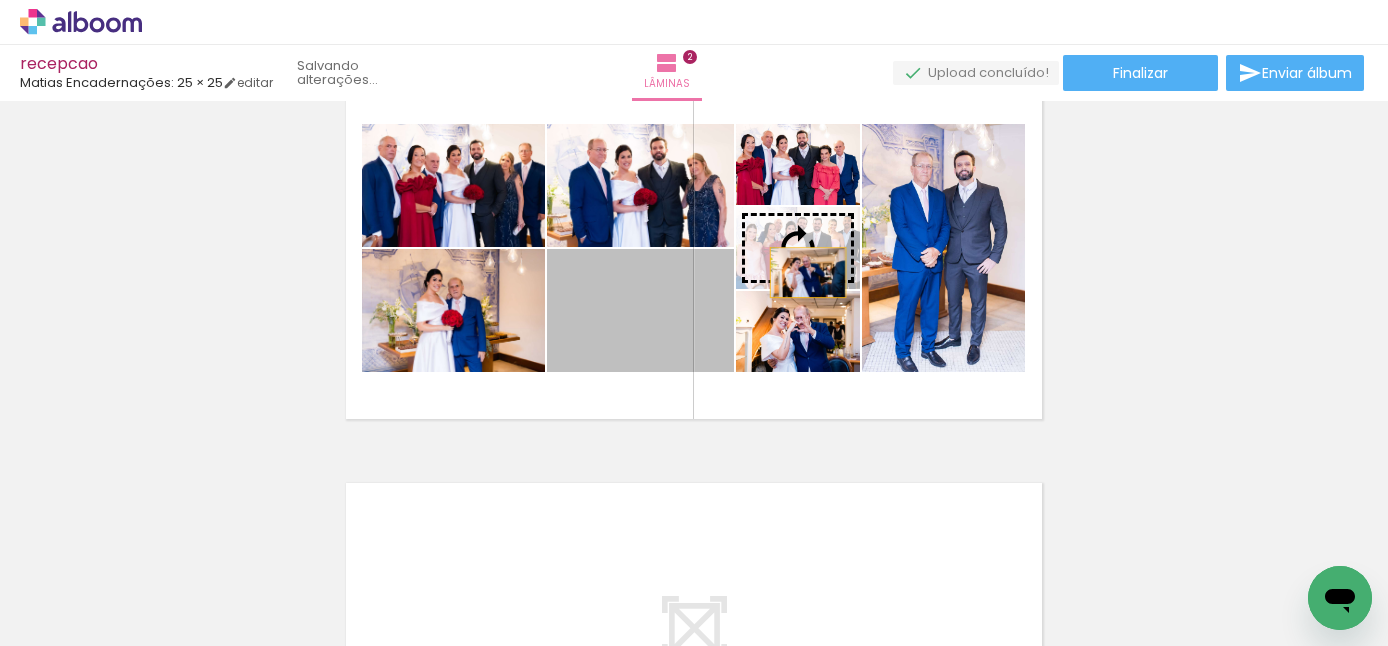 drag, startPoint x: 712, startPoint y: 338, endPoint x: 808, endPoint y: 265, distance: 120.60265 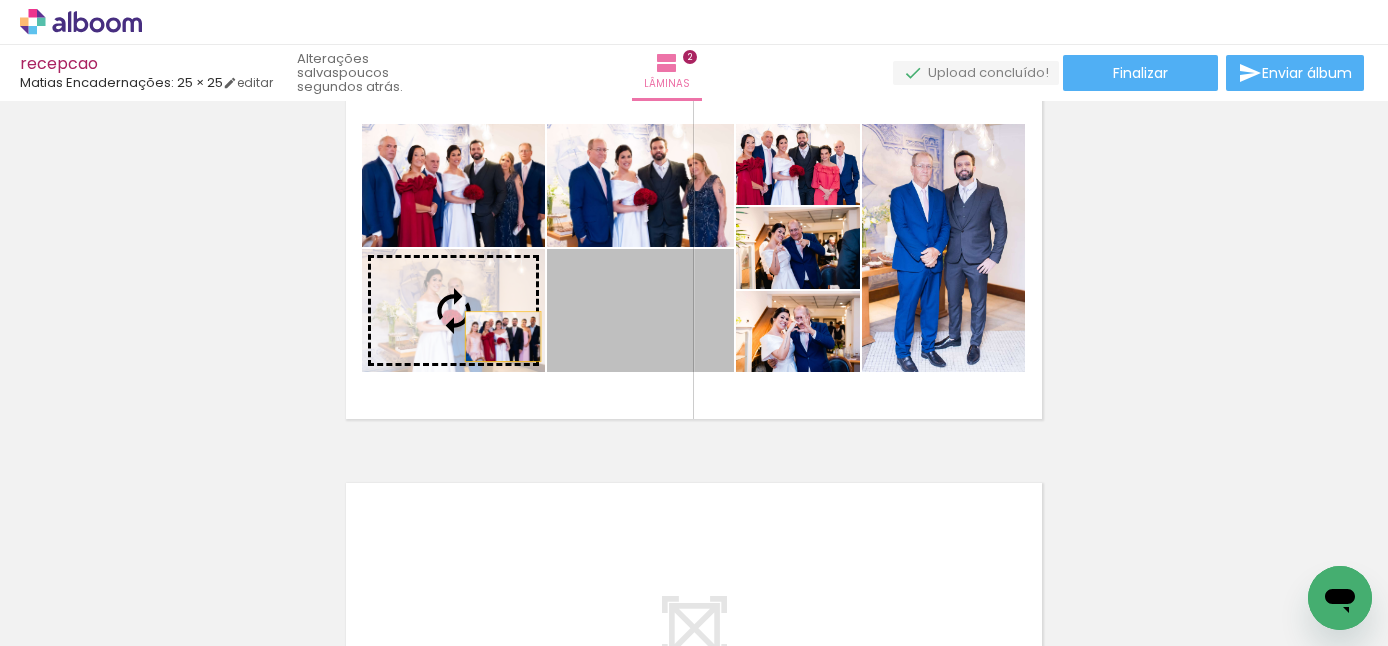 drag, startPoint x: 725, startPoint y: 339, endPoint x: 504, endPoint y: 336, distance: 221.02036 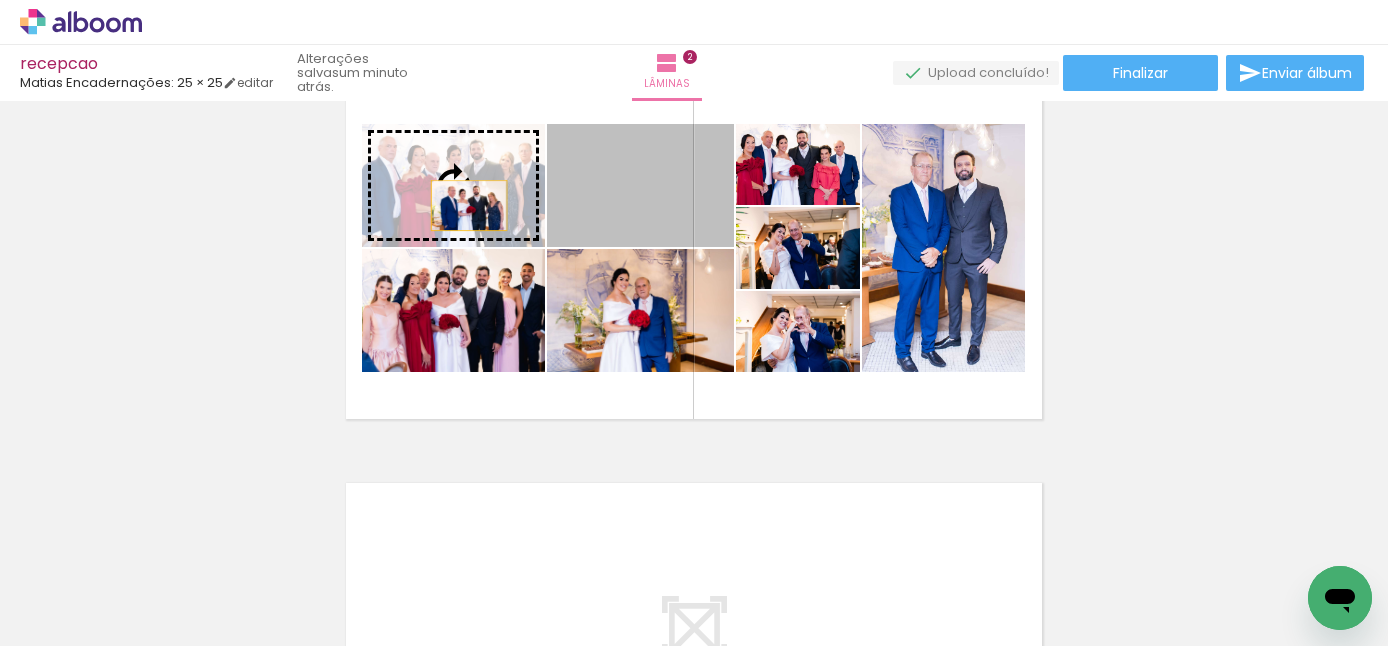 drag, startPoint x: 717, startPoint y: 215, endPoint x: 469, endPoint y: 205, distance: 248.20154 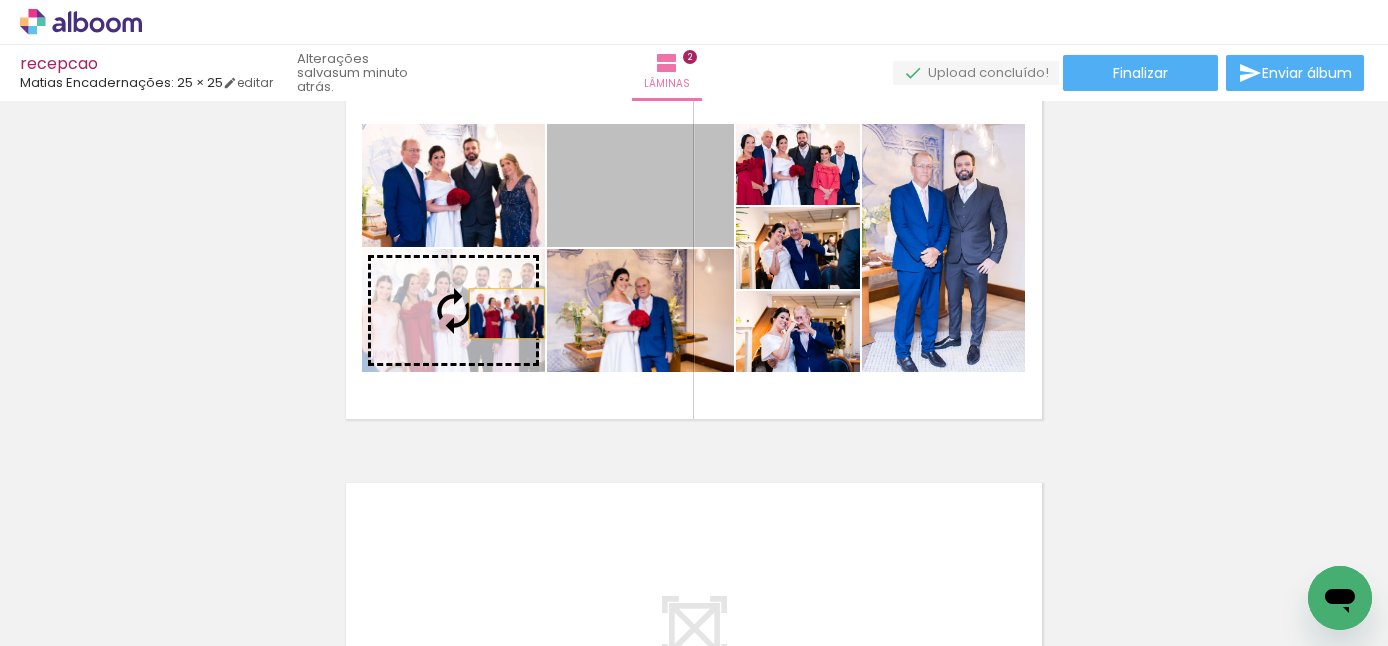 drag, startPoint x: 705, startPoint y: 223, endPoint x: 508, endPoint y: 313, distance: 216.58485 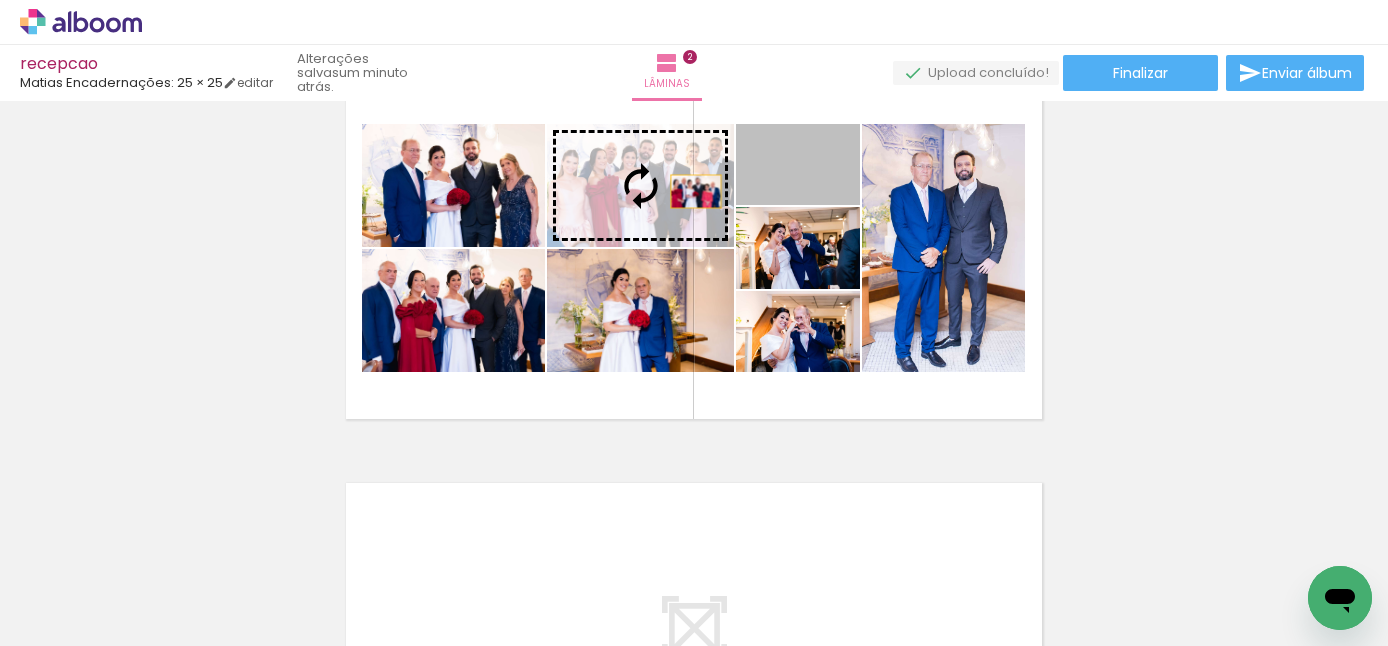 drag, startPoint x: 841, startPoint y: 182, endPoint x: 689, endPoint y: 195, distance: 152.5549 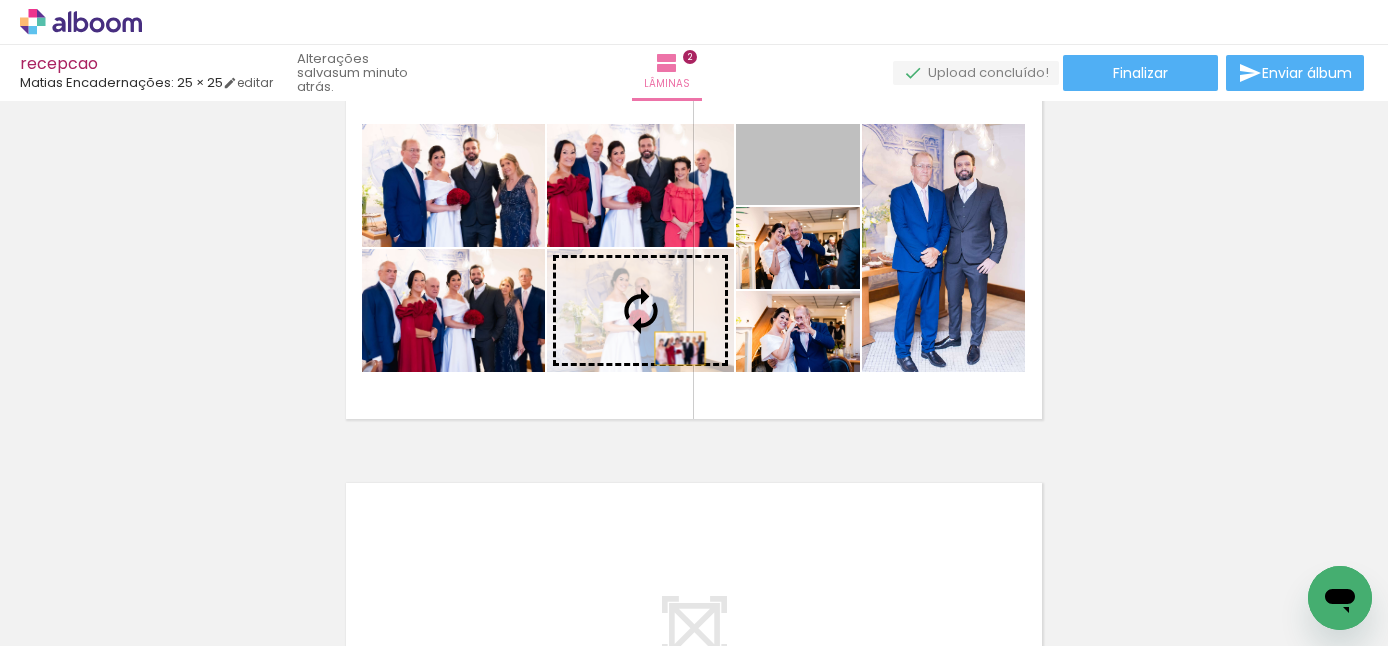 drag, startPoint x: 840, startPoint y: 196, endPoint x: 684, endPoint y: 337, distance: 210.27838 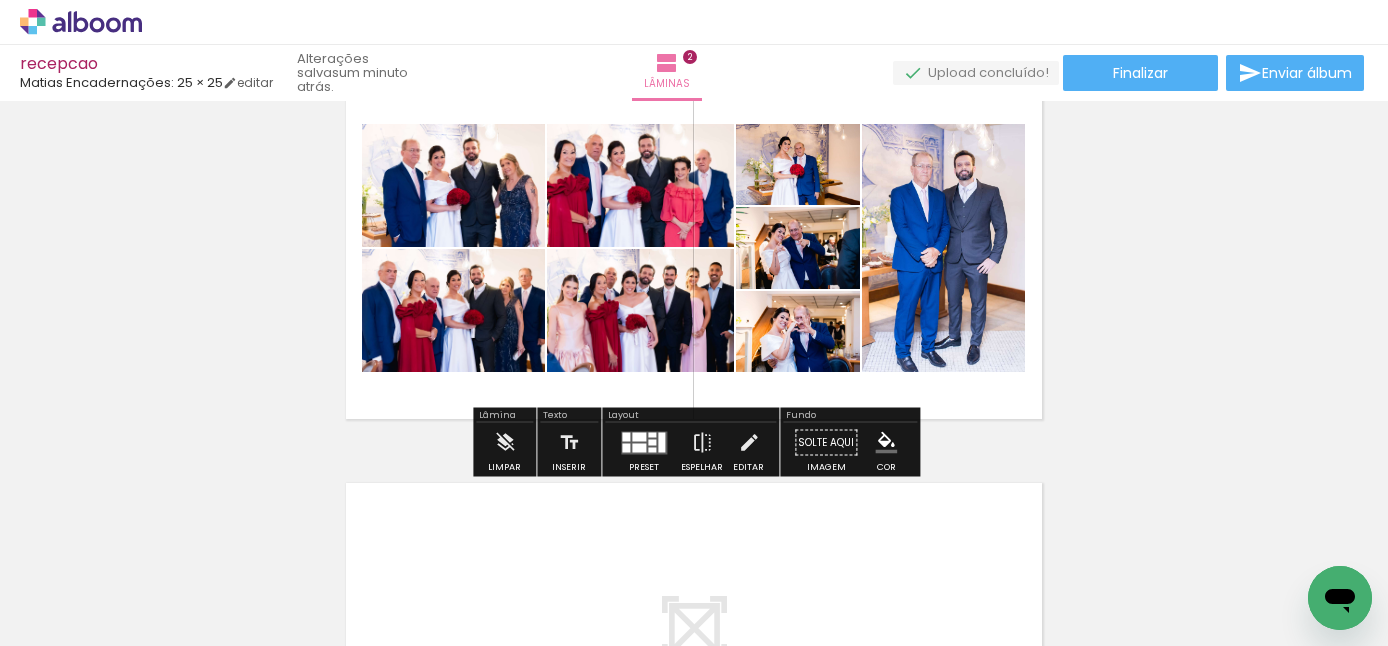 click at bounding box center [626, 447] 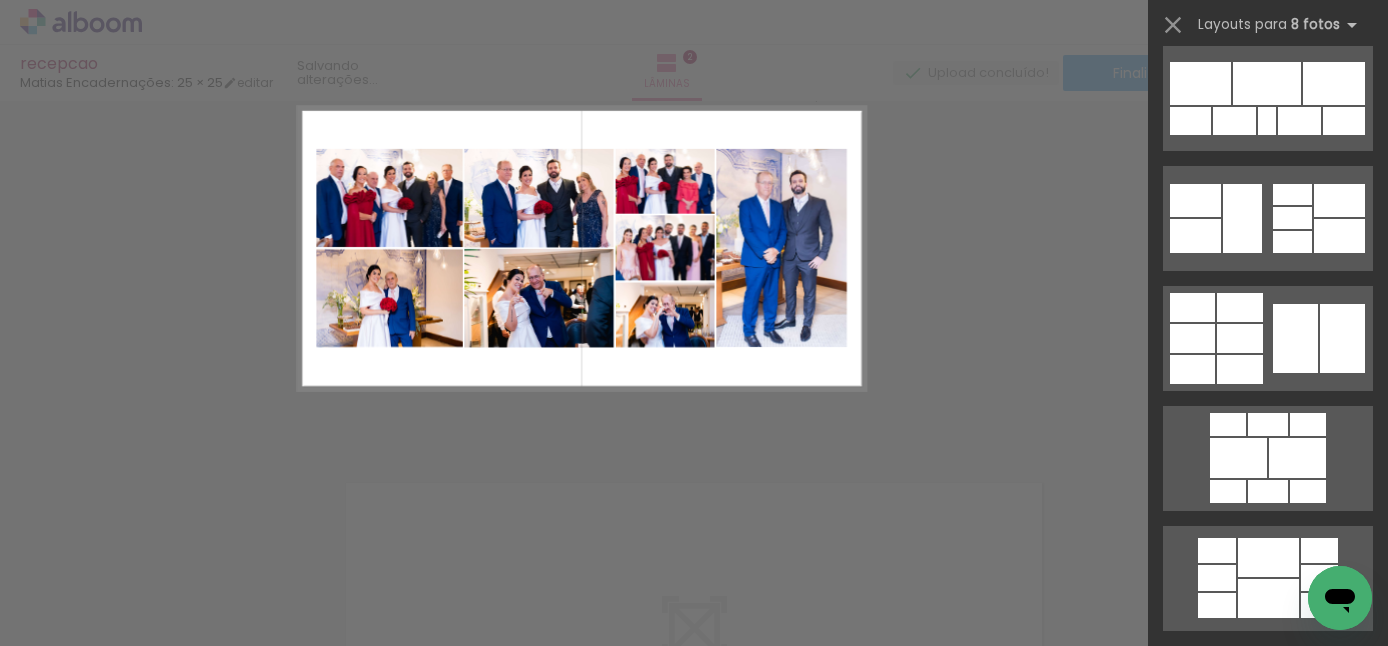 scroll, scrollTop: 0, scrollLeft: 0, axis: both 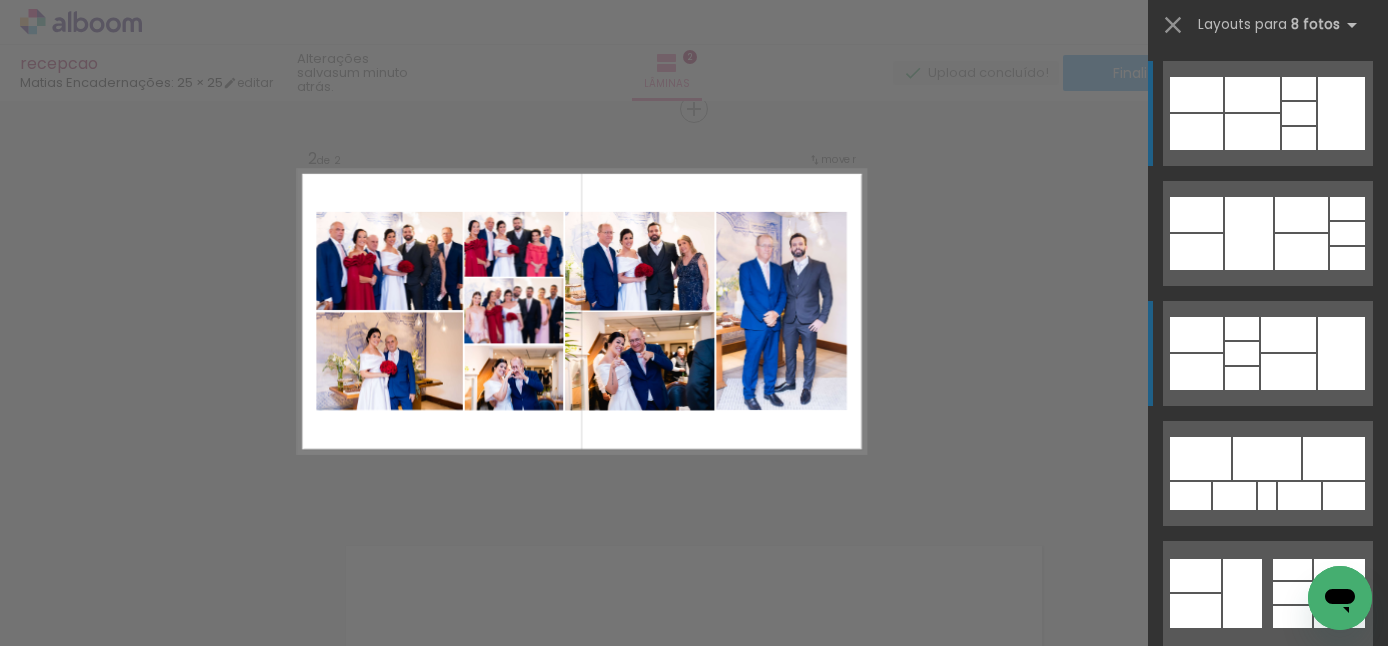 click at bounding box center (1299, 113) 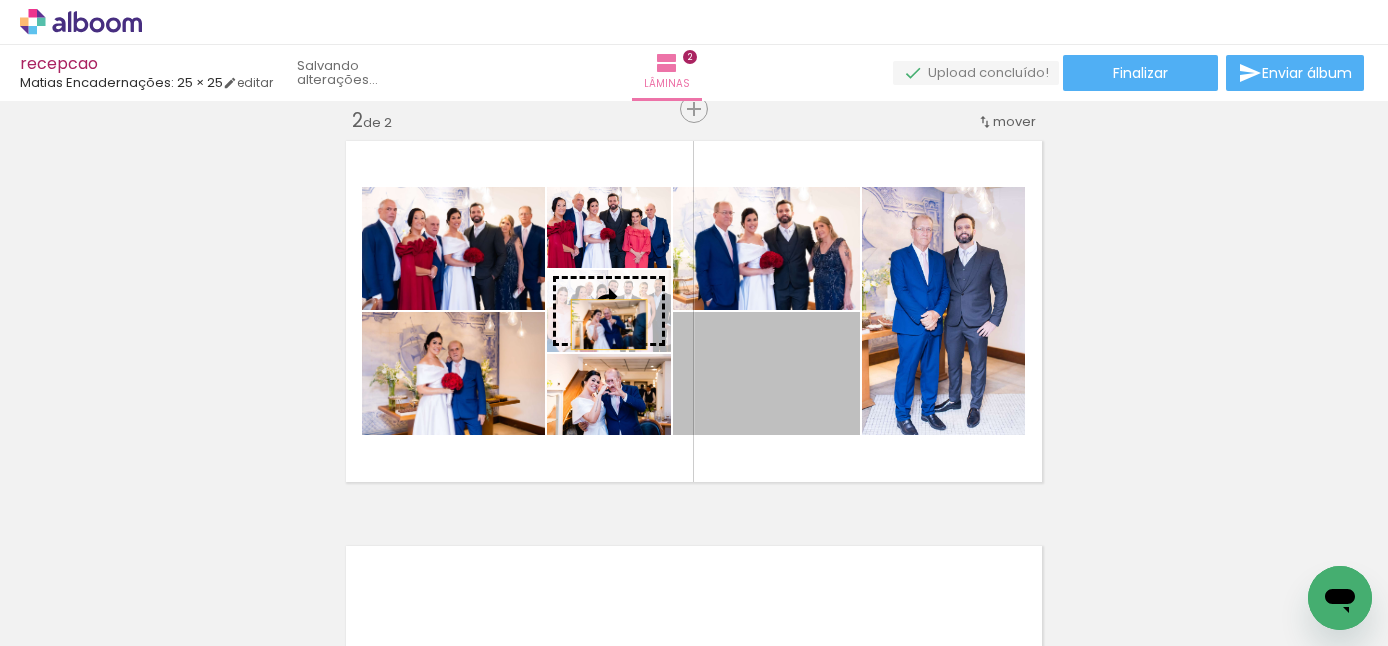 drag, startPoint x: 825, startPoint y: 400, endPoint x: 610, endPoint y: 324, distance: 228.03728 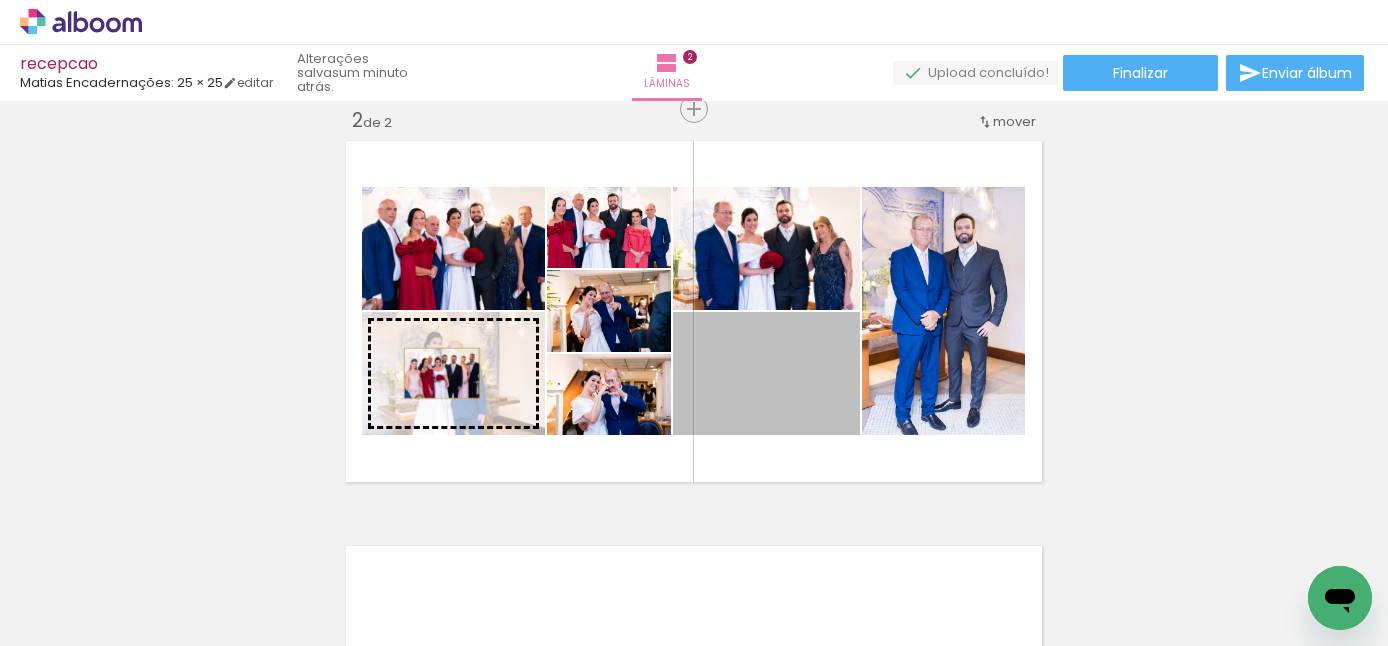 drag, startPoint x: 796, startPoint y: 389, endPoint x: 442, endPoint y: 373, distance: 354.3614 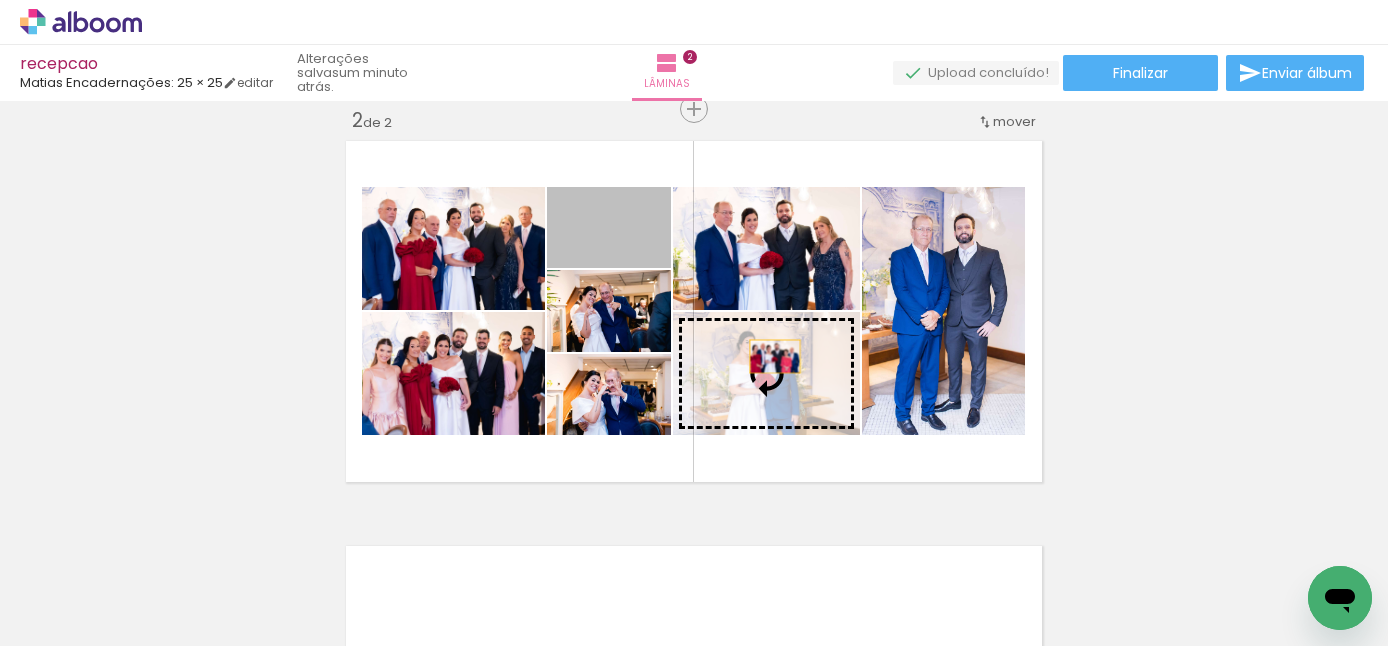 drag, startPoint x: 645, startPoint y: 252, endPoint x: 778, endPoint y: 365, distance: 174.5222 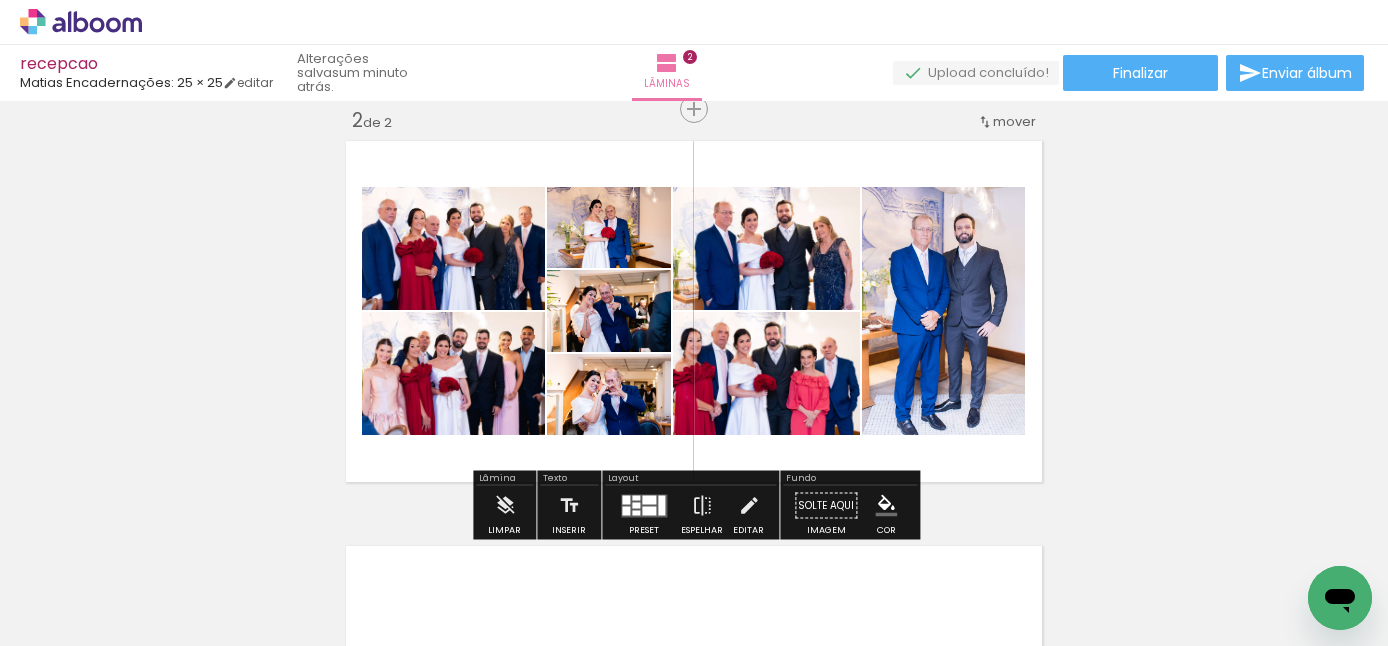 click on "Inserir lâmina 1  de 2  Inserir lâmina 2  de 2" at bounding box center (694, 286) 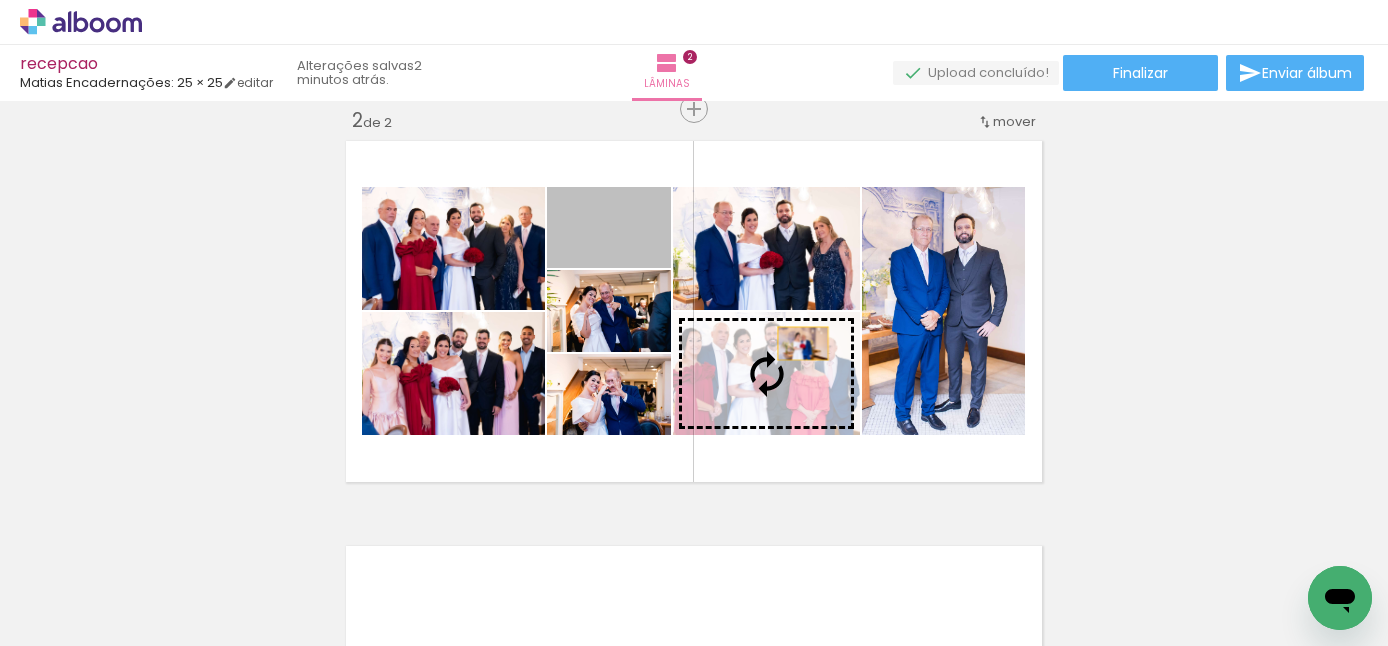 drag, startPoint x: 648, startPoint y: 244, endPoint x: 806, endPoint y: 353, distance: 191.95052 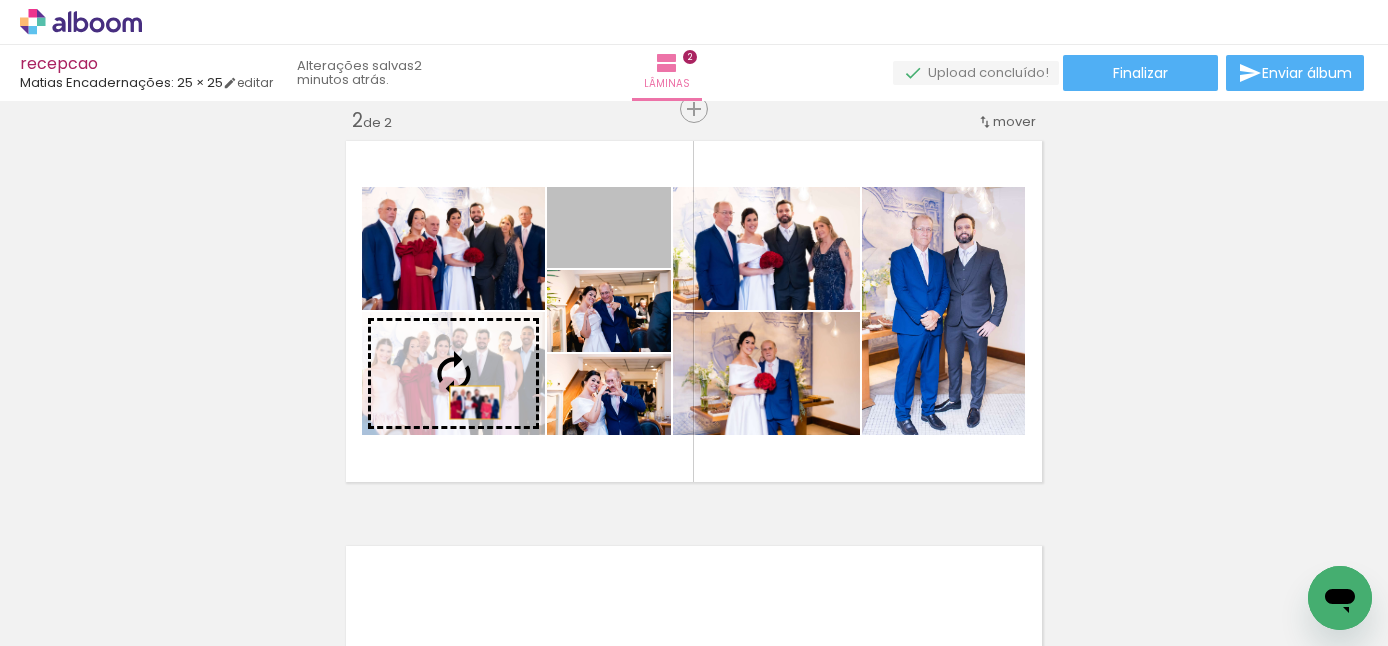 drag, startPoint x: 650, startPoint y: 244, endPoint x: 478, endPoint y: 401, distance: 232.87979 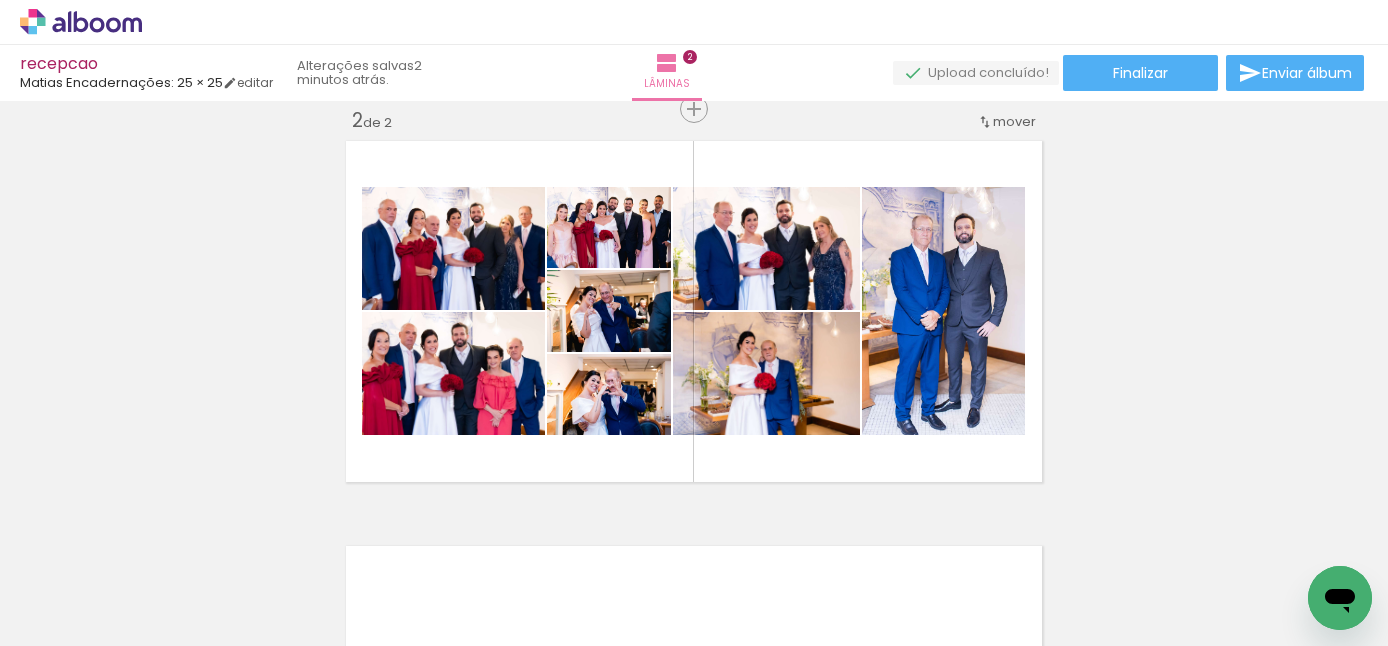 scroll, scrollTop: 0, scrollLeft: 0, axis: both 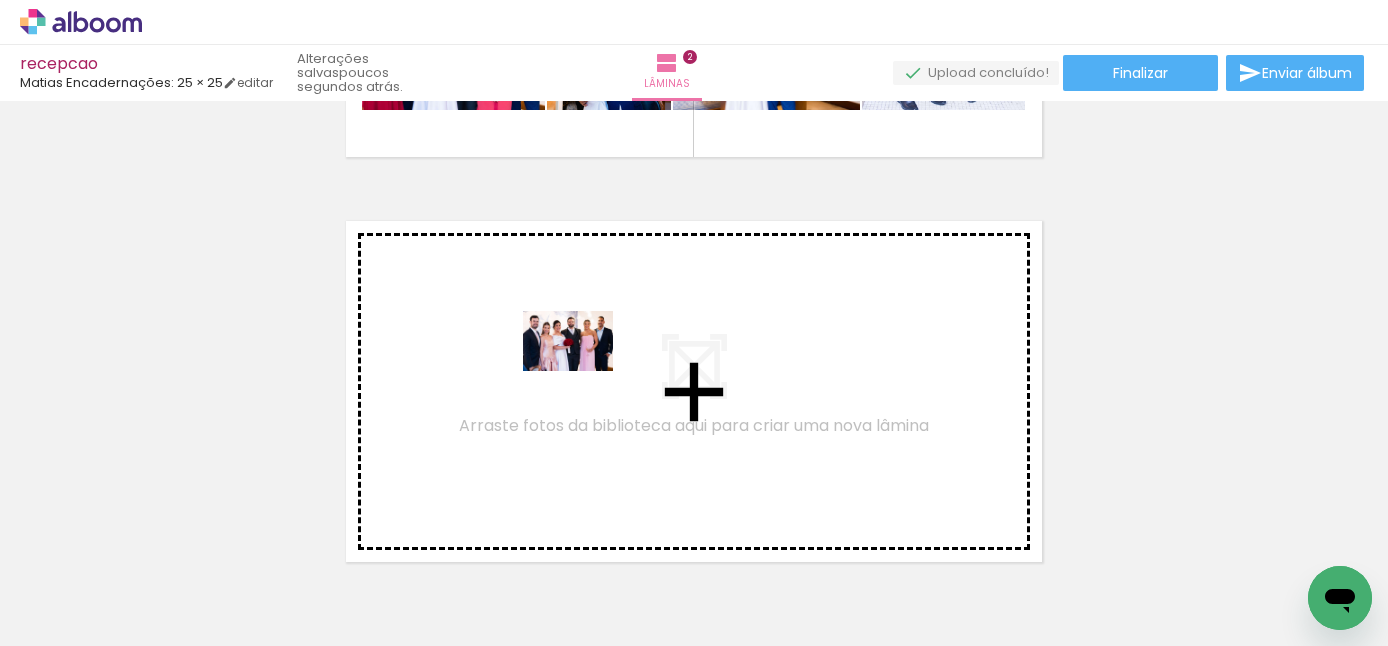 drag, startPoint x: 873, startPoint y: 575, endPoint x: 583, endPoint y: 371, distance: 354.5645 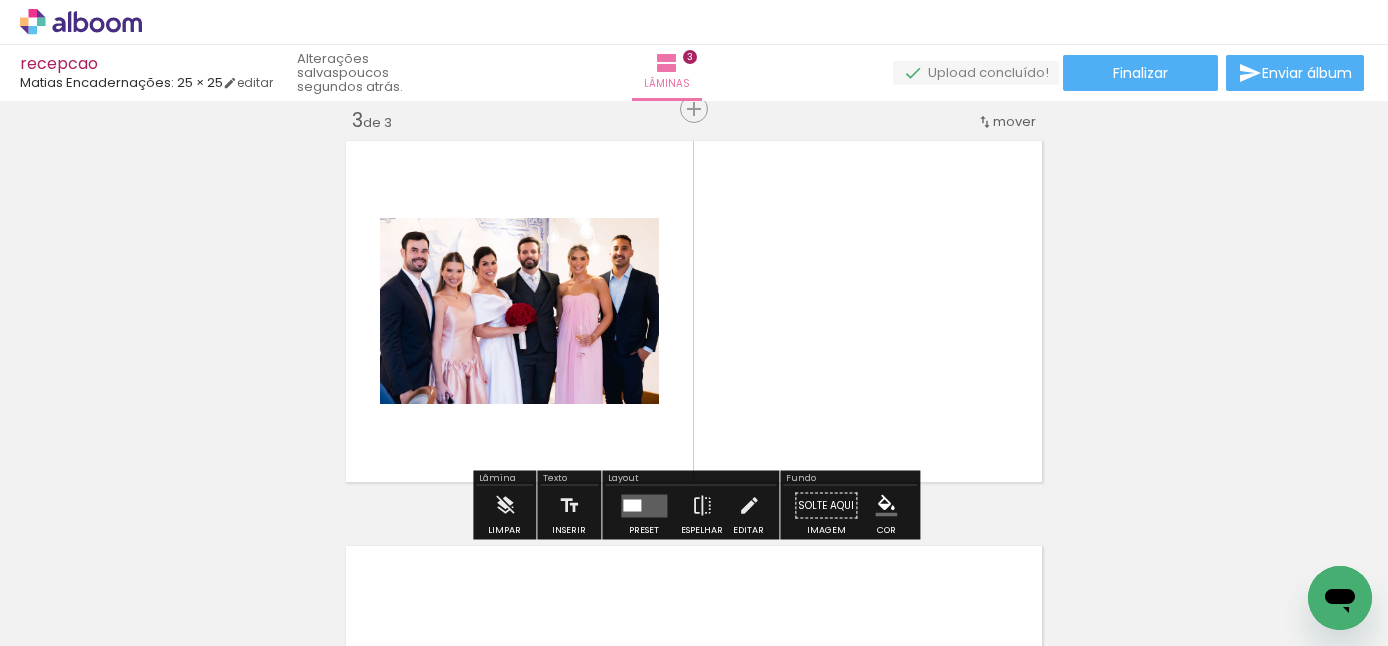 scroll, scrollTop: 835, scrollLeft: 0, axis: vertical 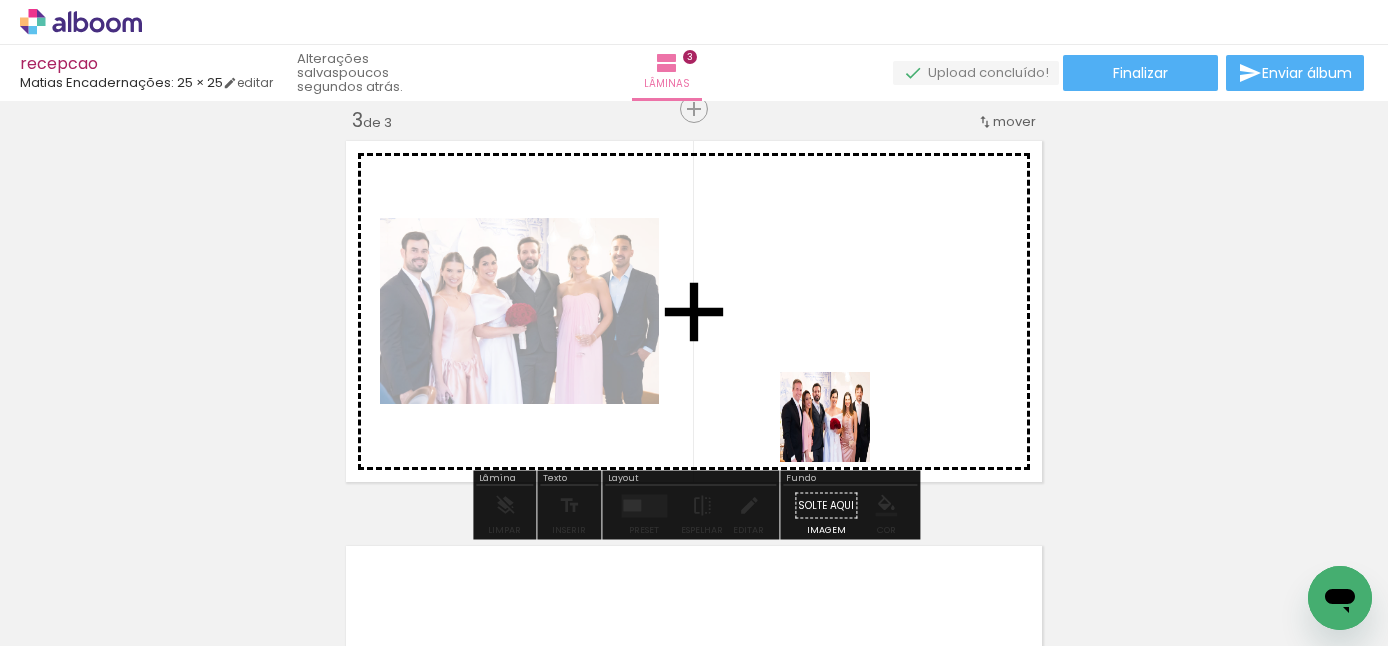 drag, startPoint x: 969, startPoint y: 582, endPoint x: 789, endPoint y: 371, distance: 277.34634 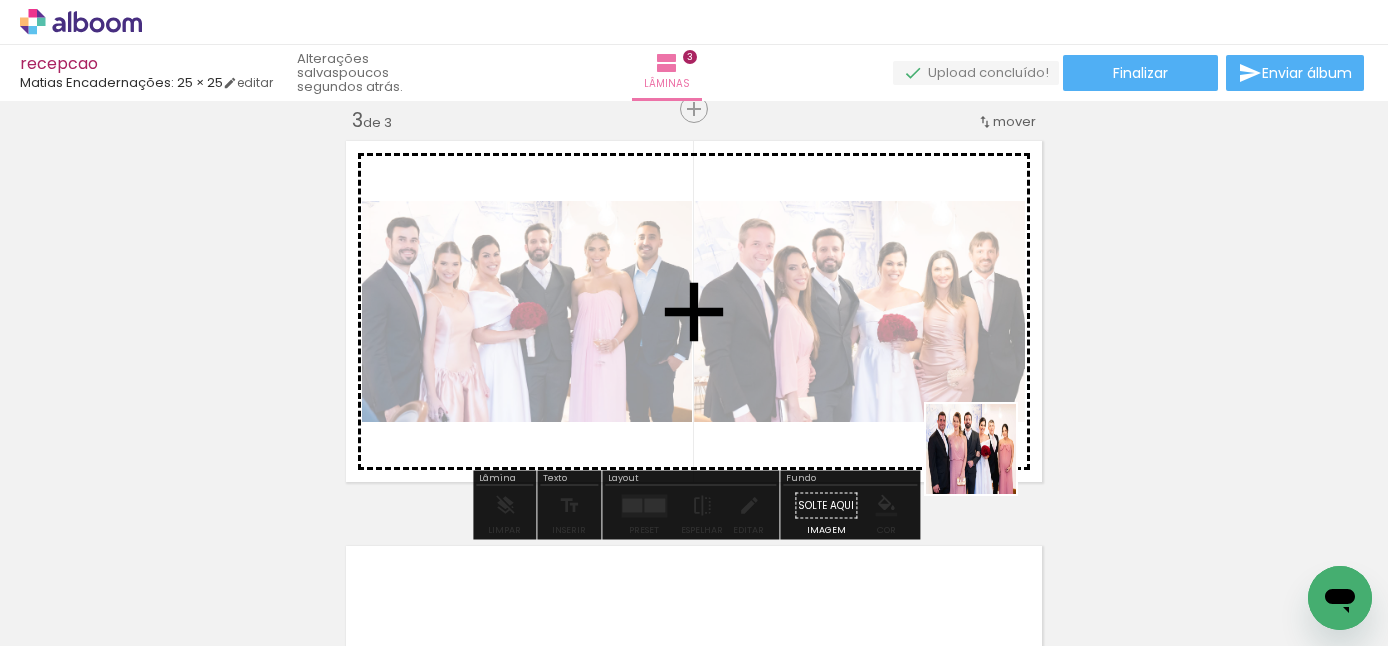 drag, startPoint x: 1085, startPoint y: 573, endPoint x: 943, endPoint y: 422, distance: 207.28 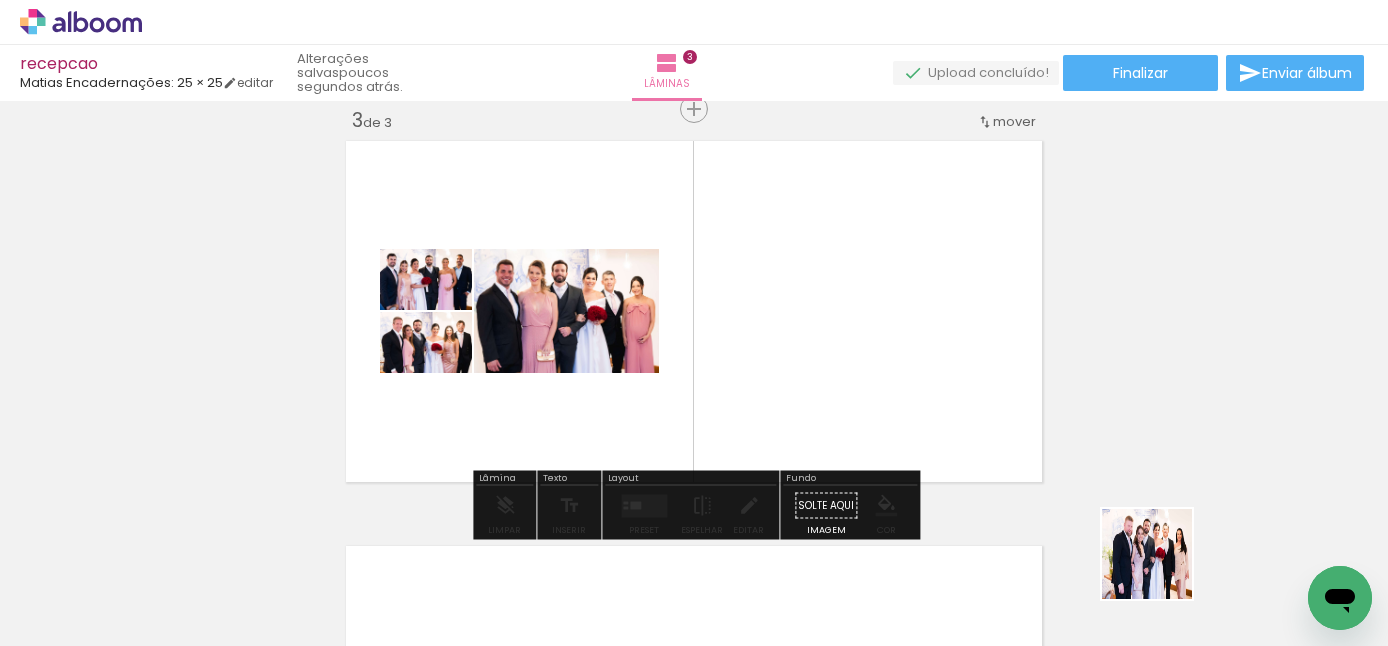 drag, startPoint x: 1246, startPoint y: 601, endPoint x: 984, endPoint y: 493, distance: 283.38666 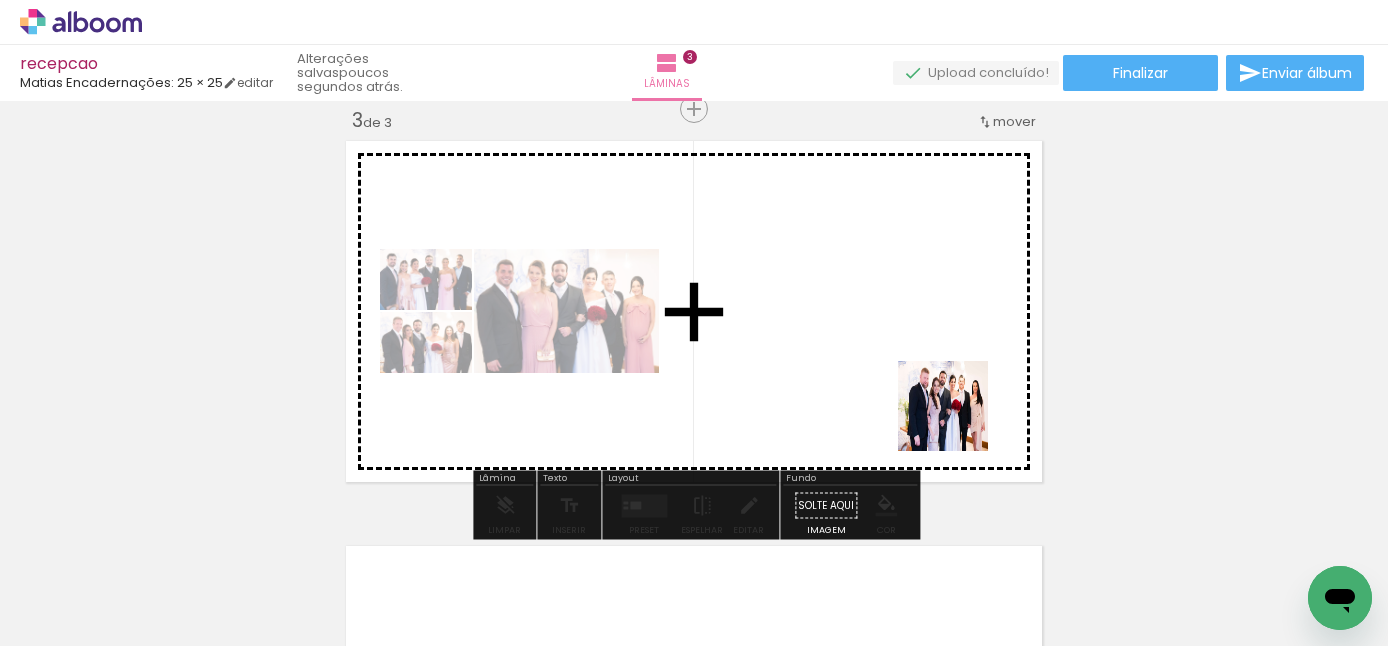 drag, startPoint x: 1226, startPoint y: 607, endPoint x: 927, endPoint y: 401, distance: 363.09366 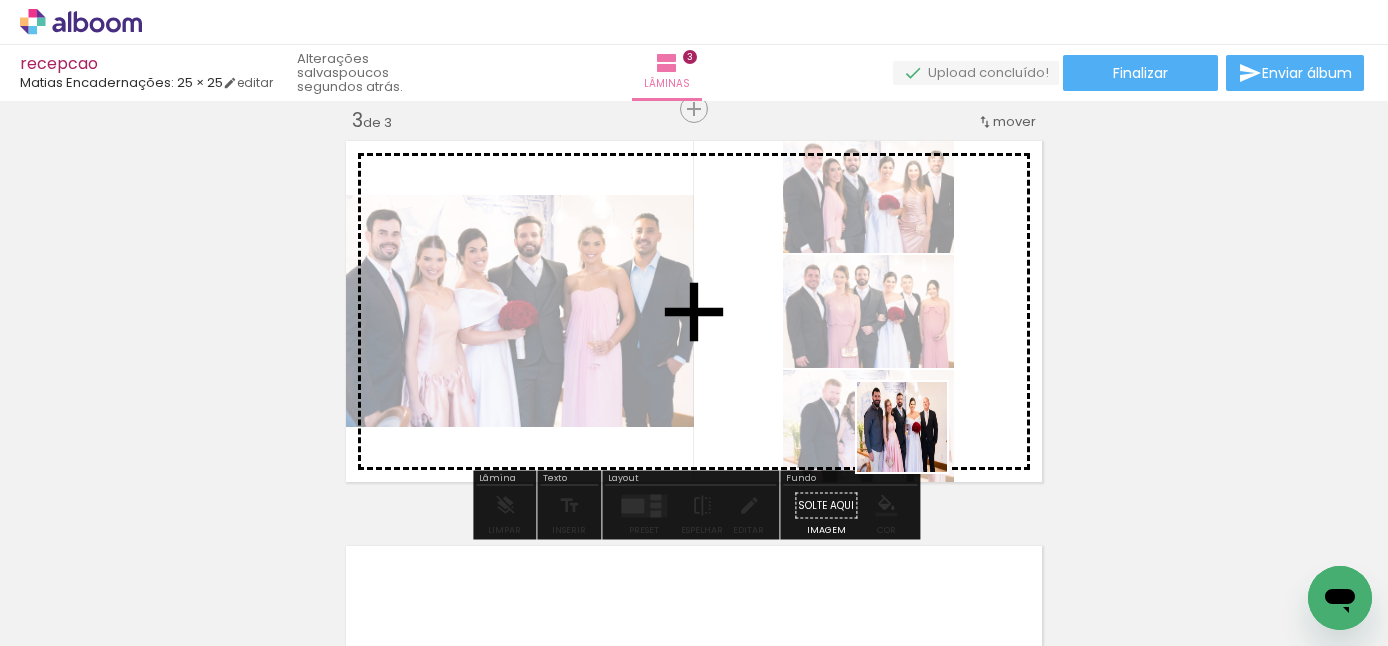 drag, startPoint x: 1303, startPoint y: 574, endPoint x: 895, endPoint y: 433, distance: 431.67697 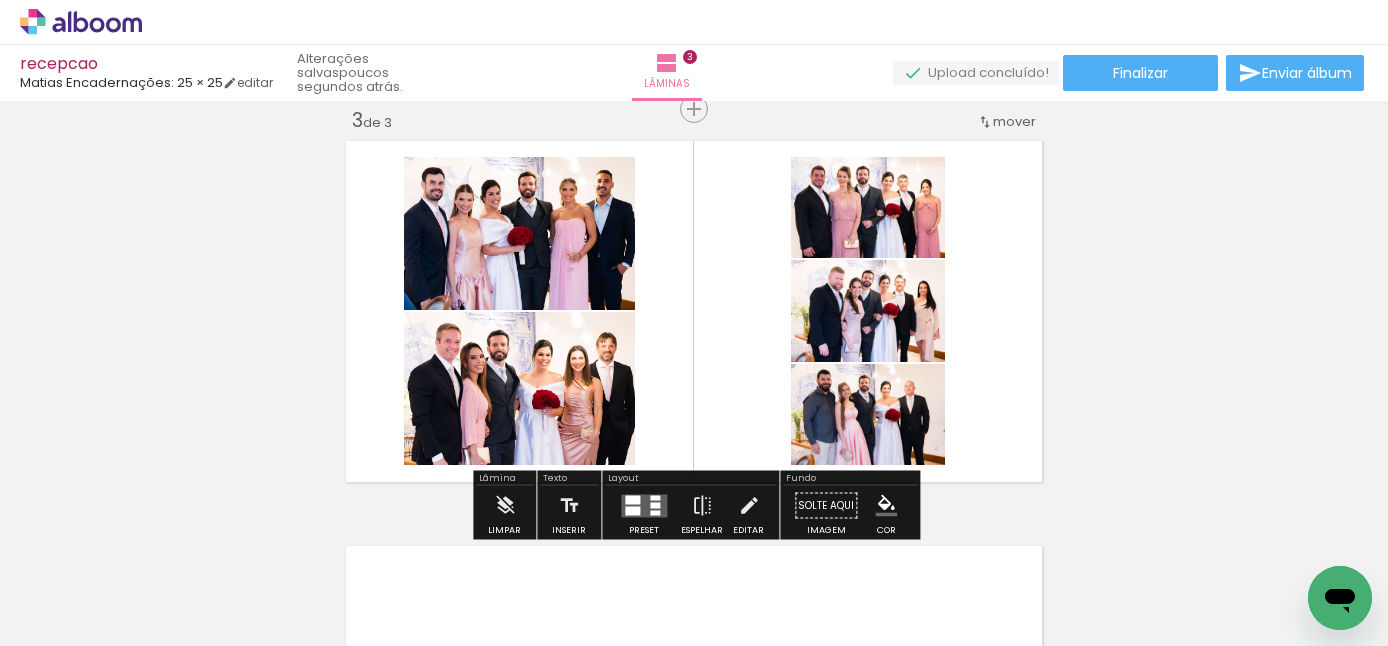 scroll, scrollTop: 0, scrollLeft: 1100, axis: horizontal 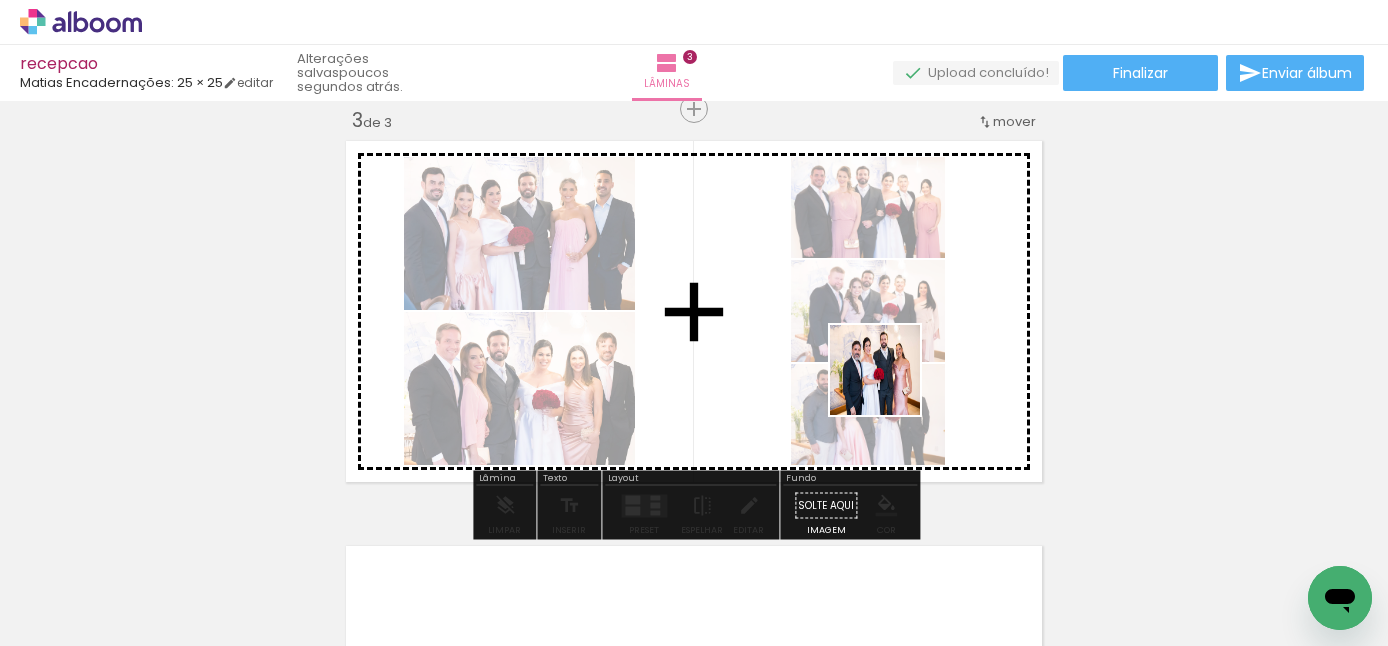 drag, startPoint x: 900, startPoint y: 582, endPoint x: 890, endPoint y: 385, distance: 197.25365 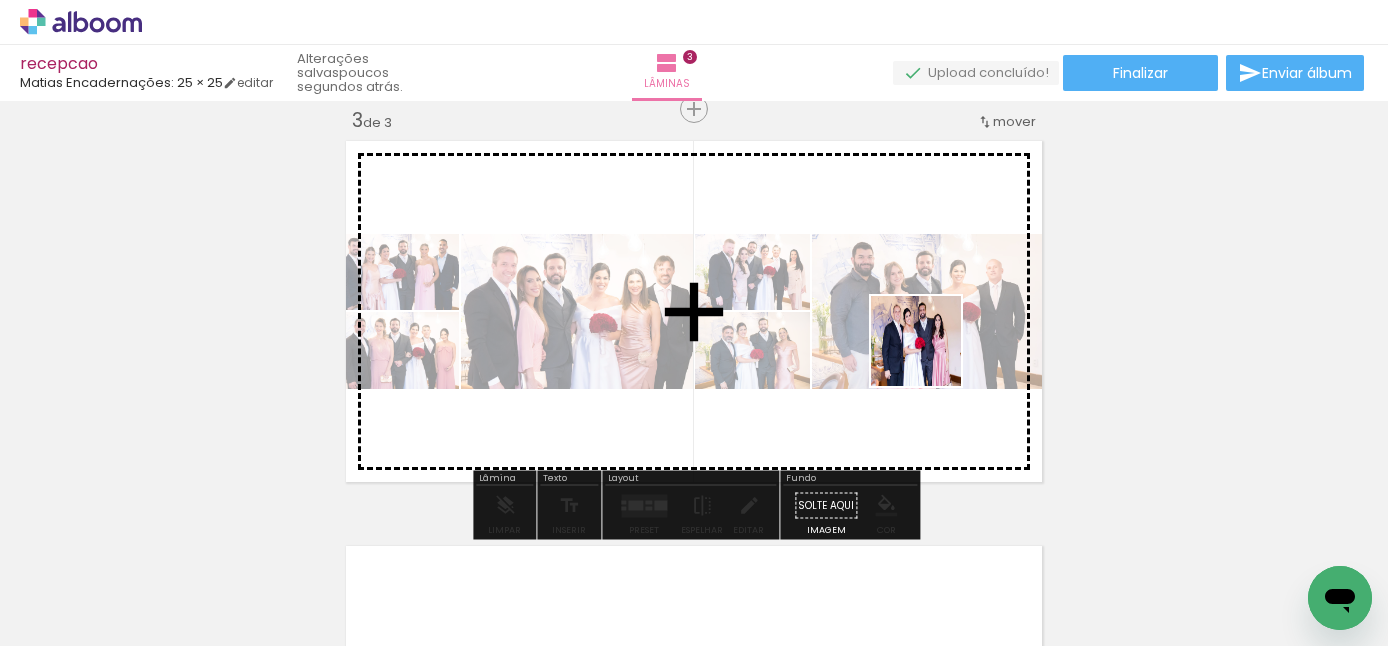 drag, startPoint x: 1240, startPoint y: 593, endPoint x: 904, endPoint y: 348, distance: 415.8377 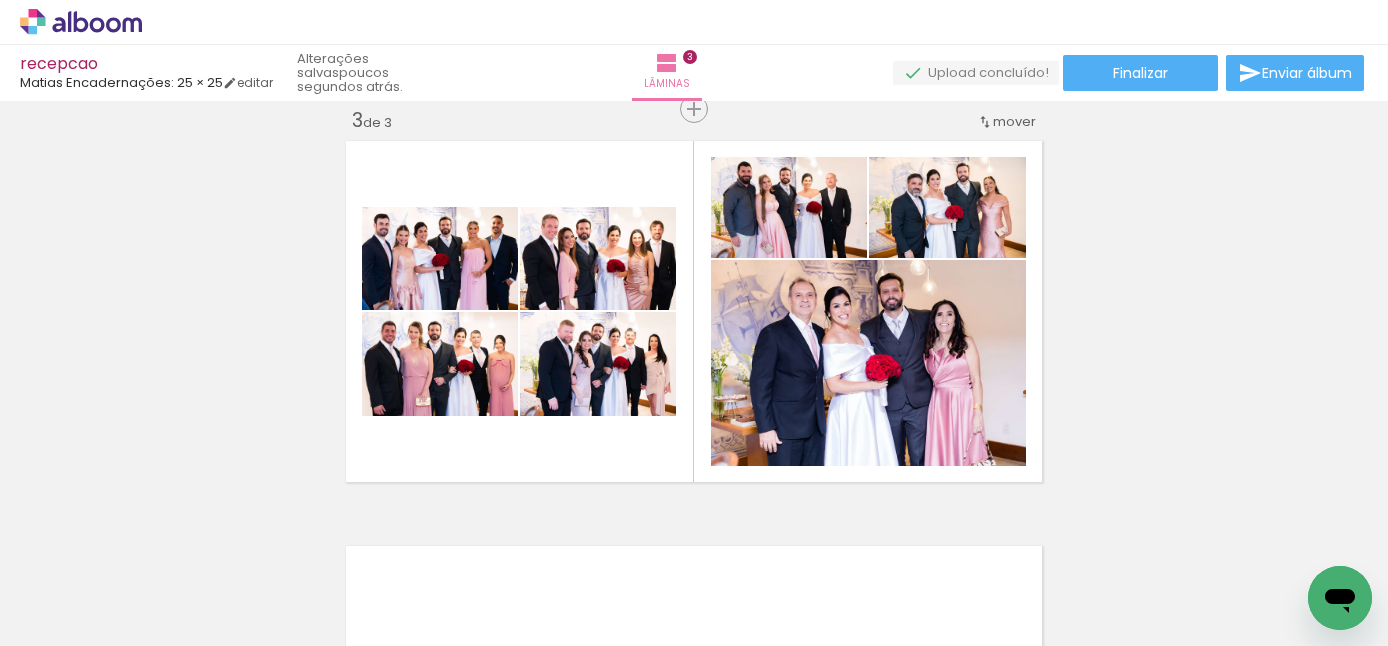 scroll, scrollTop: 0, scrollLeft: 4046, axis: horizontal 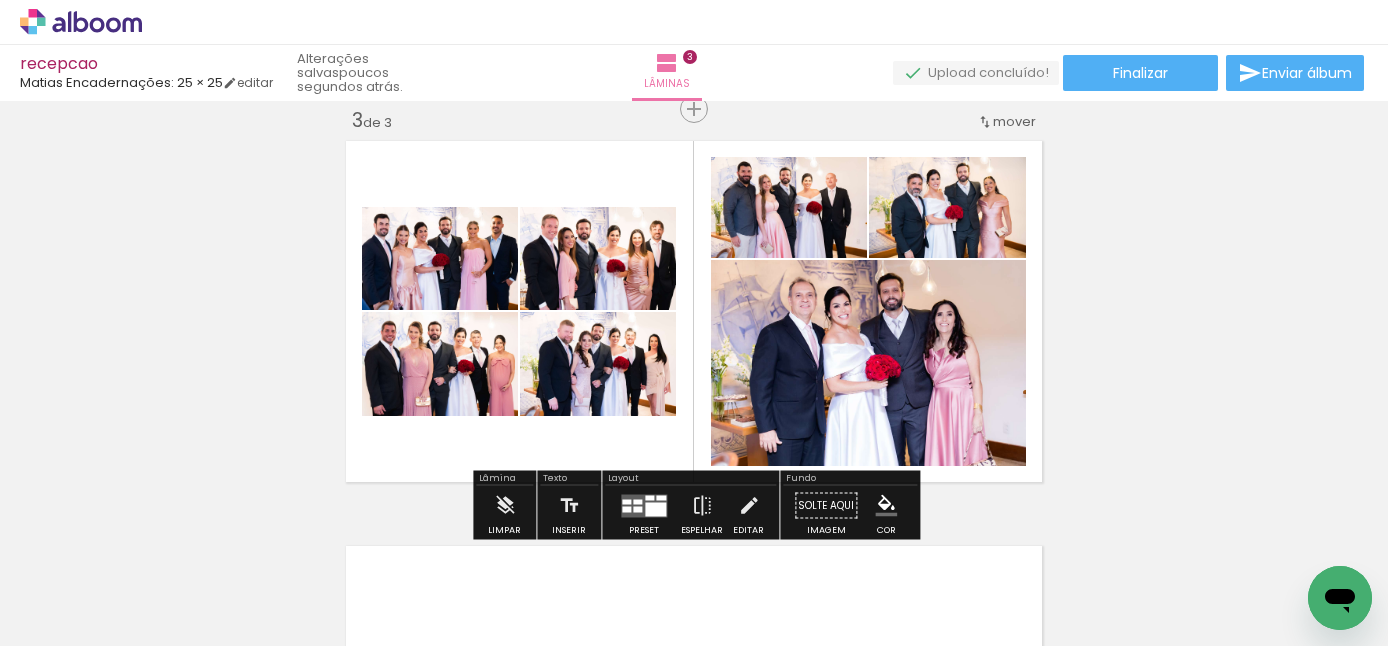 click at bounding box center [655, 509] 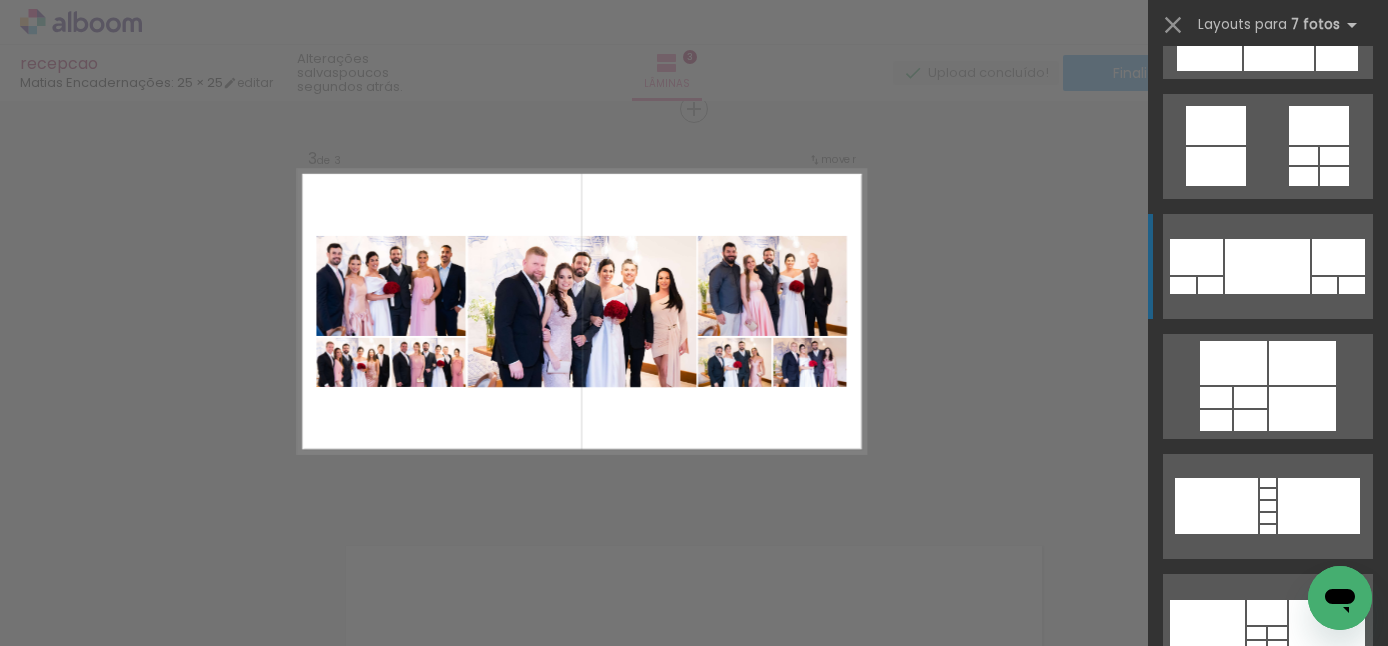 scroll, scrollTop: 1376, scrollLeft: 0, axis: vertical 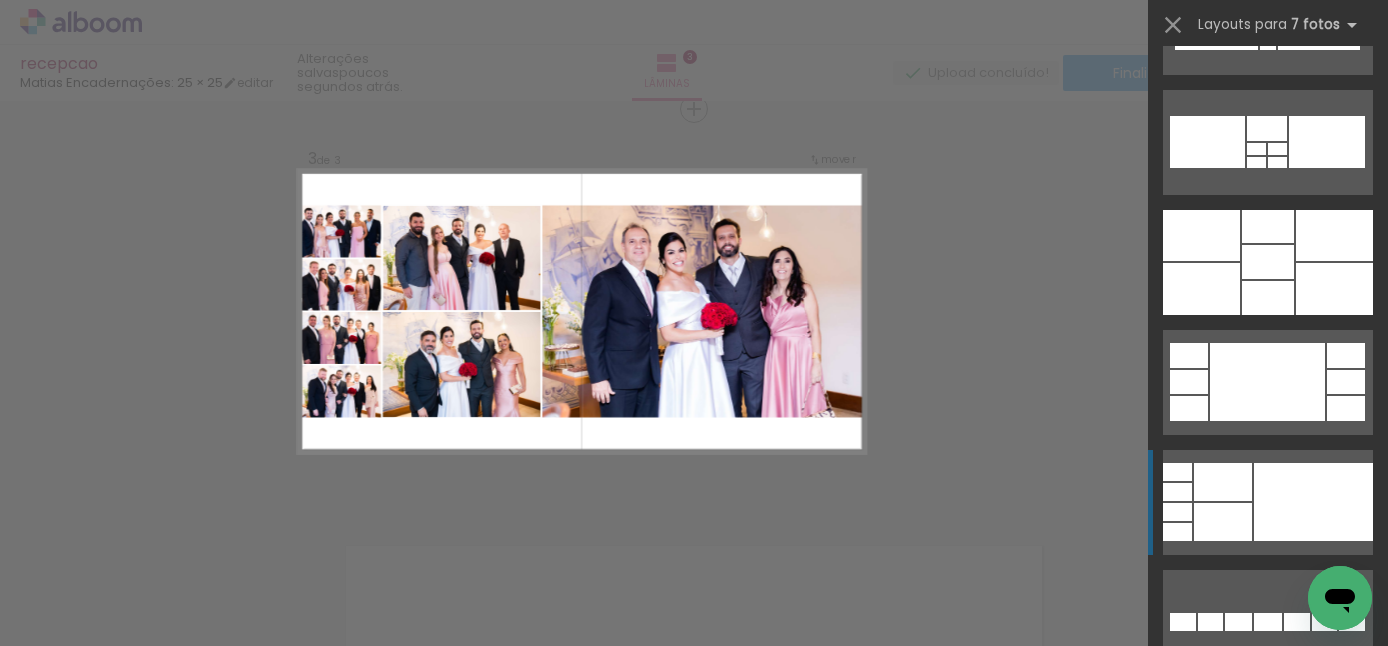 click at bounding box center (1313, 502) 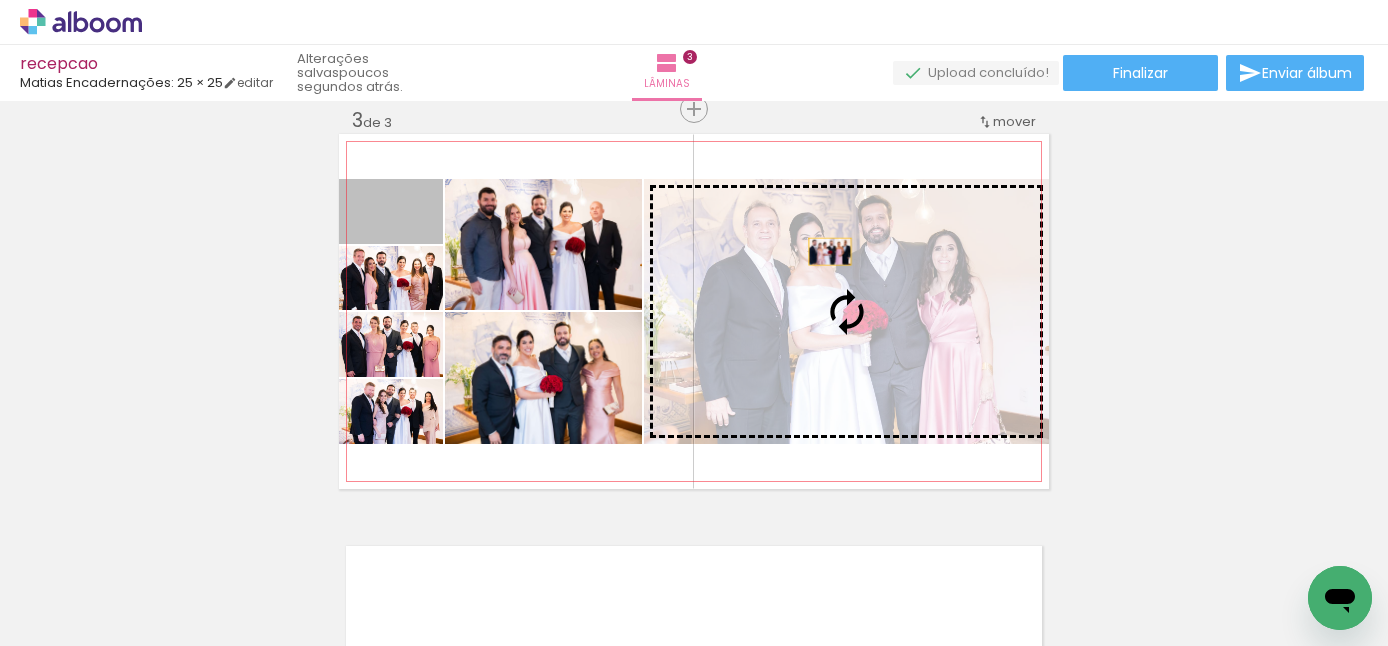 drag, startPoint x: 437, startPoint y: 236, endPoint x: 830, endPoint y: 251, distance: 393.28616 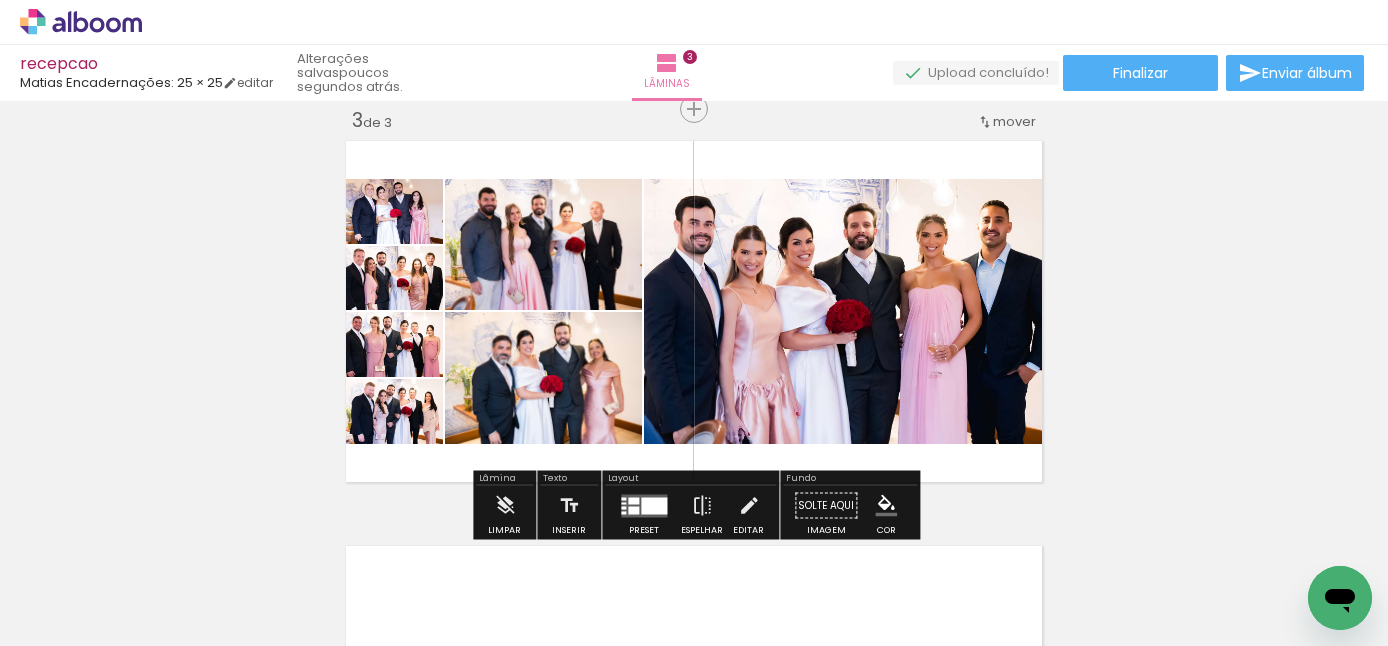 click at bounding box center [654, 505] 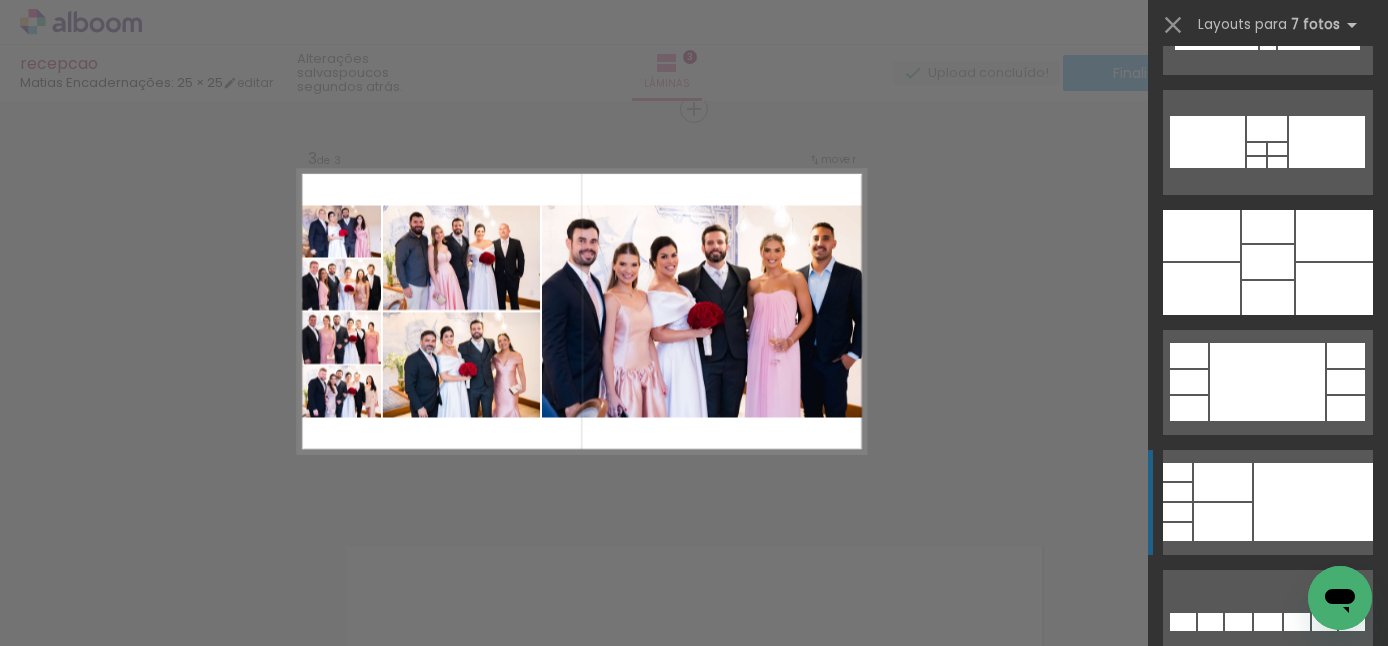 scroll, scrollTop: 2160, scrollLeft: 0, axis: vertical 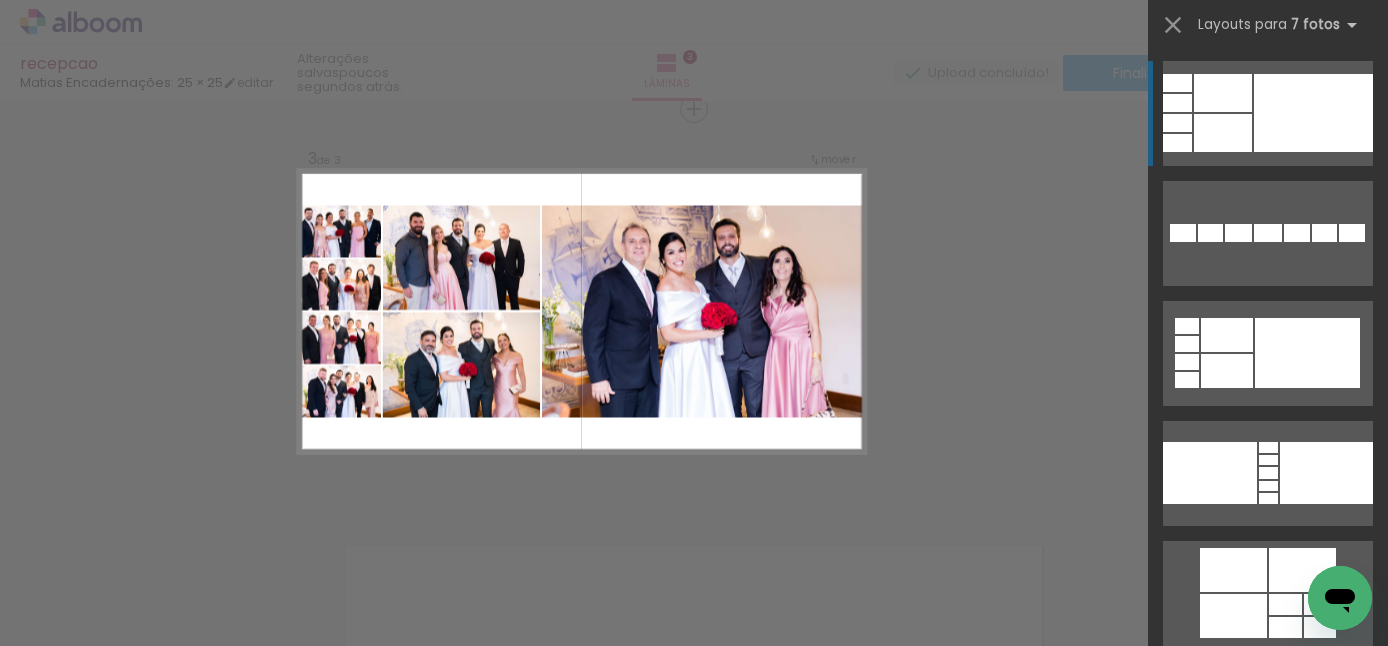 click at bounding box center [1313, 113] 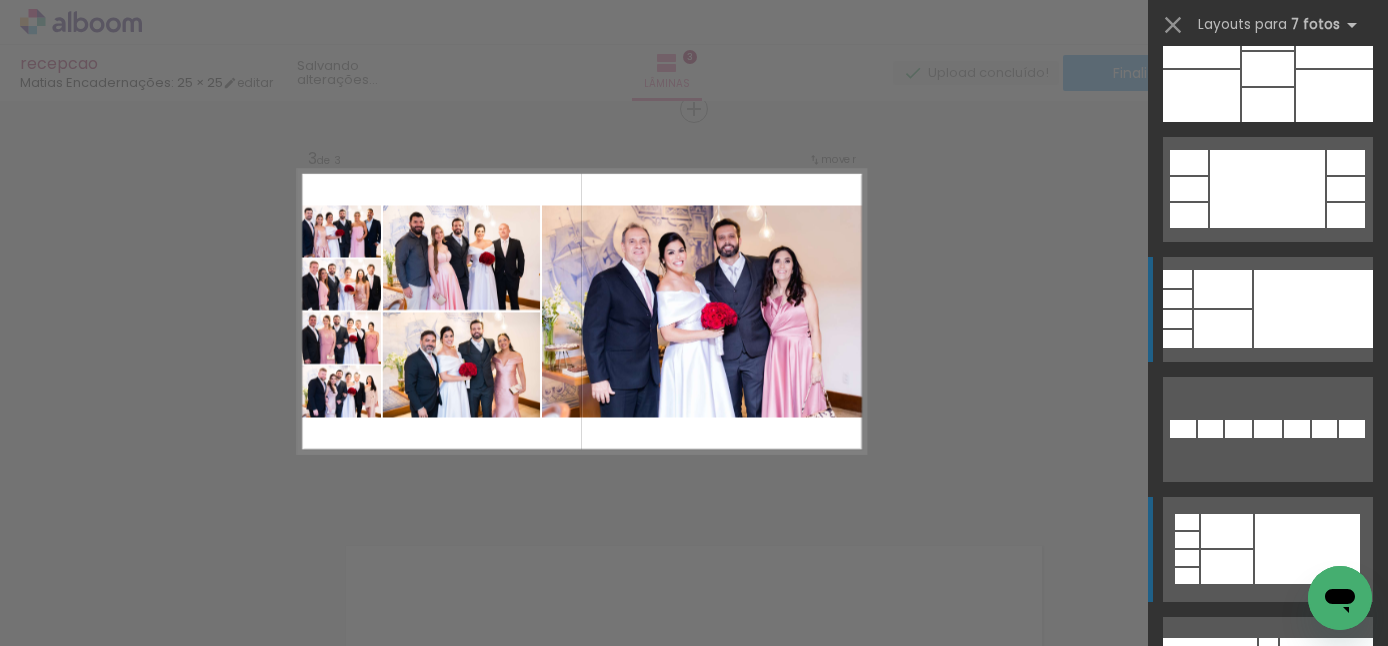 scroll, scrollTop: 1772, scrollLeft: 0, axis: vertical 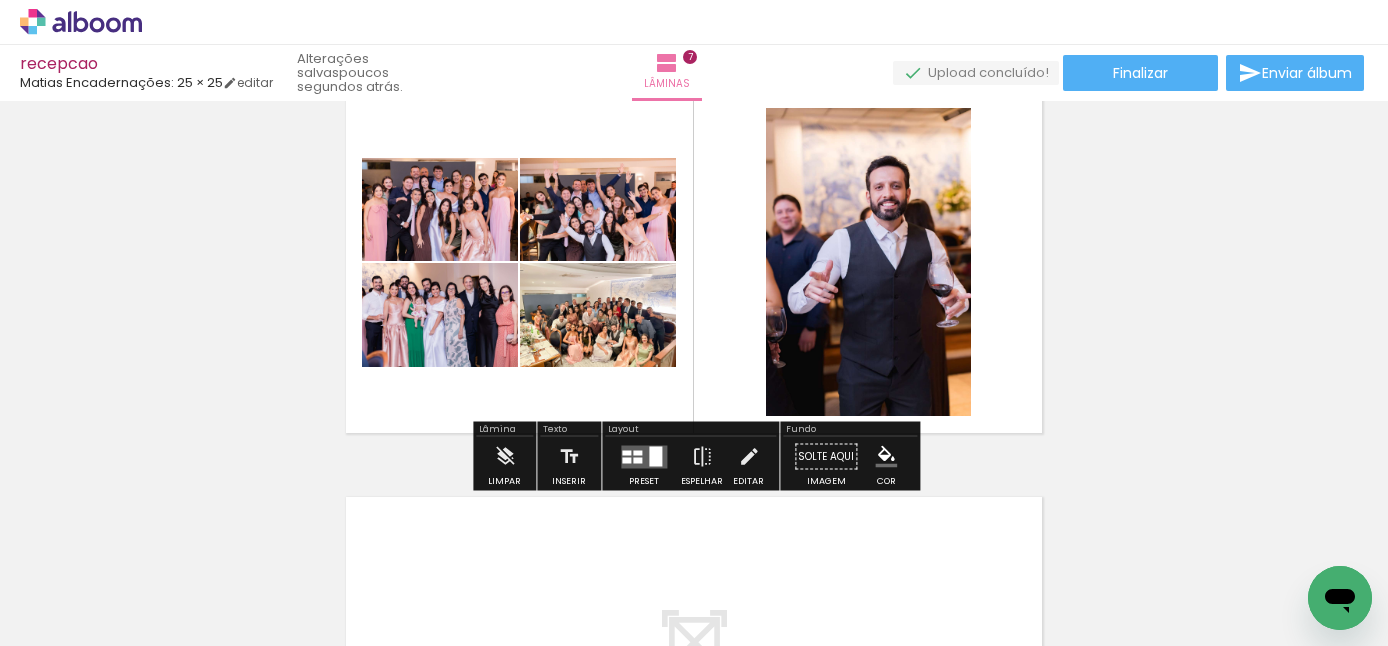 click at bounding box center (626, 452) 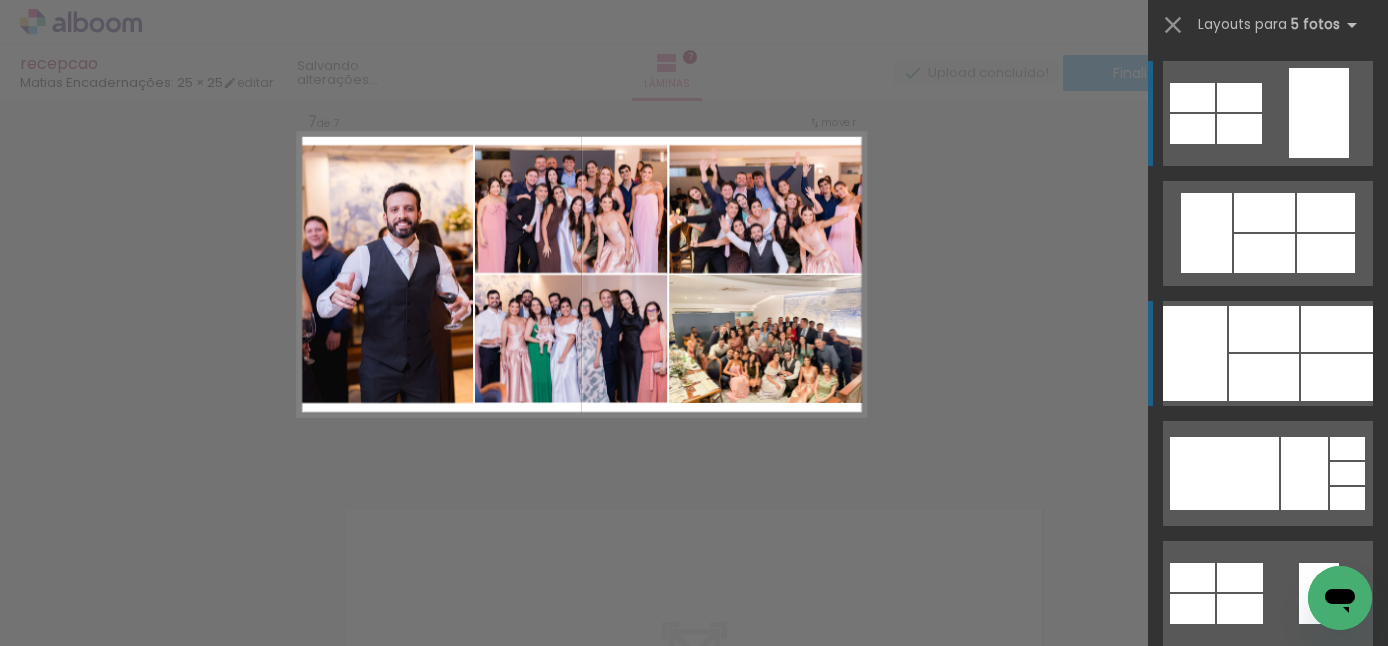 scroll, scrollTop: 2455, scrollLeft: 0, axis: vertical 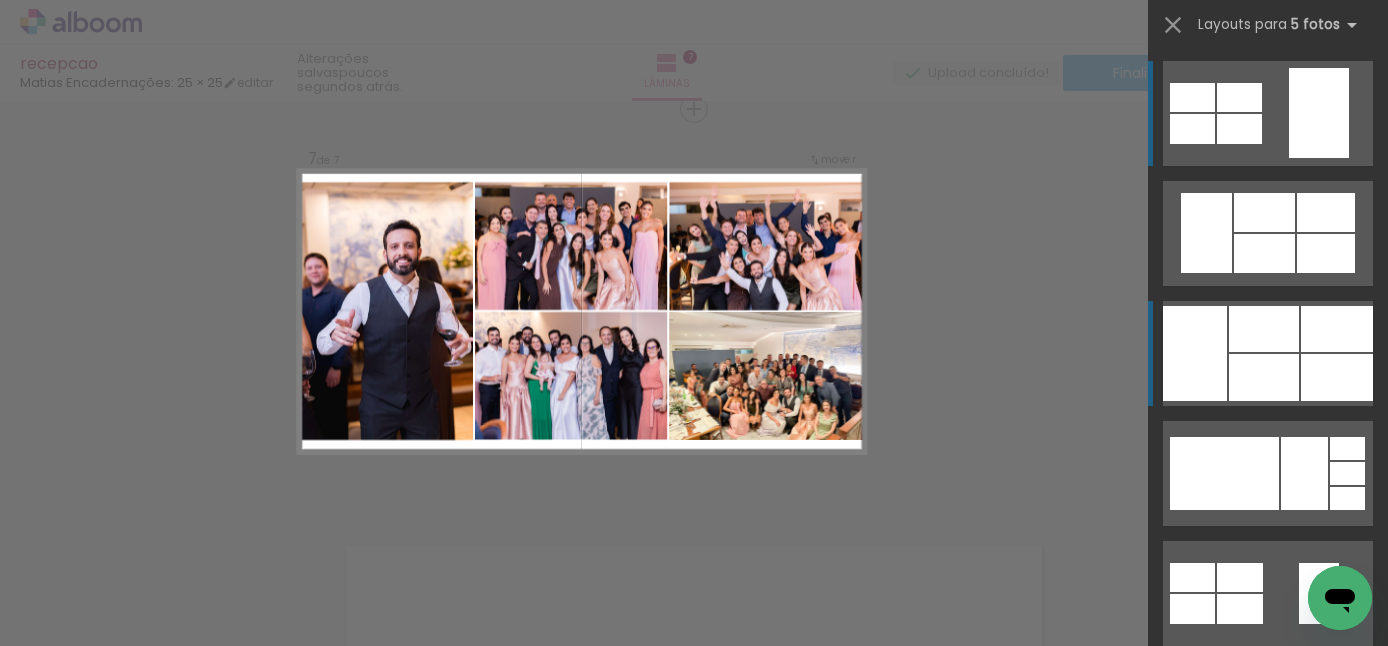 click at bounding box center [1264, 212] 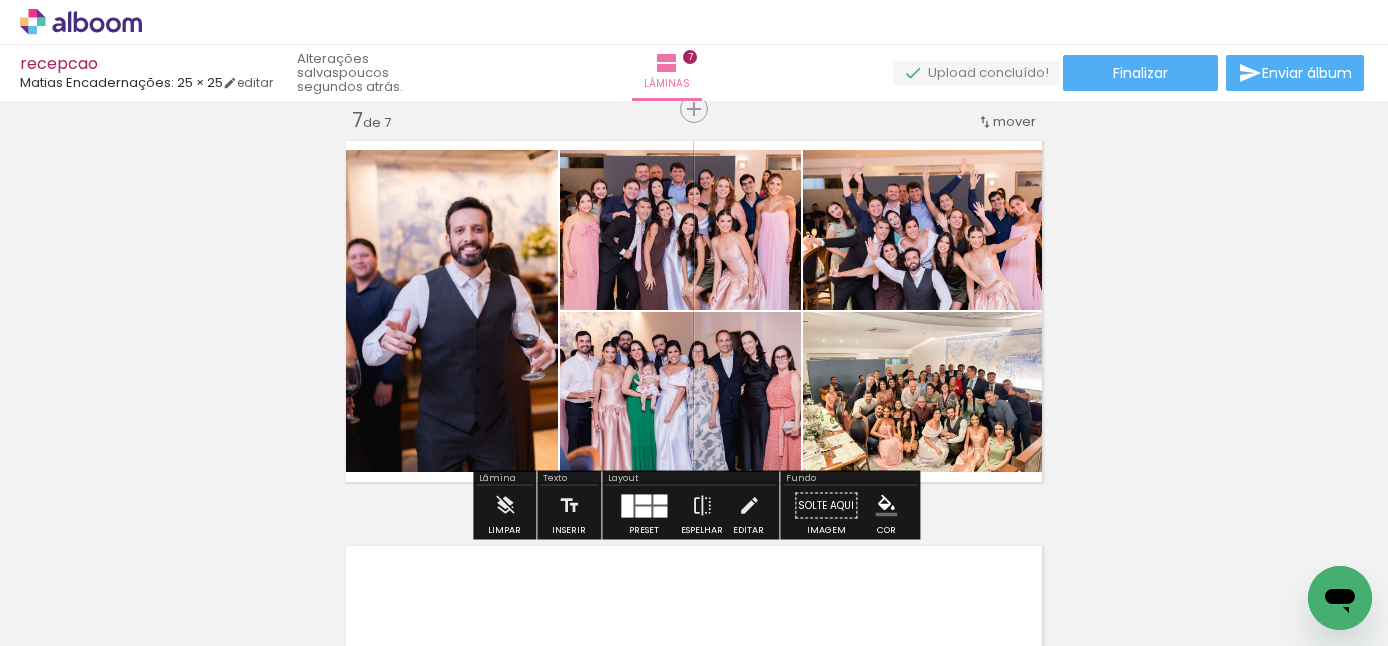 click at bounding box center (643, 511) 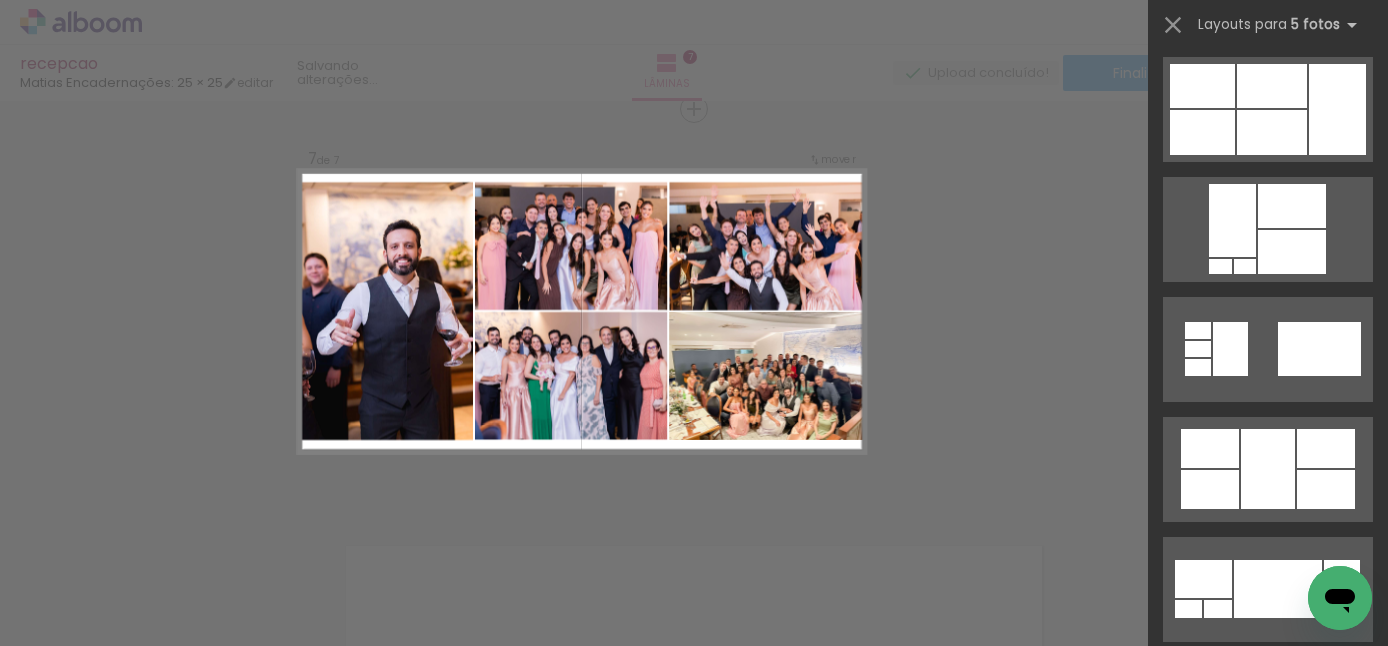 scroll, scrollTop: 240, scrollLeft: 0, axis: vertical 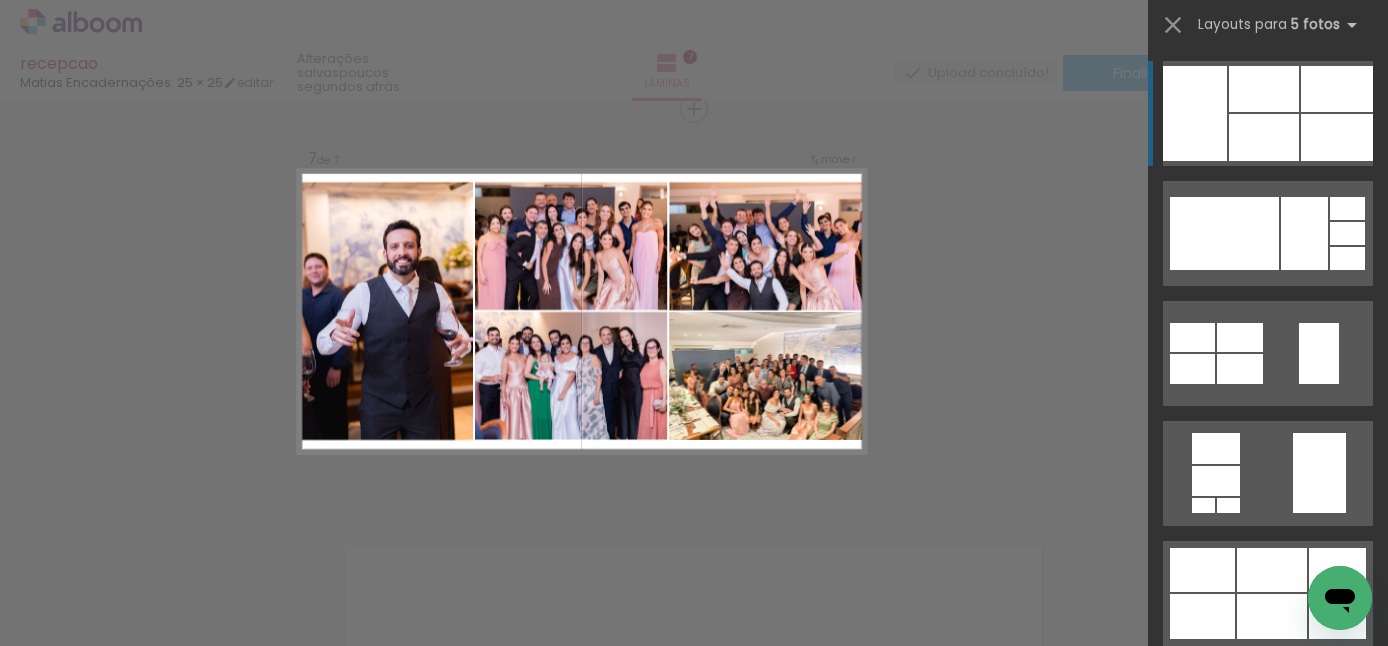 click on "Confirmar Cancelar" at bounding box center (694, -710) 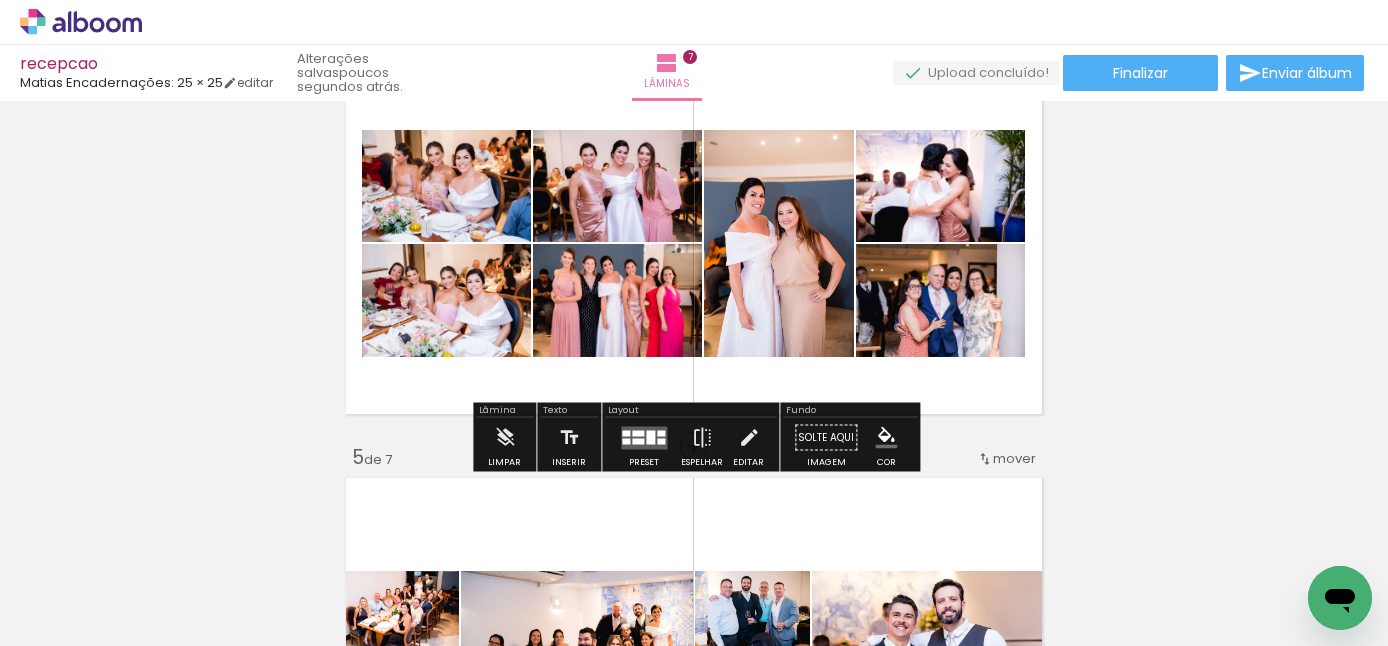 scroll, scrollTop: 1307, scrollLeft: 0, axis: vertical 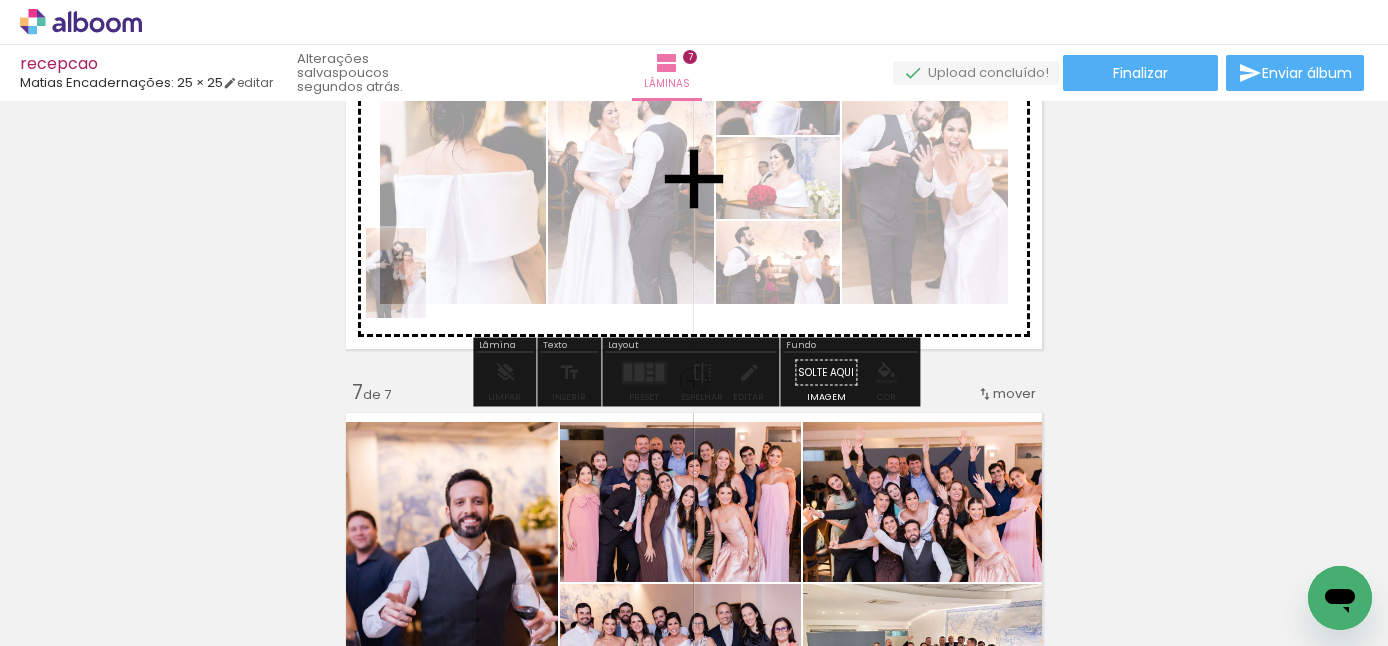 drag, startPoint x: 497, startPoint y: 521, endPoint x: 420, endPoint y: 287, distance: 246.34326 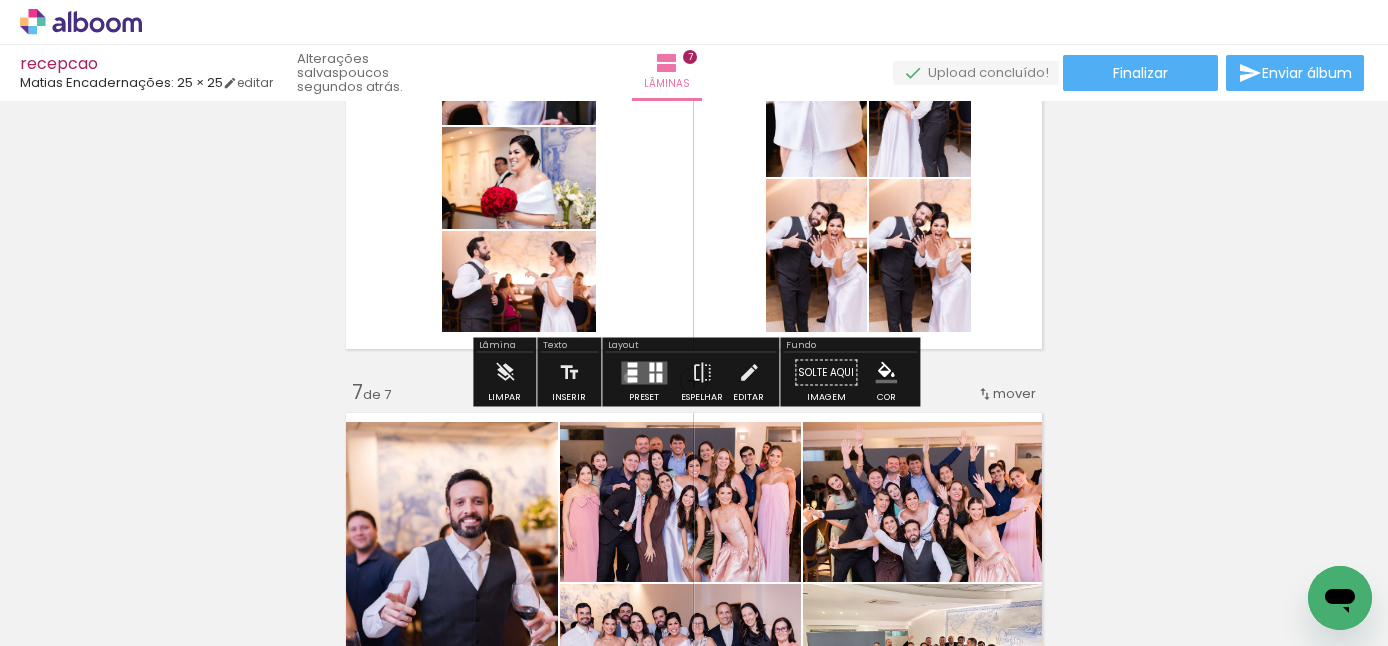 click at bounding box center (632, 379) 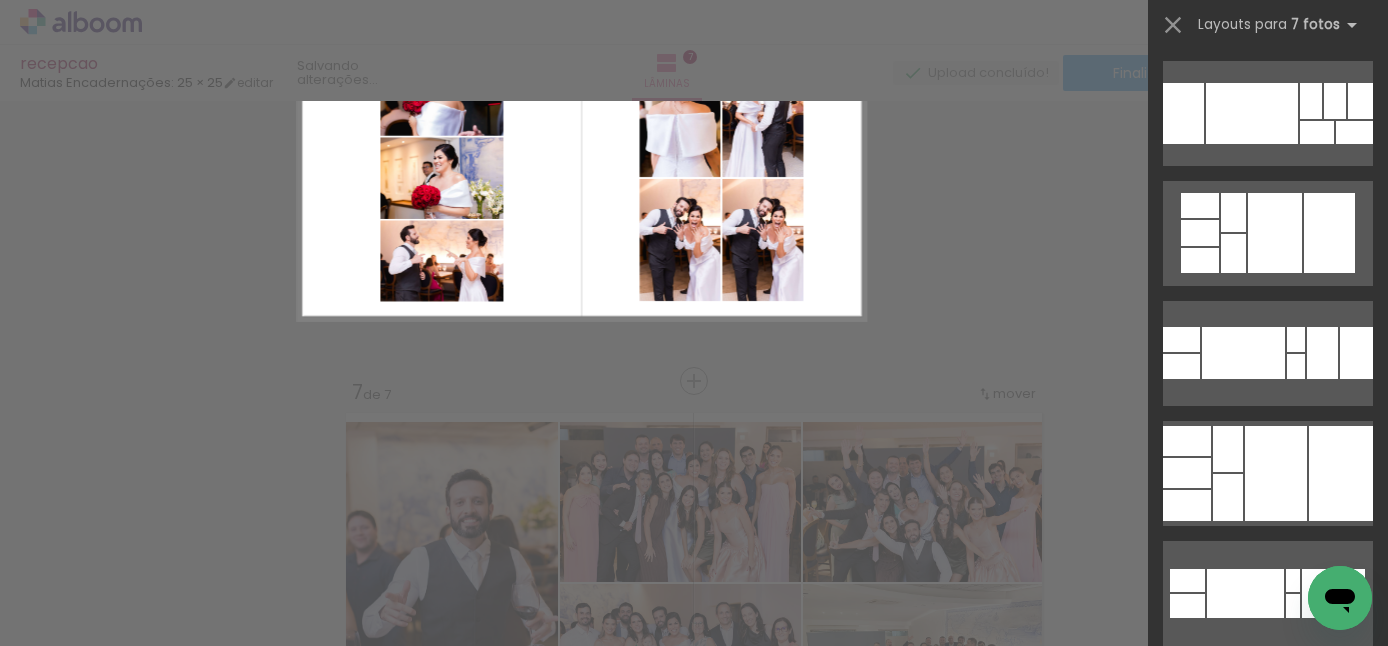 scroll, scrollTop: 0, scrollLeft: 0, axis: both 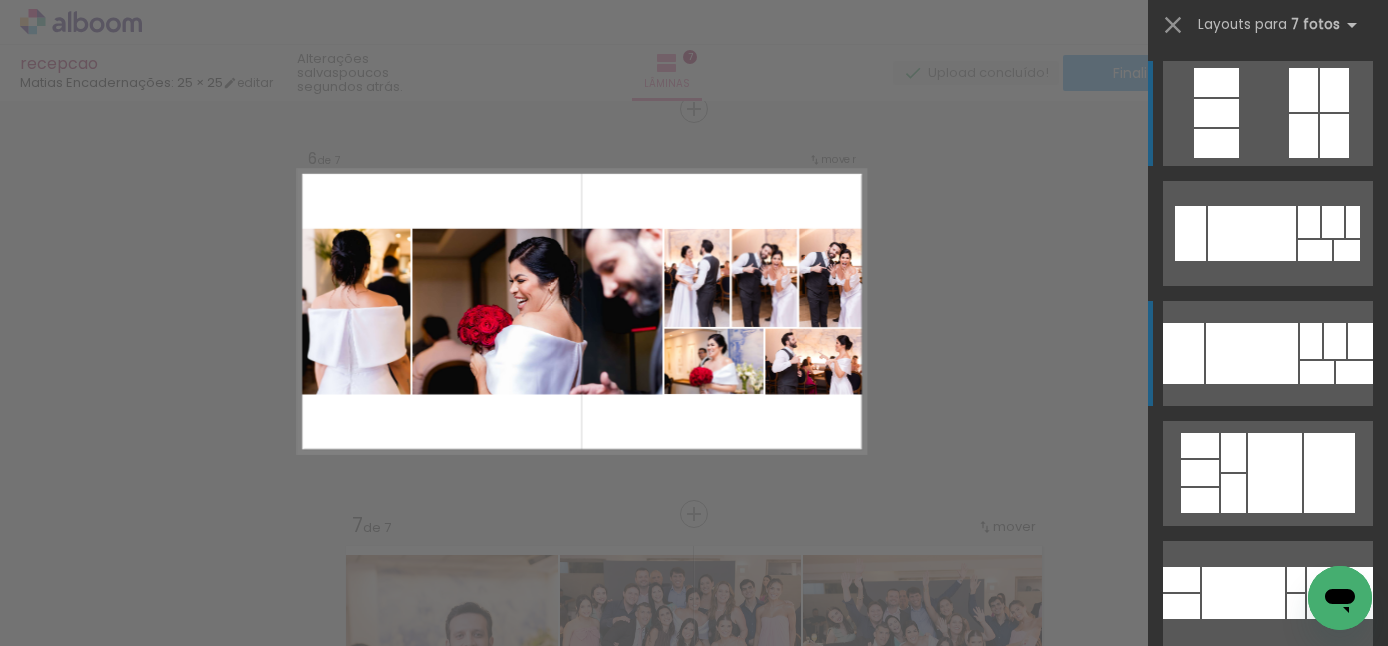 click at bounding box center (1252, 233) 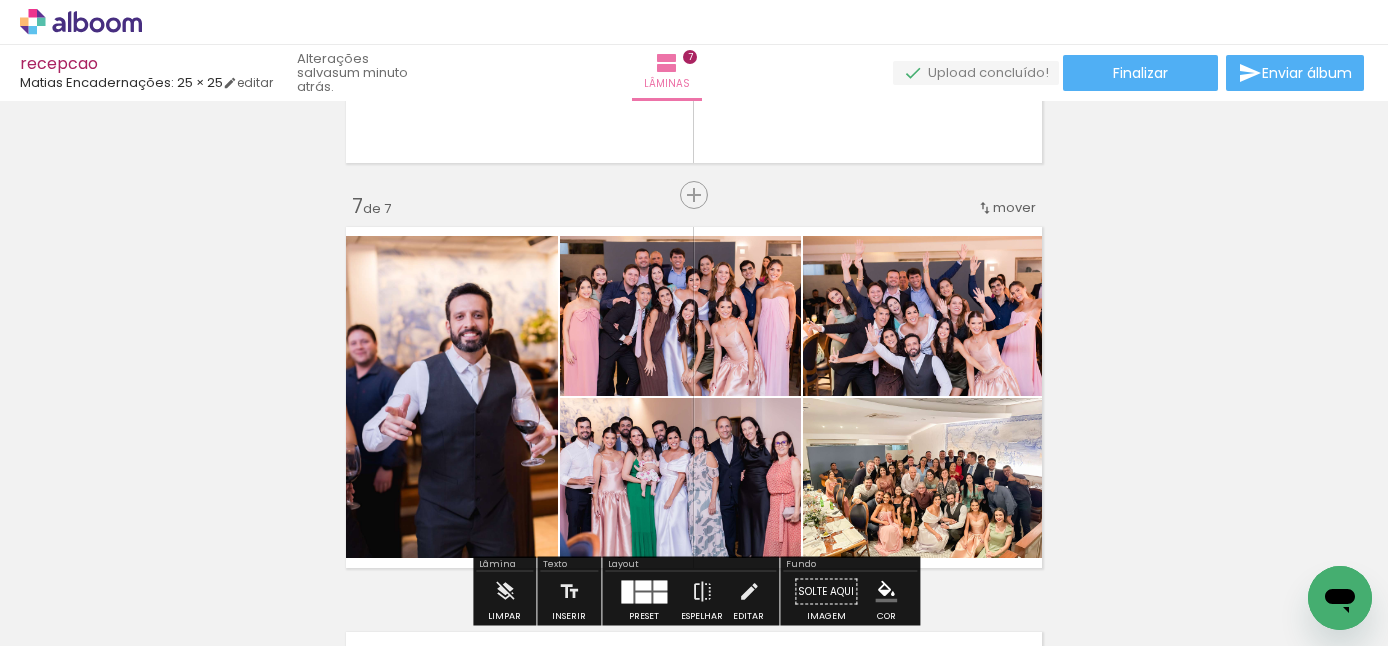 scroll, scrollTop: 2376, scrollLeft: 0, axis: vertical 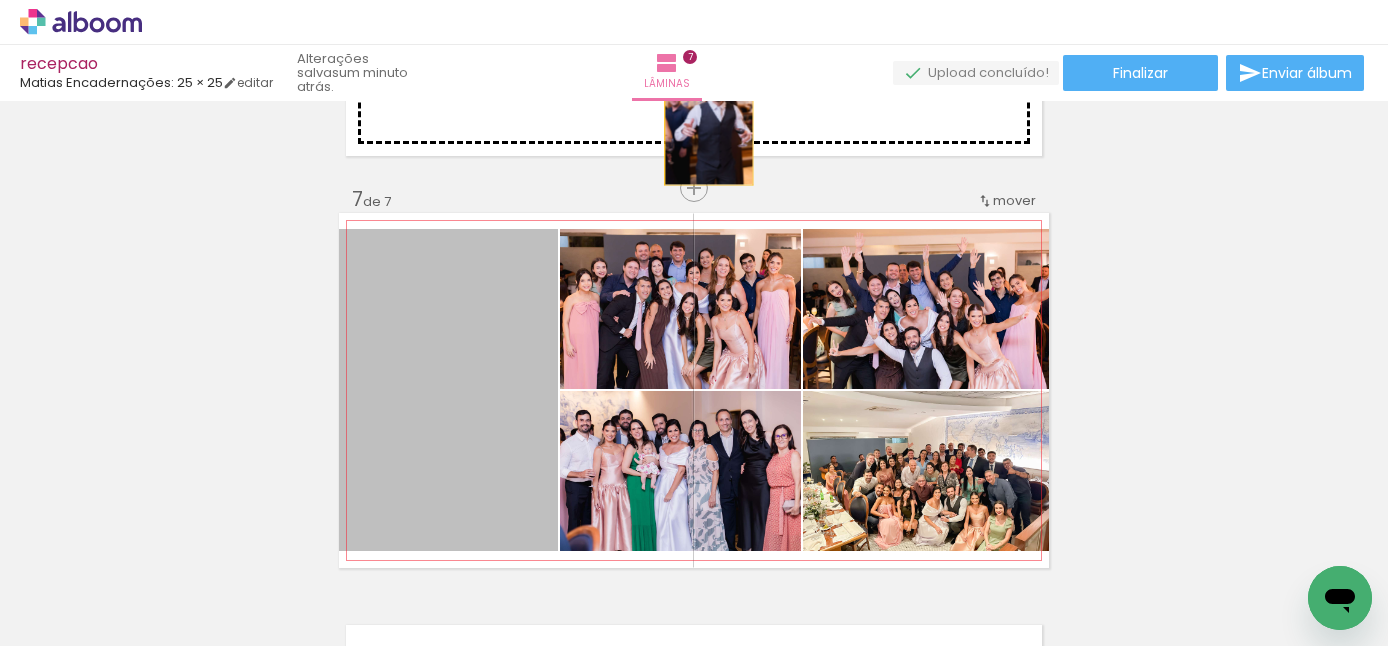 drag, startPoint x: 513, startPoint y: 435, endPoint x: 707, endPoint y: 121, distance: 369.0962 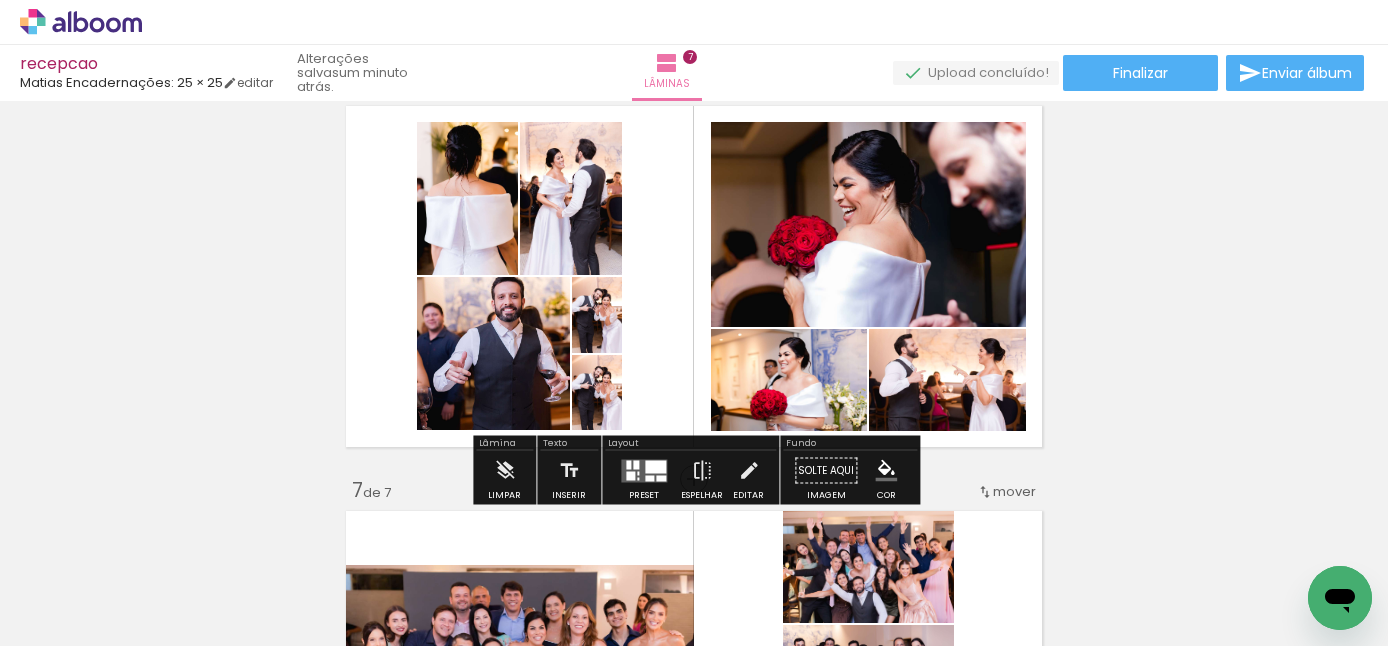 scroll, scrollTop: 2076, scrollLeft: 0, axis: vertical 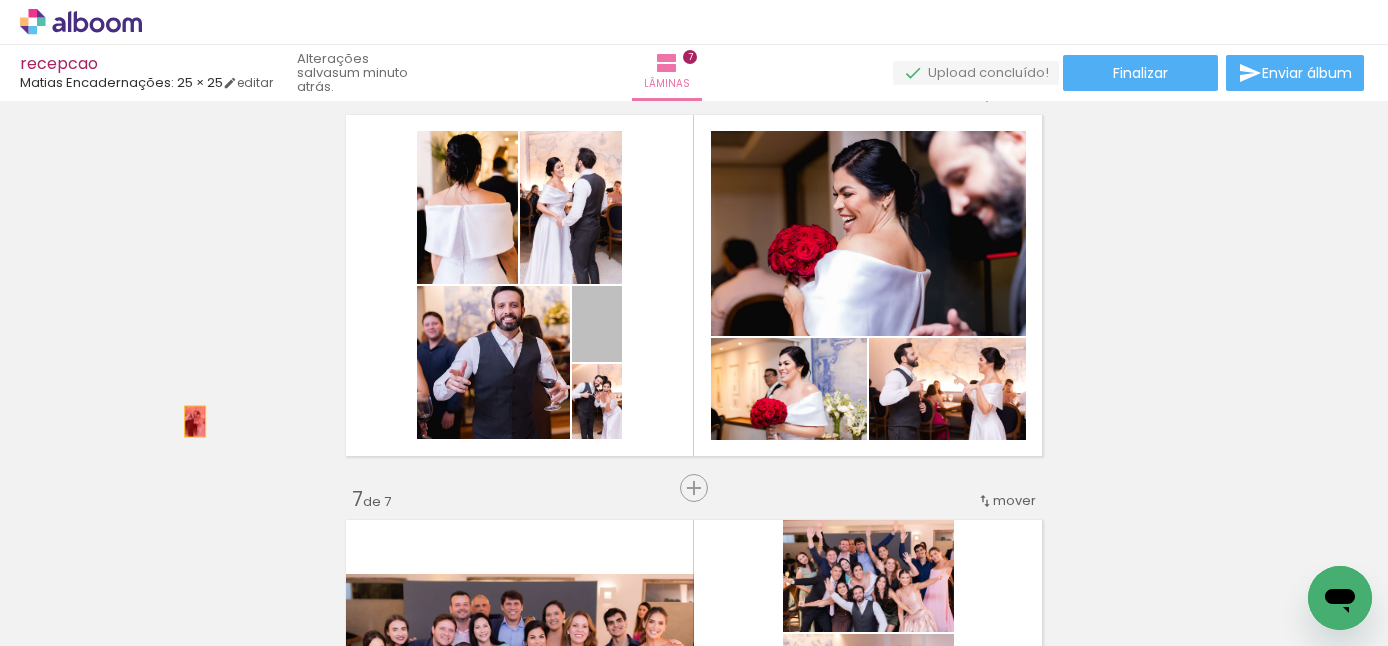 drag, startPoint x: 616, startPoint y: 329, endPoint x: 195, endPoint y: 421, distance: 430.93503 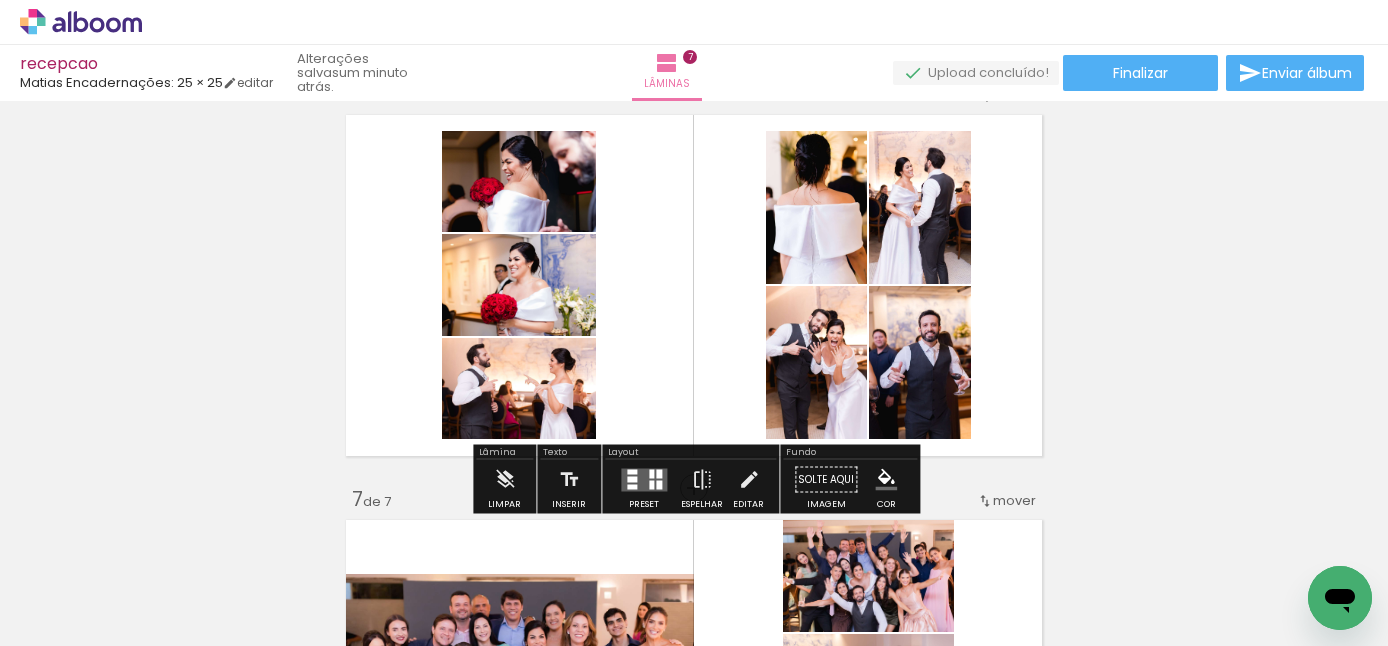 click at bounding box center [644, 479] 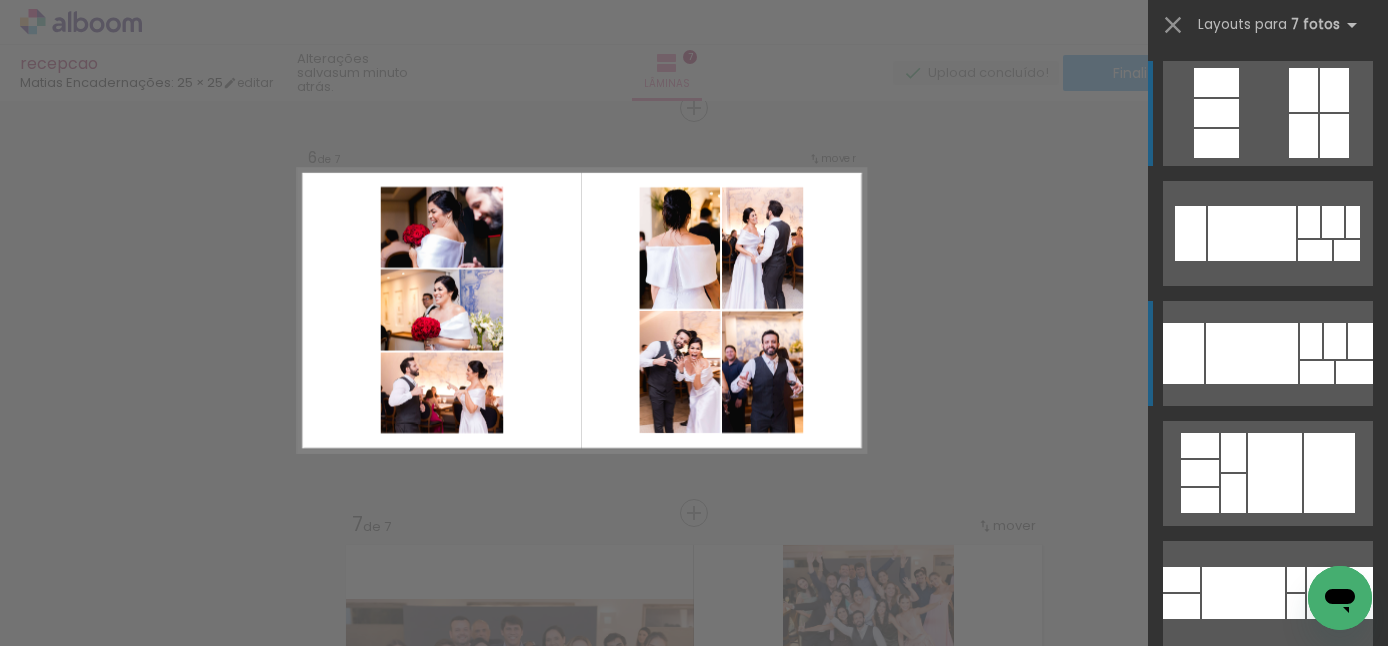 scroll, scrollTop: 2050, scrollLeft: 0, axis: vertical 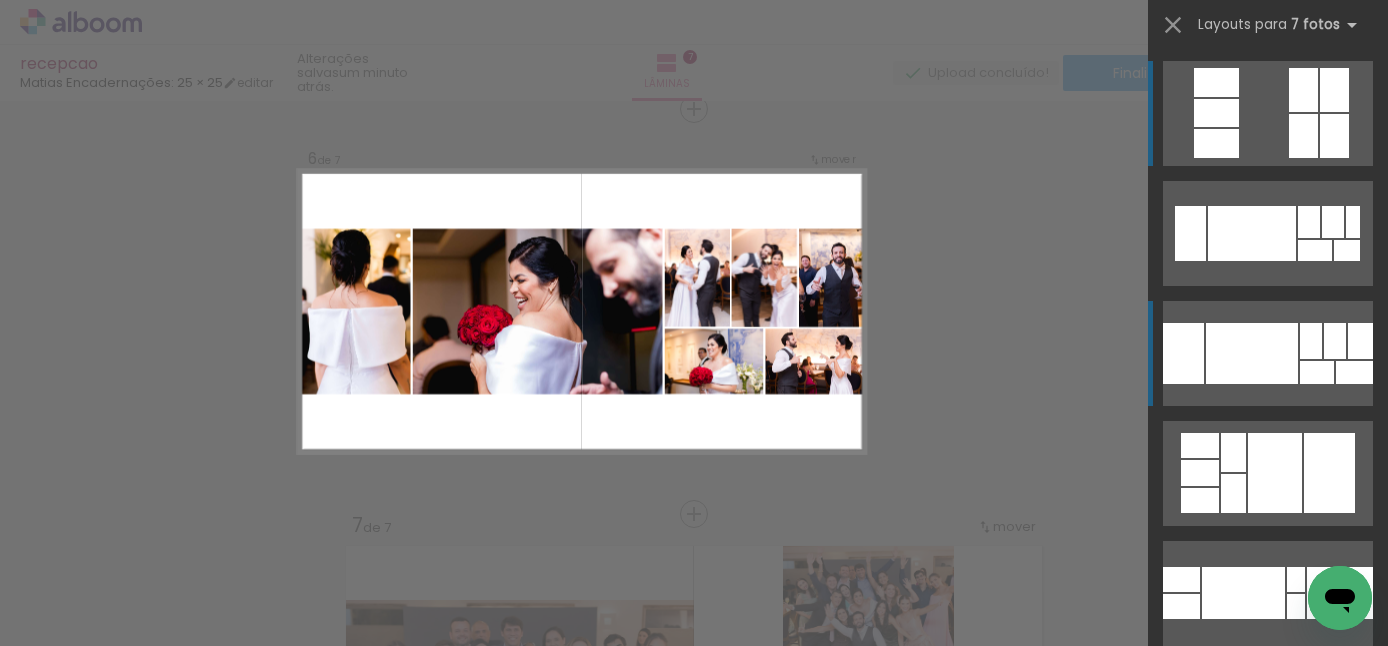 click at bounding box center [1252, 233] 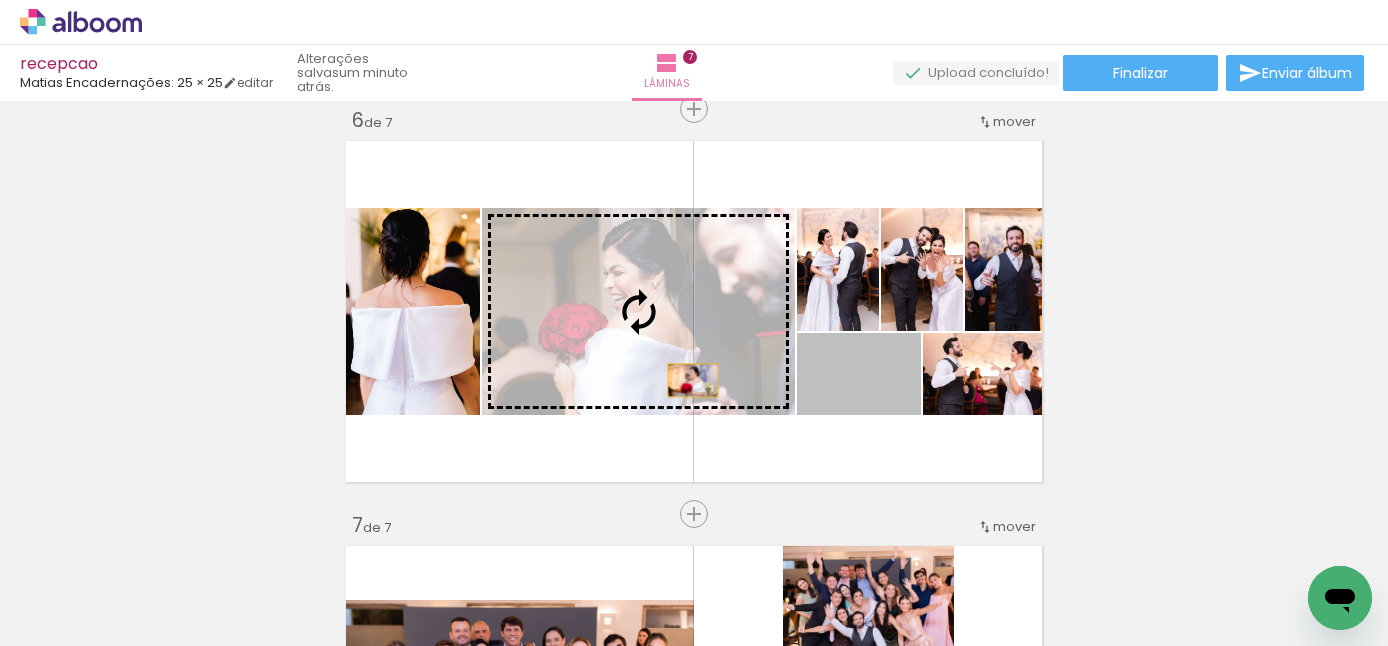 drag, startPoint x: 898, startPoint y: 403, endPoint x: 693, endPoint y: 380, distance: 206.28621 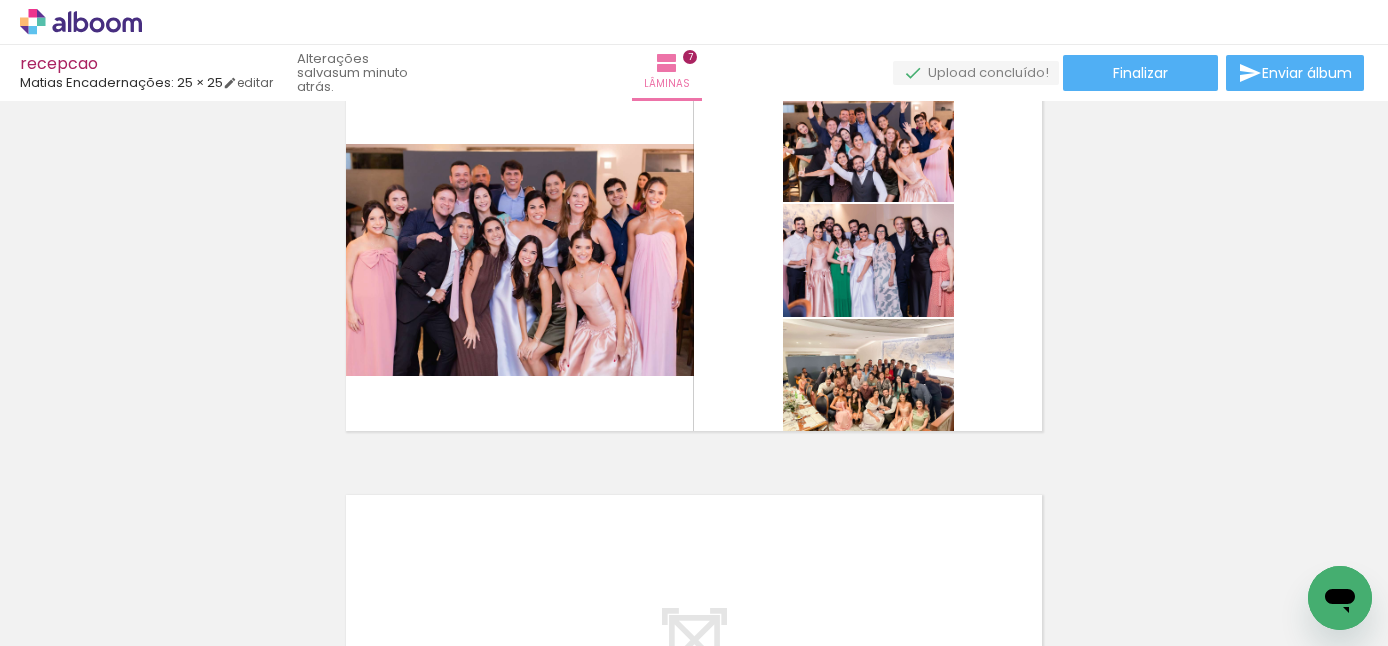 scroll, scrollTop: 2490, scrollLeft: 0, axis: vertical 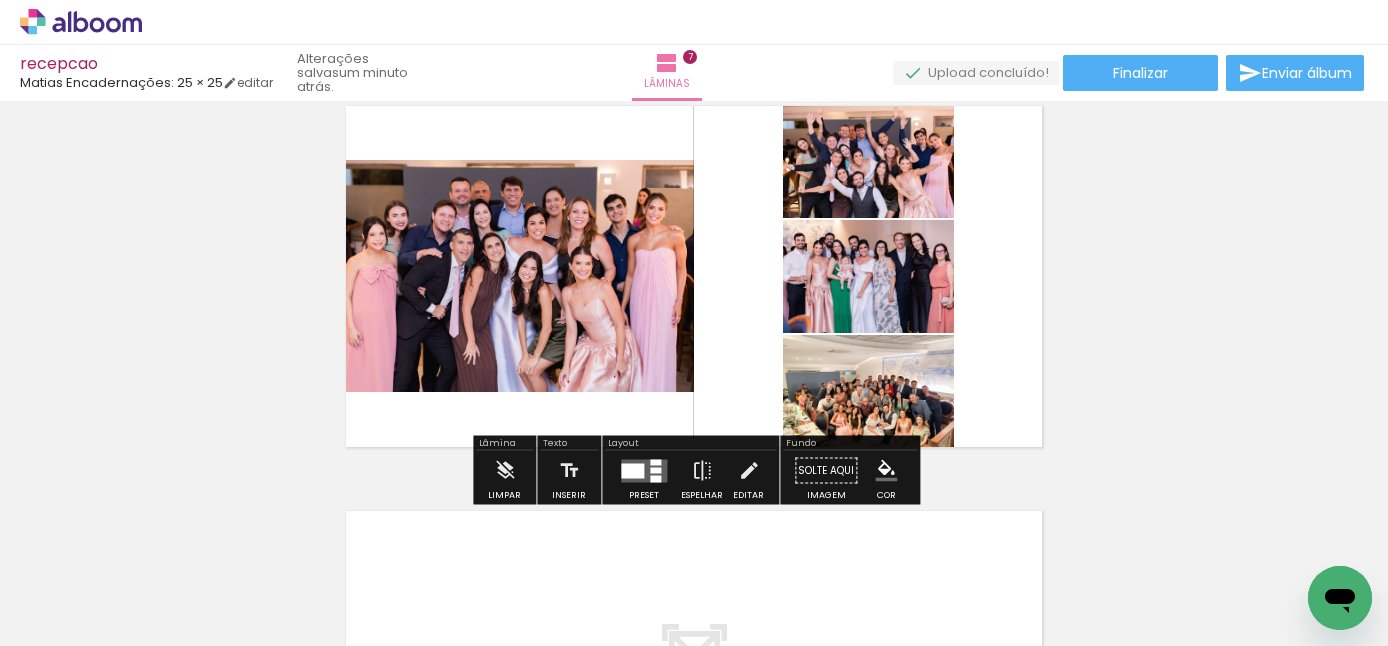 click at bounding box center (644, 470) 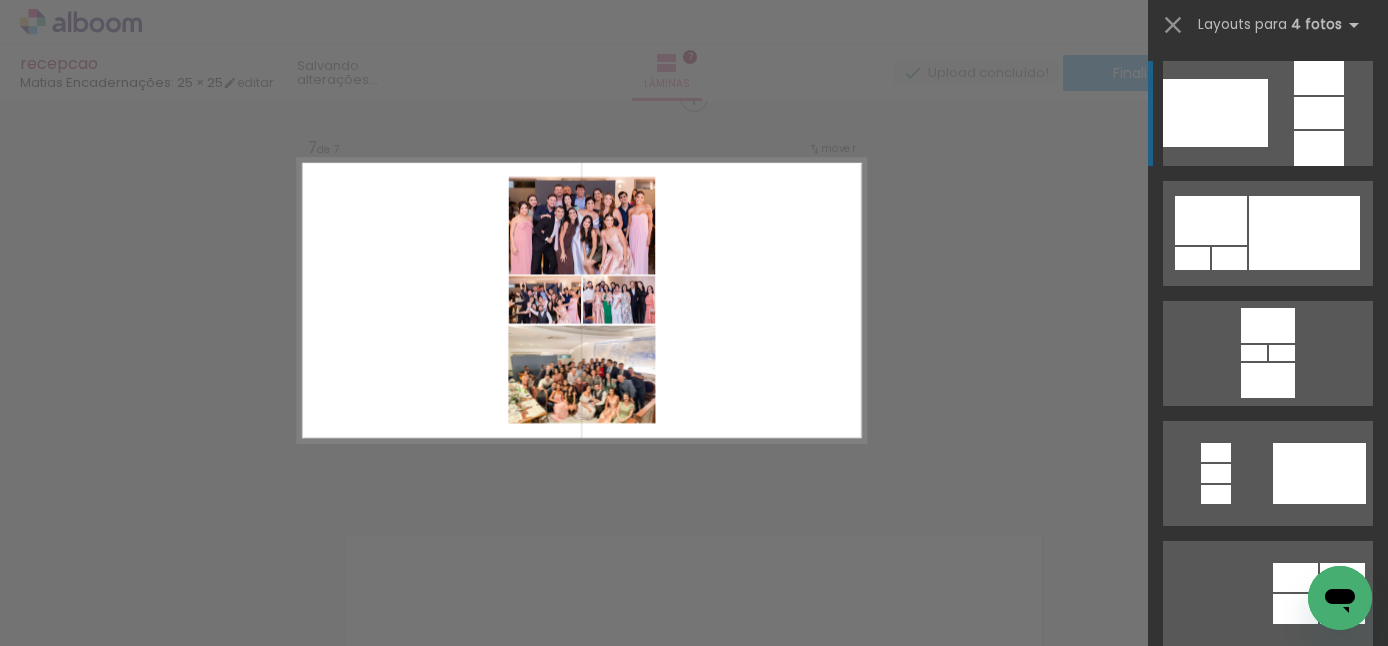 scroll, scrollTop: 2455, scrollLeft: 0, axis: vertical 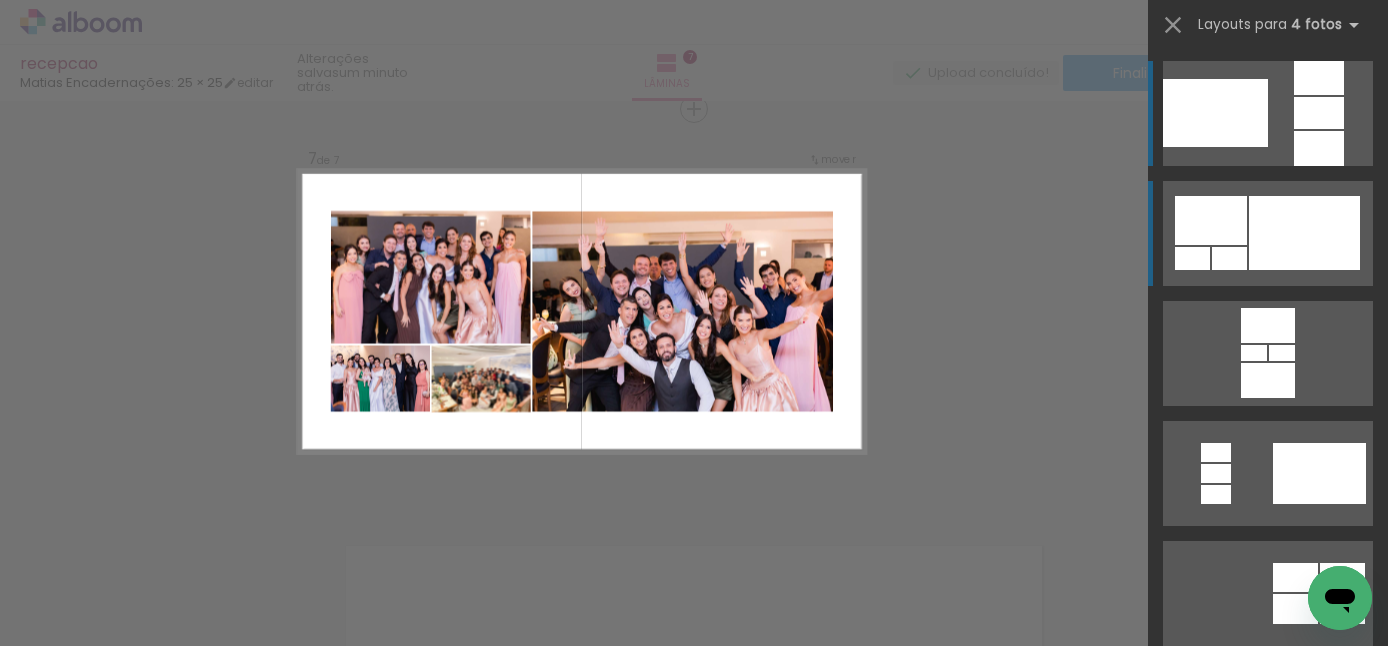click at bounding box center [1304, 233] 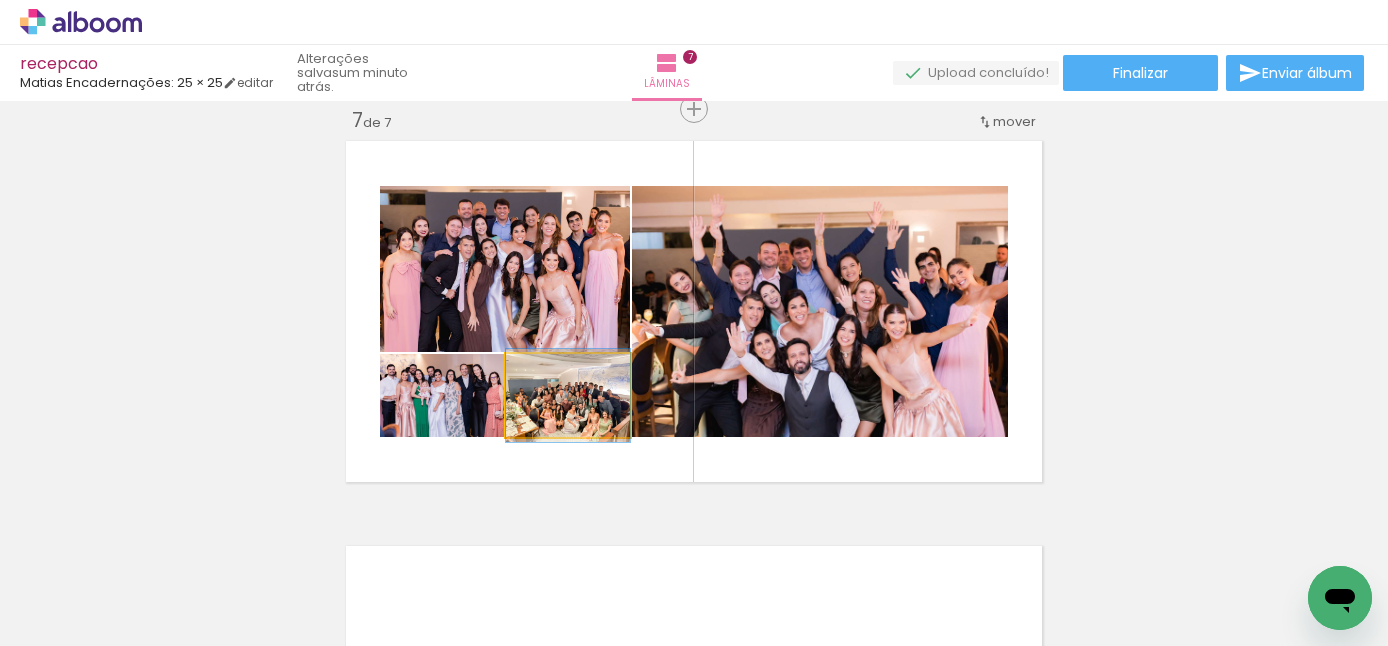 drag, startPoint x: 611, startPoint y: 414, endPoint x: 805, endPoint y: 341, distance: 207.28 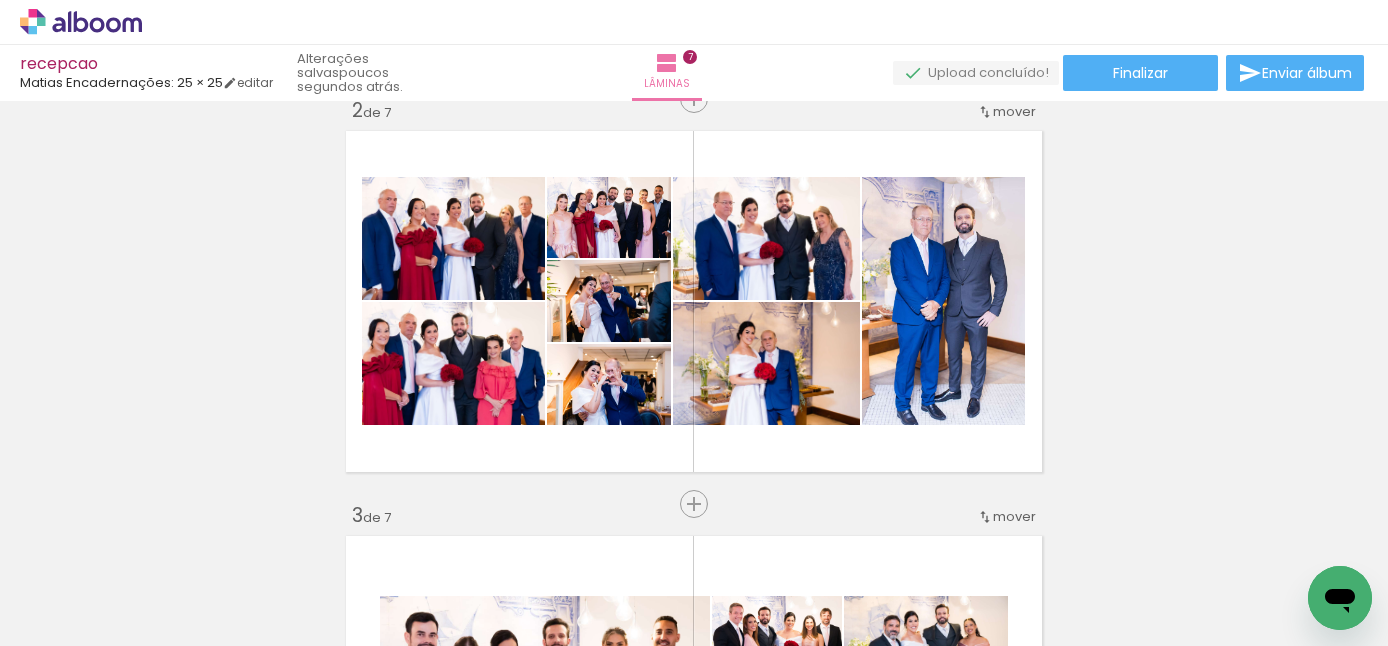 scroll, scrollTop: 294, scrollLeft: 0, axis: vertical 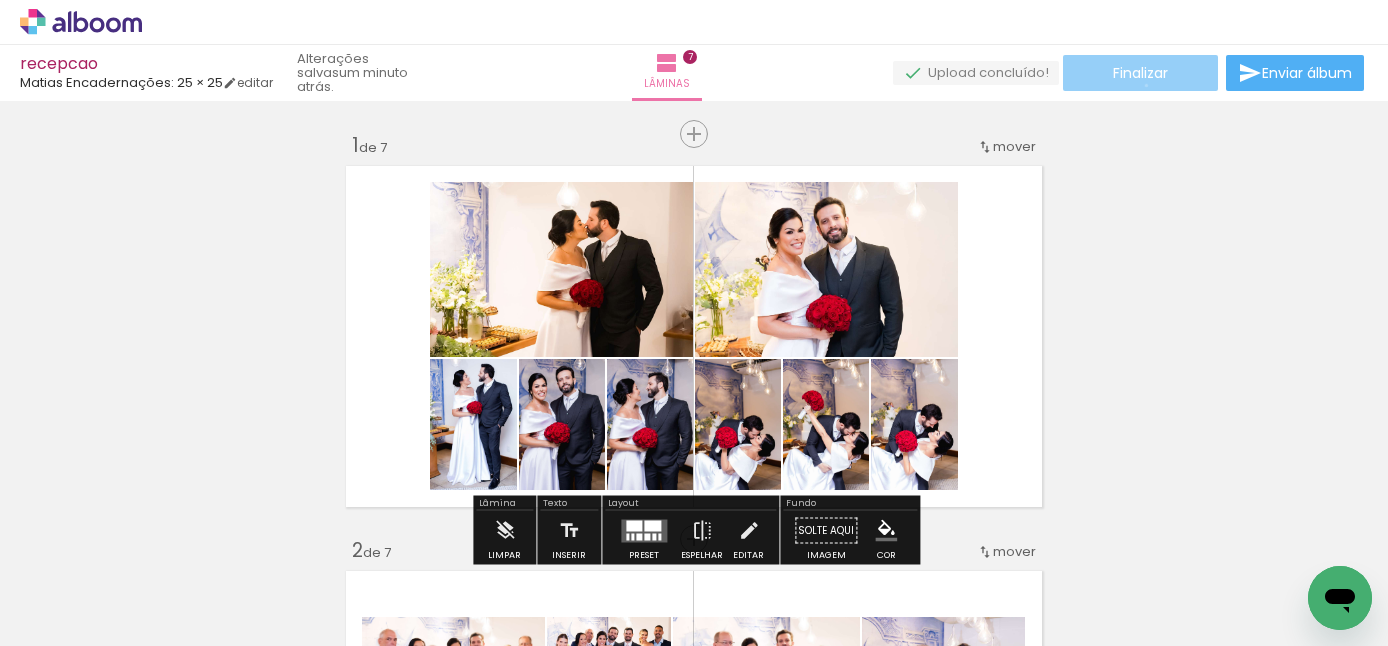 click on "Finalizar" 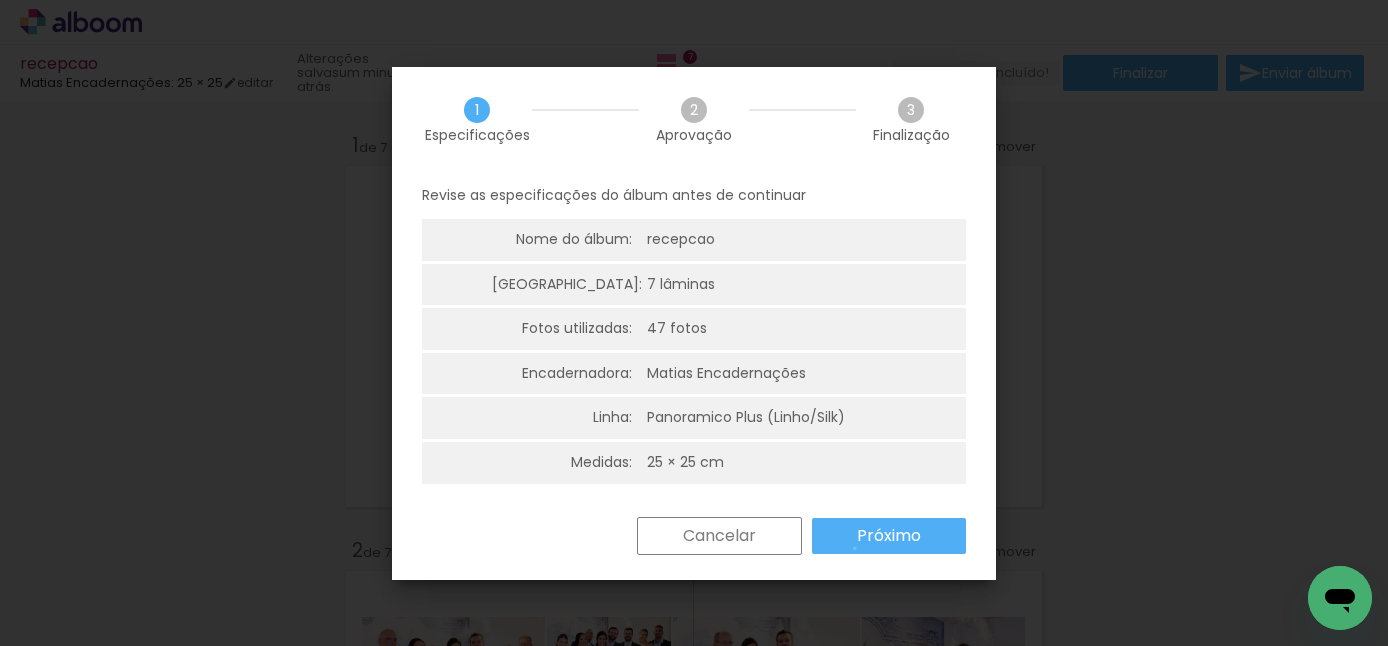 click on "Próximo" at bounding box center [889, 536] 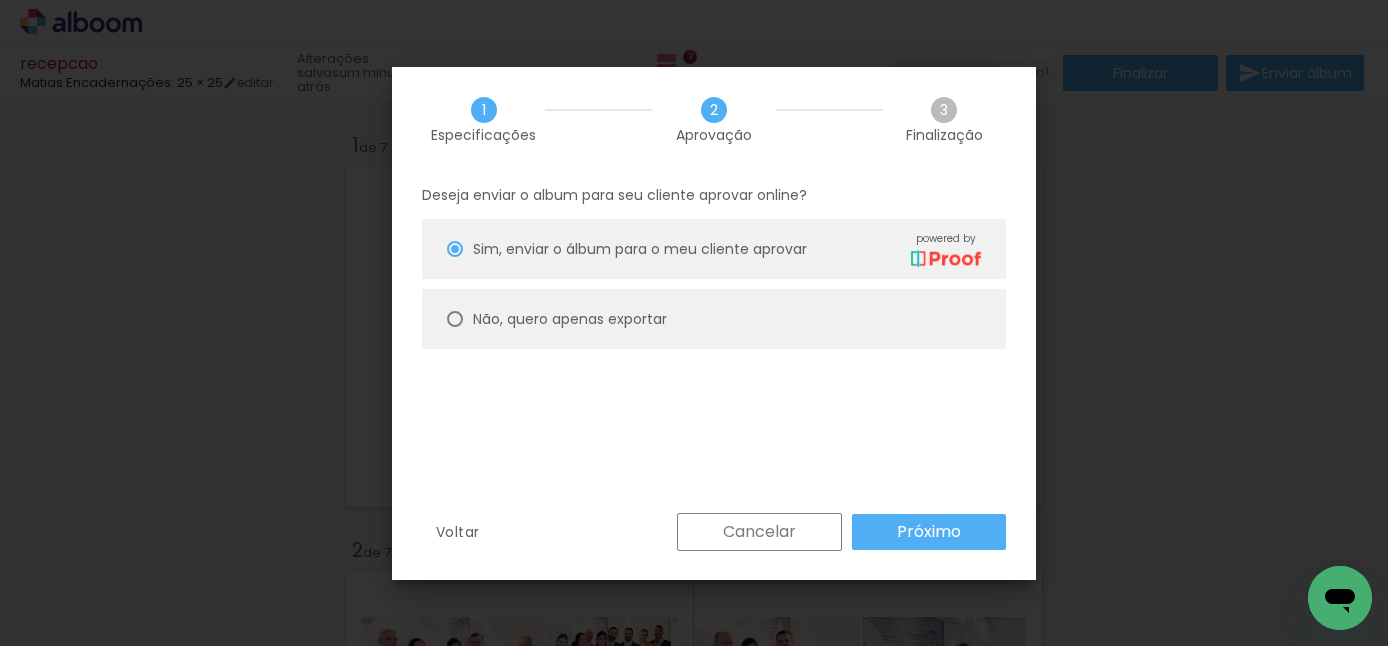 click on "Não, quero apenas exportar" at bounding box center [714, 319] 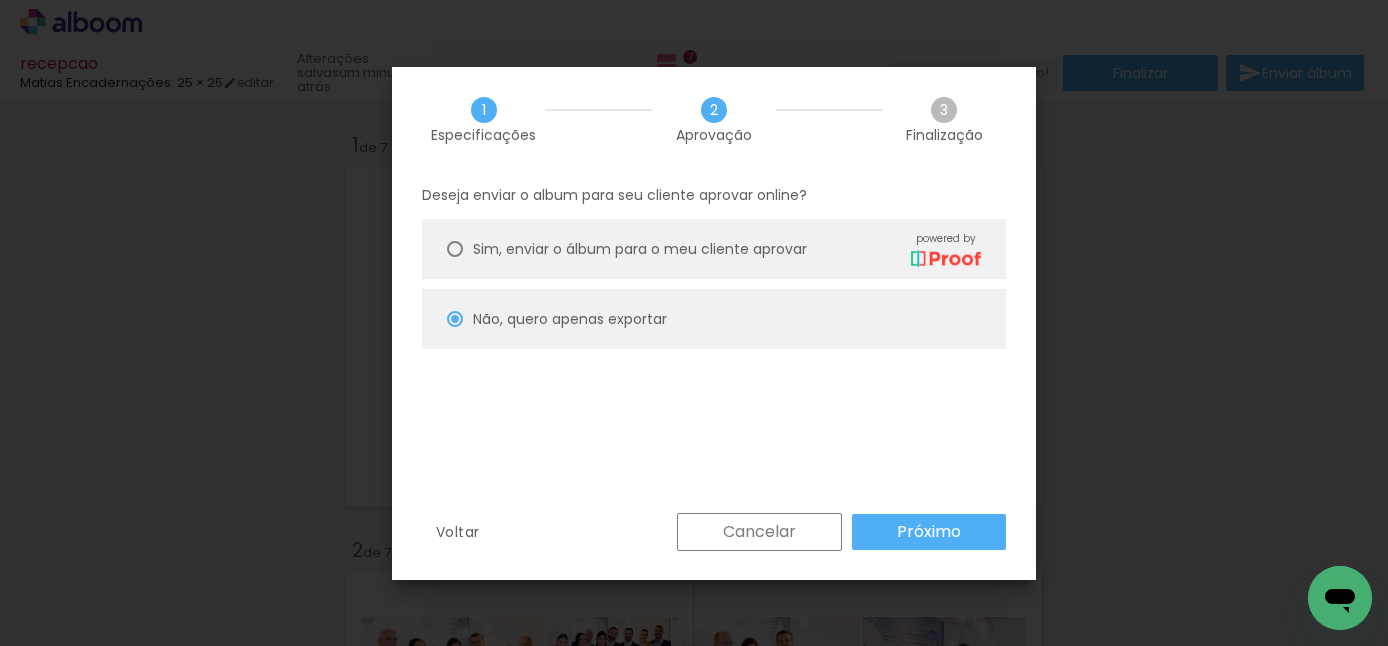 click on "Próximo" at bounding box center [0, 0] 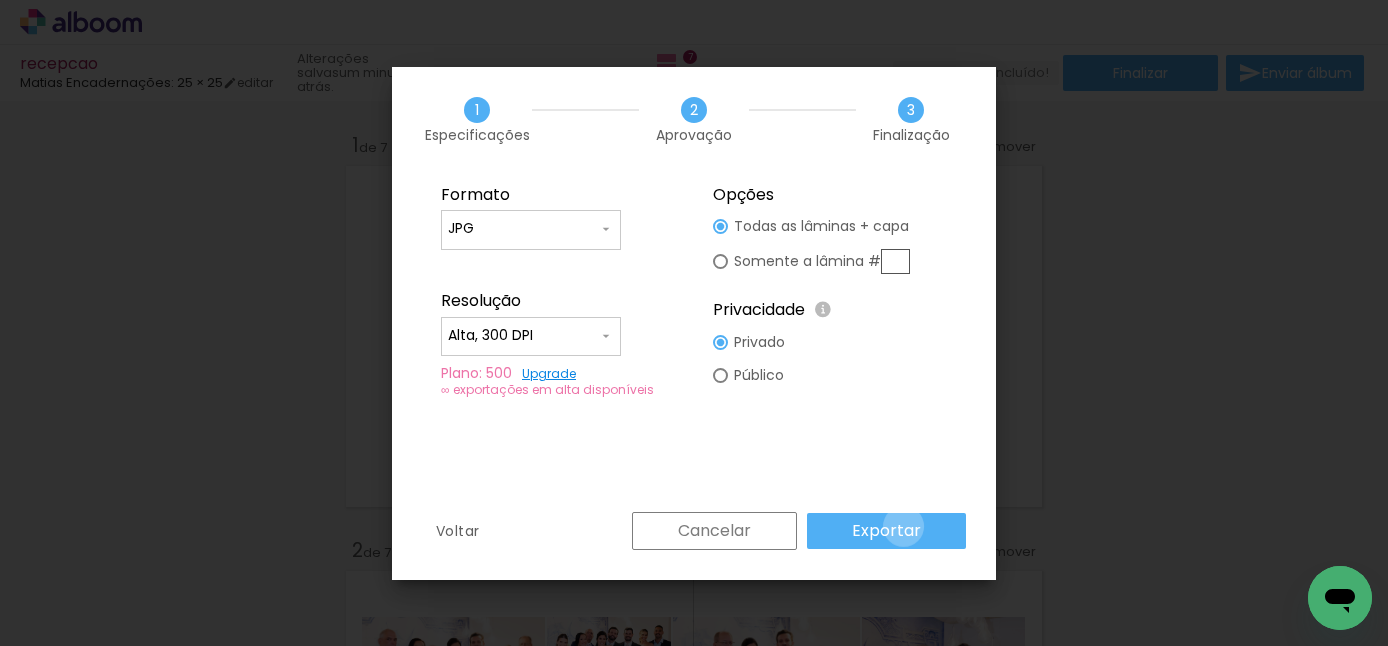 click on "Exportar" at bounding box center (0, 0) 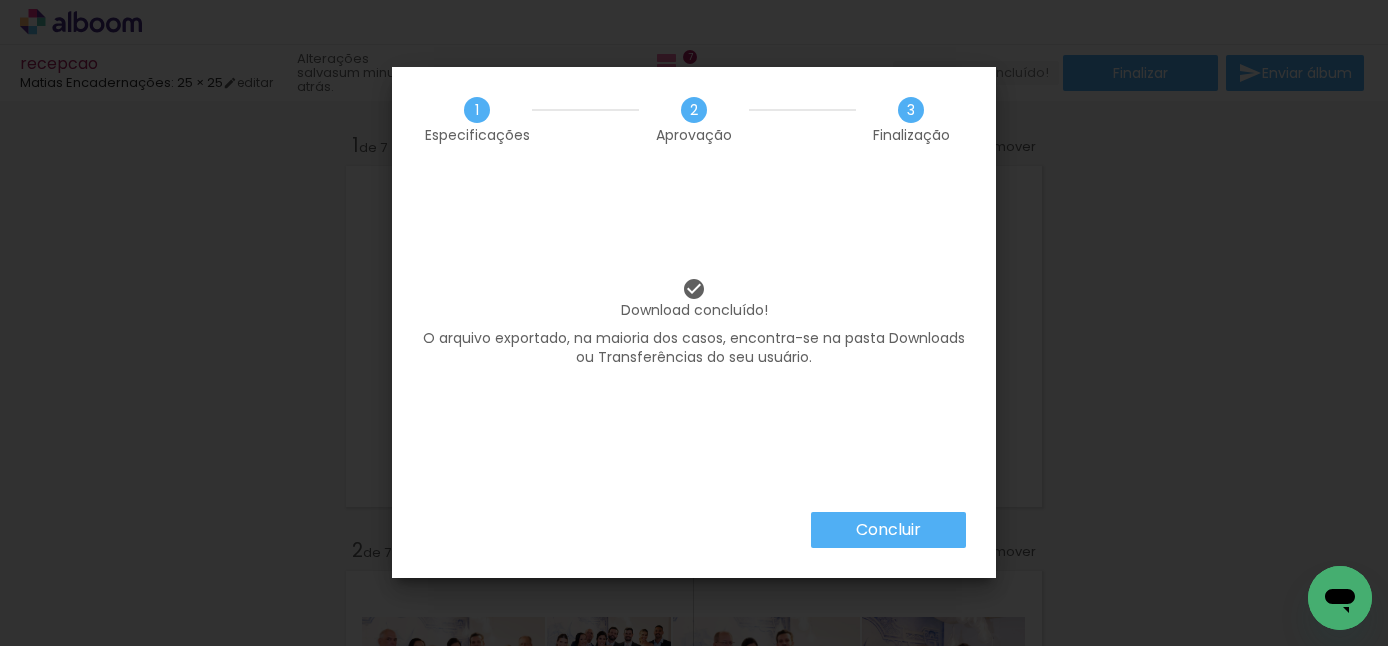 scroll, scrollTop: 0, scrollLeft: 0, axis: both 